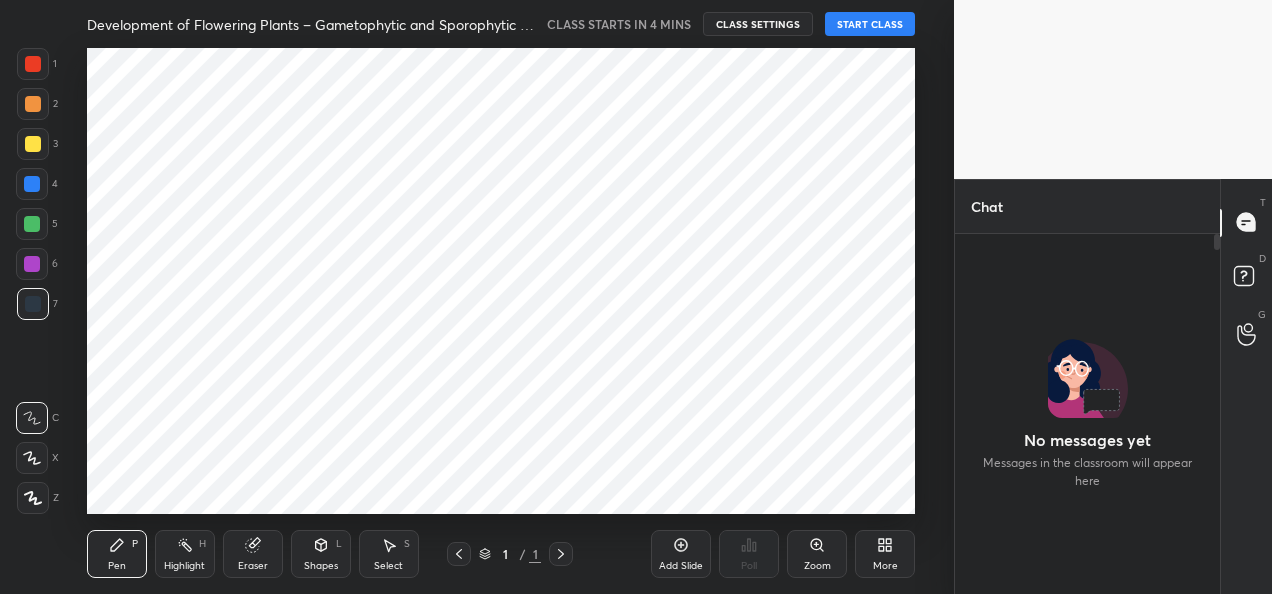 scroll, scrollTop: 0, scrollLeft: 0, axis: both 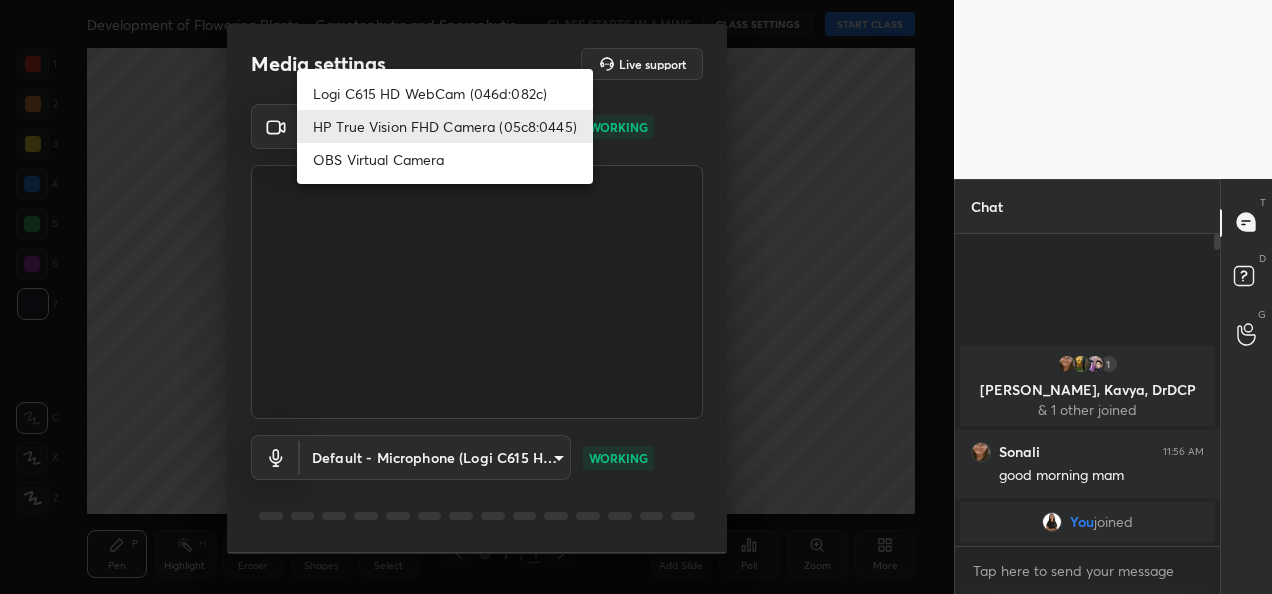 click on "1 2 3 4 5 6 7 C X Z C X Z E E Erase all   H H Development of Flowering Plants – Gametophytic and Sporophytic Generations CLASS STARTS IN 4 MINS CLASS SETTINGS START CLASS Setting up your live class Back Development of Flowering Plants – Gametophytic and Sporophytic Generations • L1 of Detailed Course on Plant Biology for IIT JAM | GAT-B | CUET PG 2026/27 [PERSON_NAME] Pen P Highlight H Eraser Shapes L Select S 1 / 1 Add Slide Poll Zoom More Chat 1 [PERSON_NAME], [PERSON_NAME], DrDCP &  1 other  joined [PERSON_NAME] 11:56 AM good morning mam You  joined 1 NEW MESSAGE Enable hand raising Enable raise hand to speak to learners. Once enabled, chat will be turned off temporarily. Enable x   introducing Raise a hand with a doubt Now learners can raise their hand along with a doubt  How it works? Doubts asked by learners will show up here Raise hand disabled You have disabled Raise hand currently. Enable it to invite learners to speak Enable Can't raise hand Got it T Messages (T) D Doubts (D) G Raise Hand (G) Report an issue ​ 1" at bounding box center (636, 297) 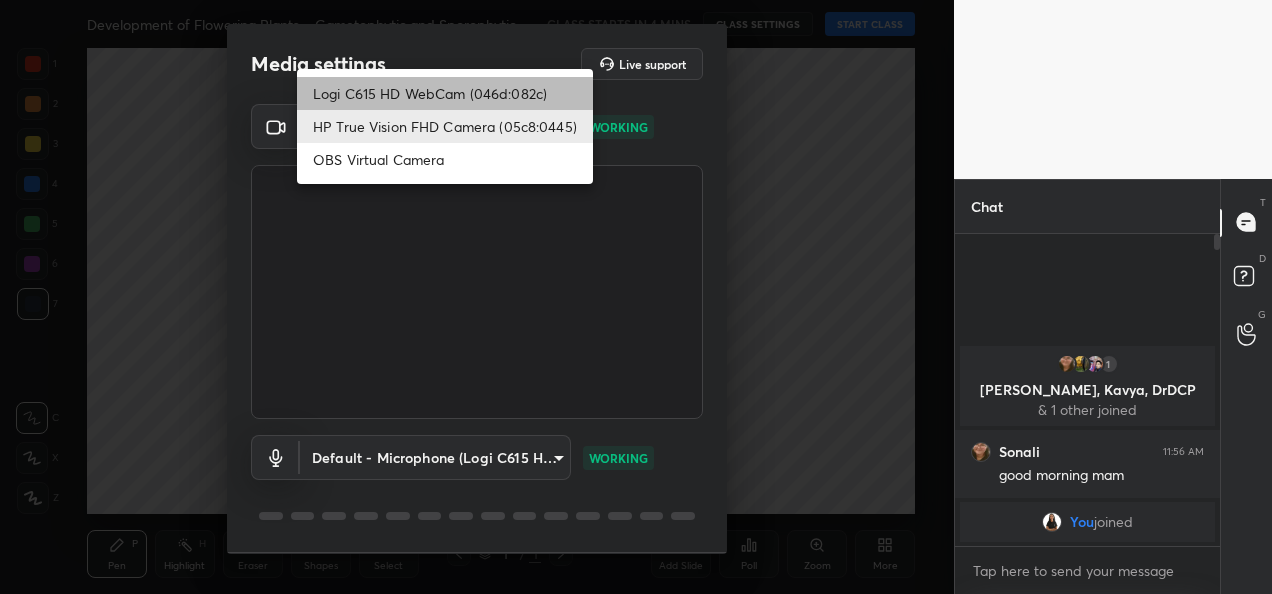 click on "Logi C615 HD WebCam (046d:082c)" at bounding box center (445, 93) 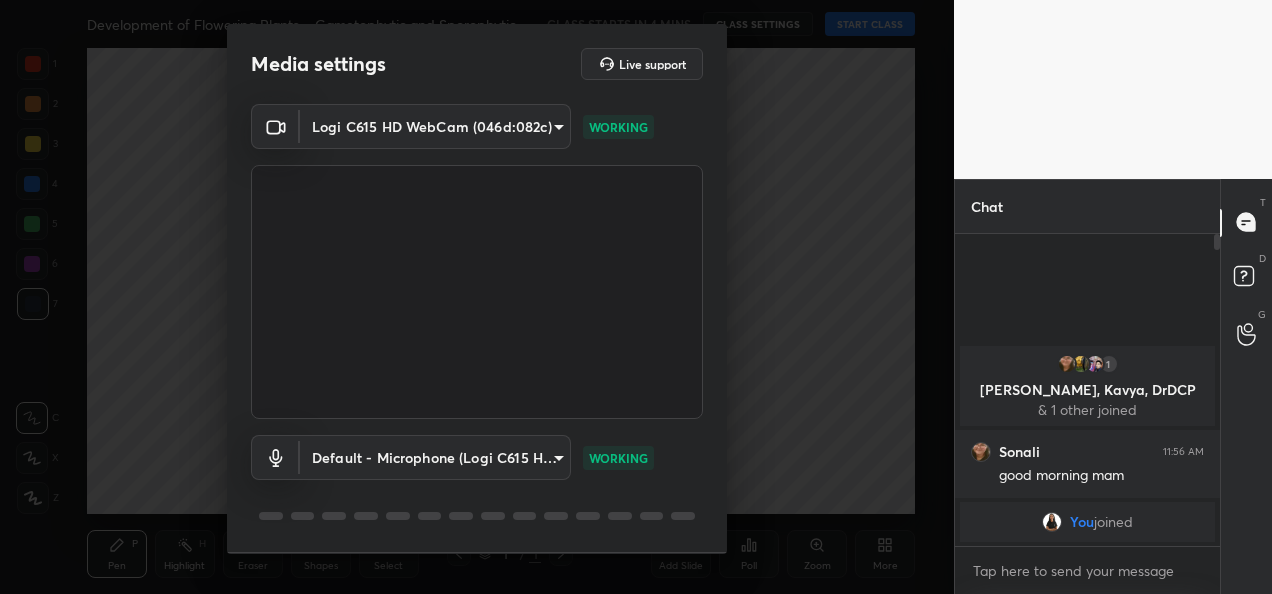 drag, startPoint x: 726, startPoint y: 411, endPoint x: 692, endPoint y: 568, distance: 160.63934 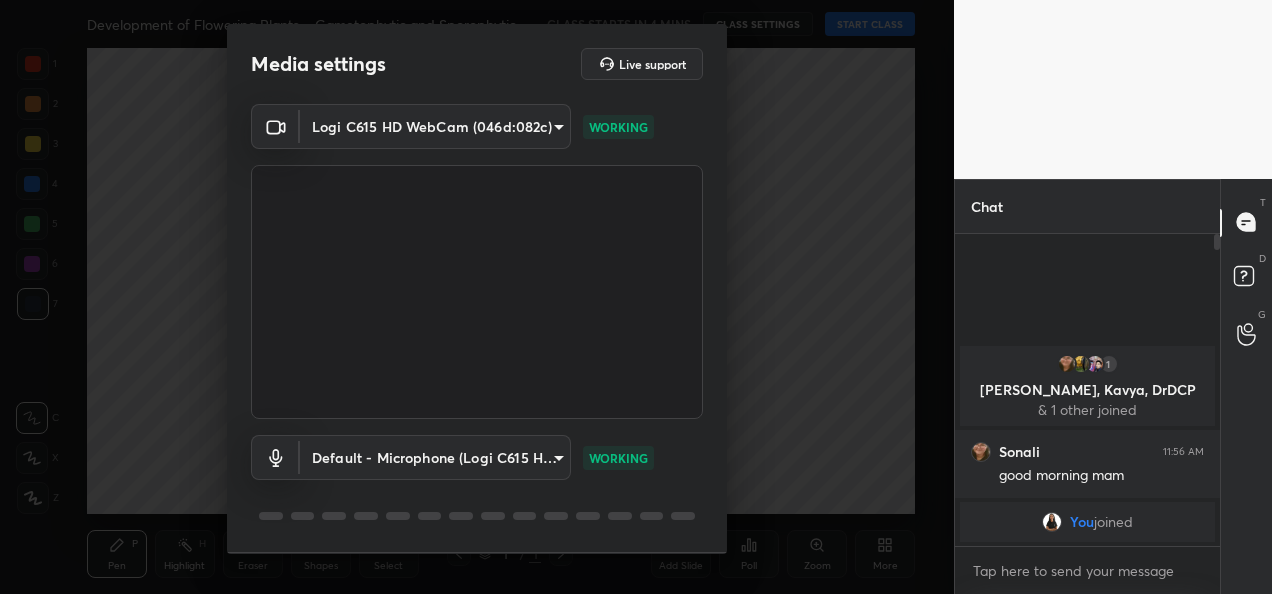 scroll, scrollTop: 62, scrollLeft: 0, axis: vertical 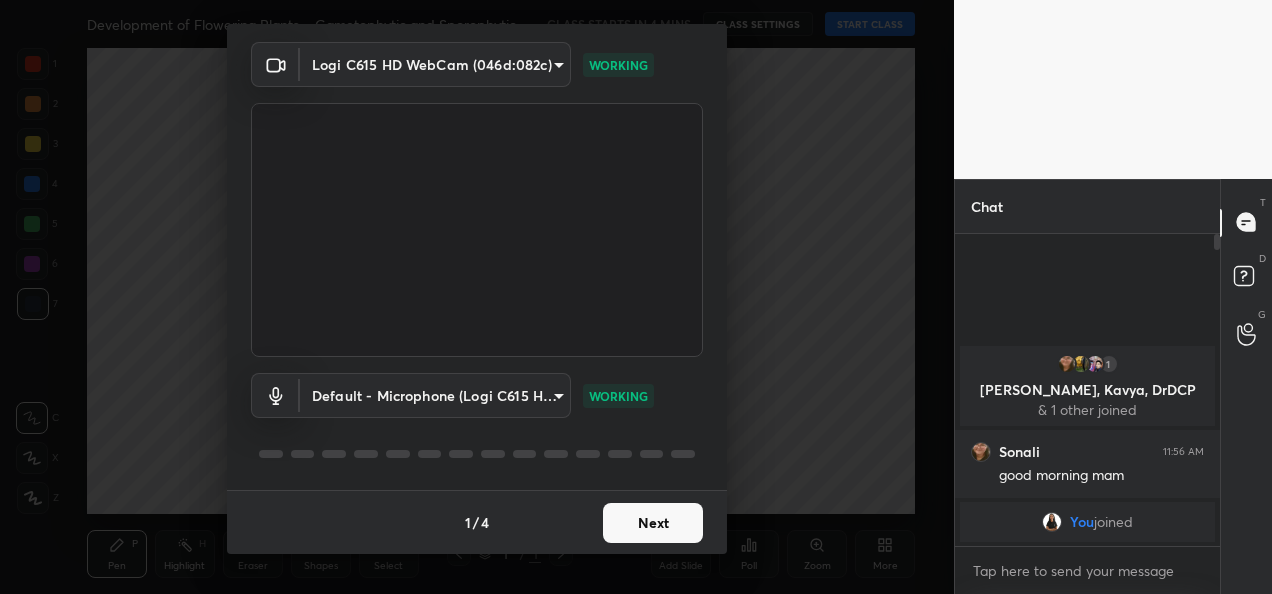 click on "Next" at bounding box center [653, 523] 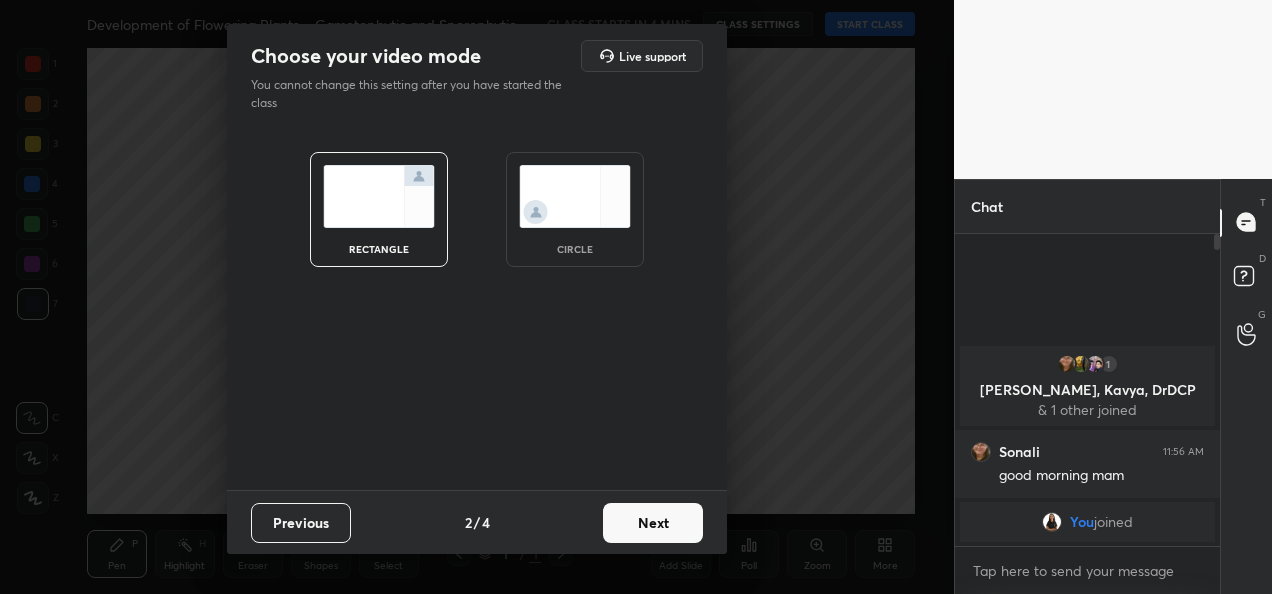 scroll, scrollTop: 0, scrollLeft: 0, axis: both 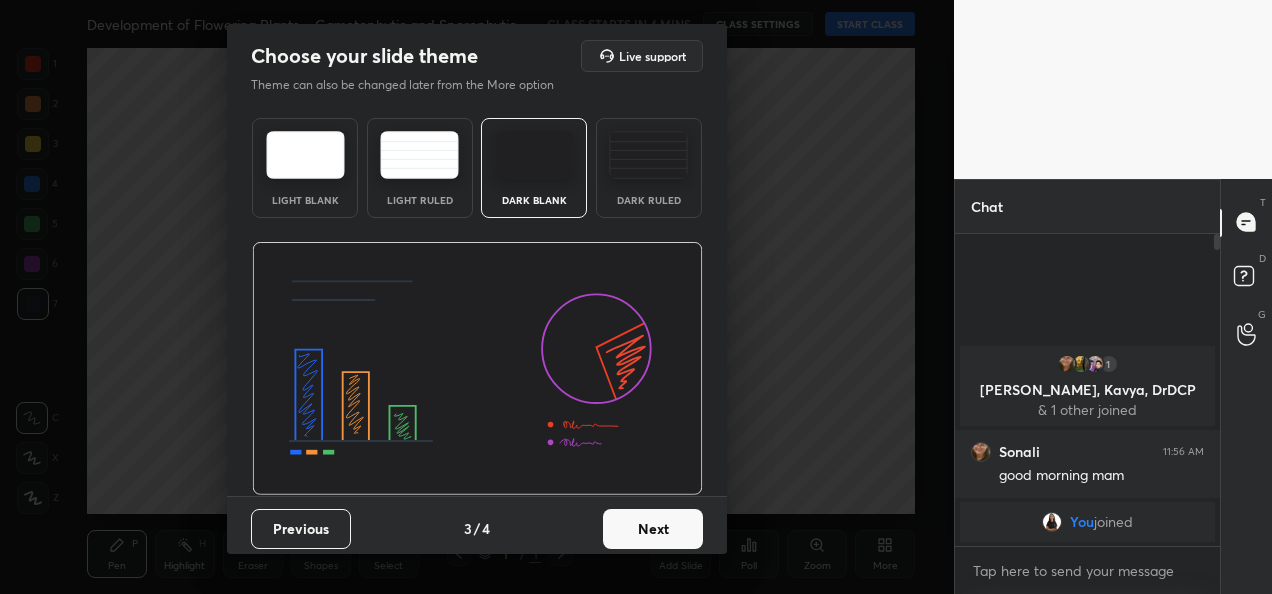 click on "Next" at bounding box center [653, 529] 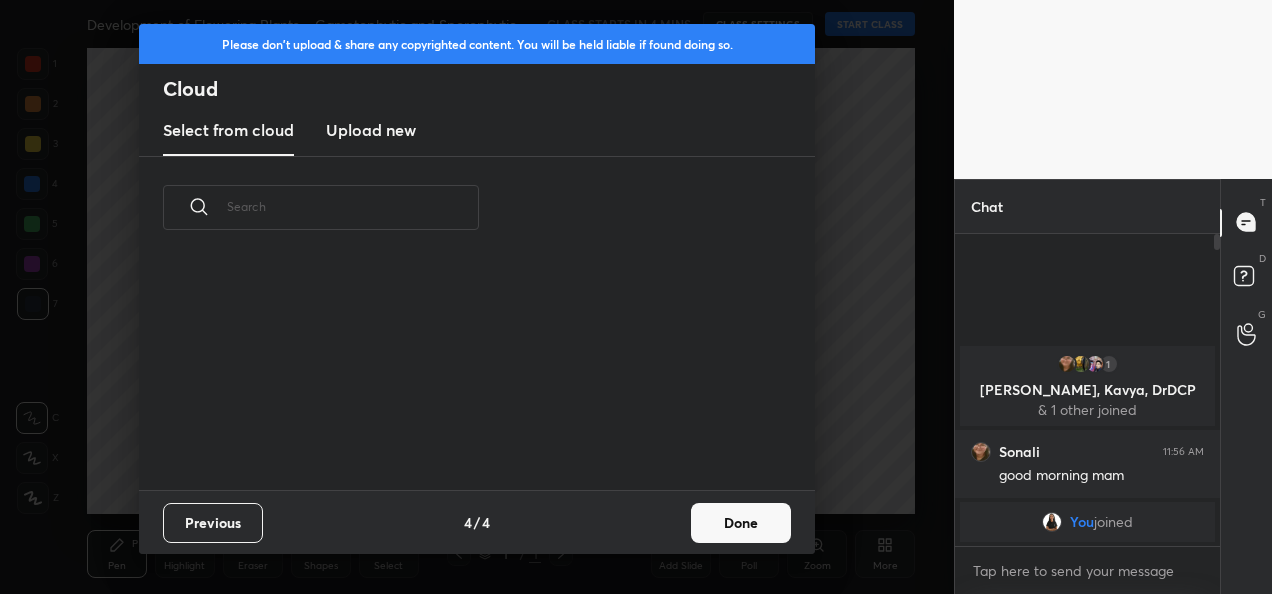scroll, scrollTop: 6, scrollLeft: 11, axis: both 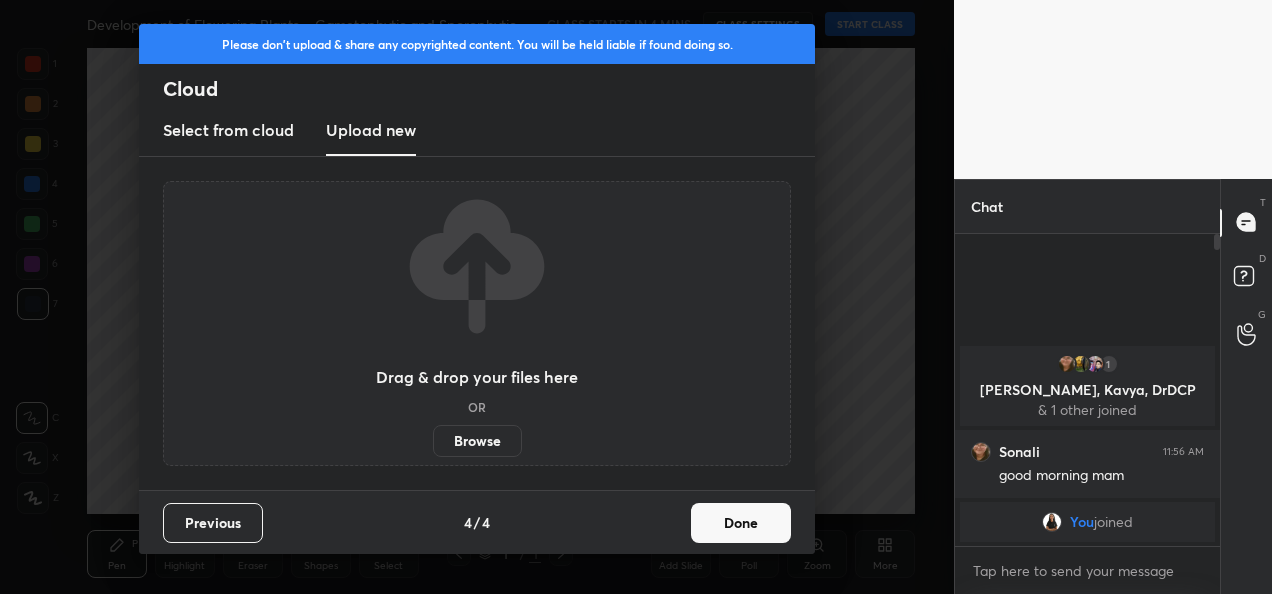 click on "Browse" at bounding box center (477, 441) 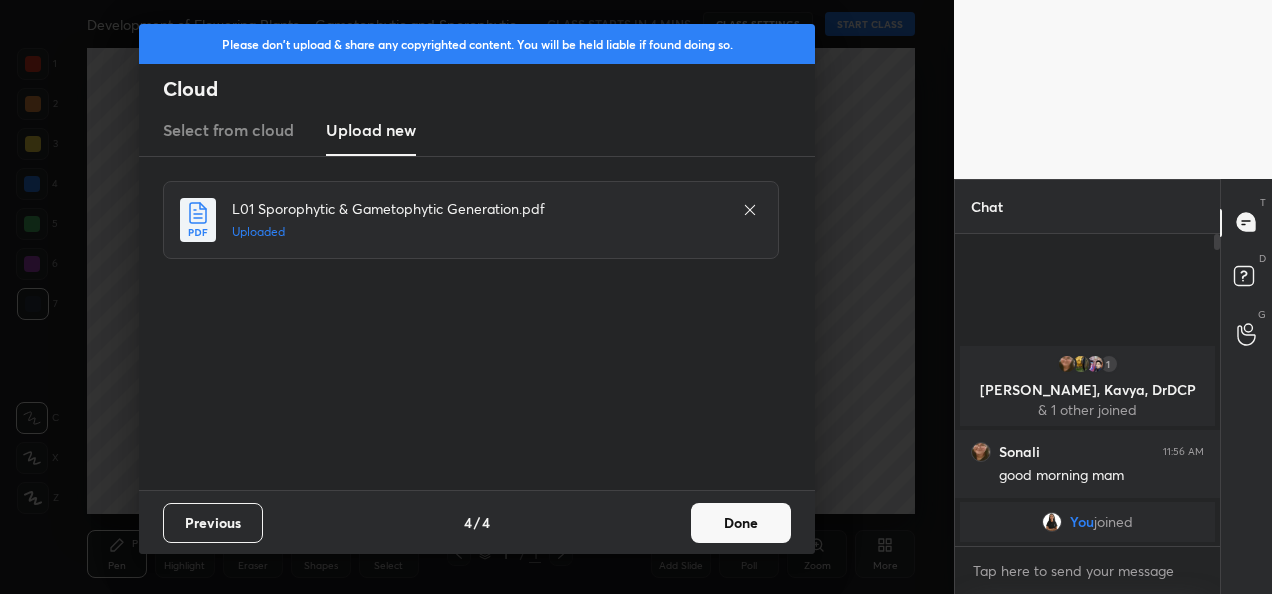 click on "Done" at bounding box center (741, 523) 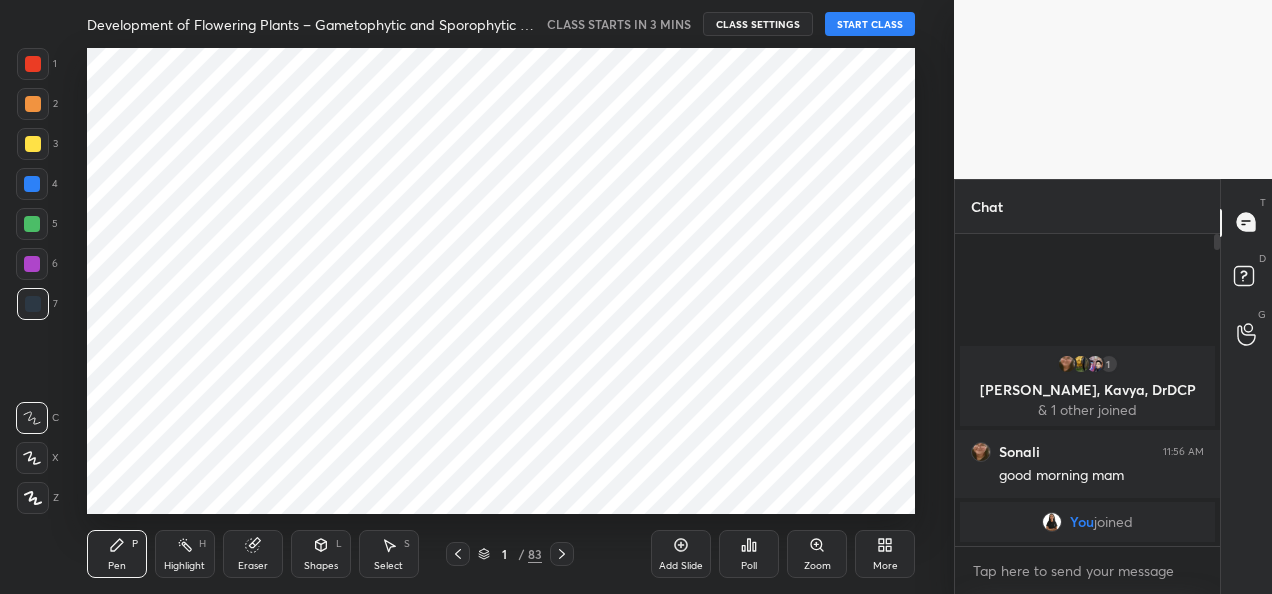 click 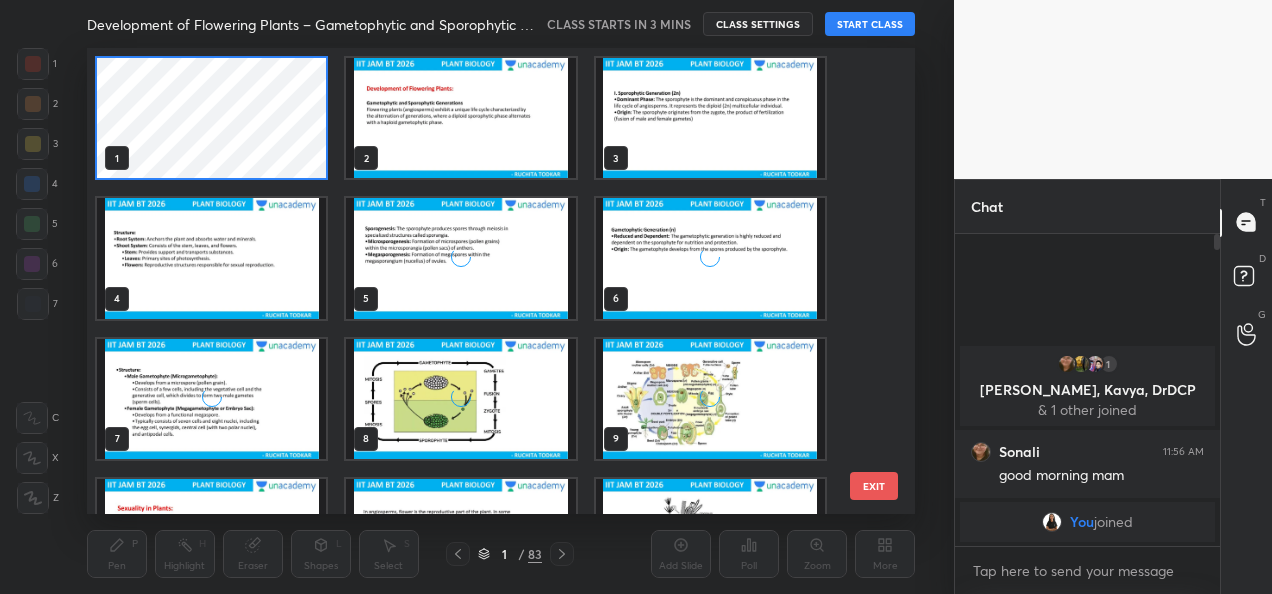 scroll, scrollTop: 7, scrollLeft: 10, axis: both 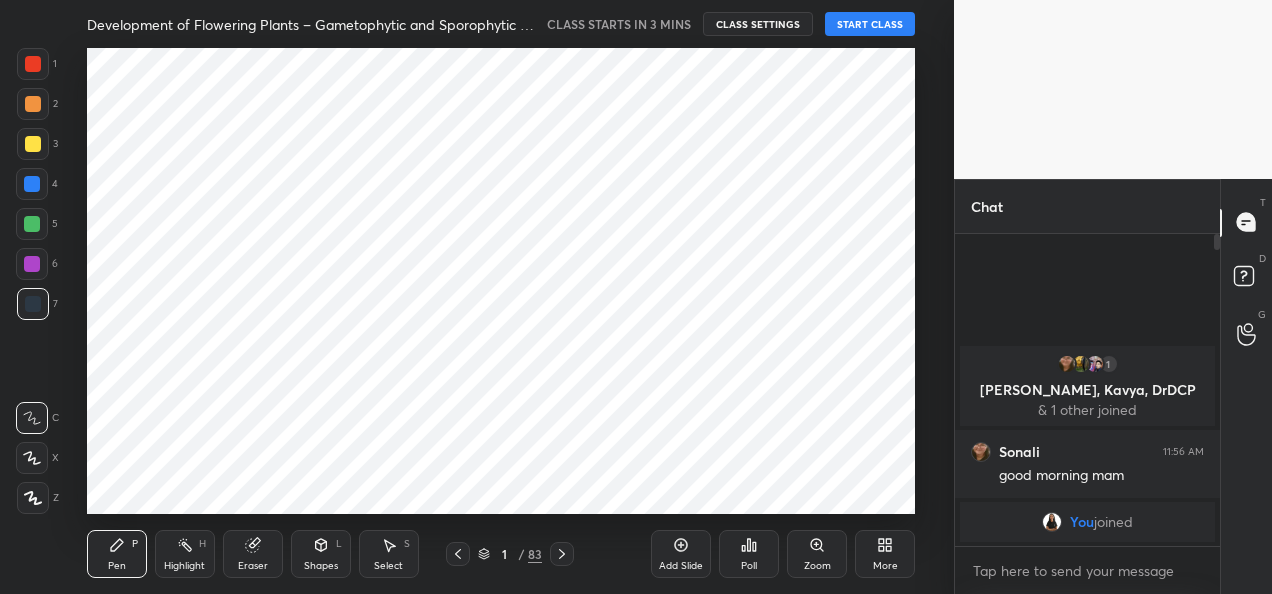 click at bounding box center (33, 64) 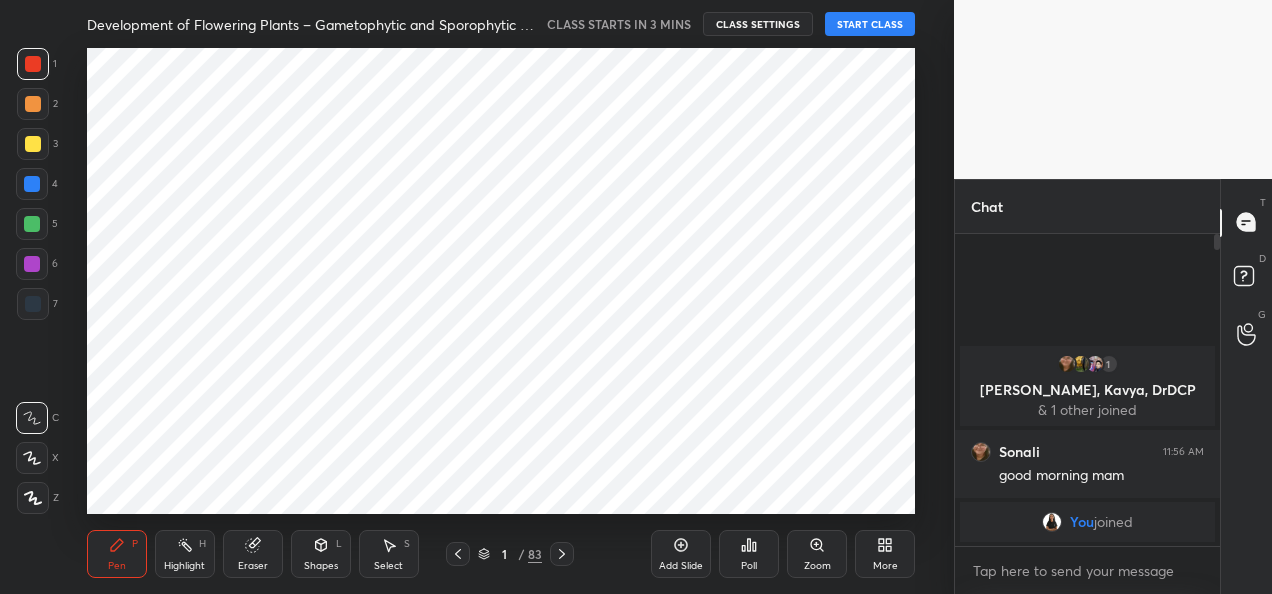 click 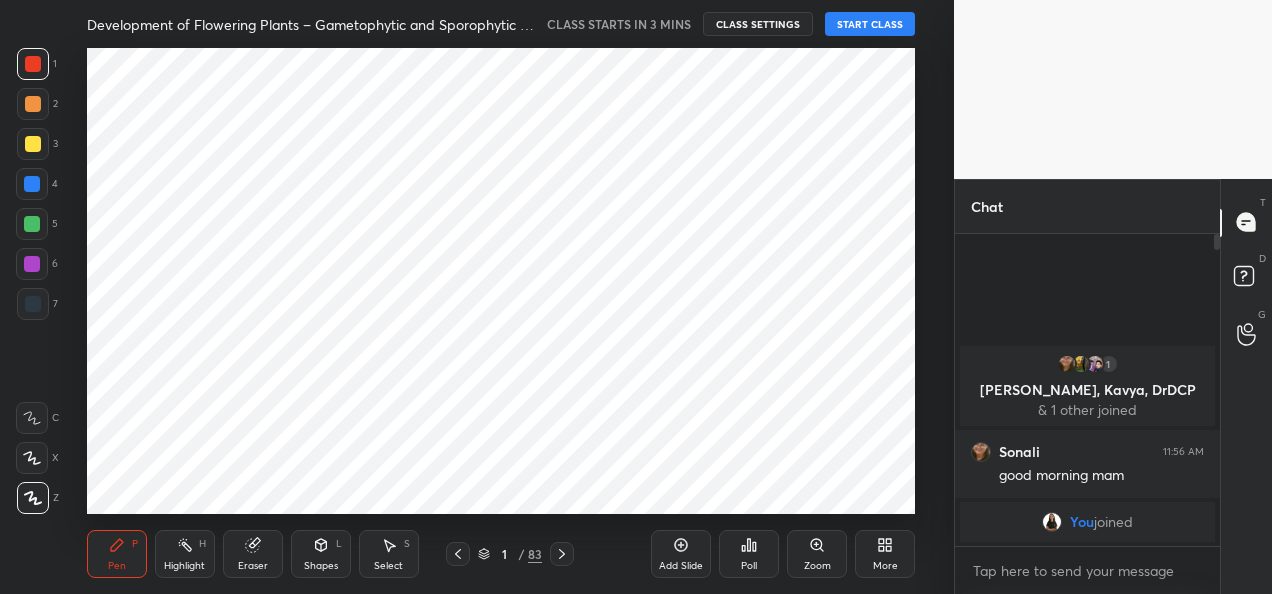 click at bounding box center (32, 184) 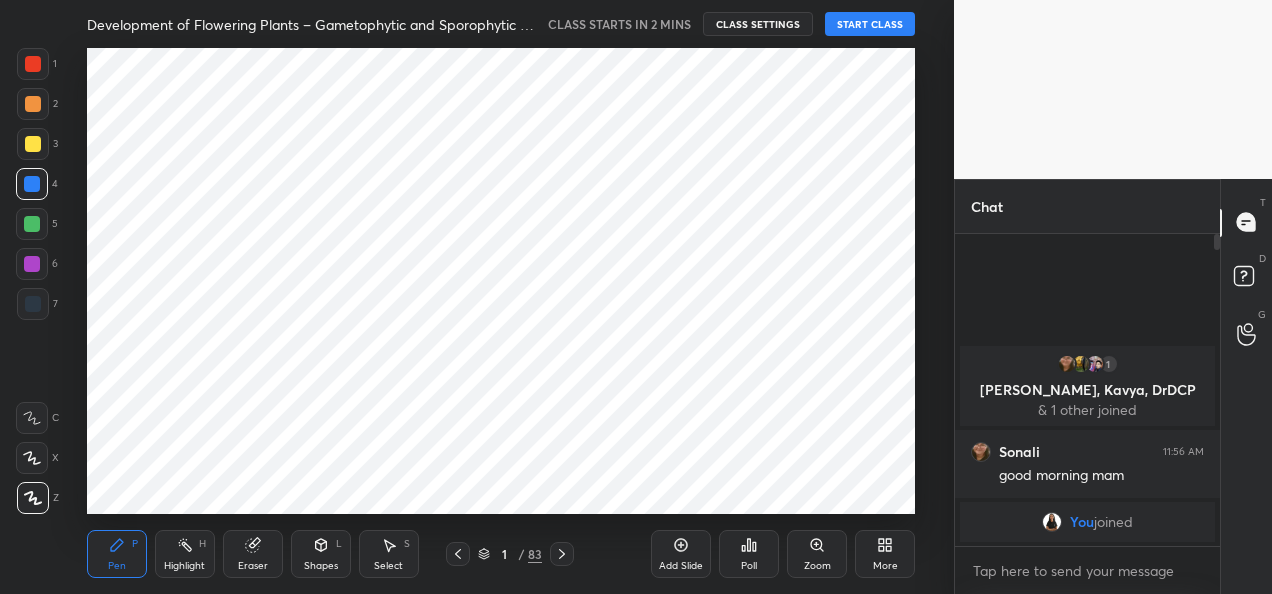 click at bounding box center (32, 224) 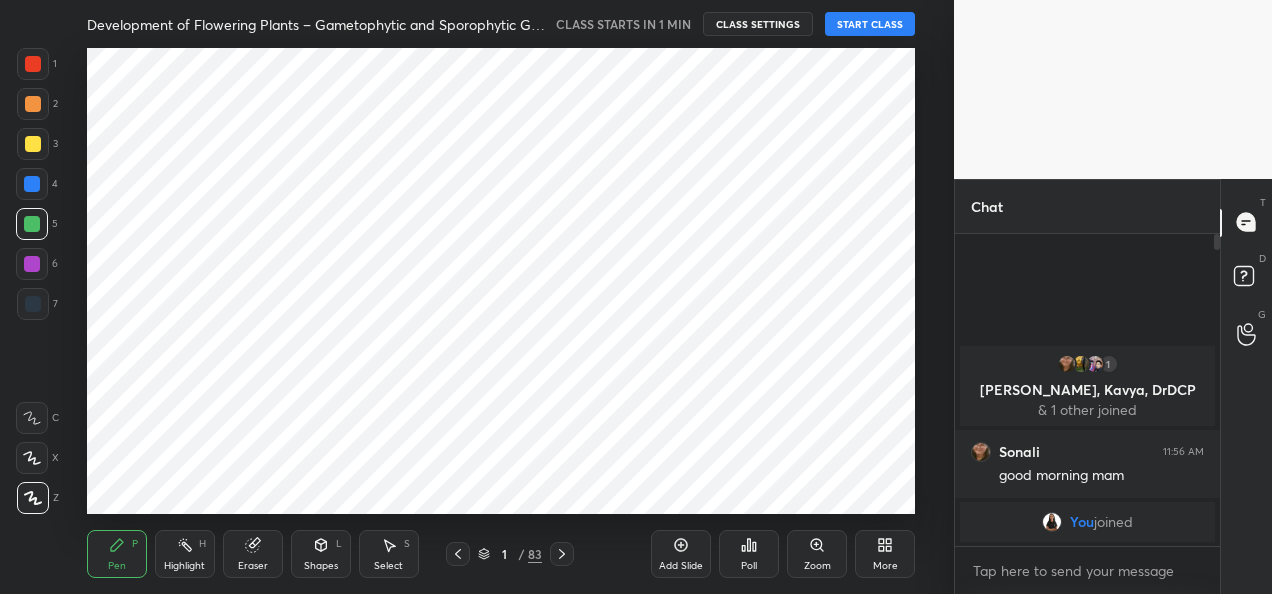 click on "START CLASS" at bounding box center (870, 24) 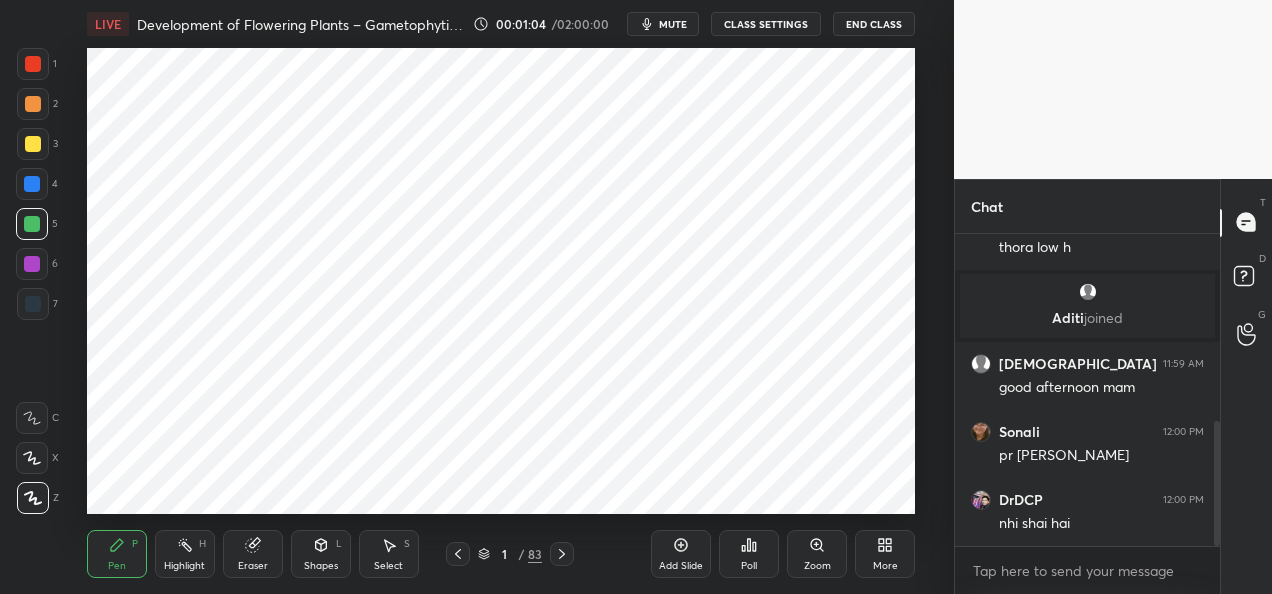 scroll, scrollTop: 464, scrollLeft: 0, axis: vertical 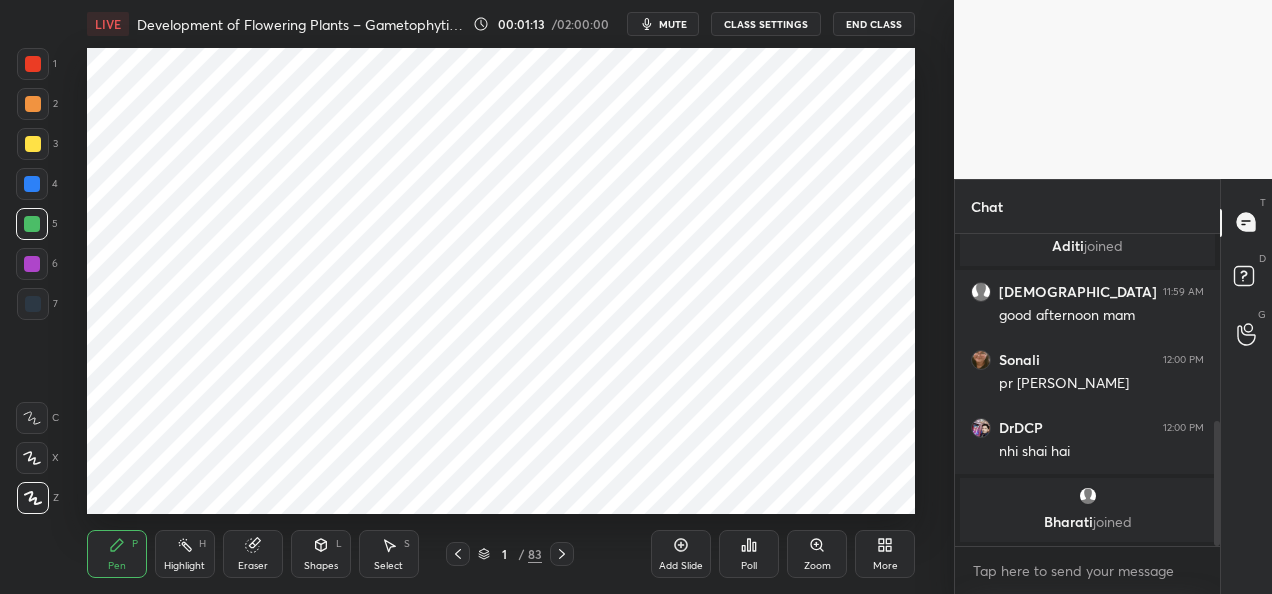 click on "Add Slide" at bounding box center [681, 566] 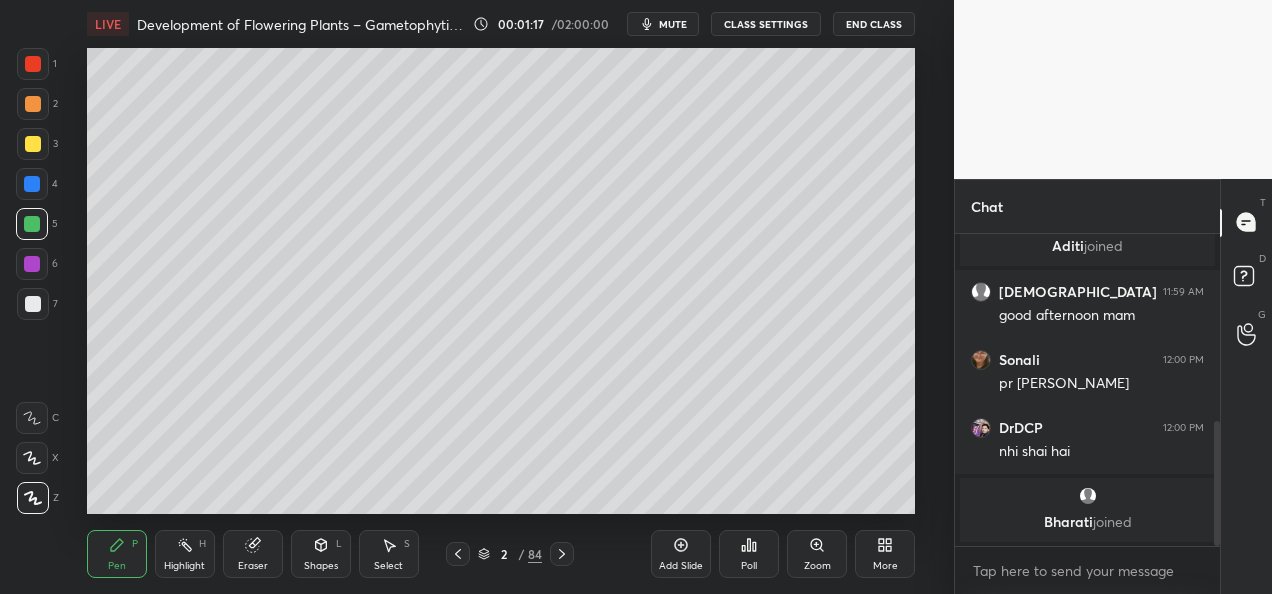 click at bounding box center [33, 304] 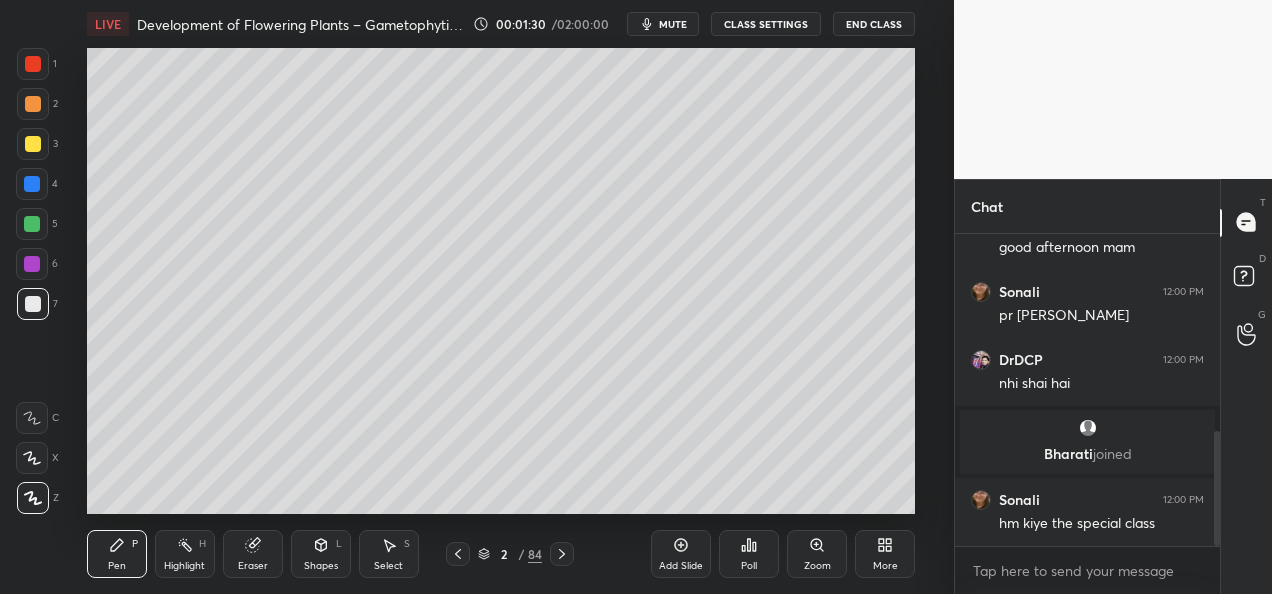 scroll, scrollTop: 604, scrollLeft: 0, axis: vertical 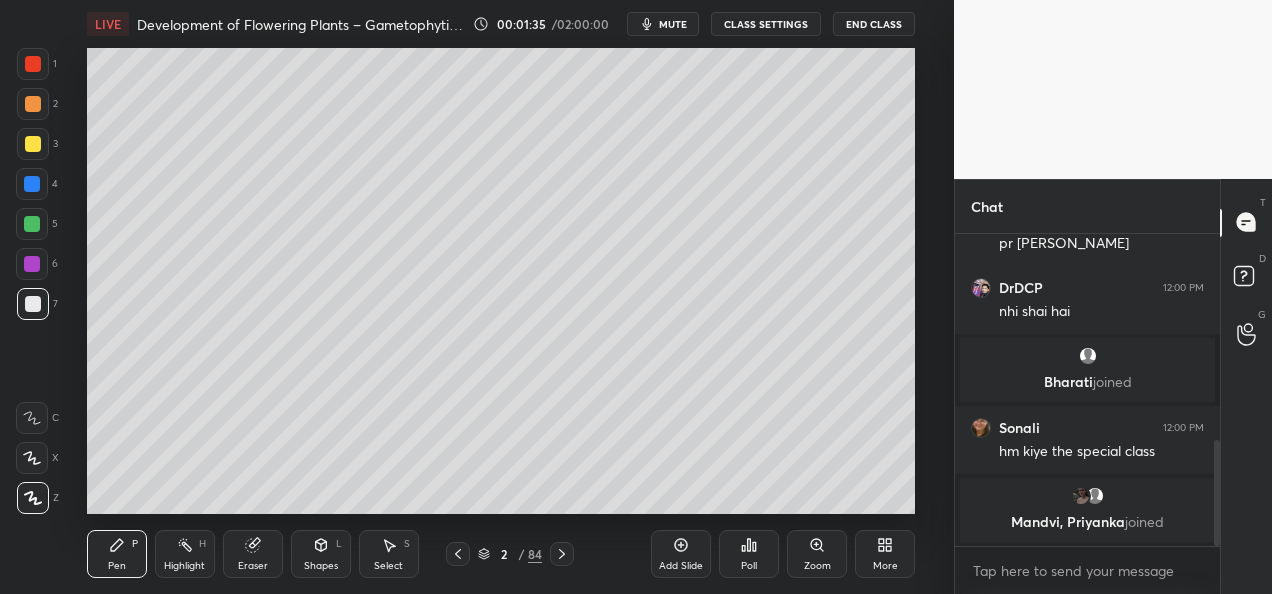click at bounding box center (32, 224) 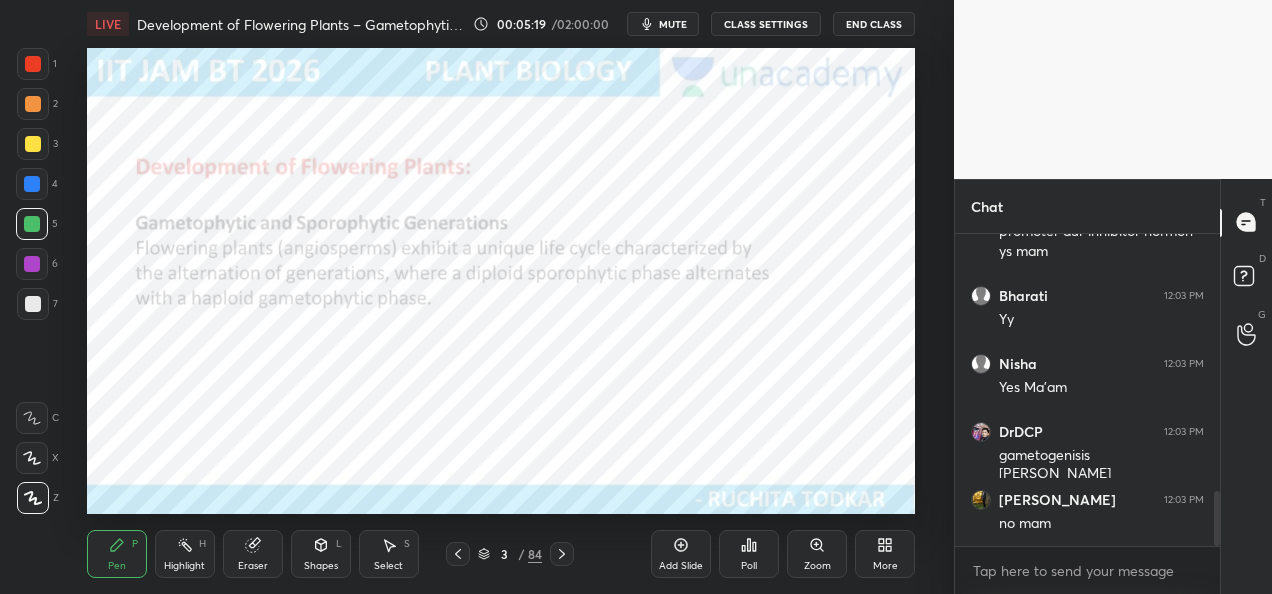 scroll, scrollTop: 1464, scrollLeft: 0, axis: vertical 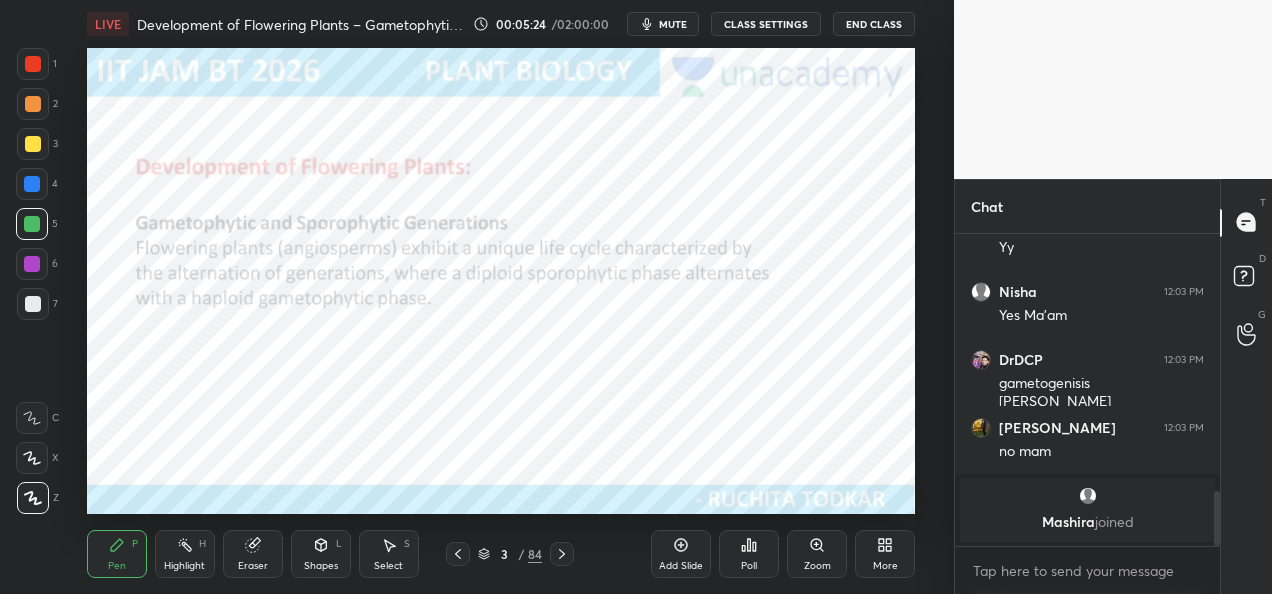 click at bounding box center [32, 458] 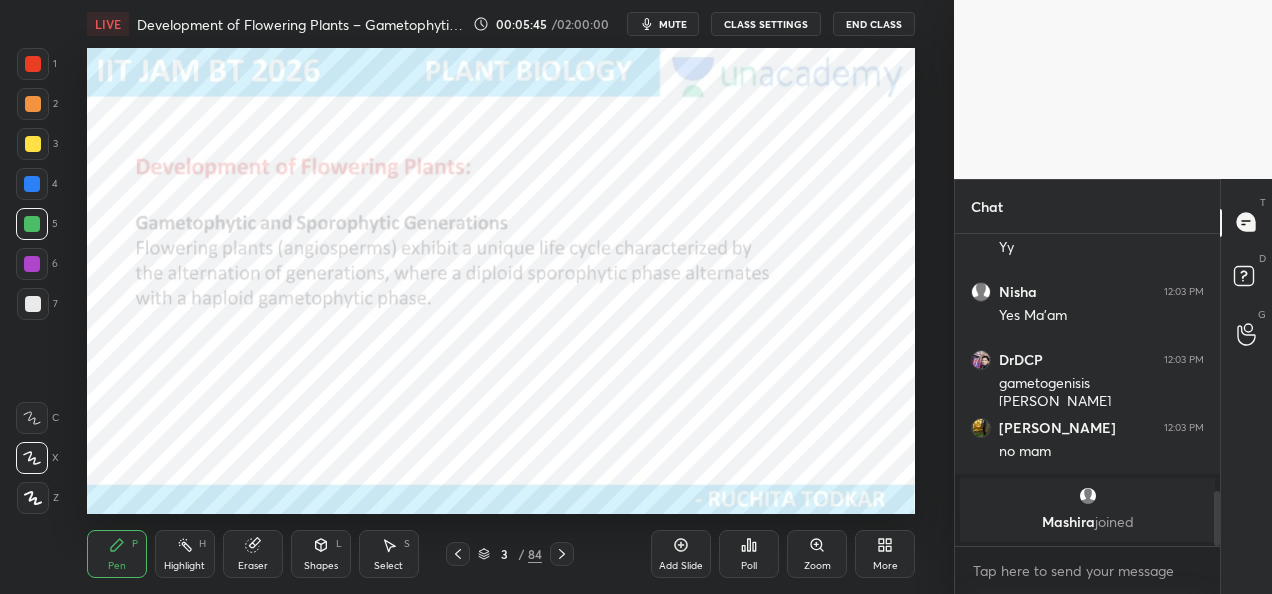 click at bounding box center (32, 264) 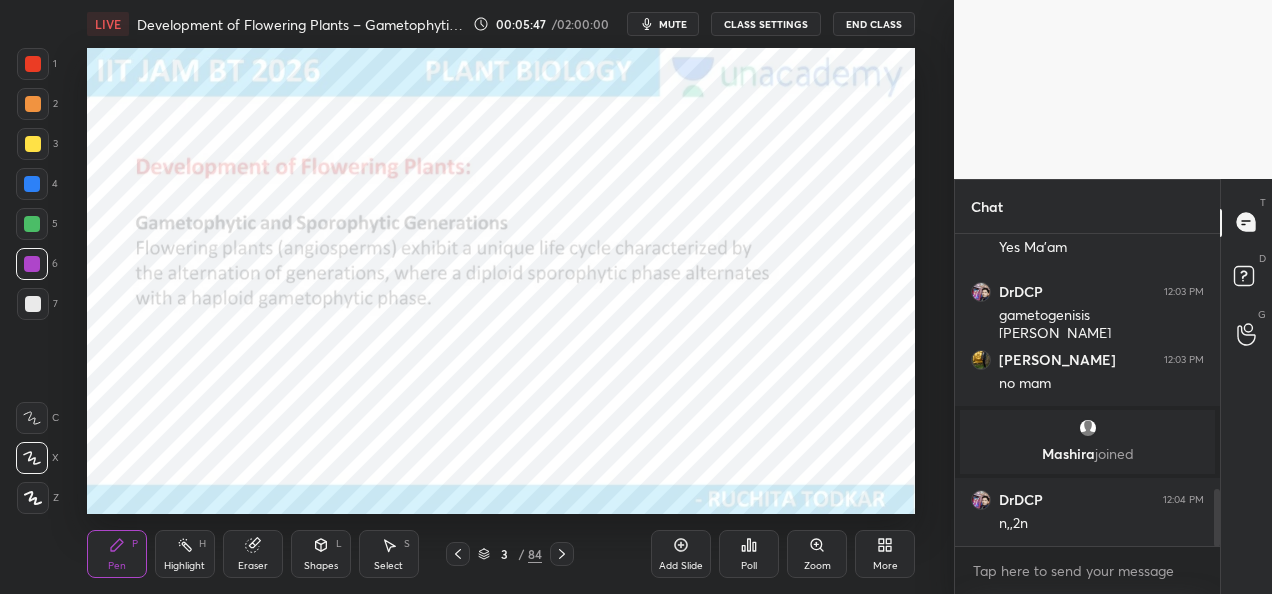 scroll, scrollTop: 1384, scrollLeft: 0, axis: vertical 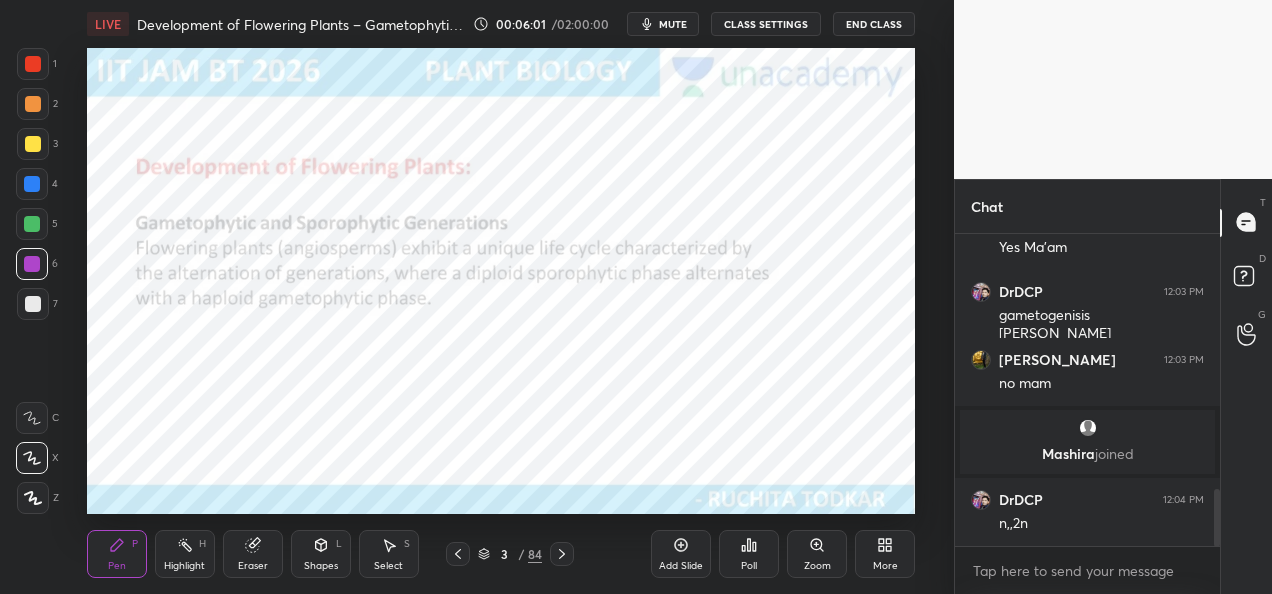 click at bounding box center (32, 224) 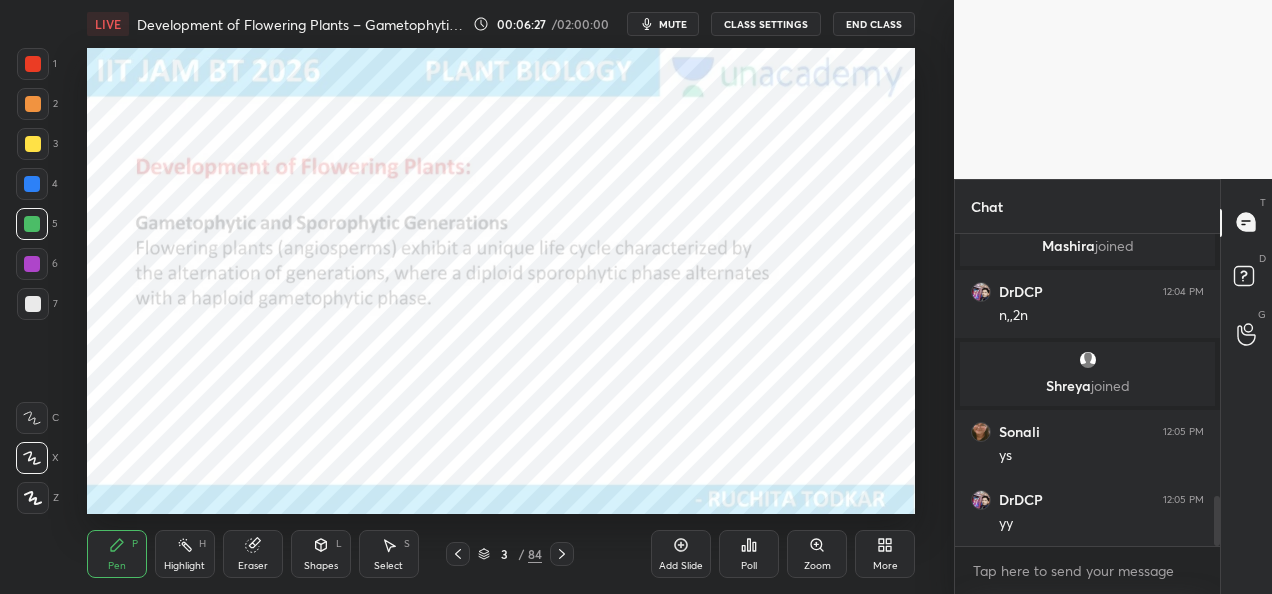 scroll, scrollTop: 1638, scrollLeft: 0, axis: vertical 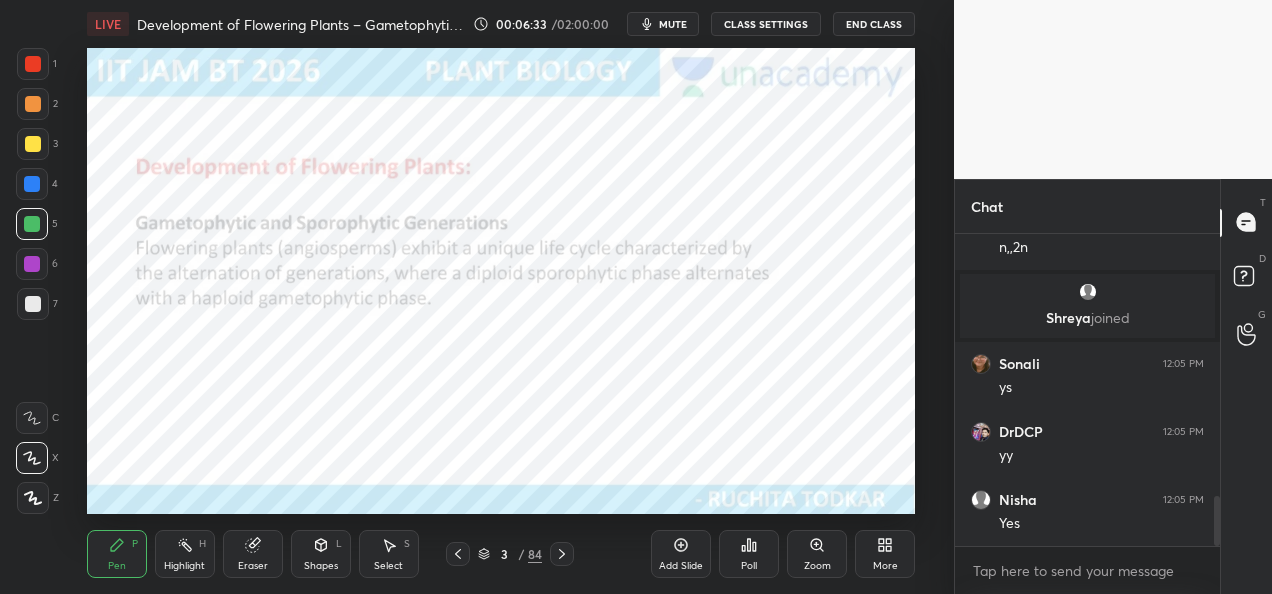 click on "Add Slide" at bounding box center [681, 554] 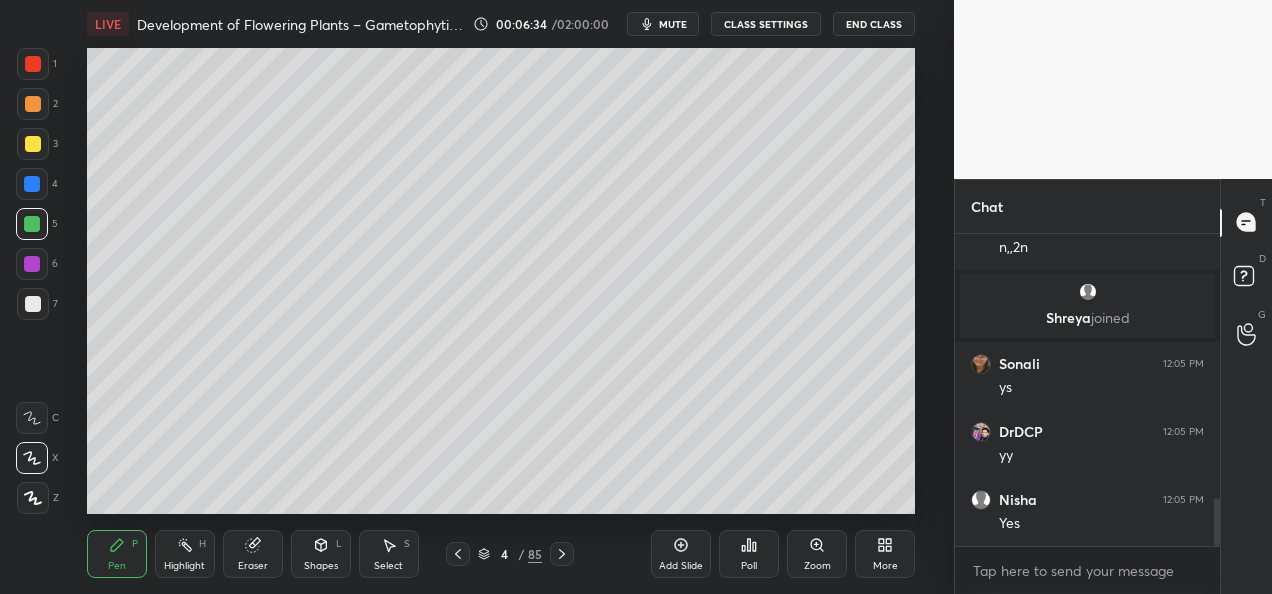 scroll, scrollTop: 1706, scrollLeft: 0, axis: vertical 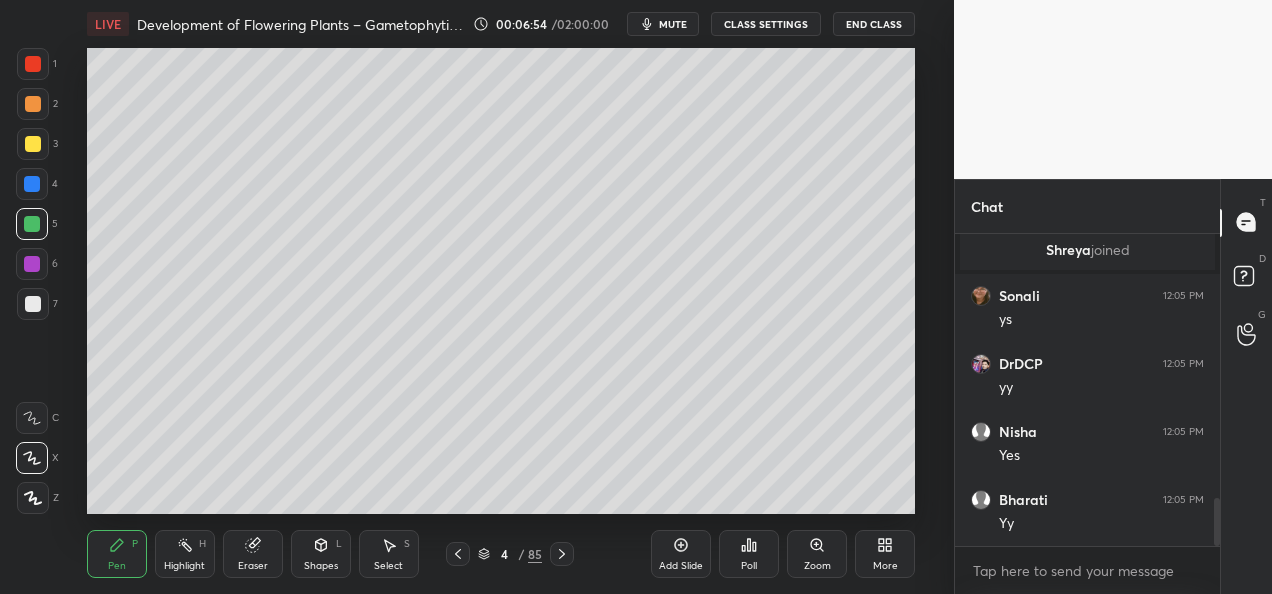 click at bounding box center (33, 104) 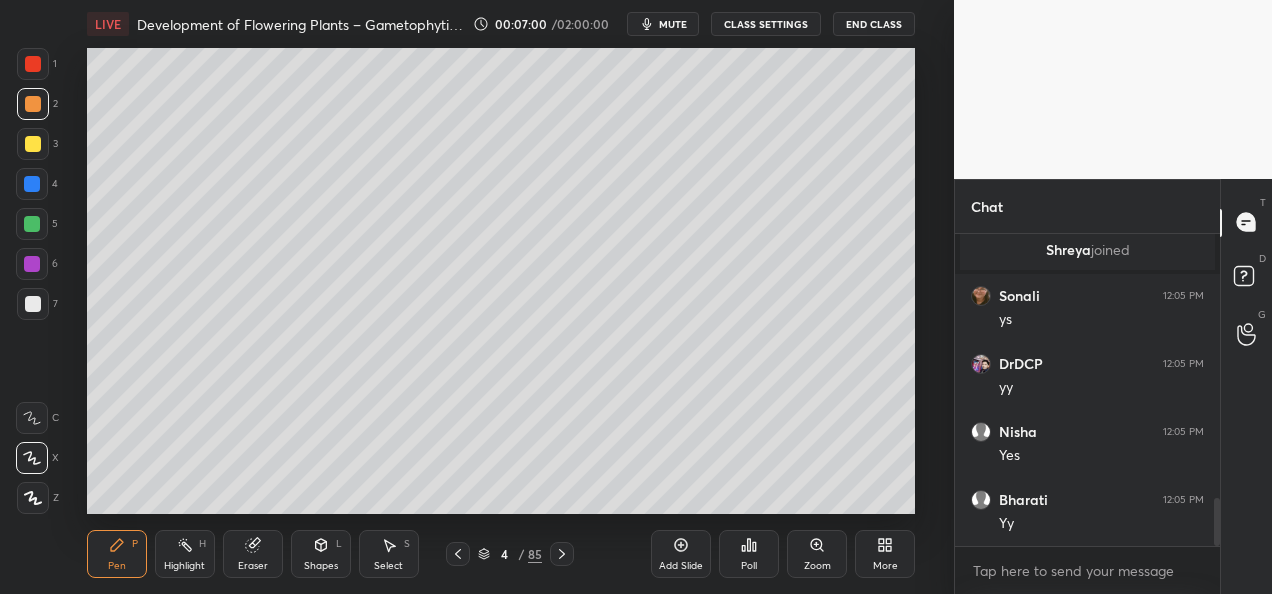 click at bounding box center (33, 144) 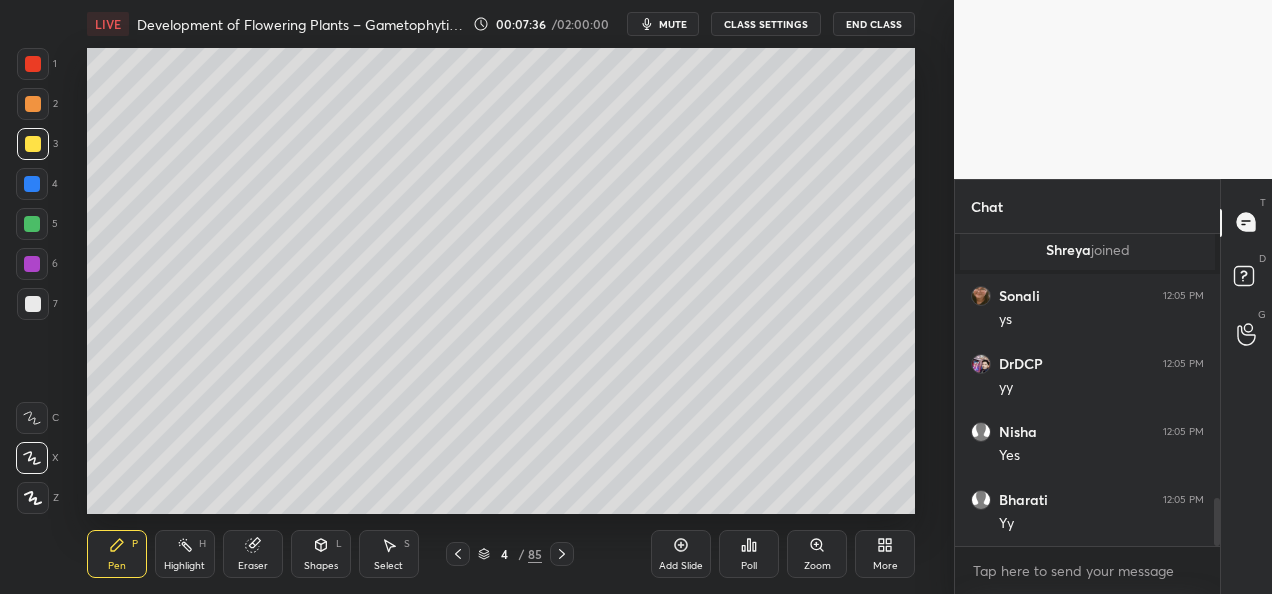 click at bounding box center (32, 264) 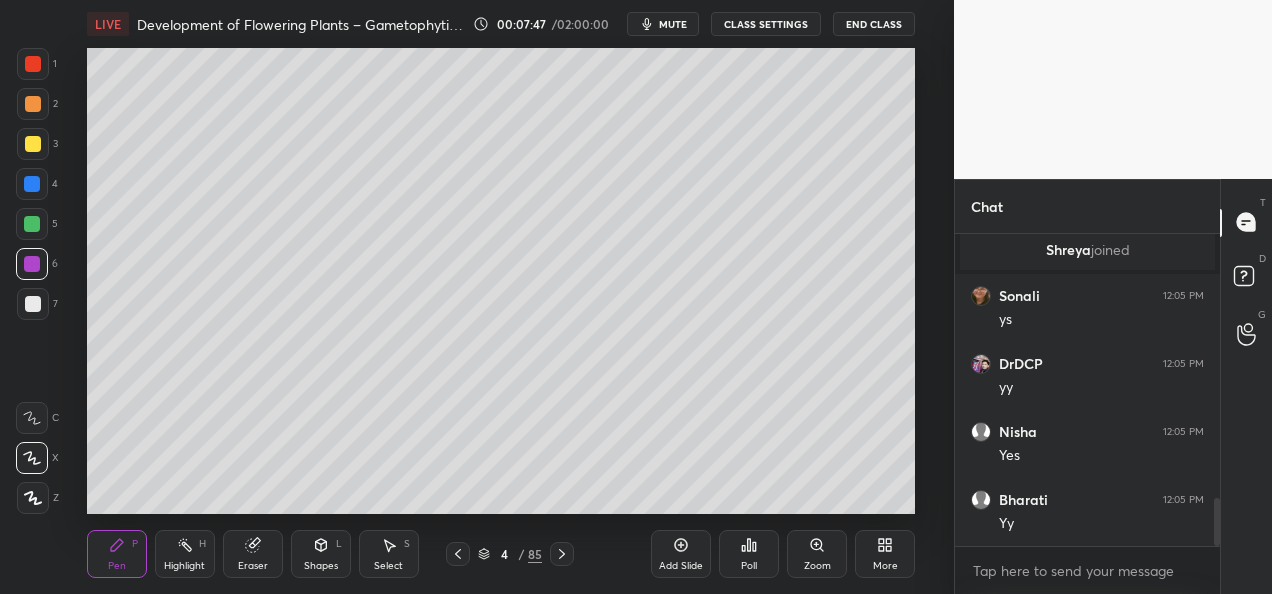 click at bounding box center (33, 144) 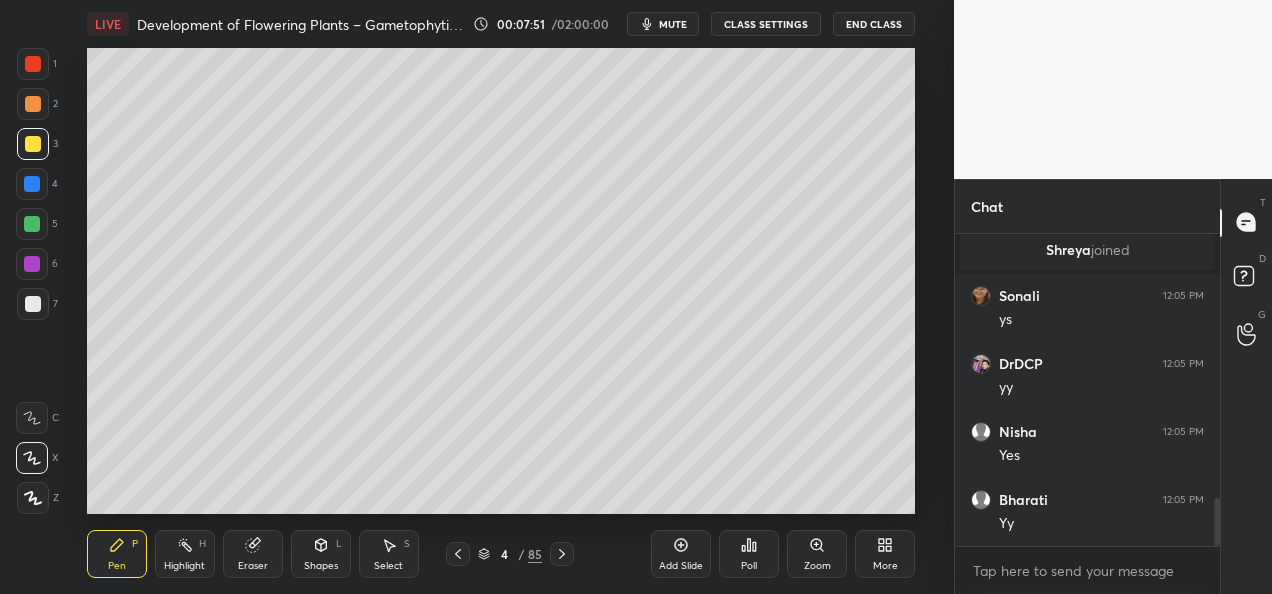 click at bounding box center (33, 104) 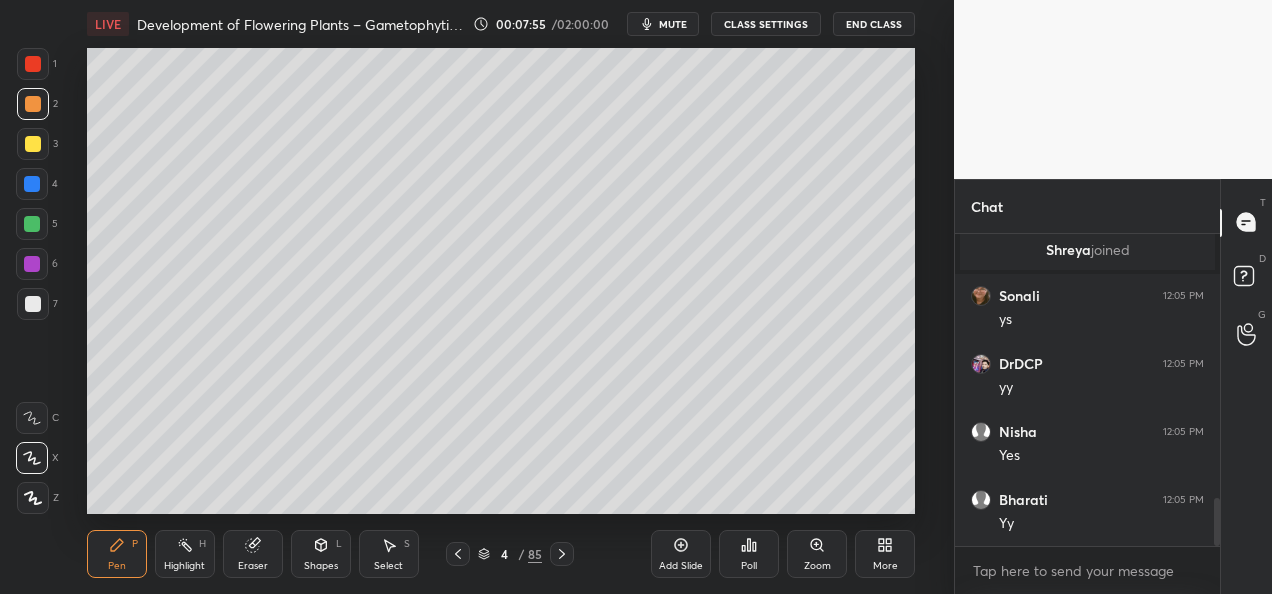 click at bounding box center [33, 144] 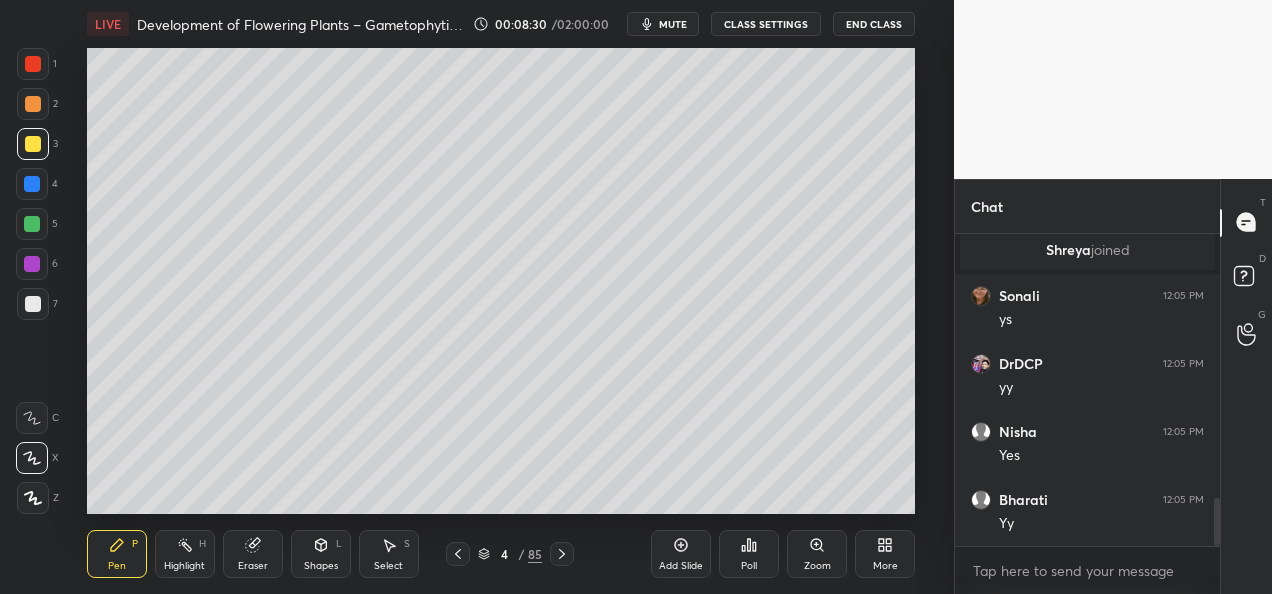 click at bounding box center (33, 104) 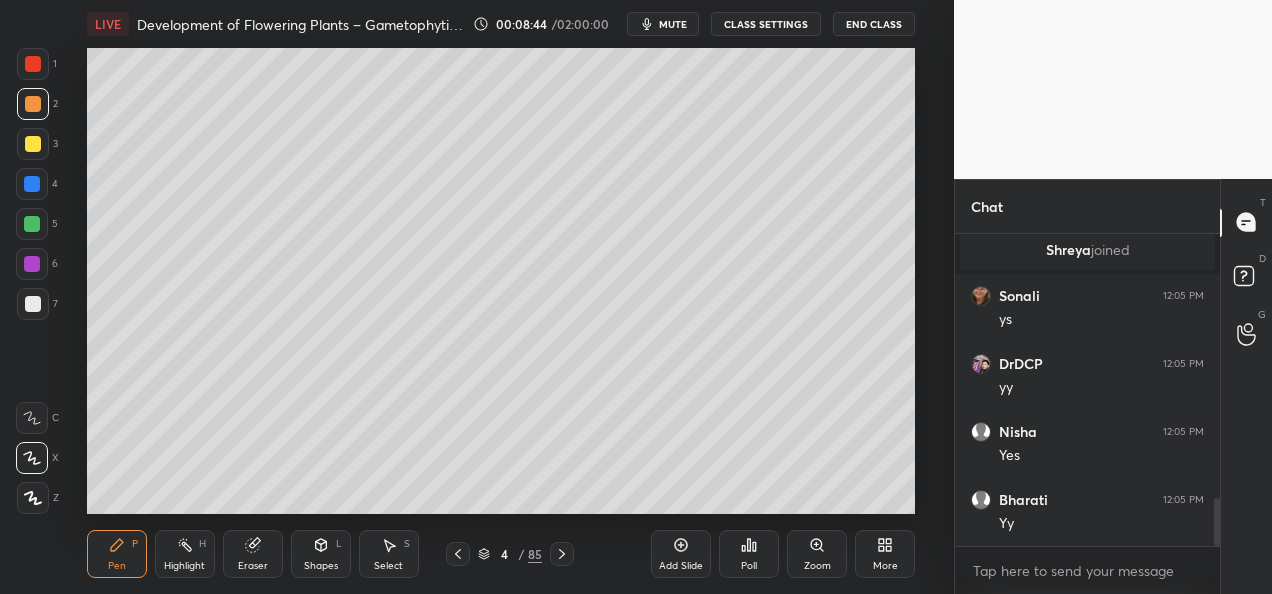 click at bounding box center [32, 264] 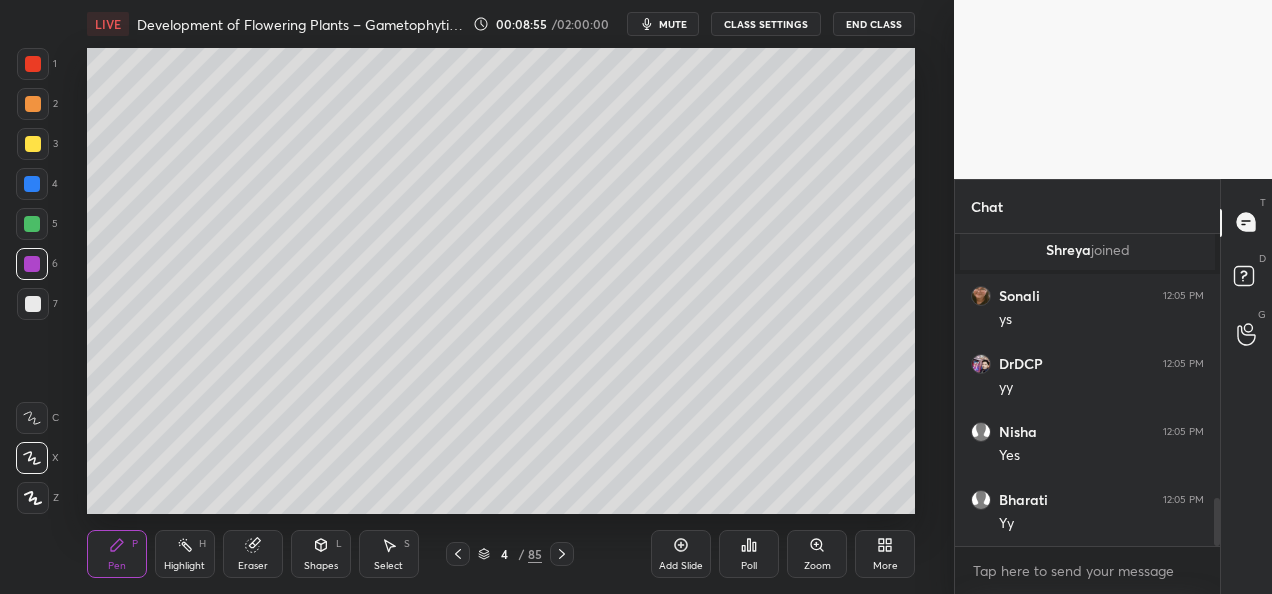 click at bounding box center [33, 104] 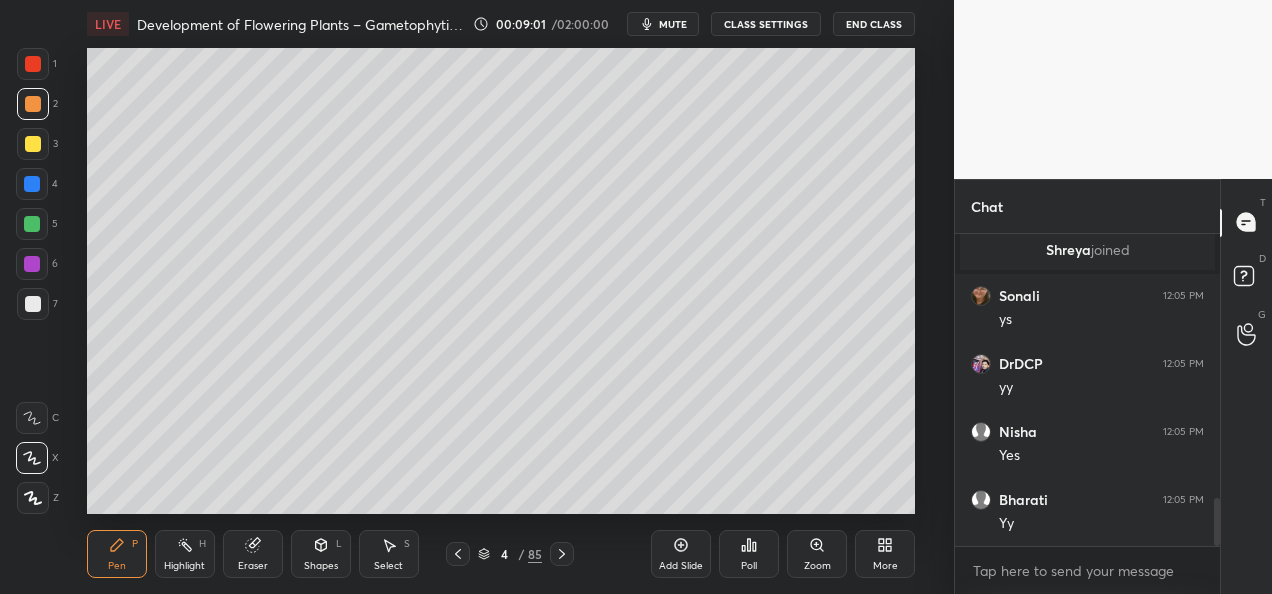 click at bounding box center (33, 144) 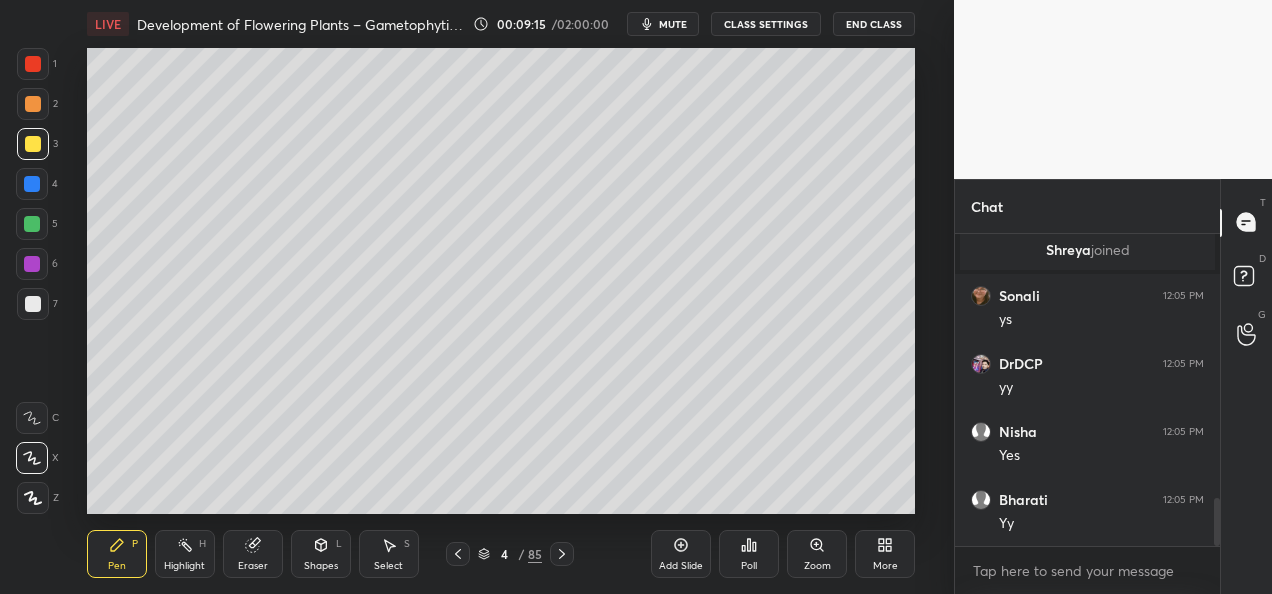 click on "Setting up your live class Poll for   secs No correct answer Start poll" at bounding box center (501, 281) 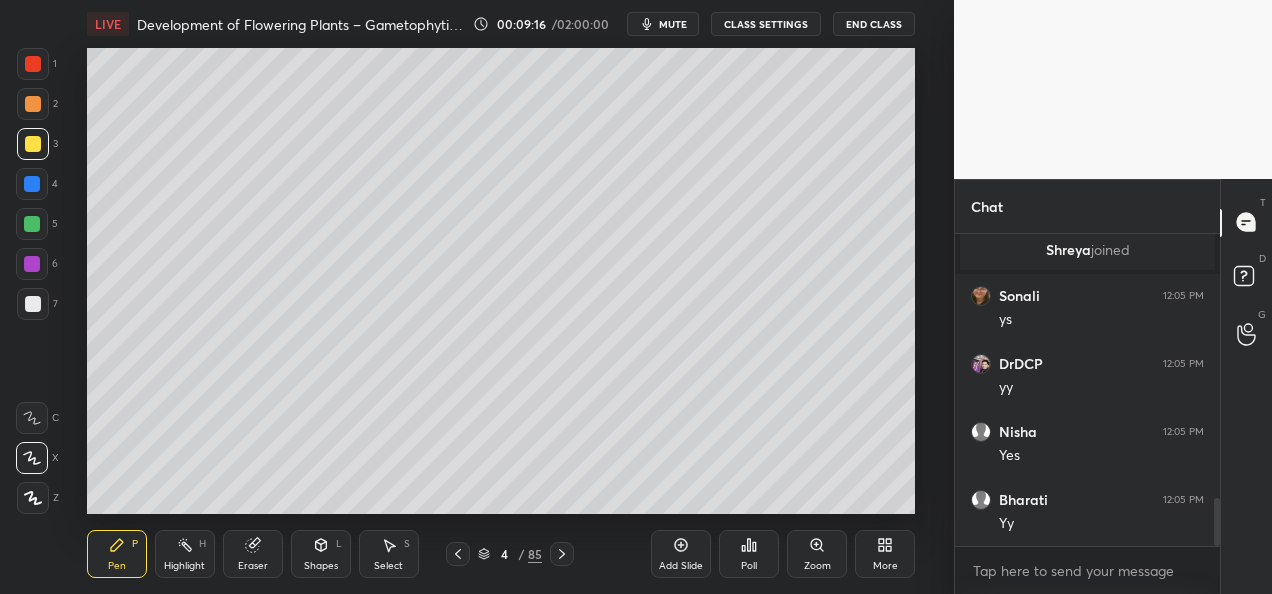 click on "Setting up your live class Poll for   secs No correct answer Start poll" at bounding box center (501, 281) 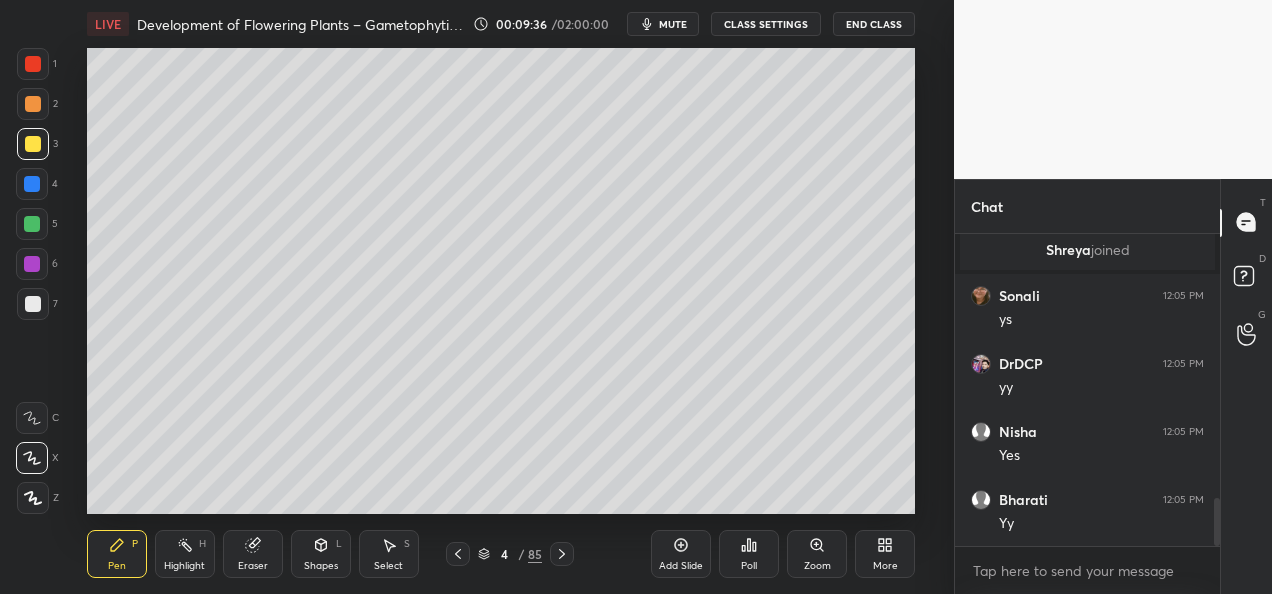 click 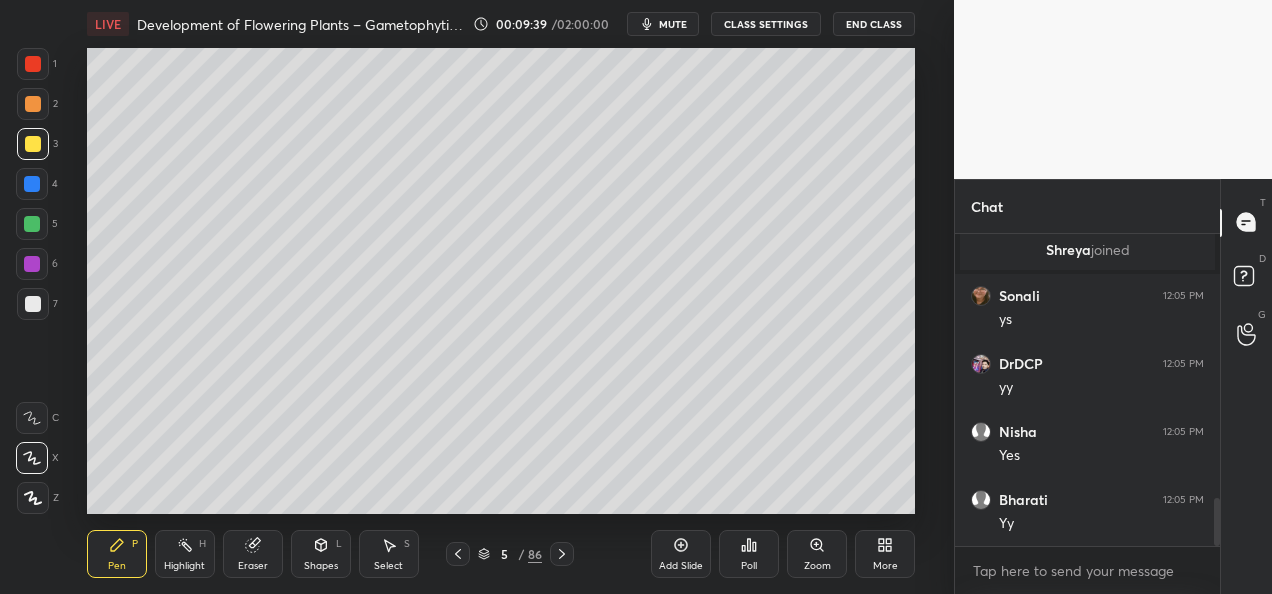 click at bounding box center (33, 104) 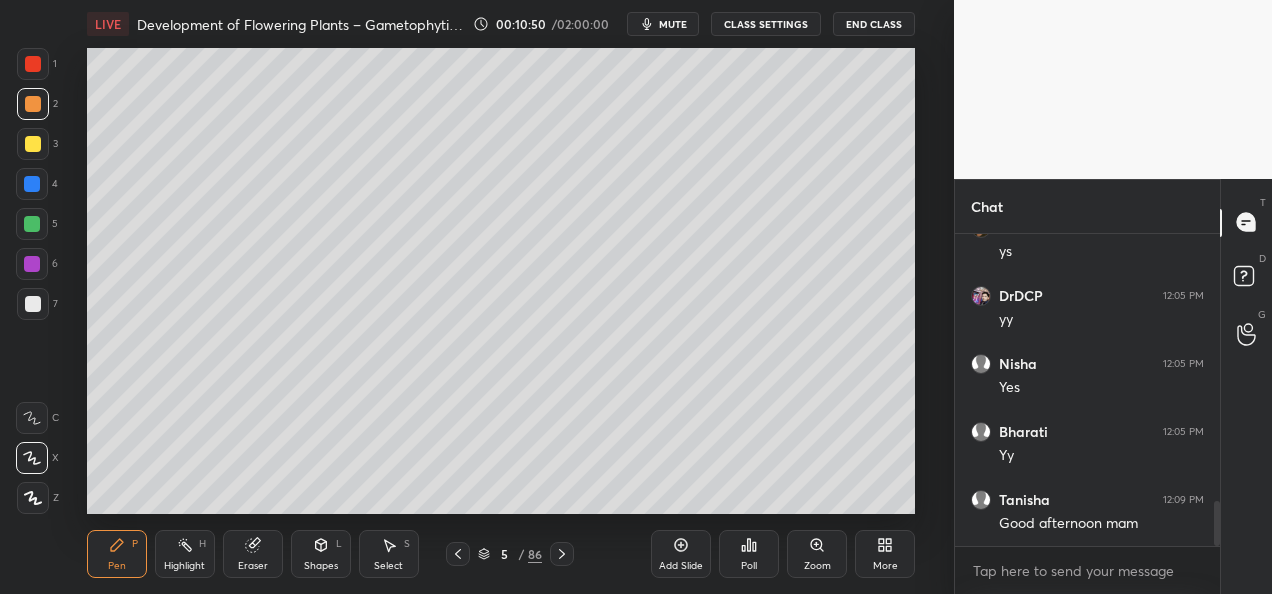 scroll, scrollTop: 1846, scrollLeft: 0, axis: vertical 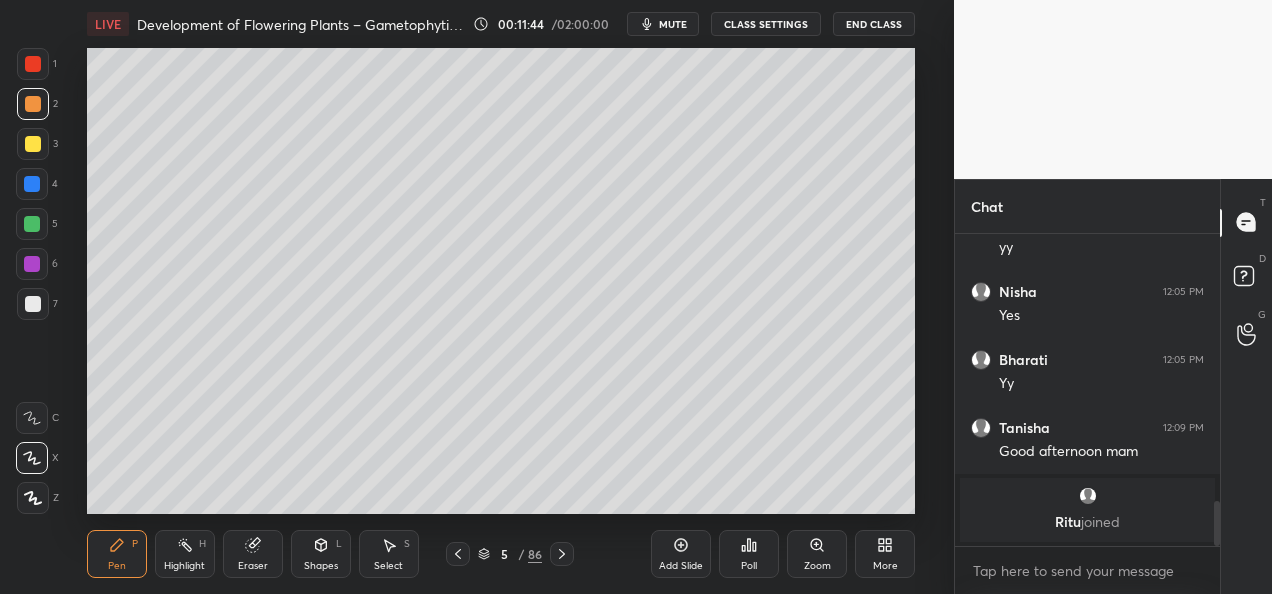click at bounding box center [33, 144] 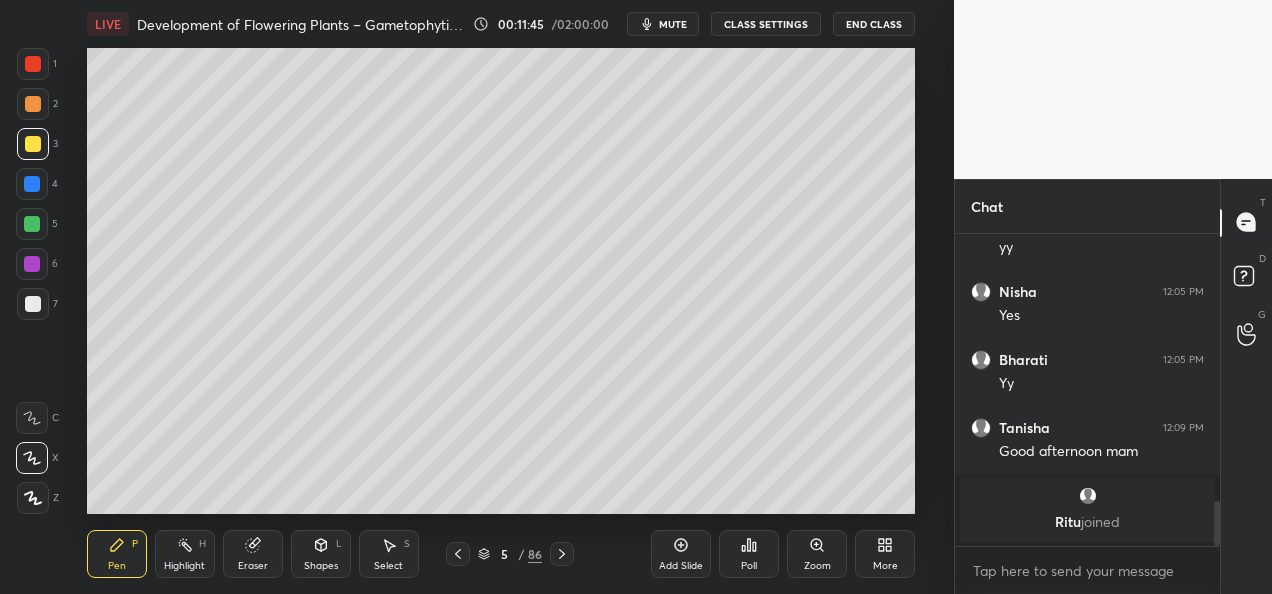 click at bounding box center (33, 304) 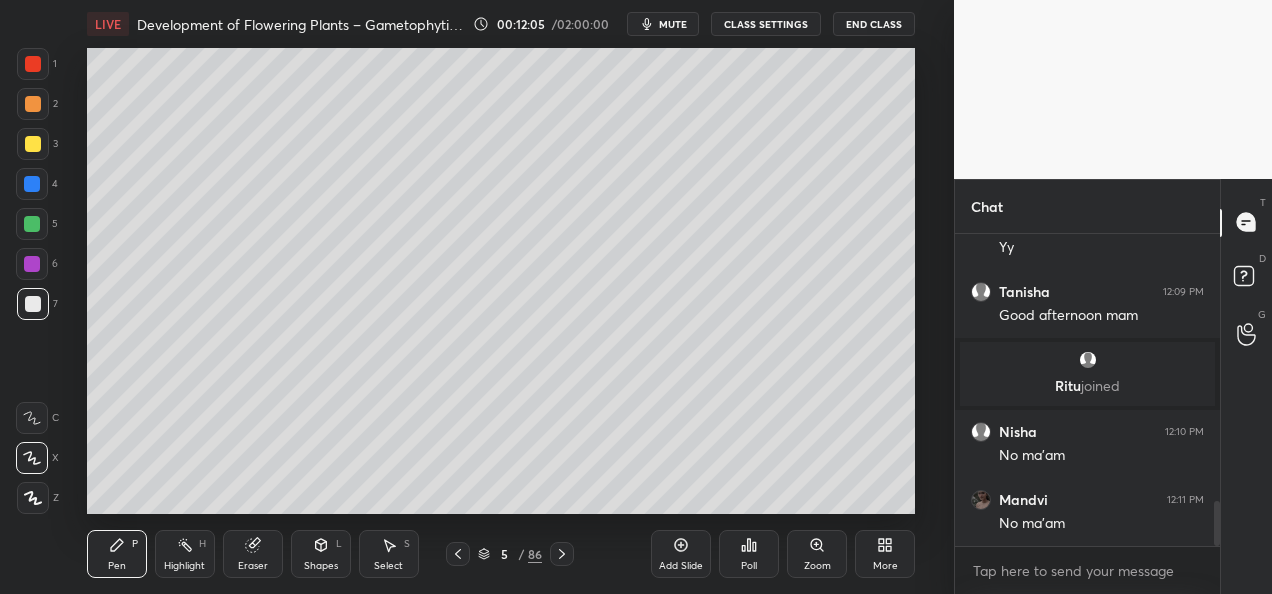scroll, scrollTop: 1934, scrollLeft: 0, axis: vertical 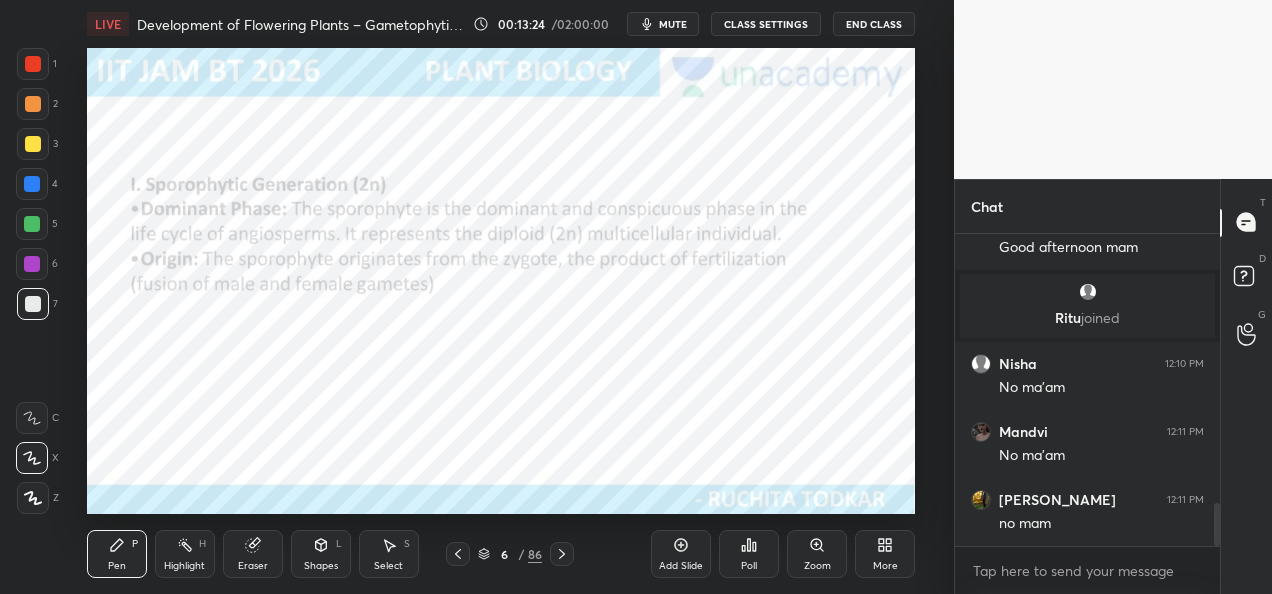 click at bounding box center [32, 184] 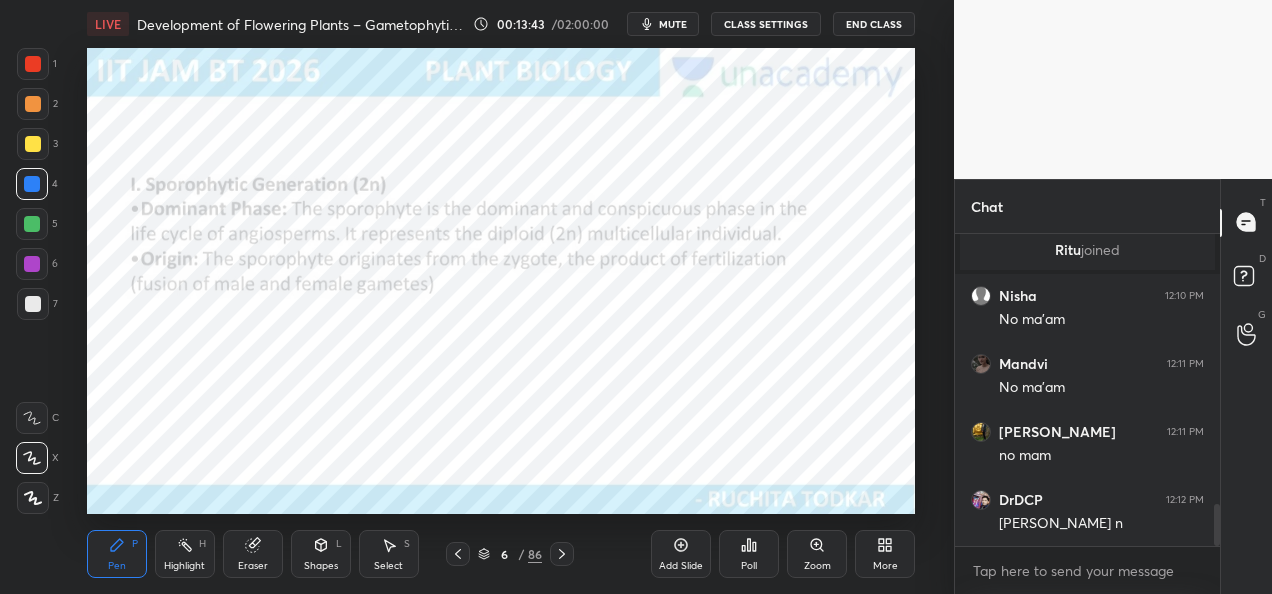 scroll, scrollTop: 2022, scrollLeft: 0, axis: vertical 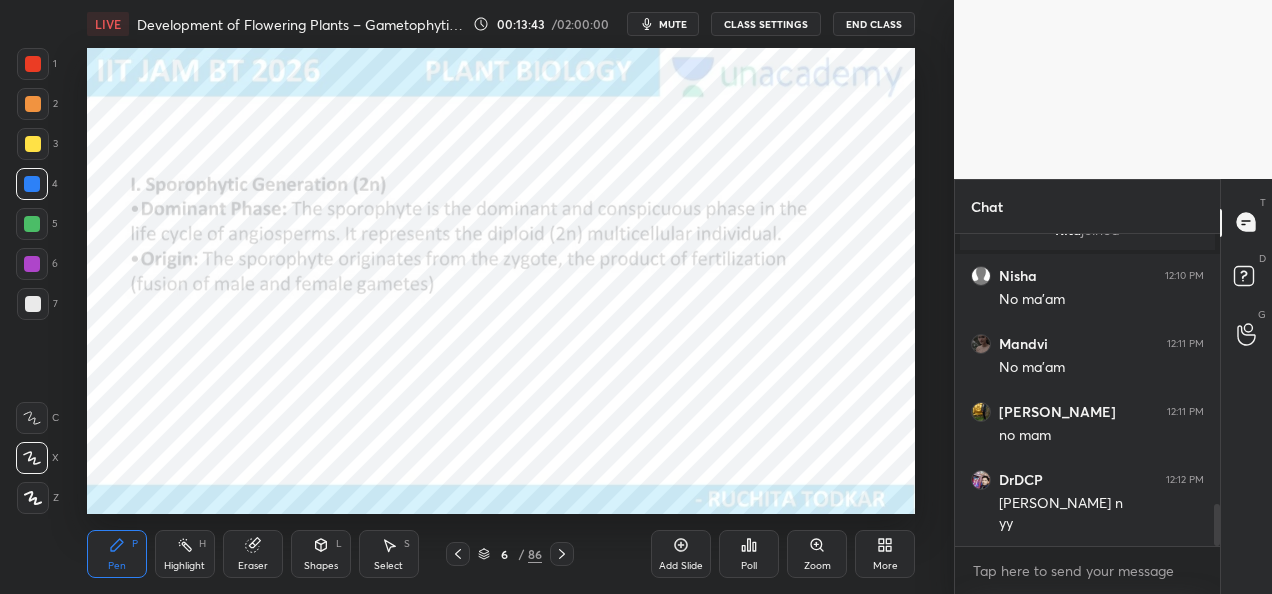 click at bounding box center (32, 264) 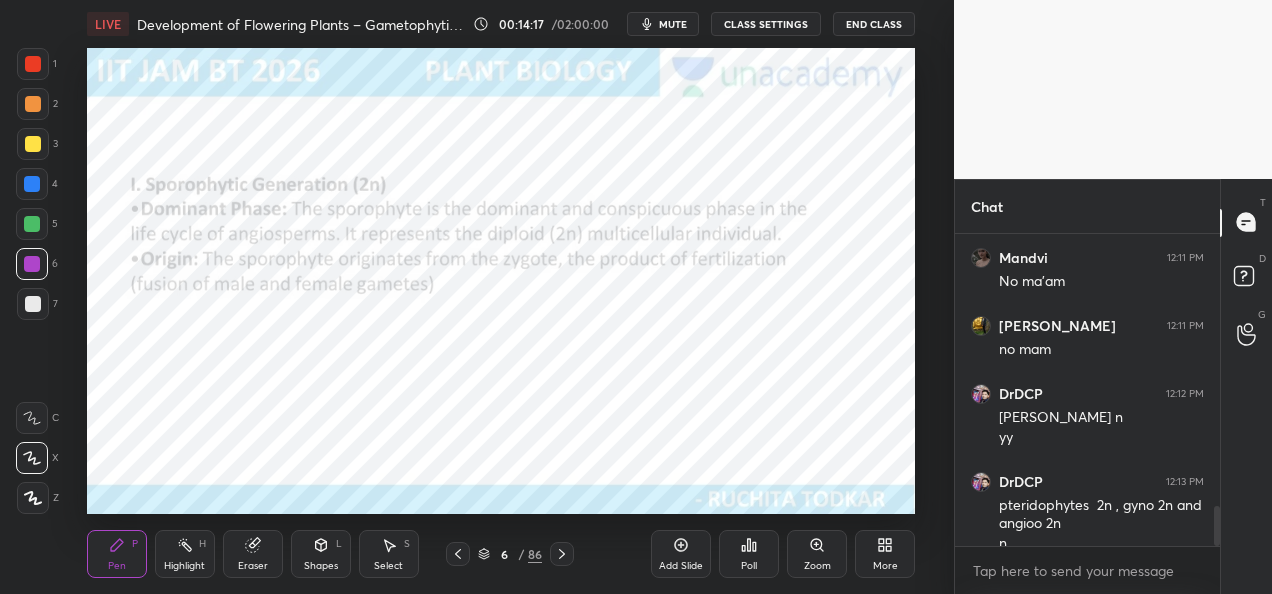 scroll, scrollTop: 2128, scrollLeft: 0, axis: vertical 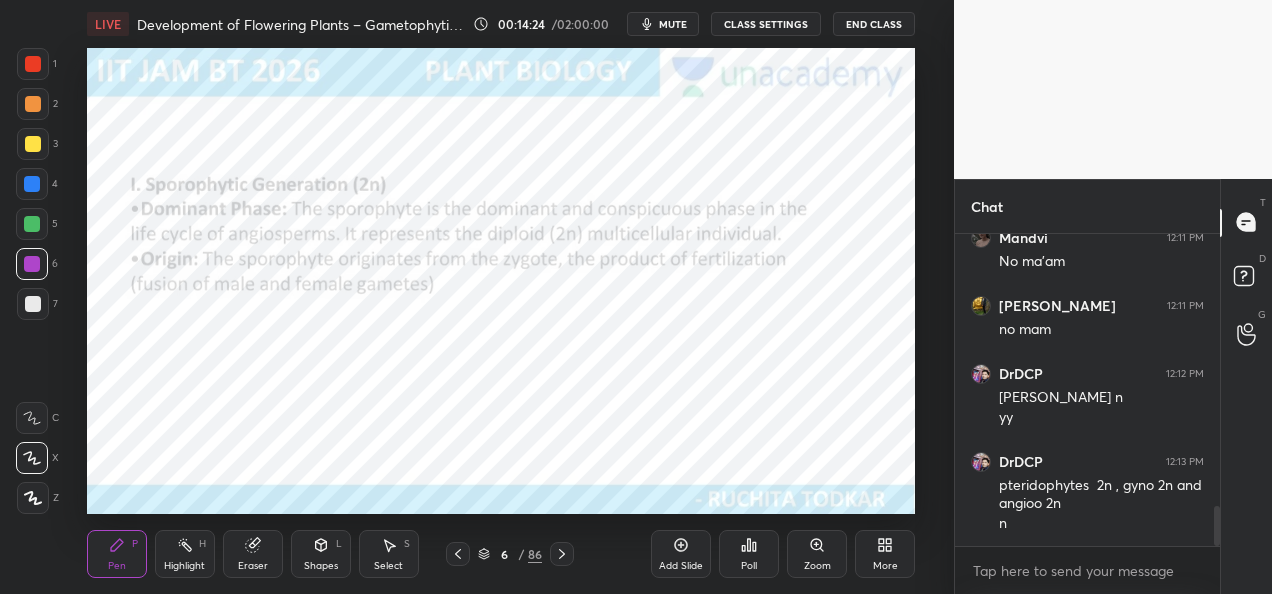 click at bounding box center (33, 104) 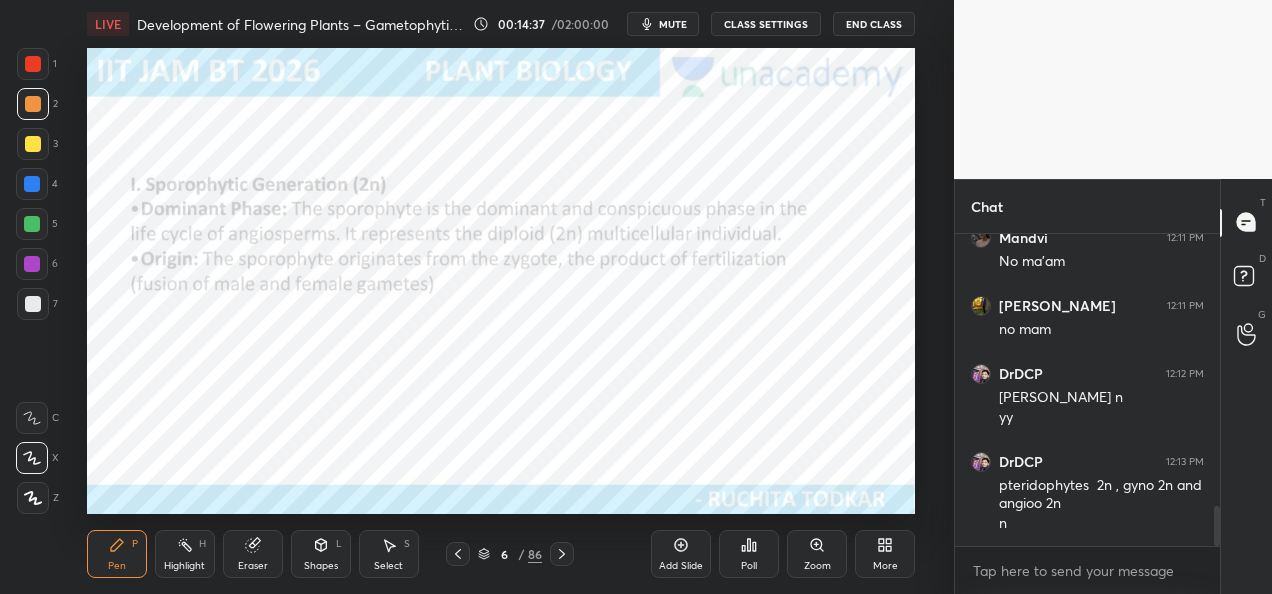 click at bounding box center [32, 184] 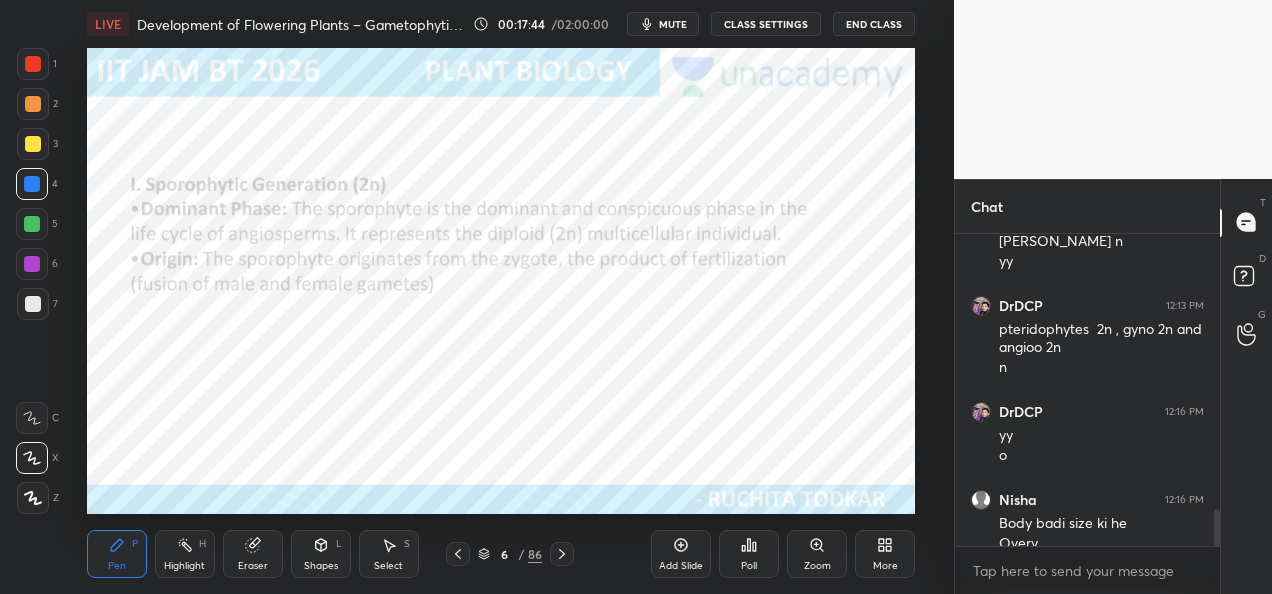 scroll, scrollTop: 2304, scrollLeft: 0, axis: vertical 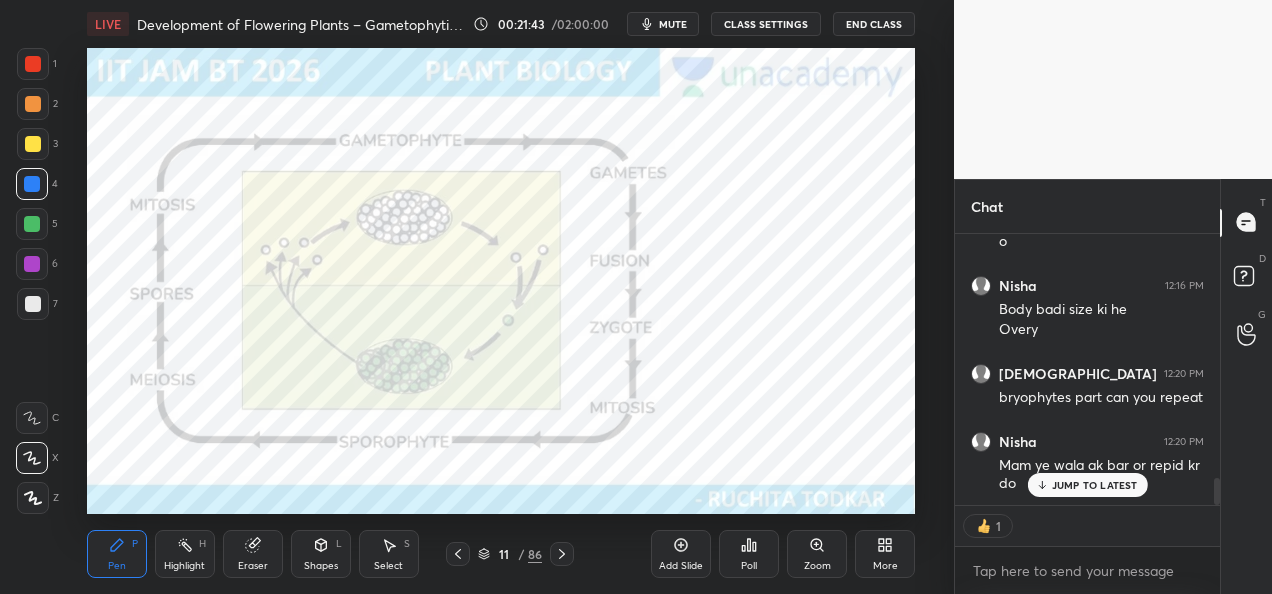 click on "Add Slide" at bounding box center [681, 554] 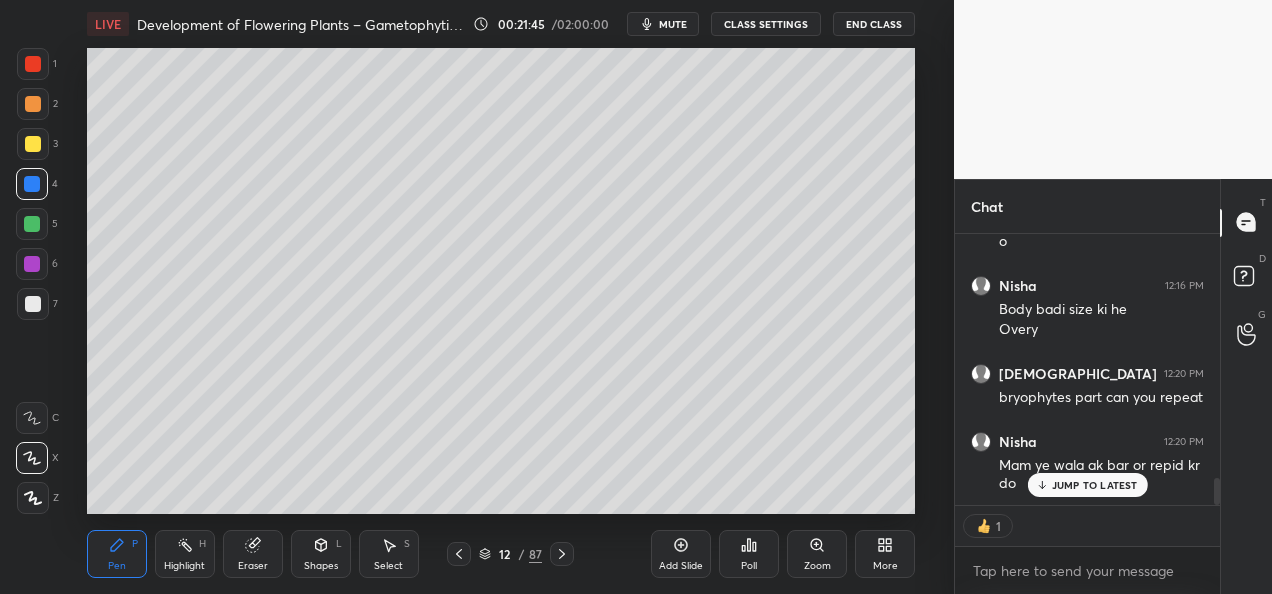click at bounding box center [33, 104] 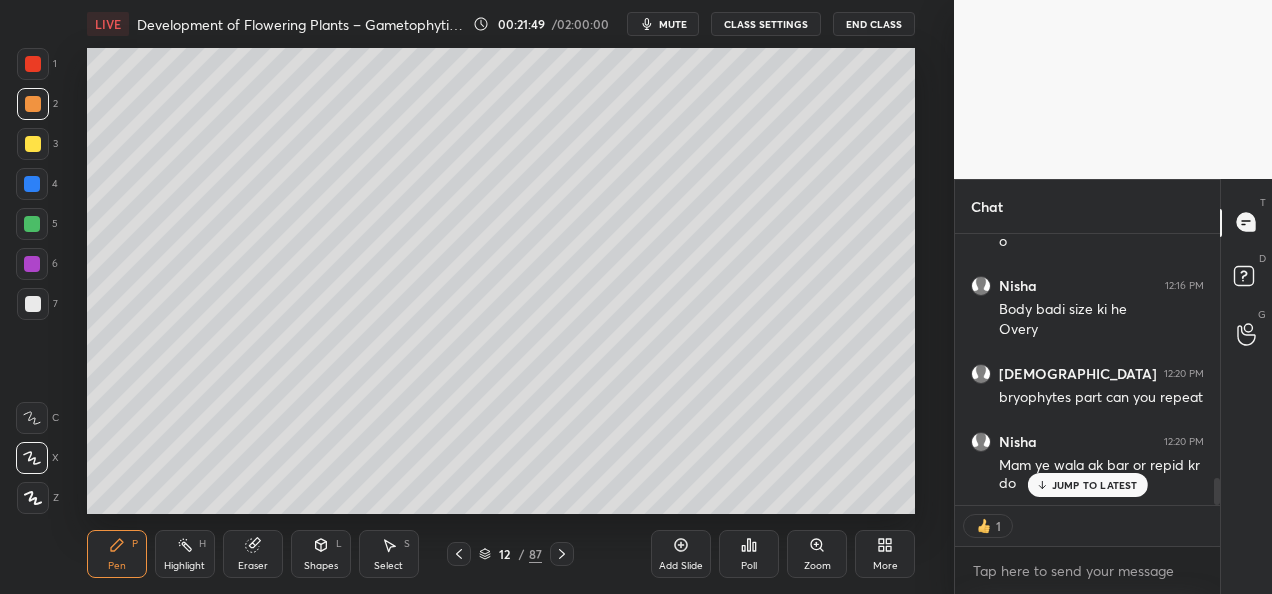 type on "x" 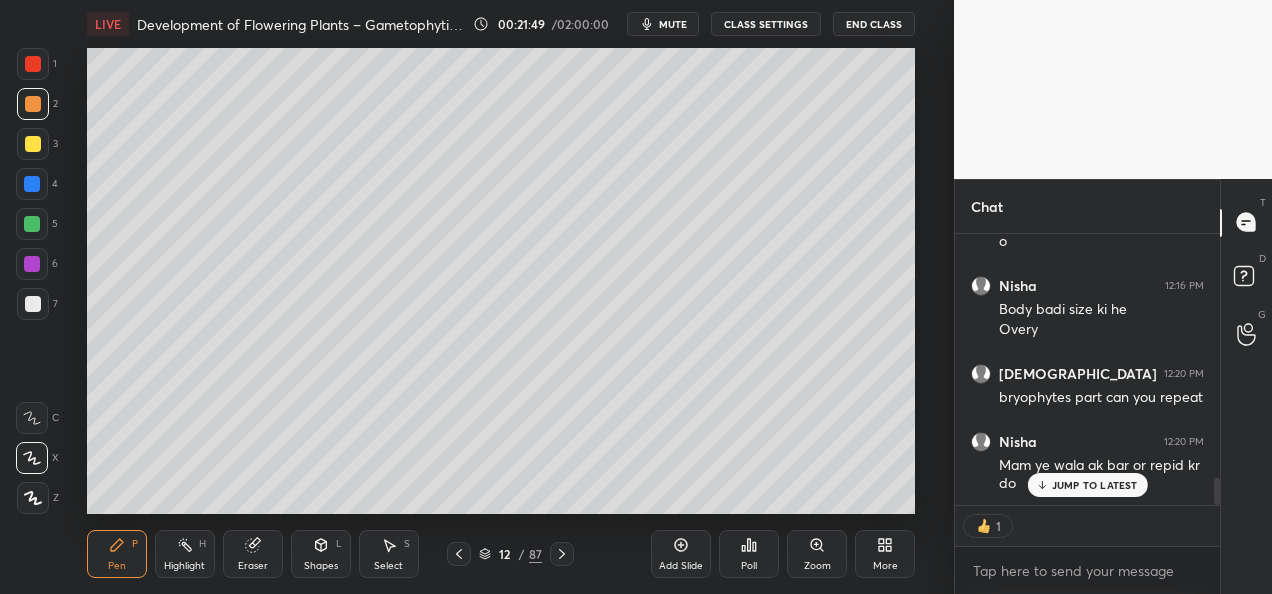 scroll, scrollTop: 6, scrollLeft: 6, axis: both 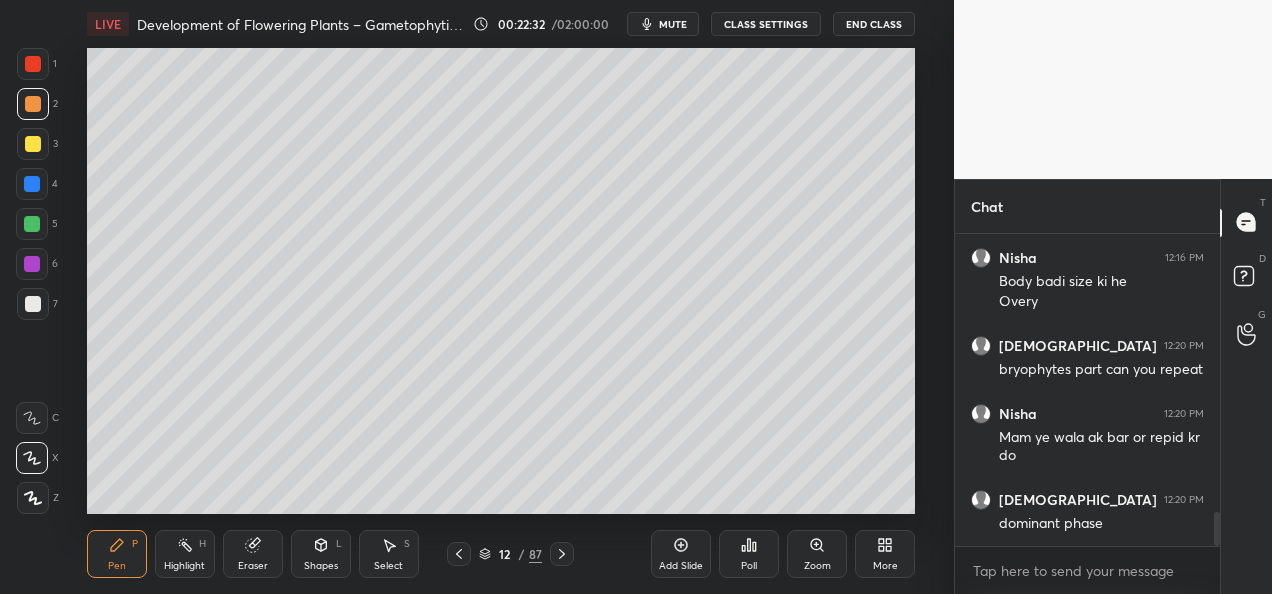 click on "Setting up your live class Poll for   secs No correct answer Start poll" at bounding box center (501, 281) 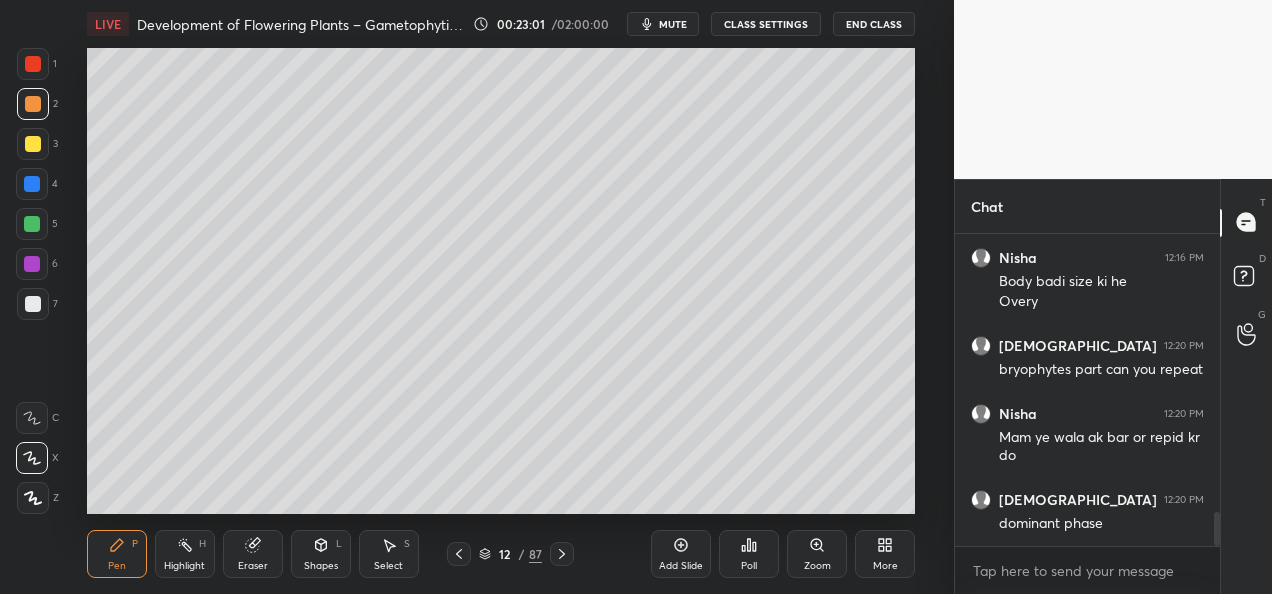 scroll, scrollTop: 2594, scrollLeft: 0, axis: vertical 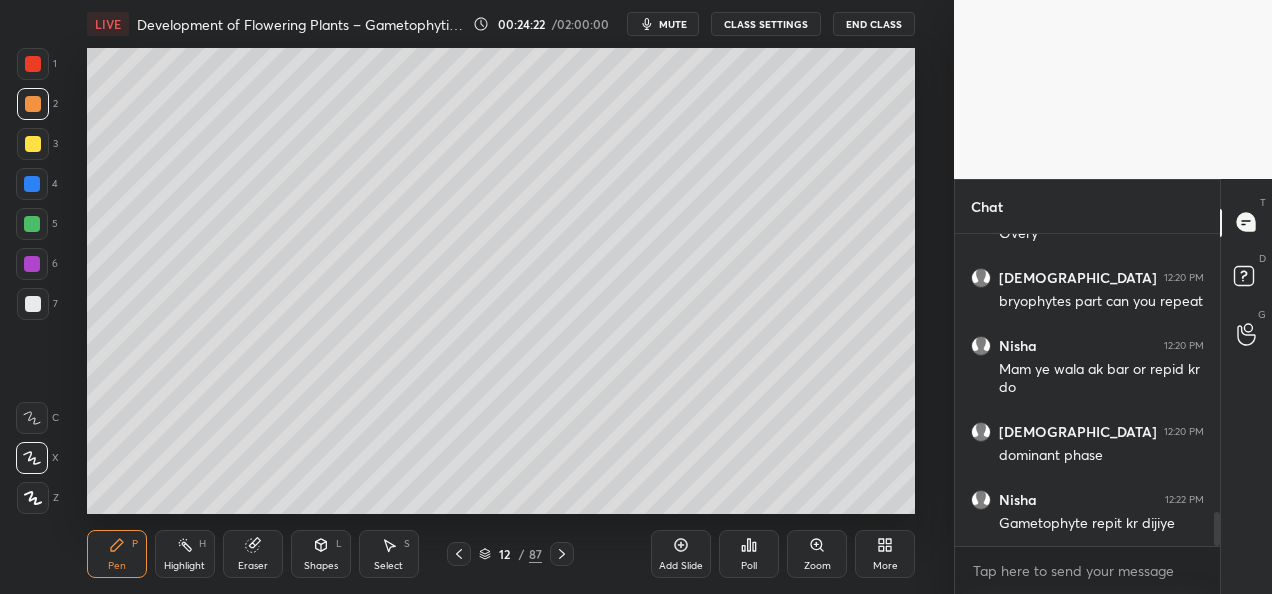 click at bounding box center (32, 224) 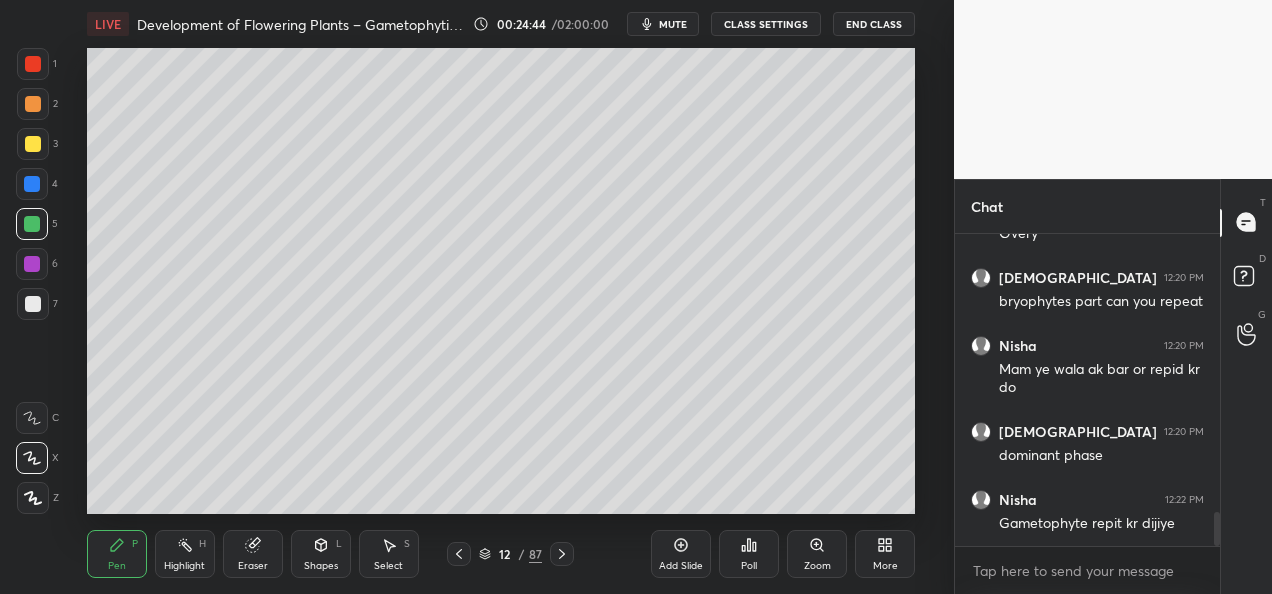click at bounding box center [33, 64] 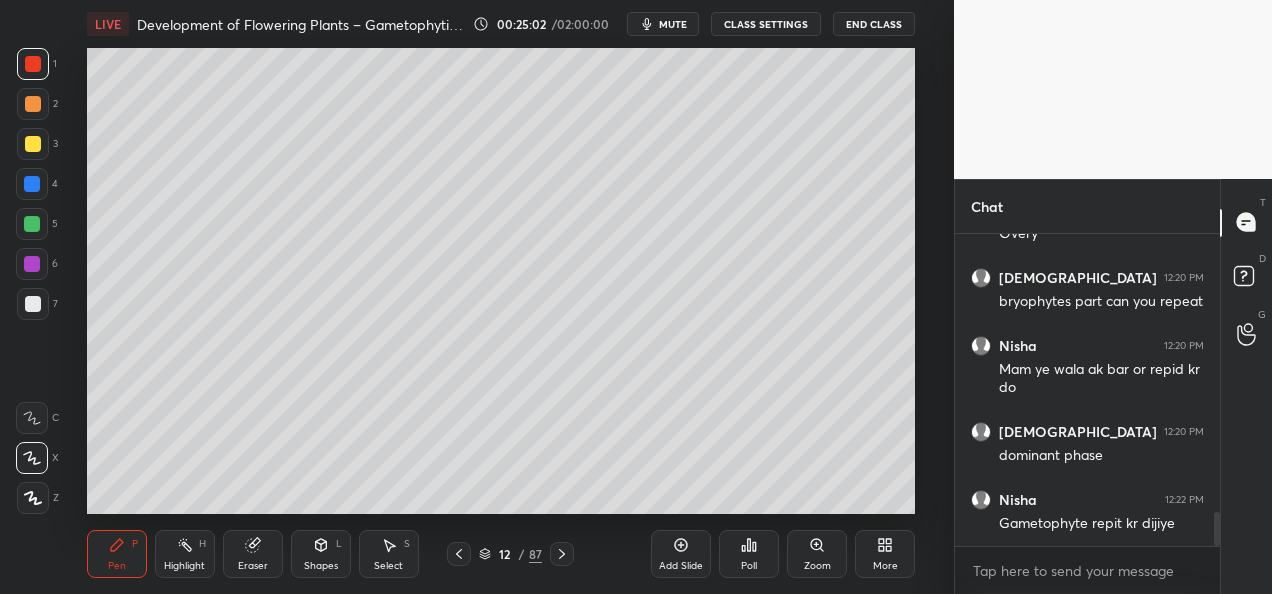 click at bounding box center [33, 304] 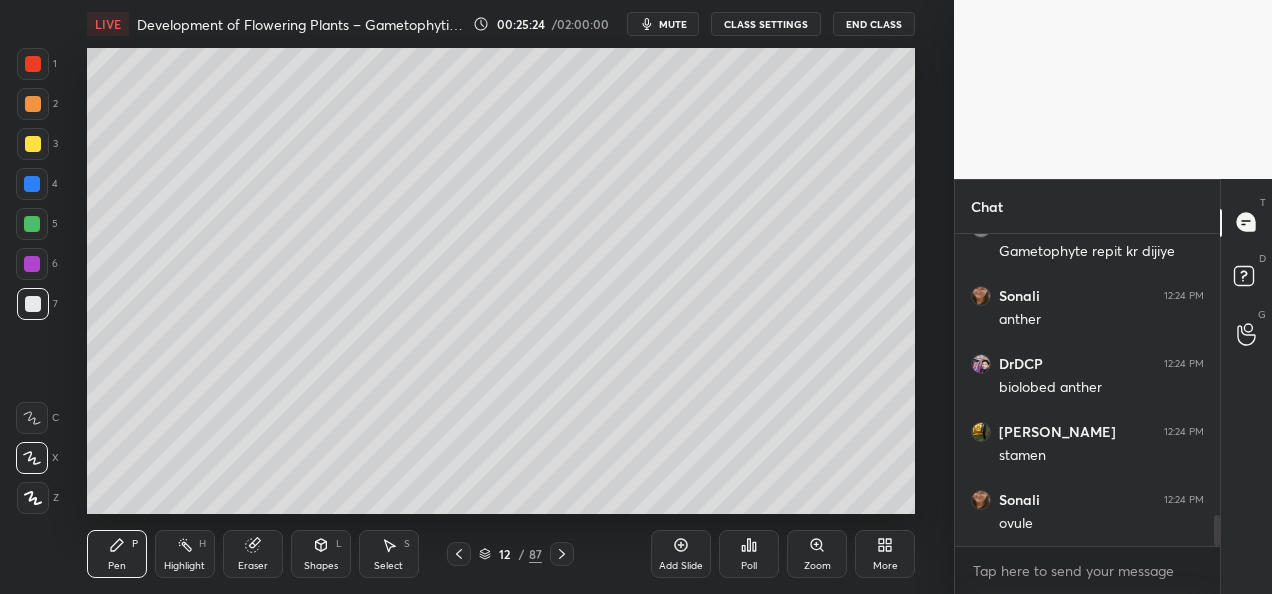 scroll, scrollTop: 2934, scrollLeft: 0, axis: vertical 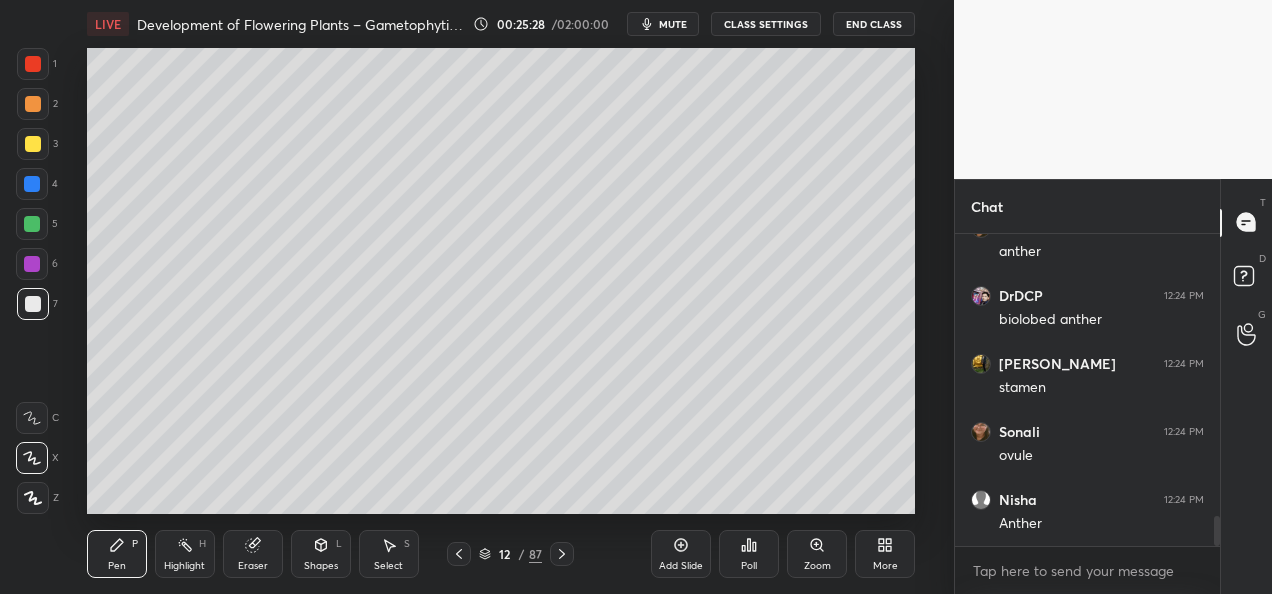 click 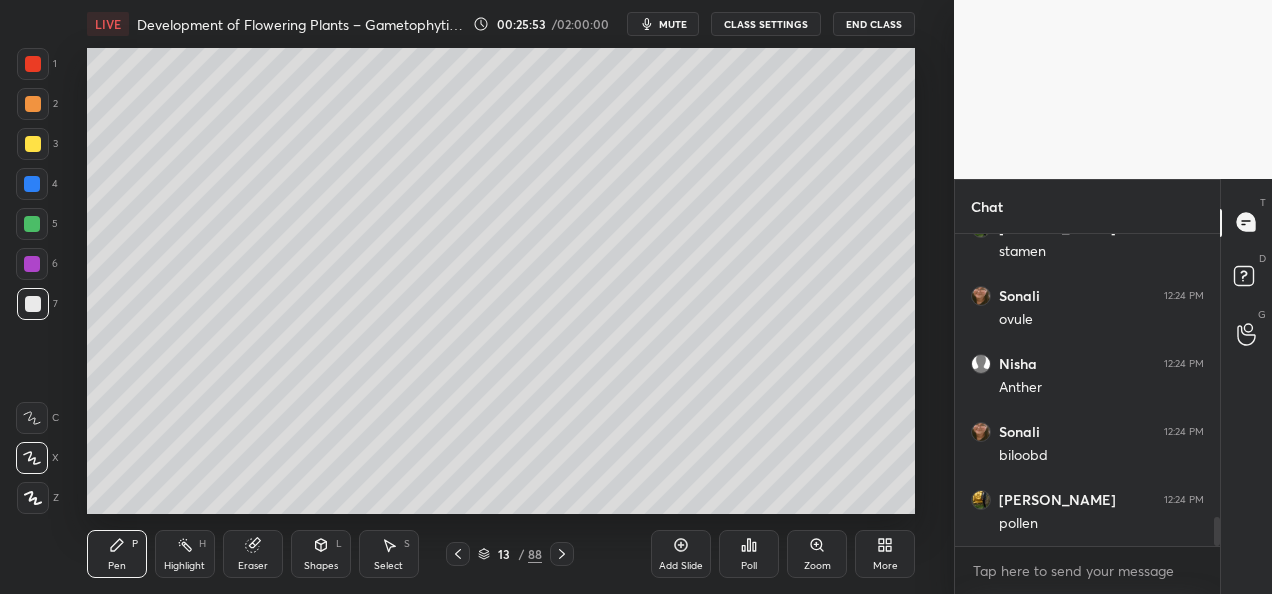scroll, scrollTop: 3138, scrollLeft: 0, axis: vertical 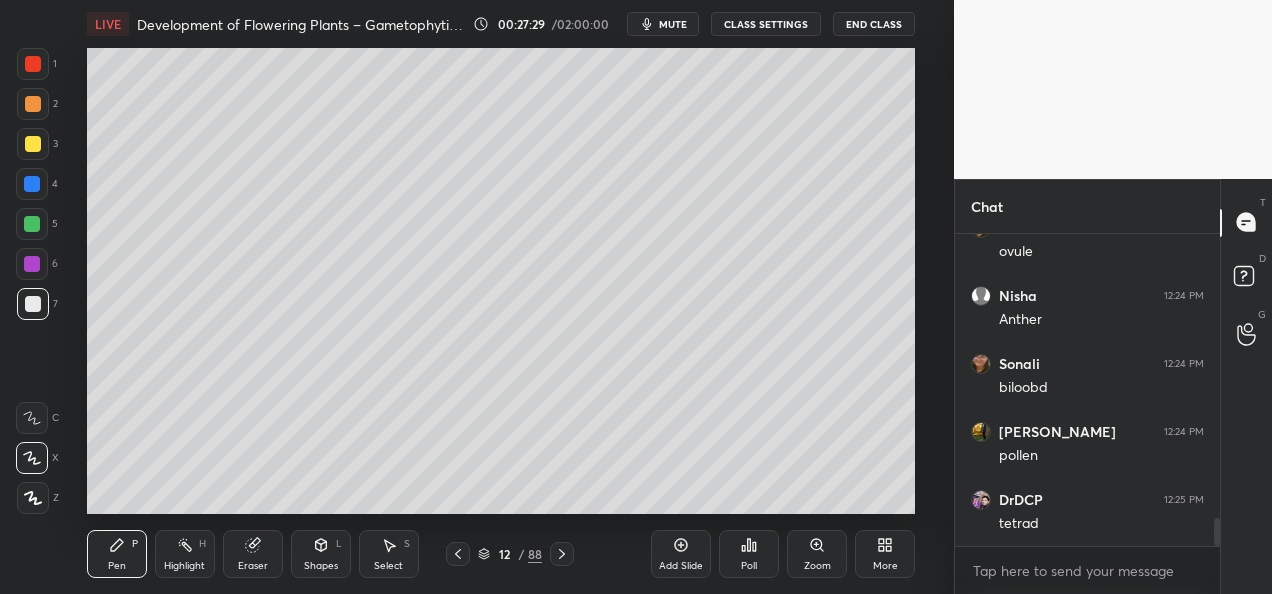 click on "12 / 88" at bounding box center [510, 554] 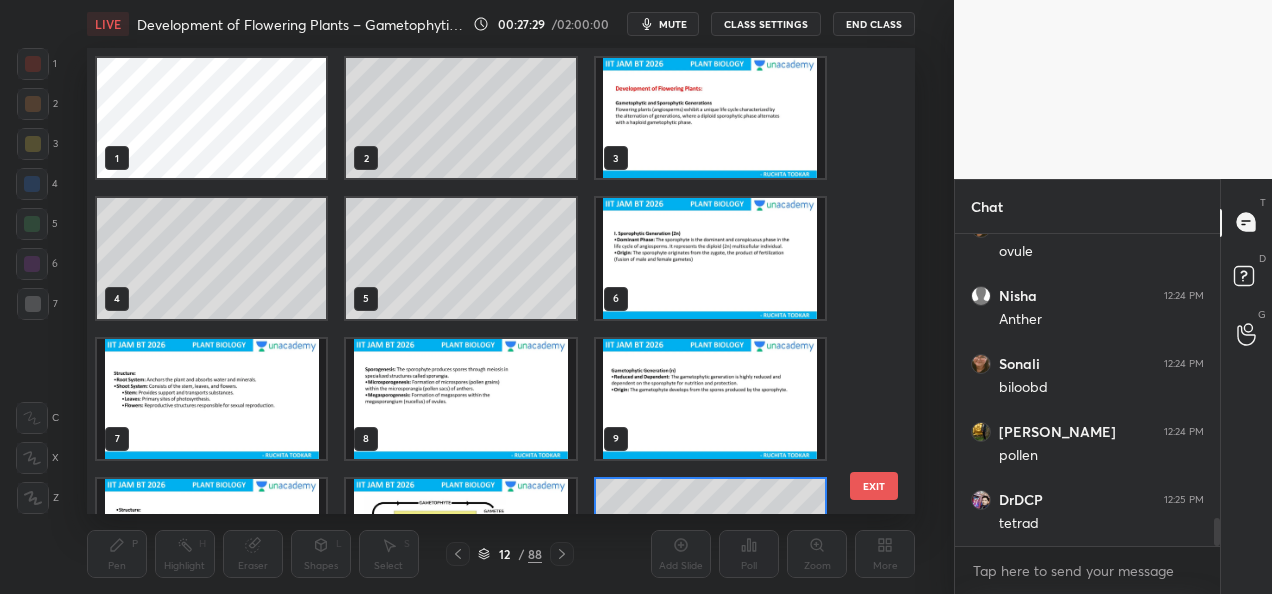 scroll, scrollTop: 95, scrollLeft: 0, axis: vertical 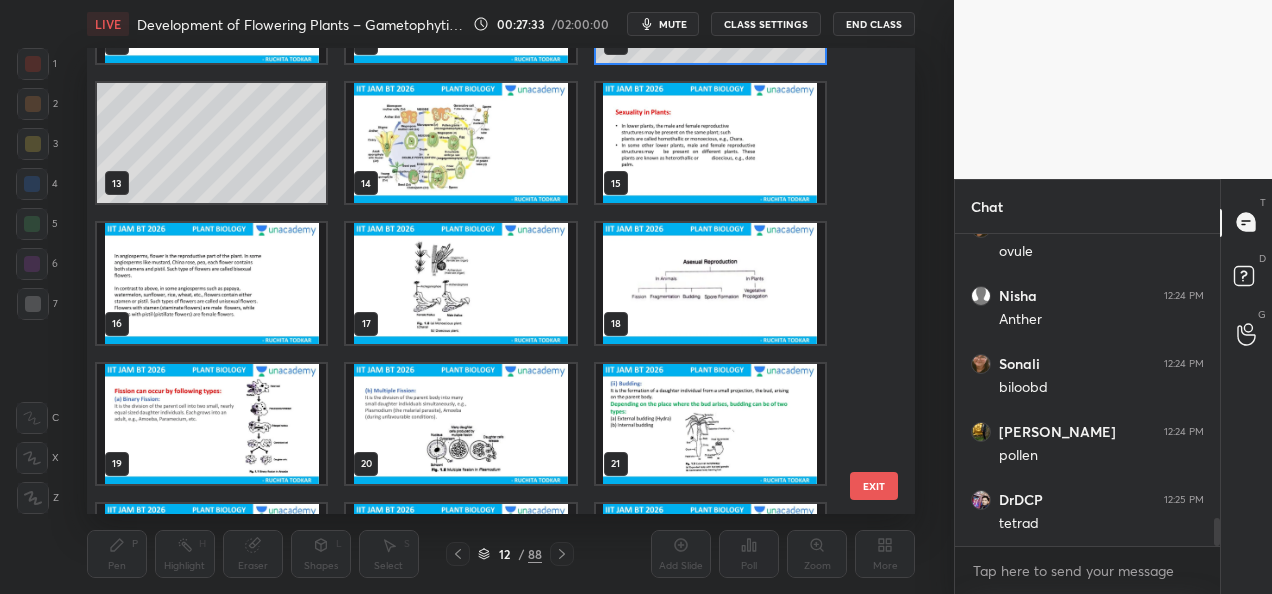 click at bounding box center [460, 283] 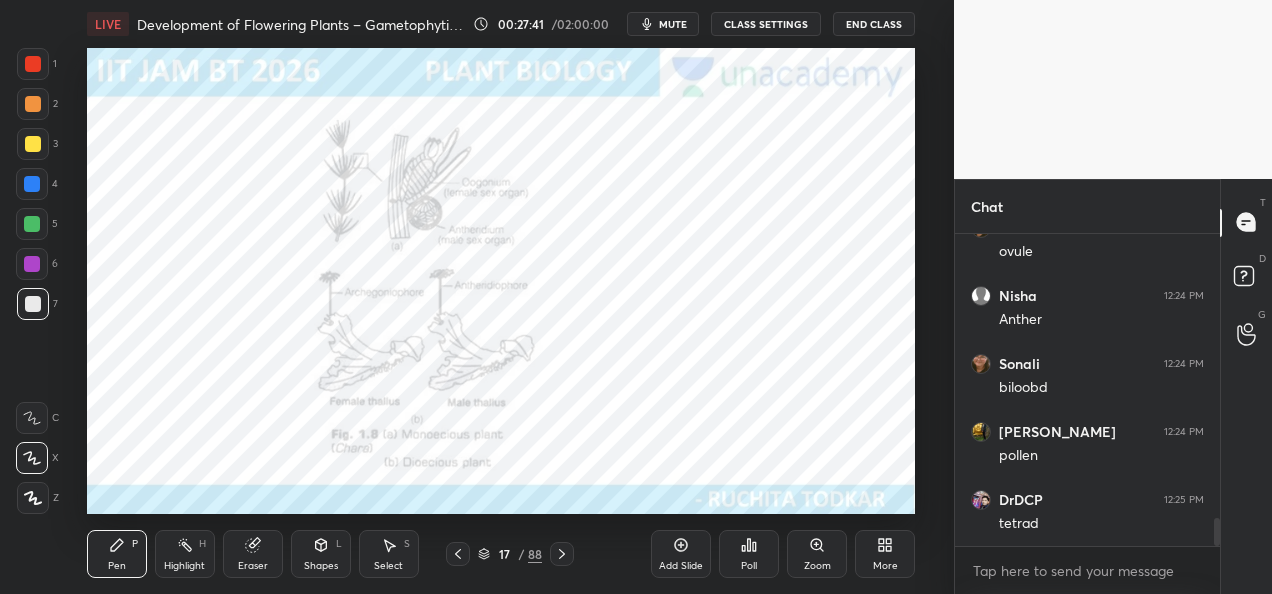 click at bounding box center [32, 264] 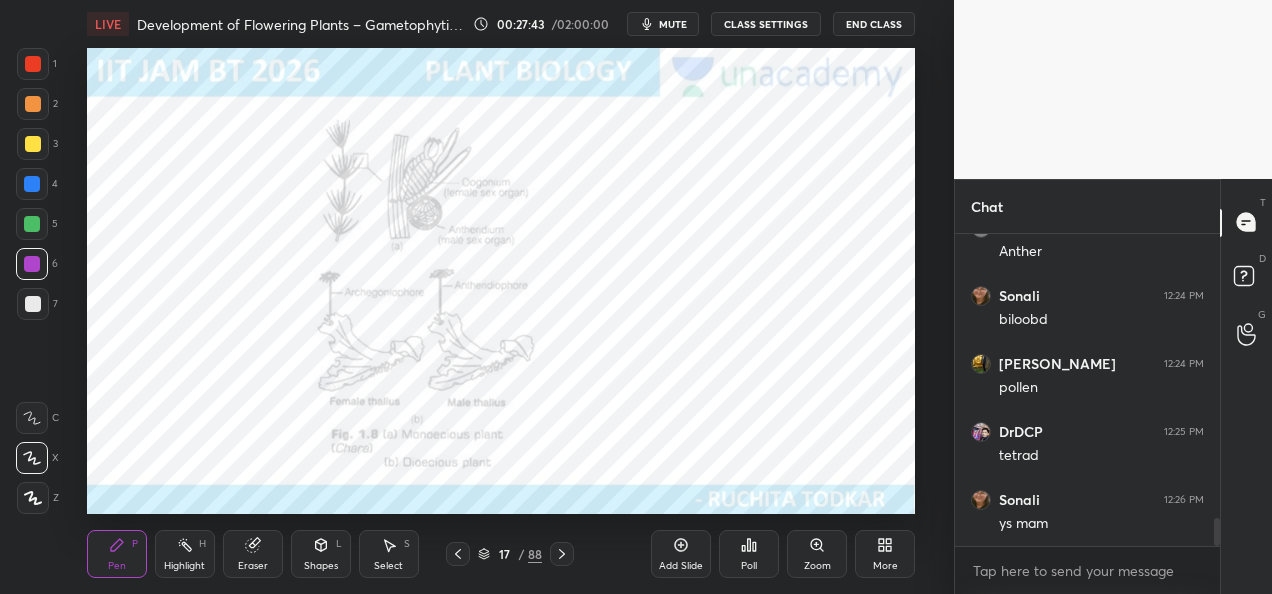 scroll, scrollTop: 3274, scrollLeft: 0, axis: vertical 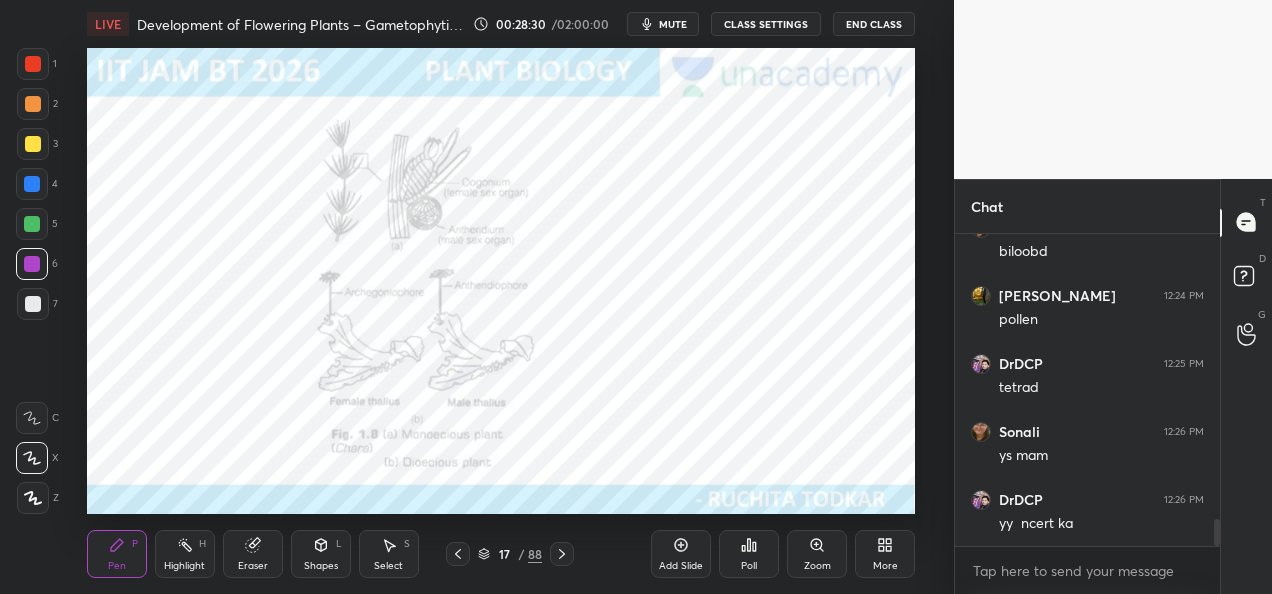 click on "Eraser" at bounding box center [253, 554] 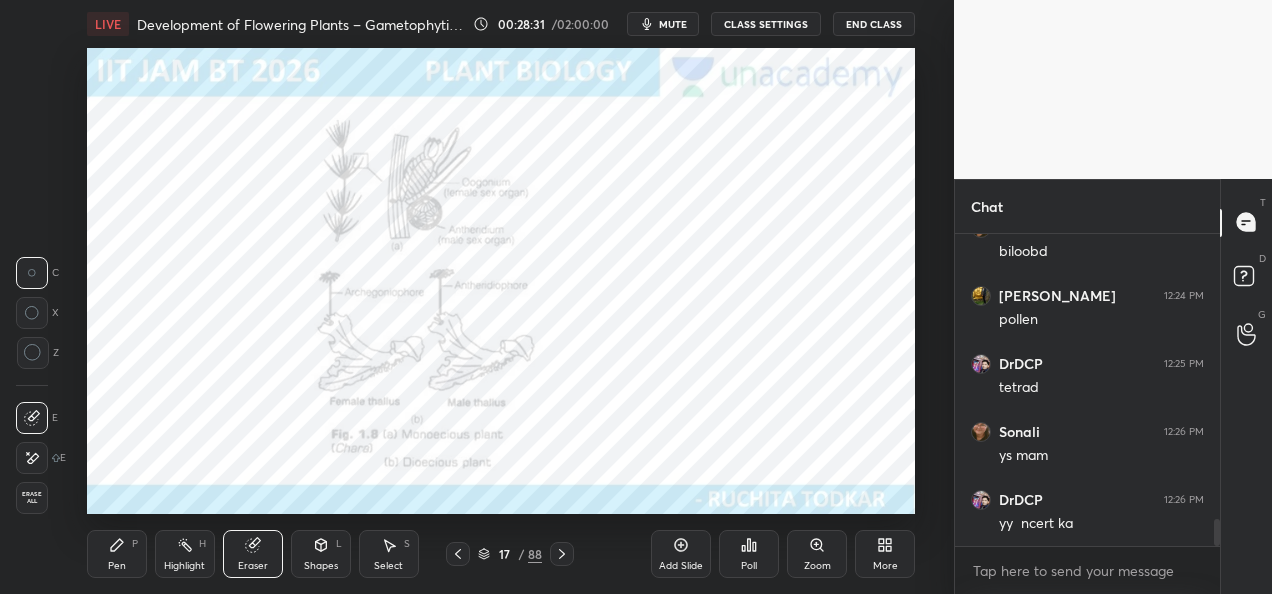 click on "Erase all" at bounding box center (32, 498) 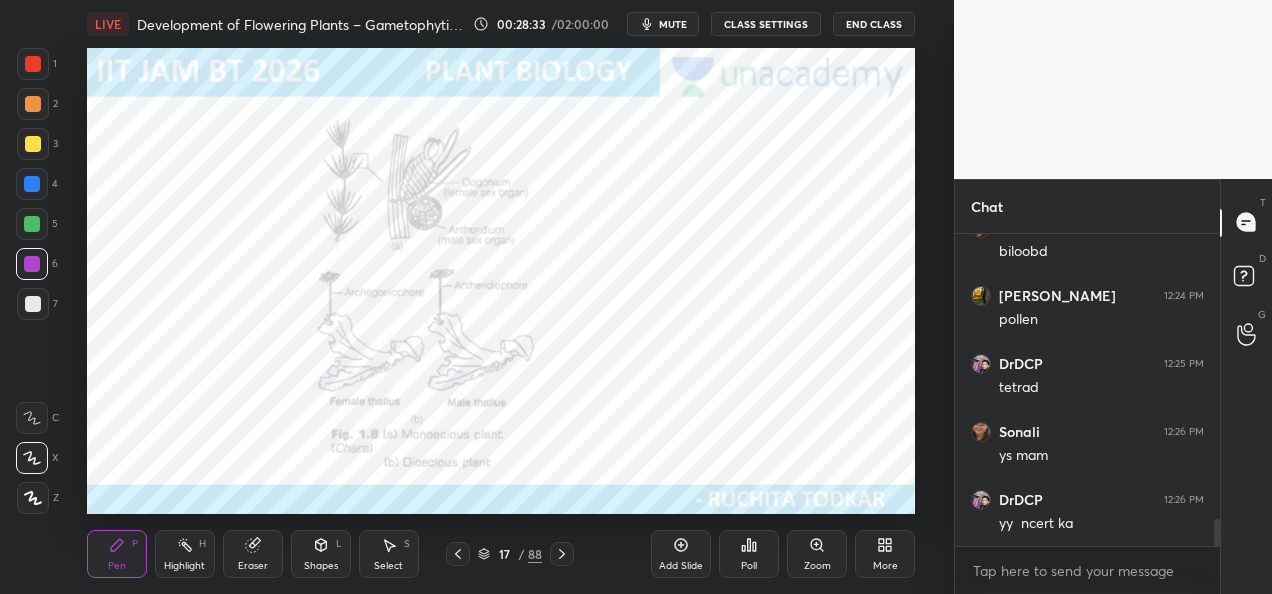 click on "17 / 88" at bounding box center (510, 554) 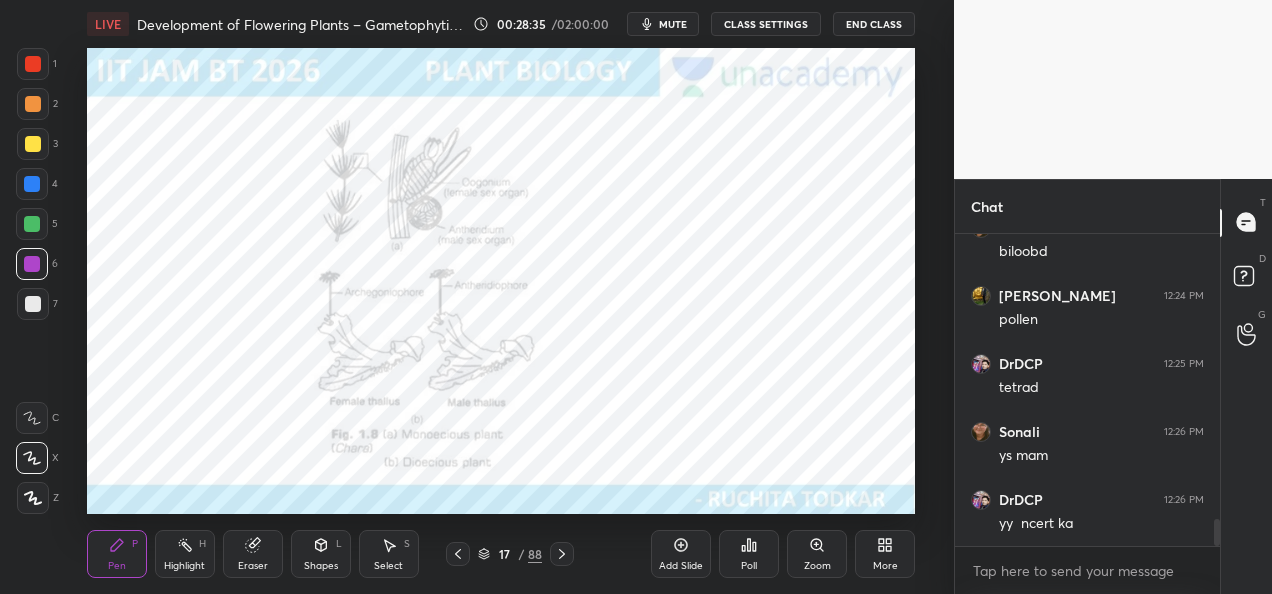 click 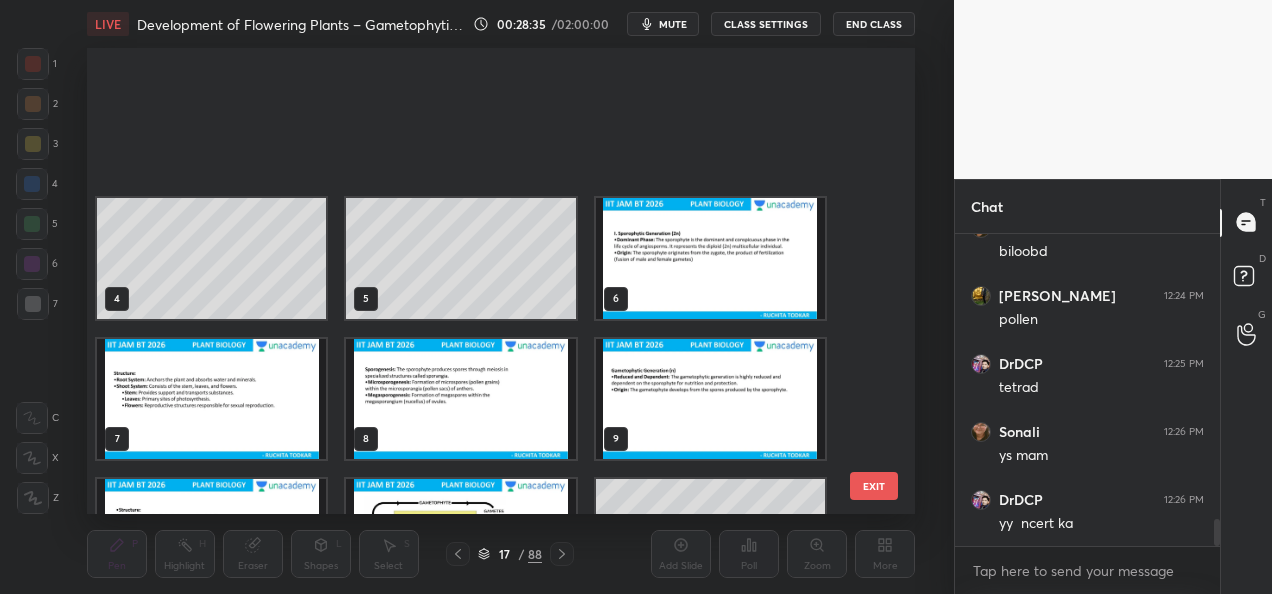 scroll, scrollTop: 375, scrollLeft: 0, axis: vertical 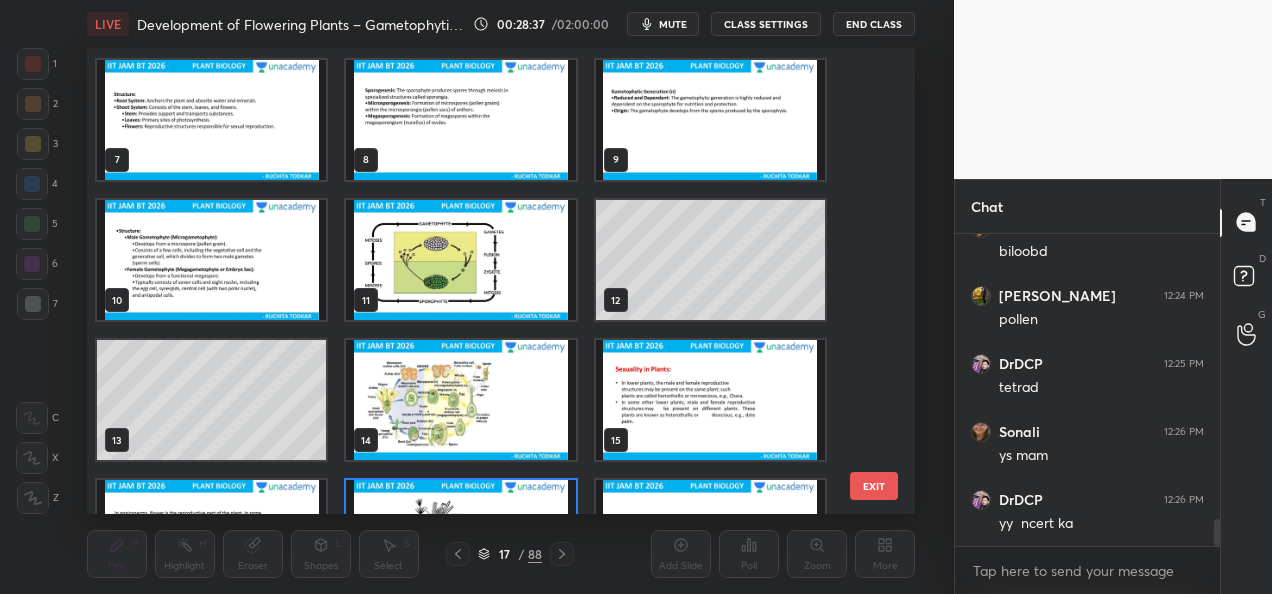 click at bounding box center [460, 260] 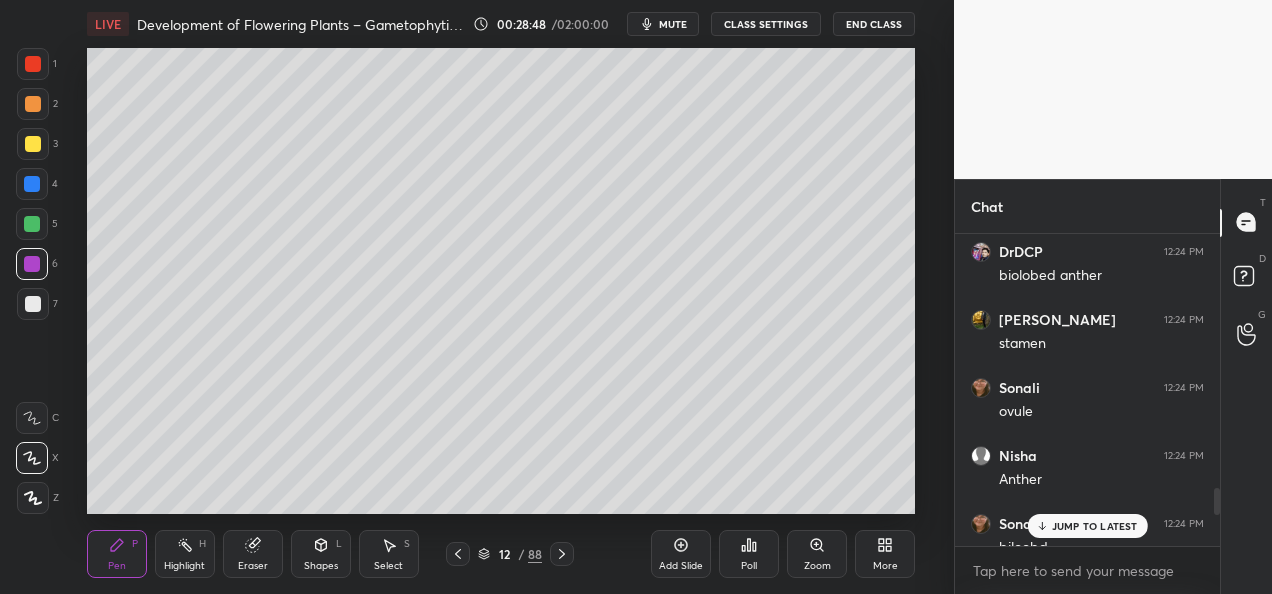scroll, scrollTop: 2994, scrollLeft: 0, axis: vertical 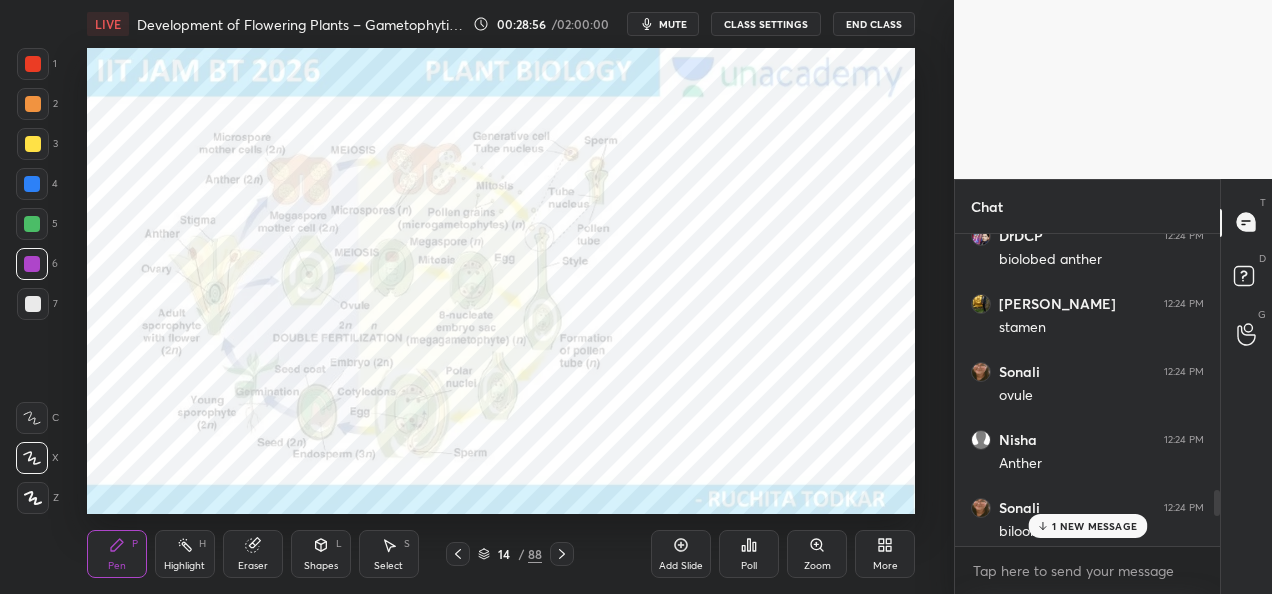 click on "1 NEW MESSAGE" at bounding box center (1094, 526) 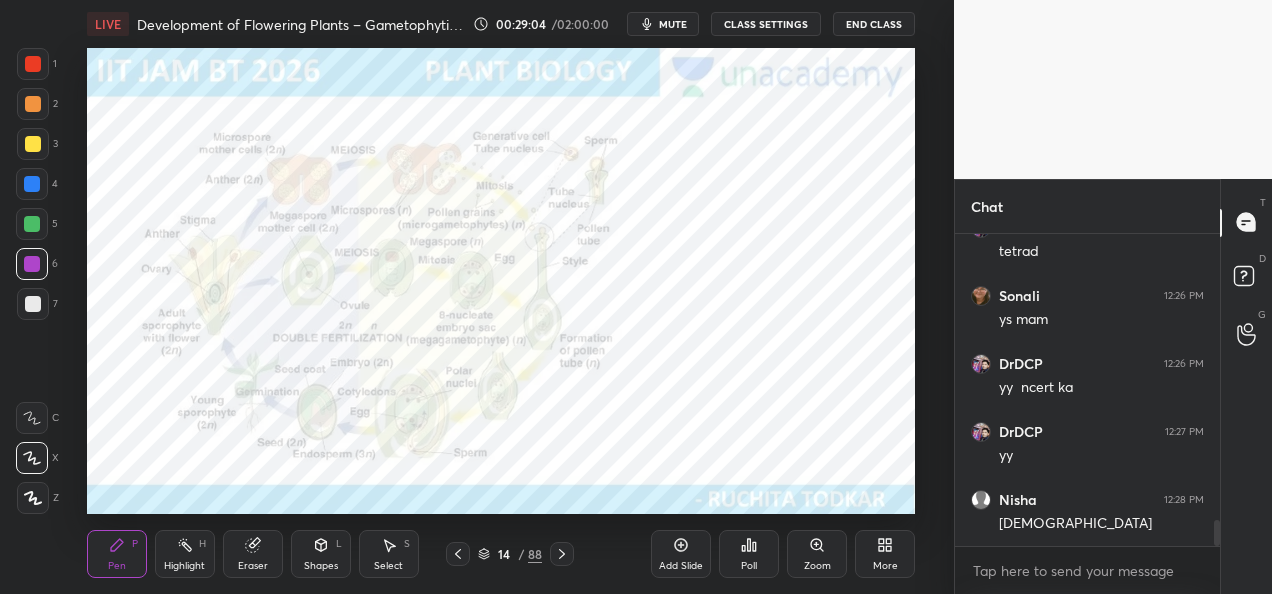 click at bounding box center (32, 264) 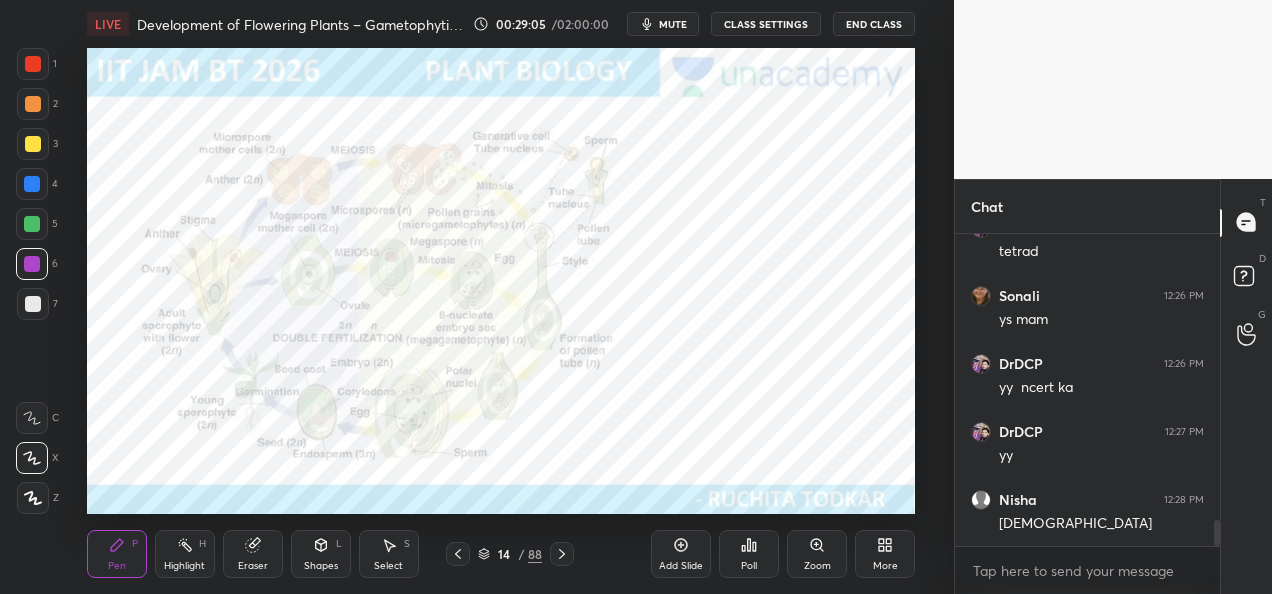 click on "Zoom" at bounding box center [817, 566] 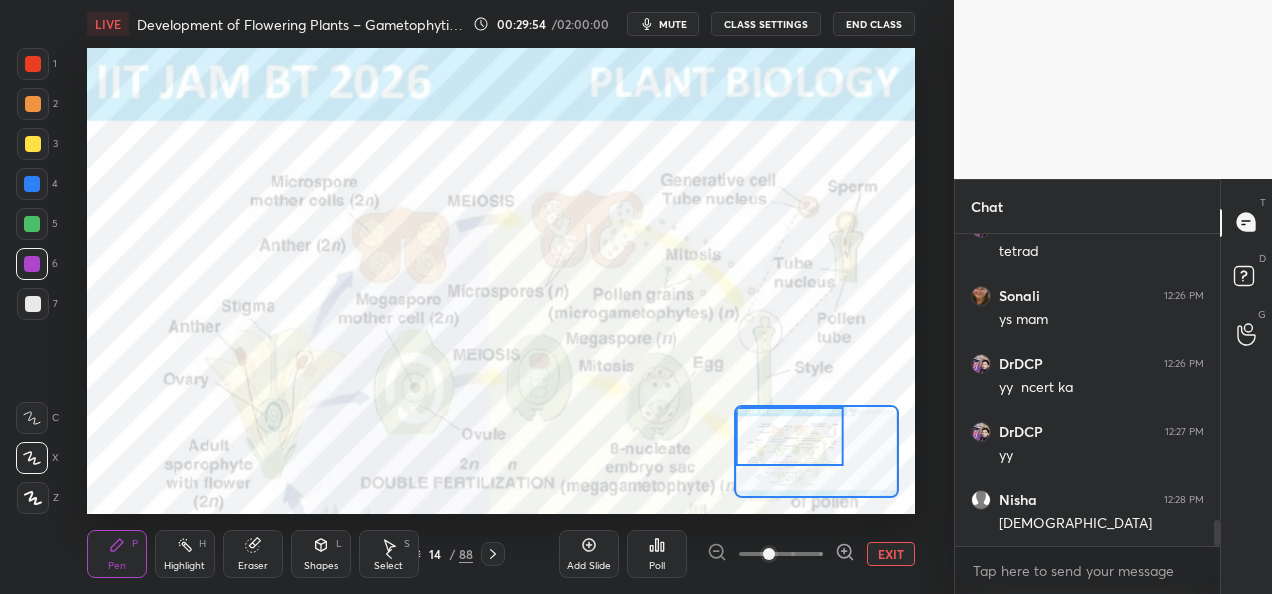 scroll, scrollTop: 3478, scrollLeft: 0, axis: vertical 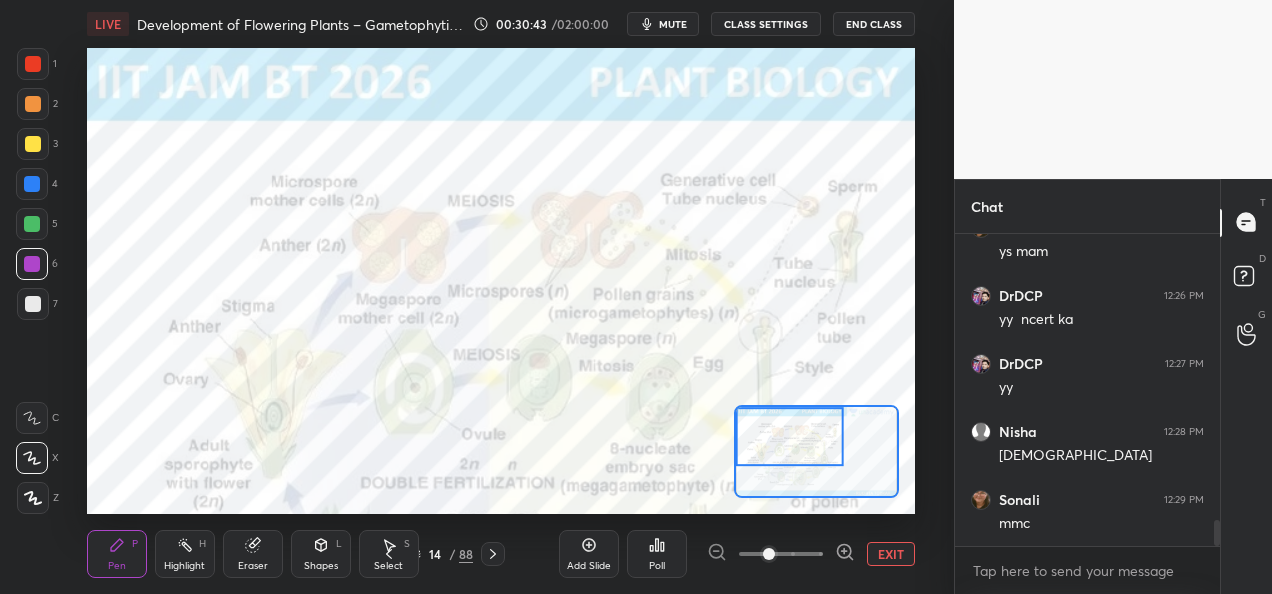 click at bounding box center [790, 436] 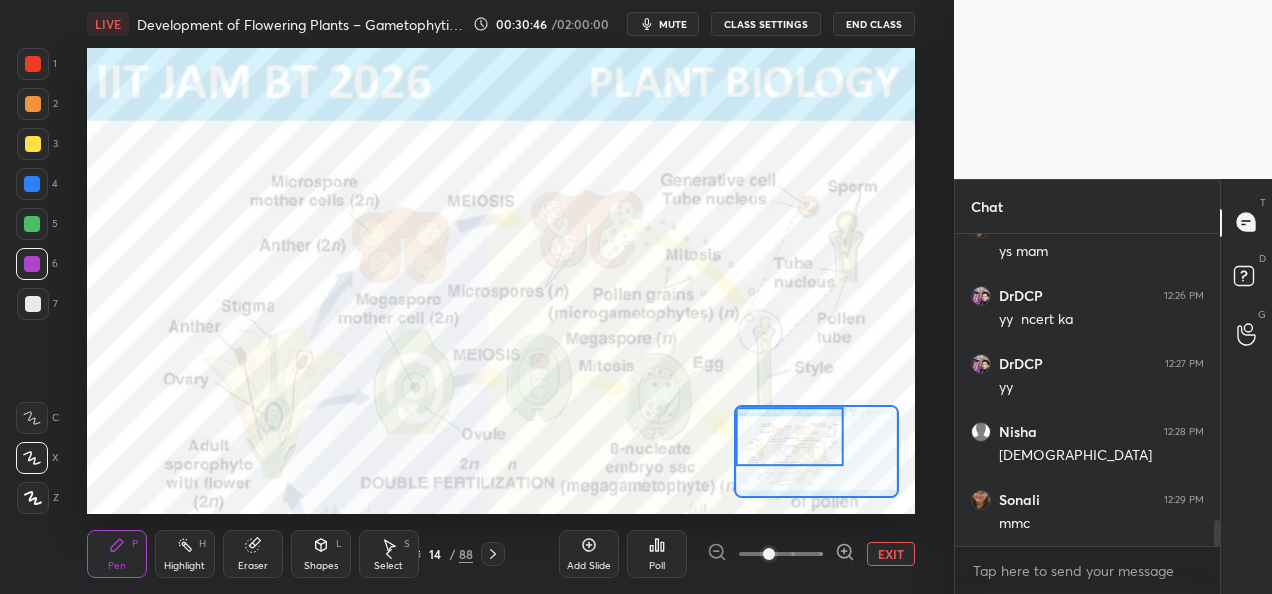 click at bounding box center (790, 436) 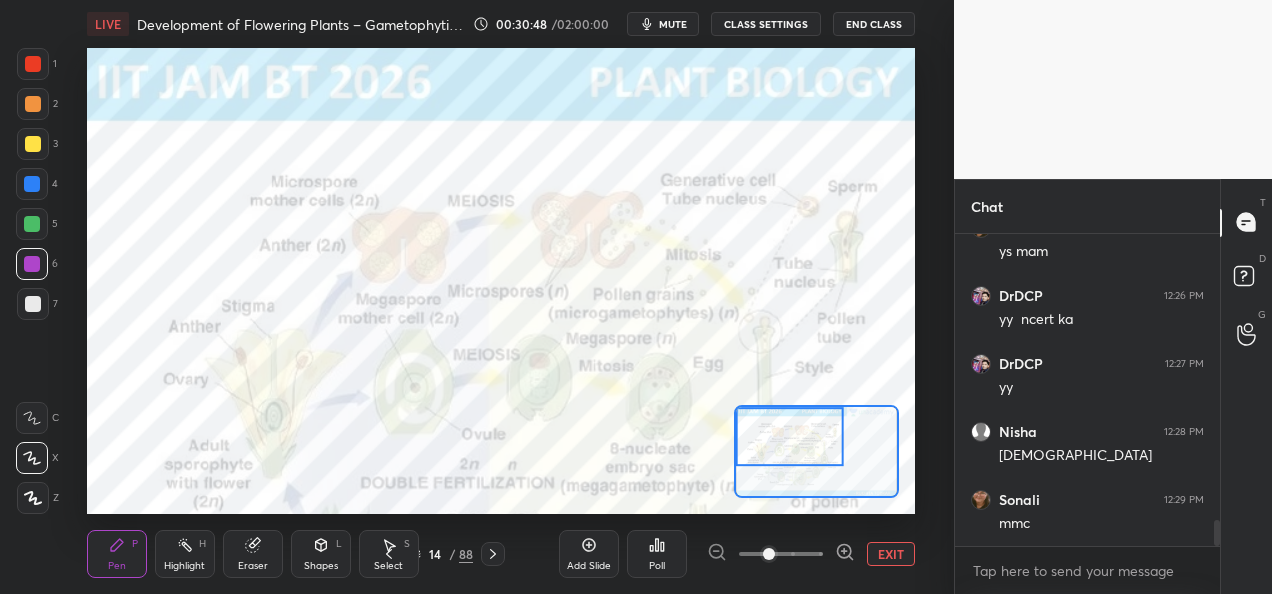 scroll, scrollTop: 3546, scrollLeft: 0, axis: vertical 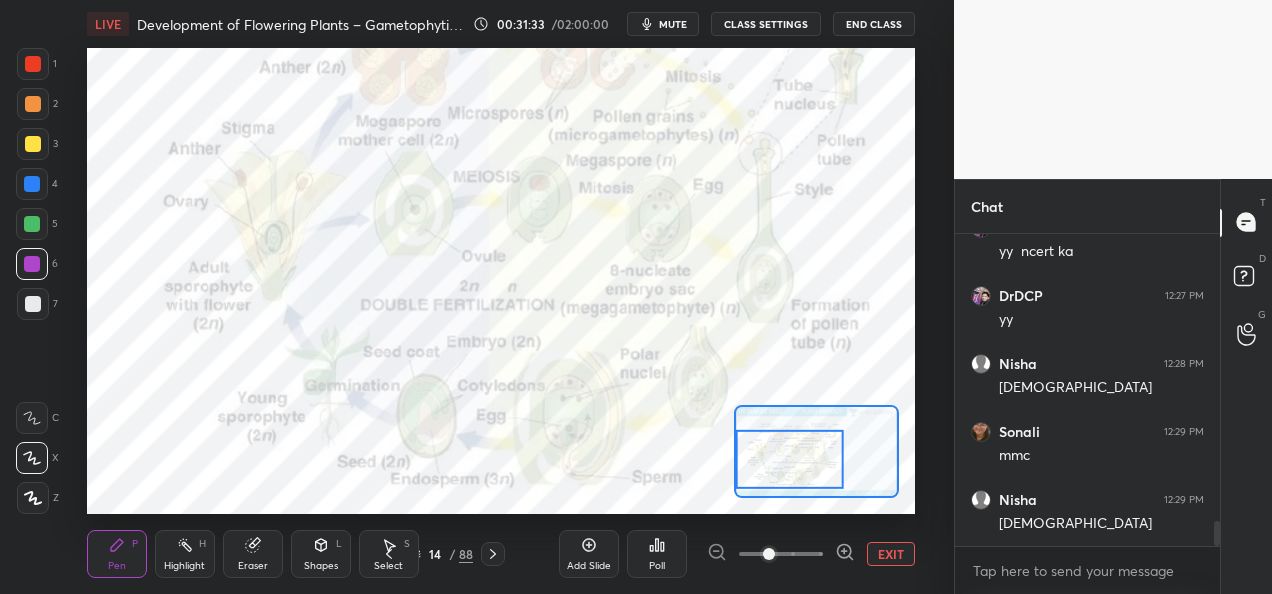 click at bounding box center [790, 459] 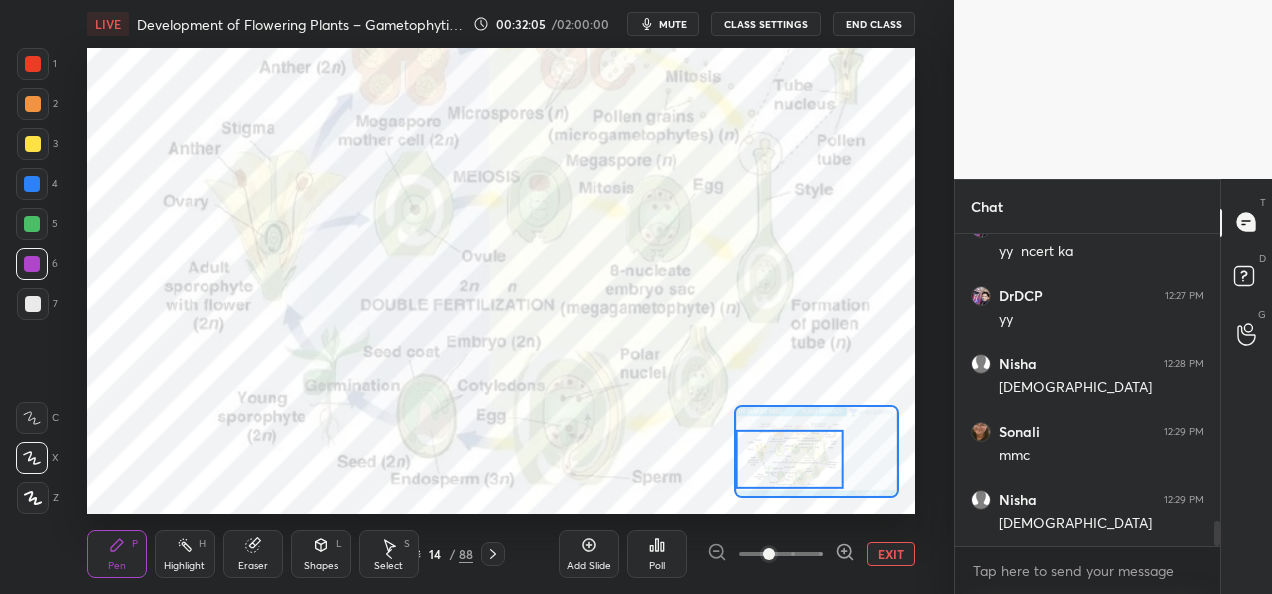 click on "EXIT" at bounding box center [891, 554] 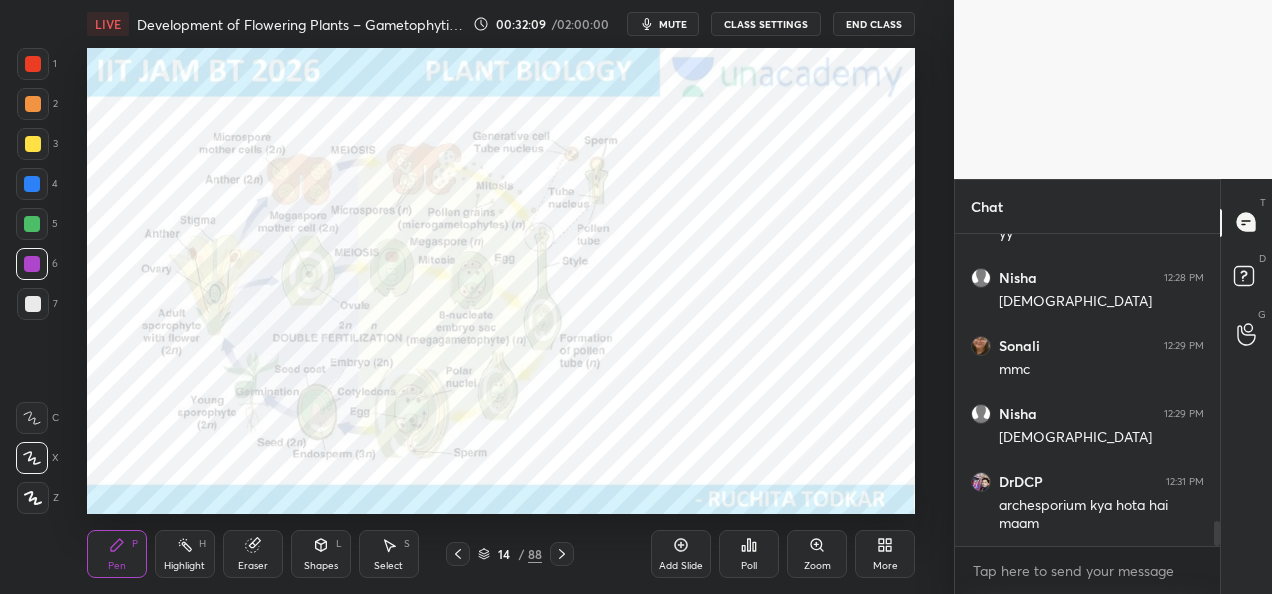 scroll, scrollTop: 3700, scrollLeft: 0, axis: vertical 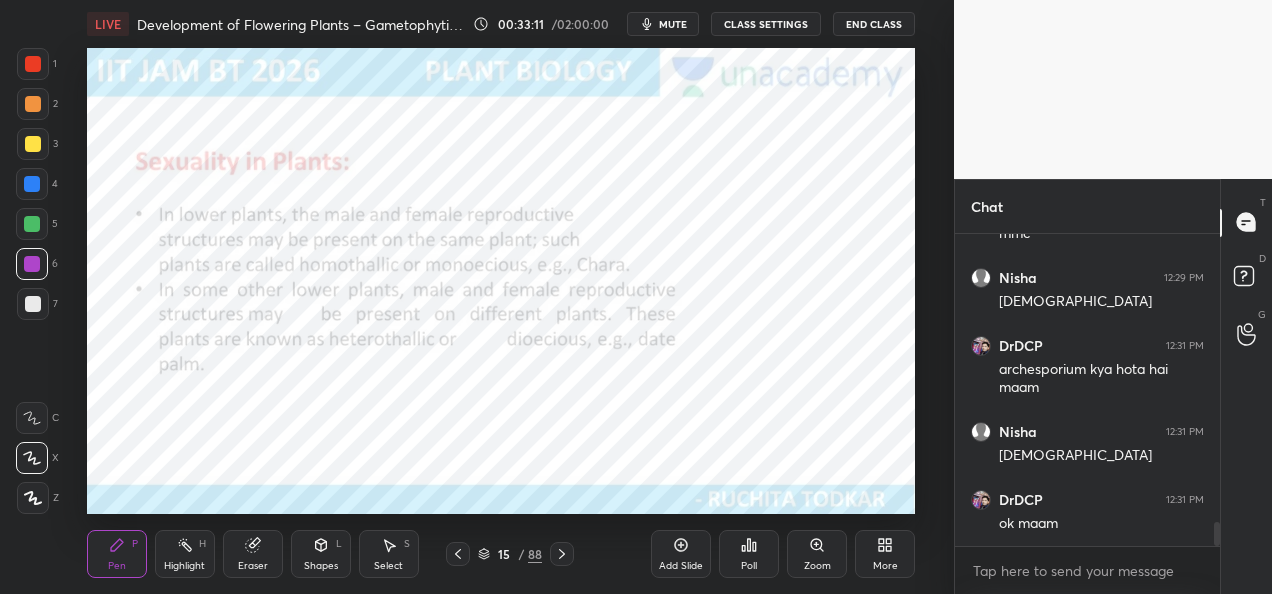 click at bounding box center [32, 224] 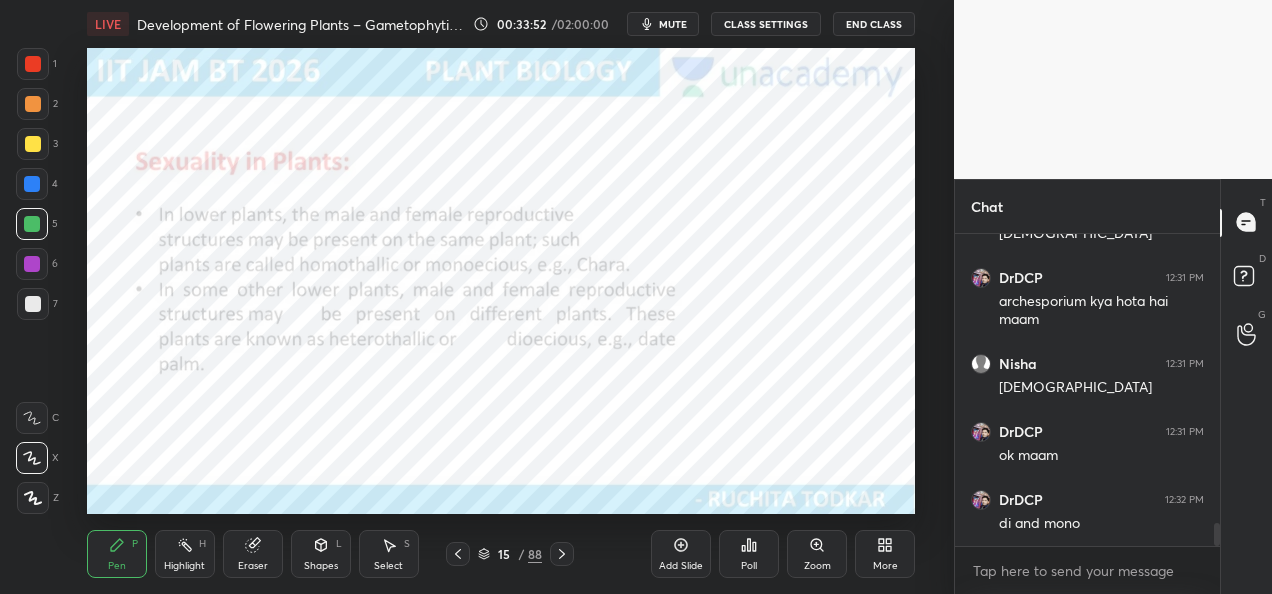 scroll, scrollTop: 3904, scrollLeft: 0, axis: vertical 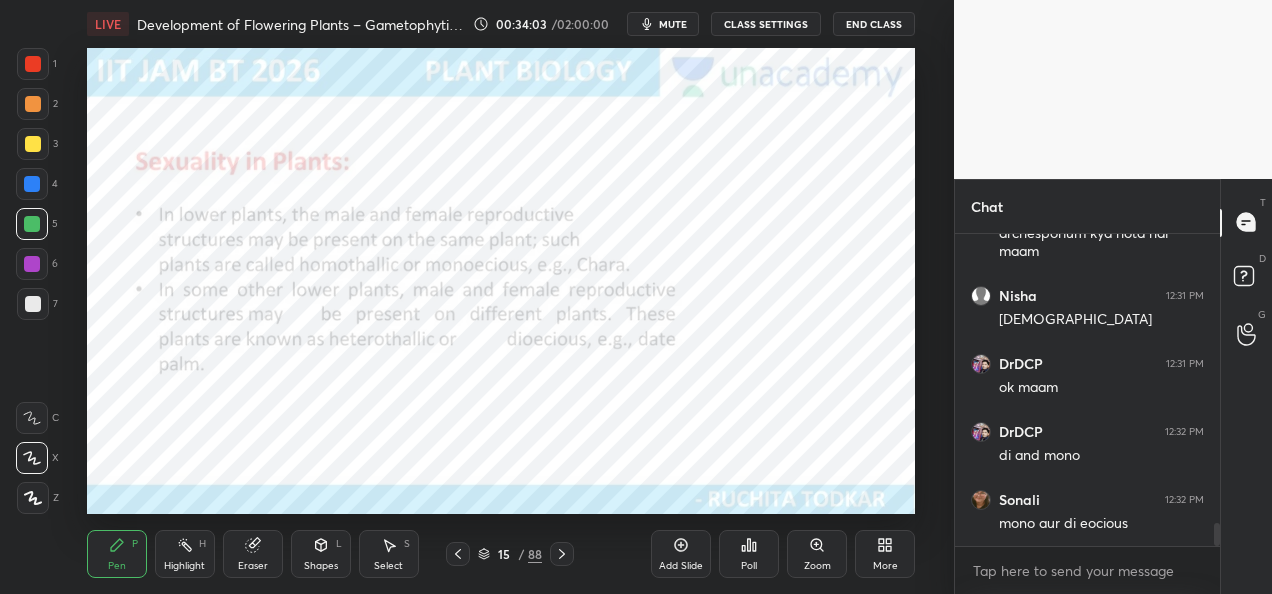 click at bounding box center (33, 104) 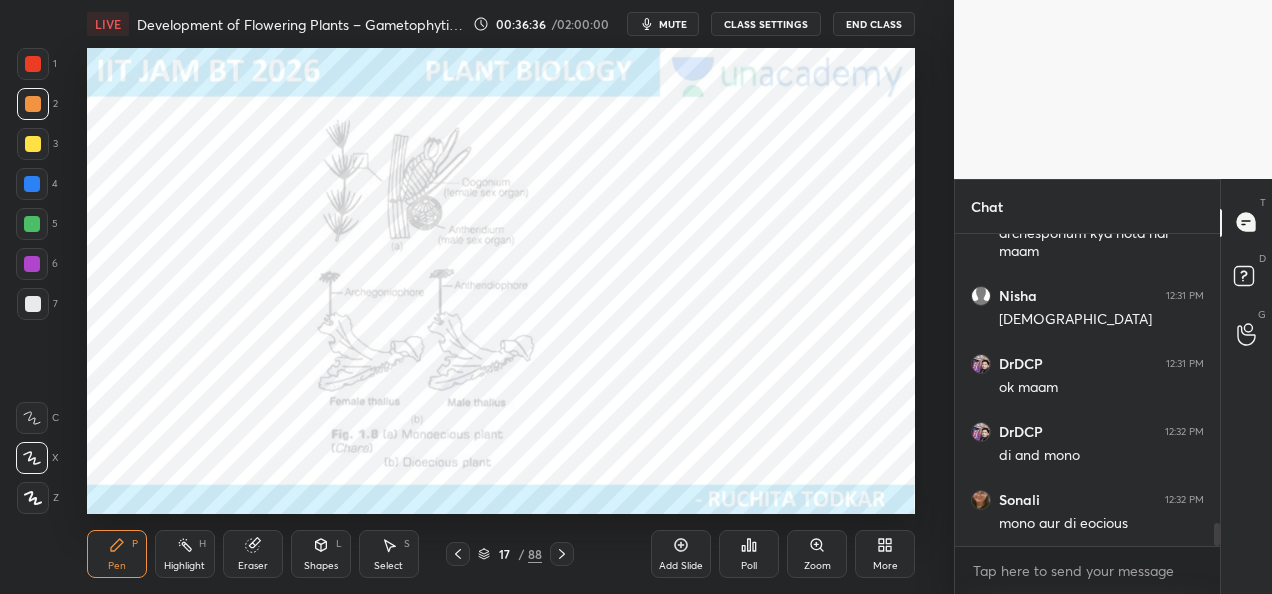 click at bounding box center (33, 64) 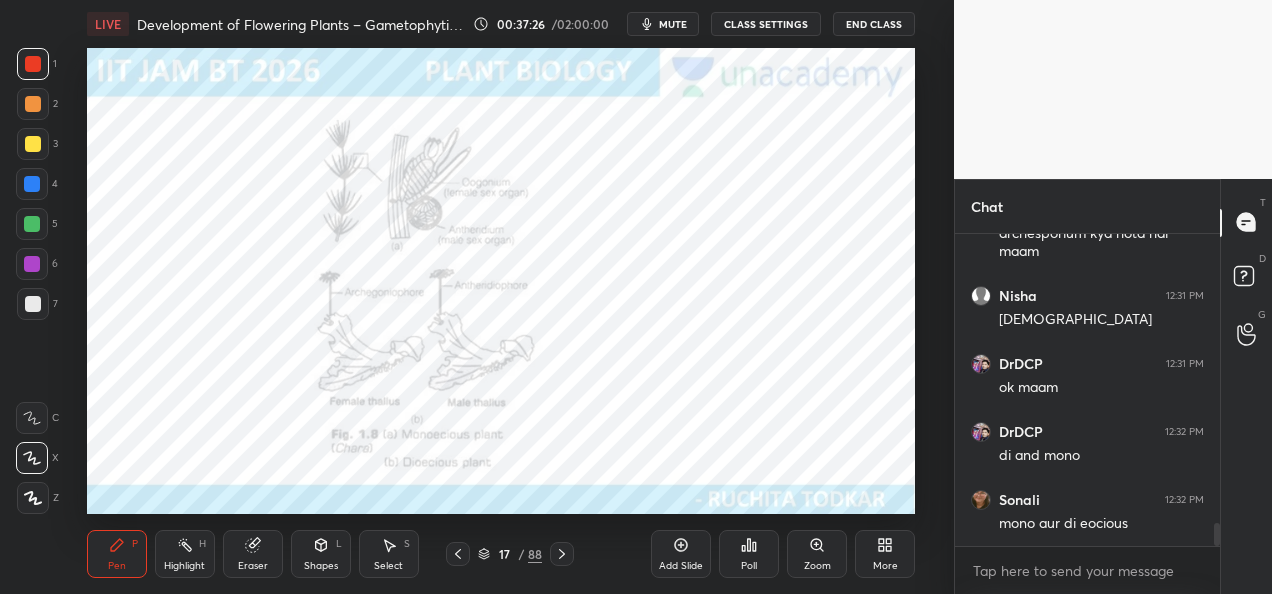 scroll, scrollTop: 3972, scrollLeft: 0, axis: vertical 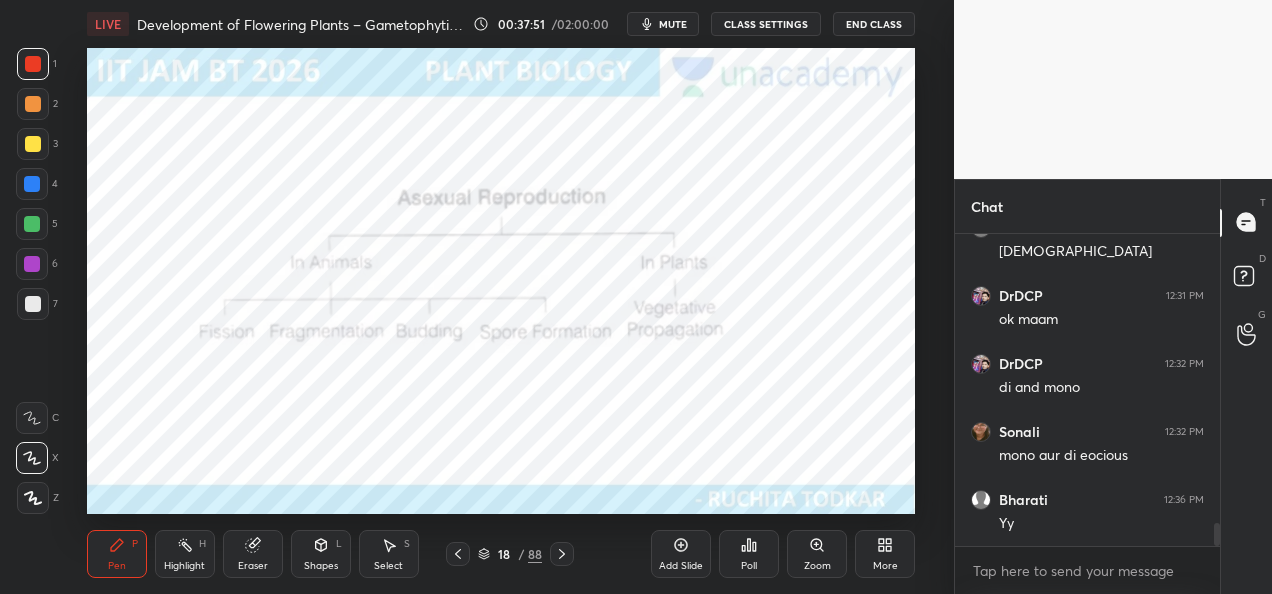 click at bounding box center [33, 104] 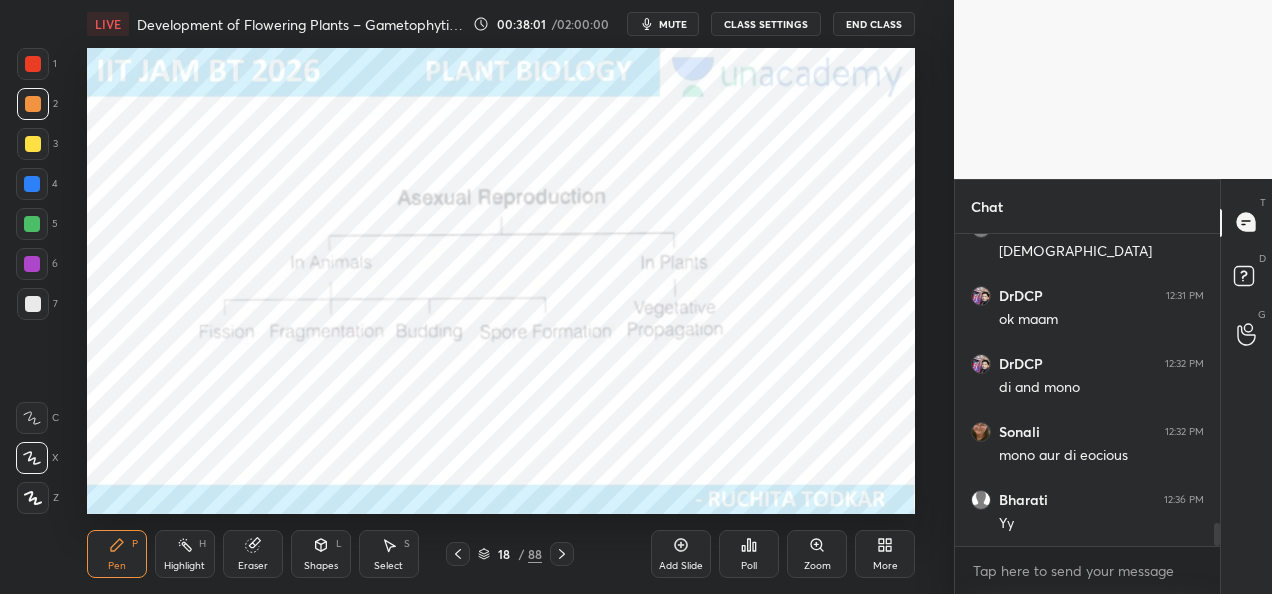 click 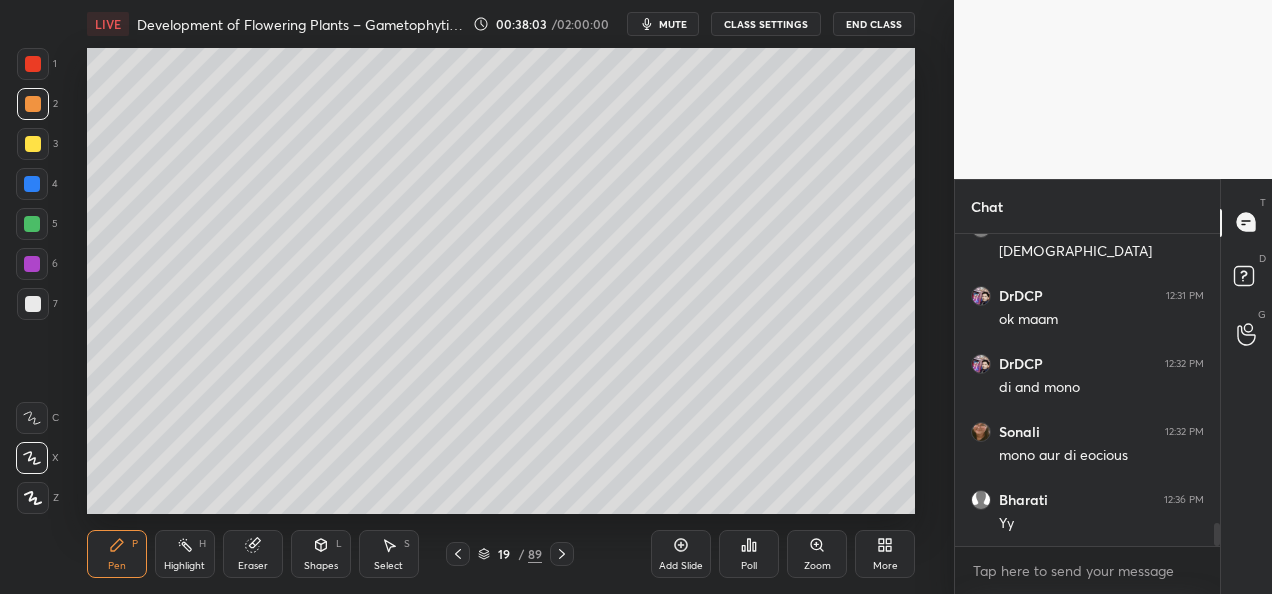 click at bounding box center [33, 64] 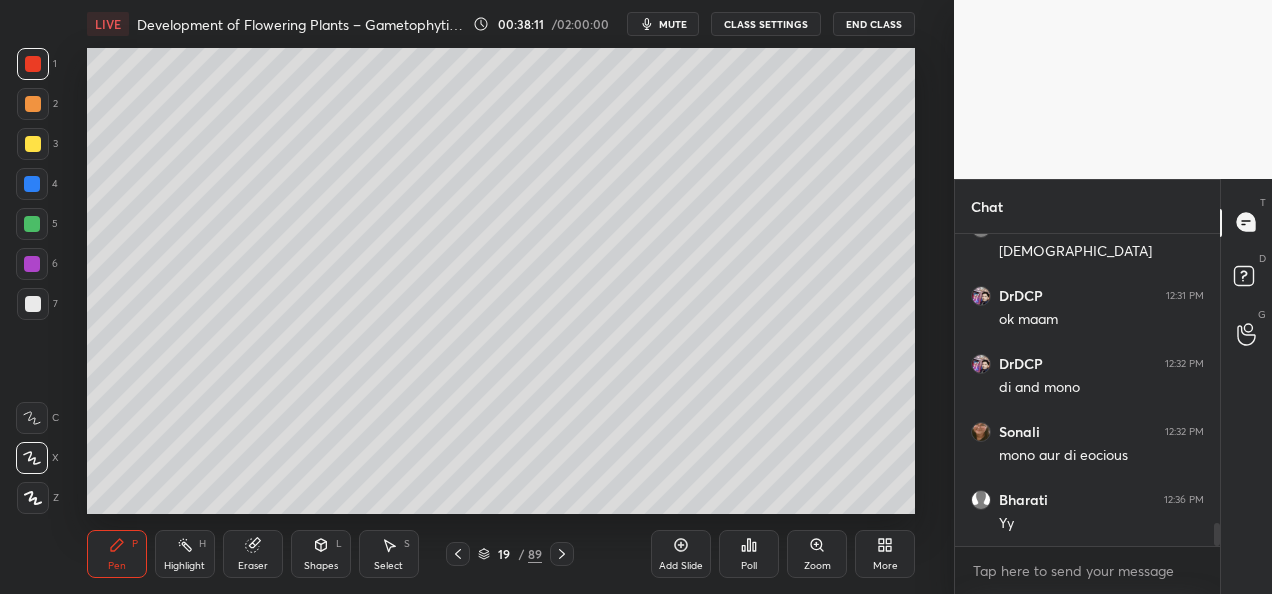 click at bounding box center [32, 224] 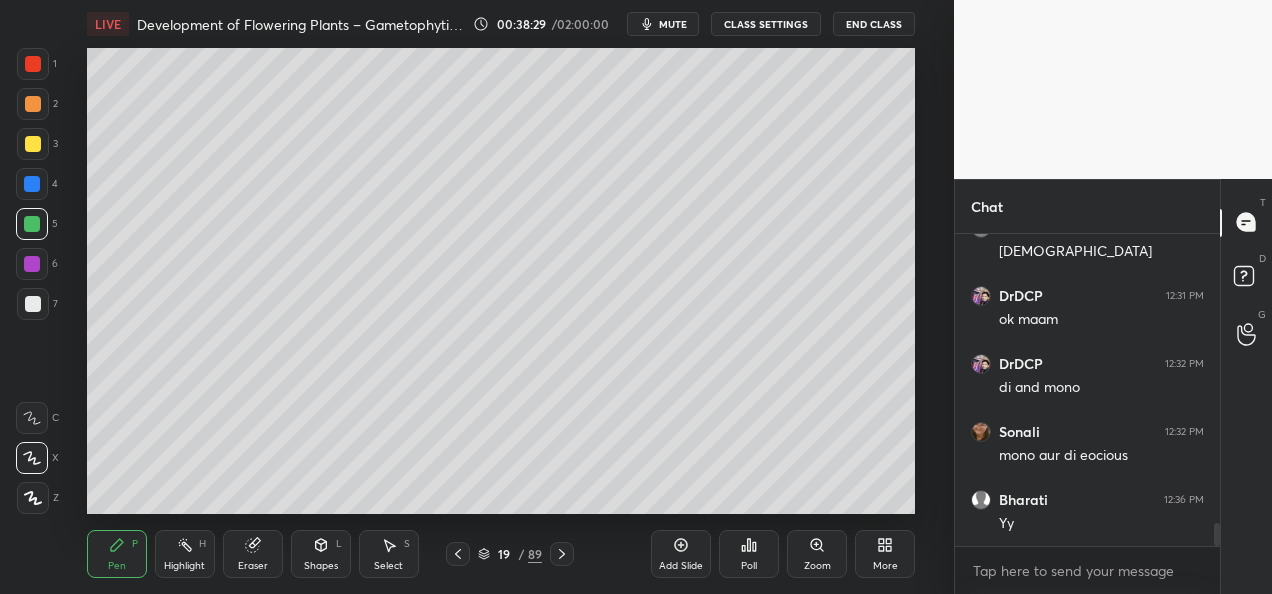 click at bounding box center (32, 264) 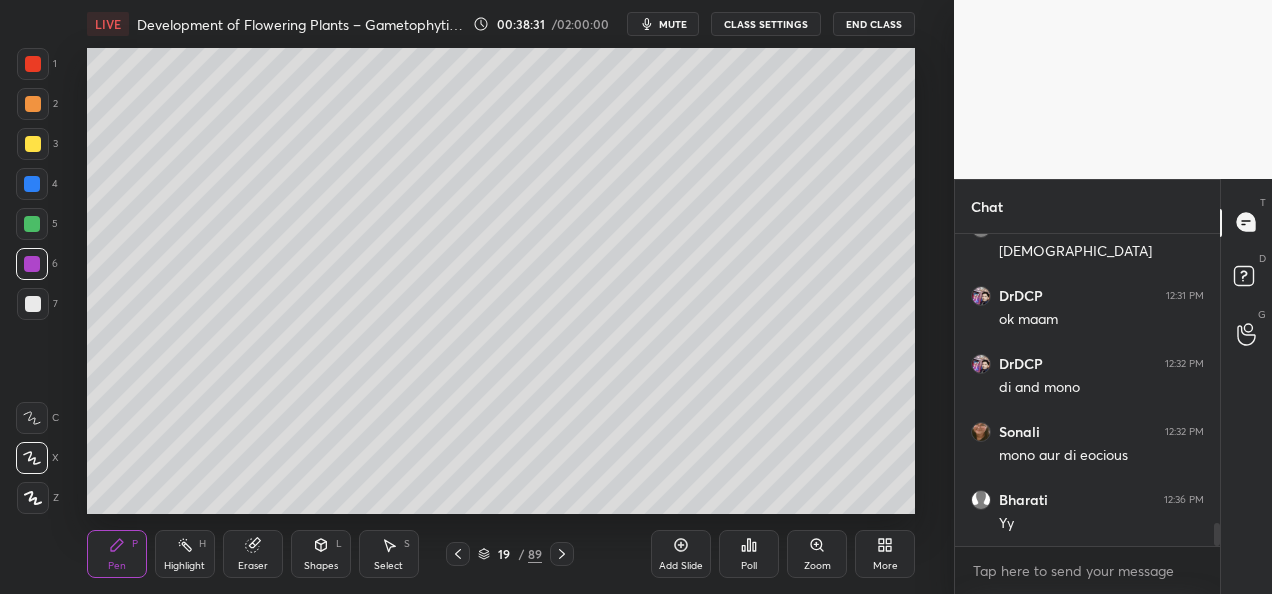 click at bounding box center [33, 144] 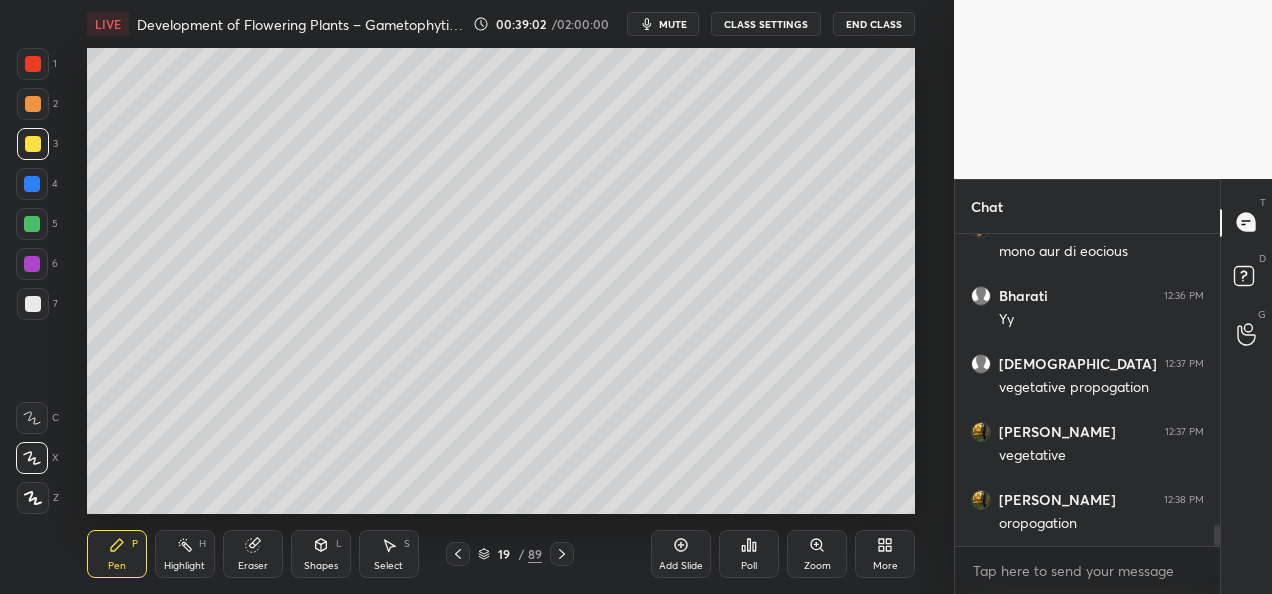 scroll, scrollTop: 4244, scrollLeft: 0, axis: vertical 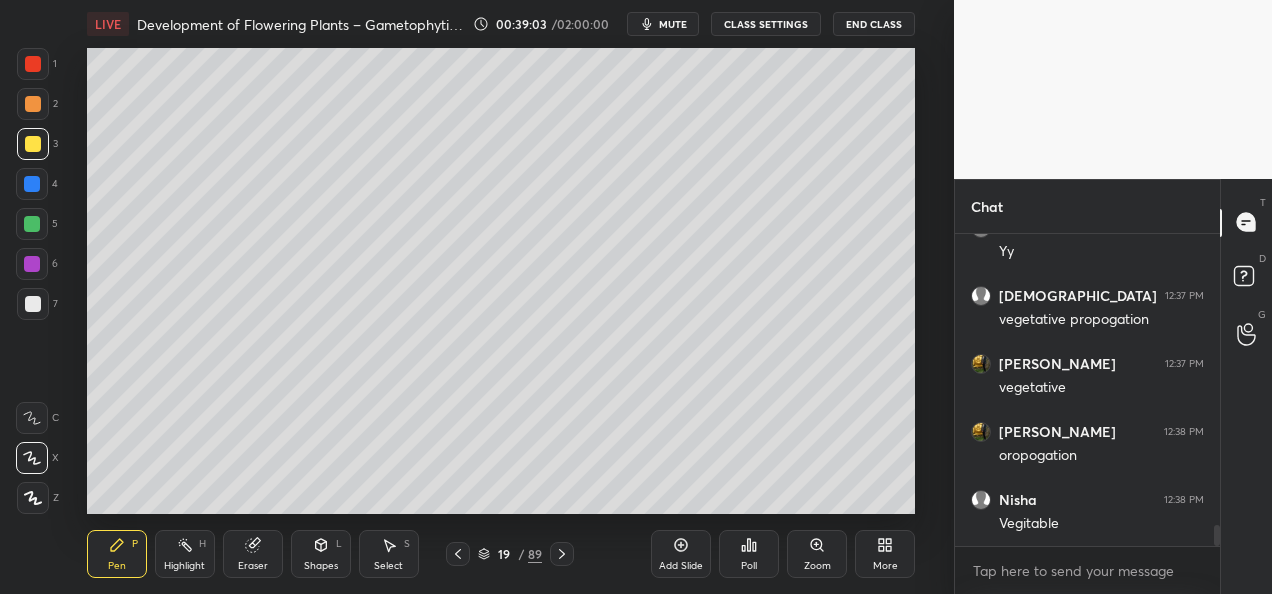 click at bounding box center (32, 184) 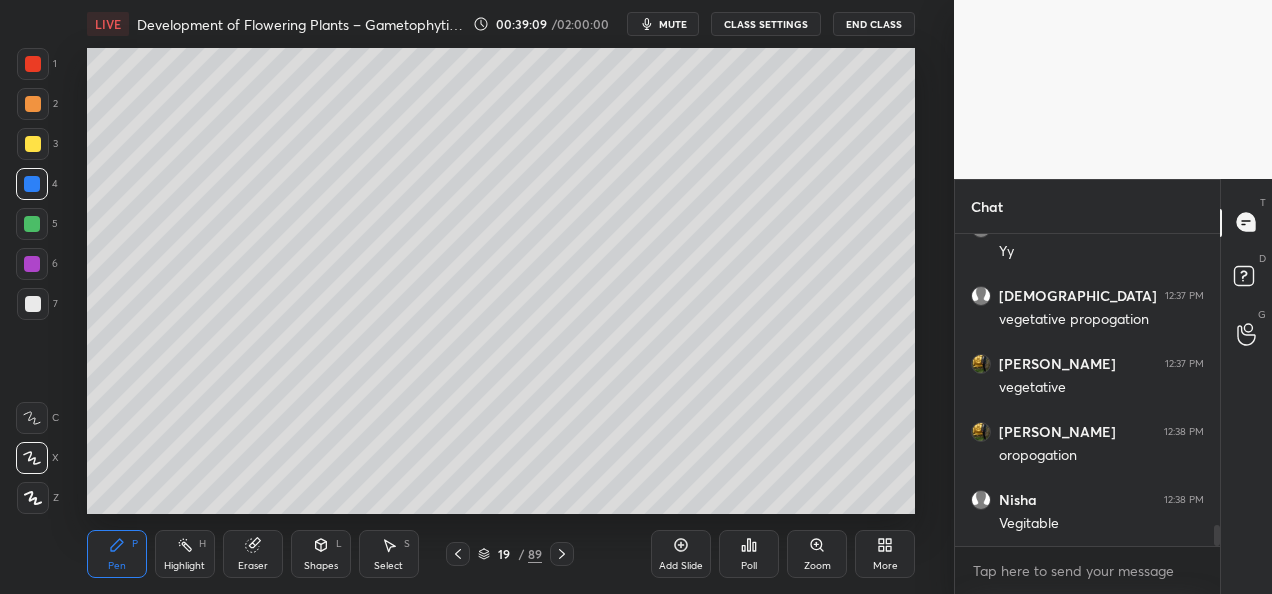scroll, scrollTop: 4312, scrollLeft: 0, axis: vertical 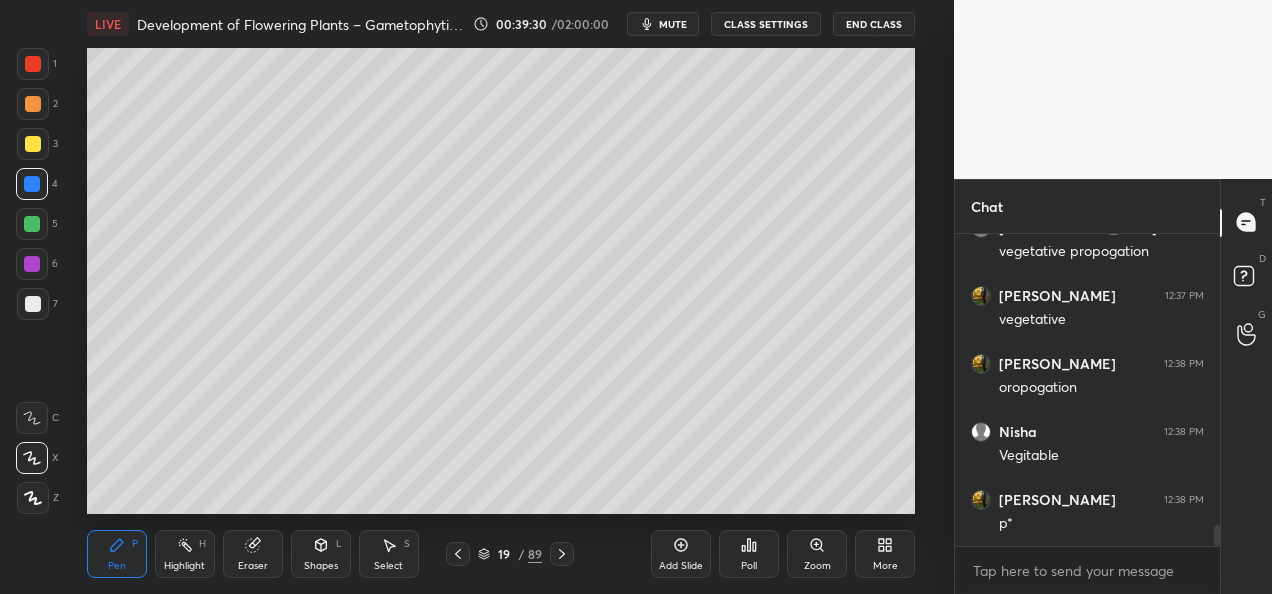 click at bounding box center (32, 224) 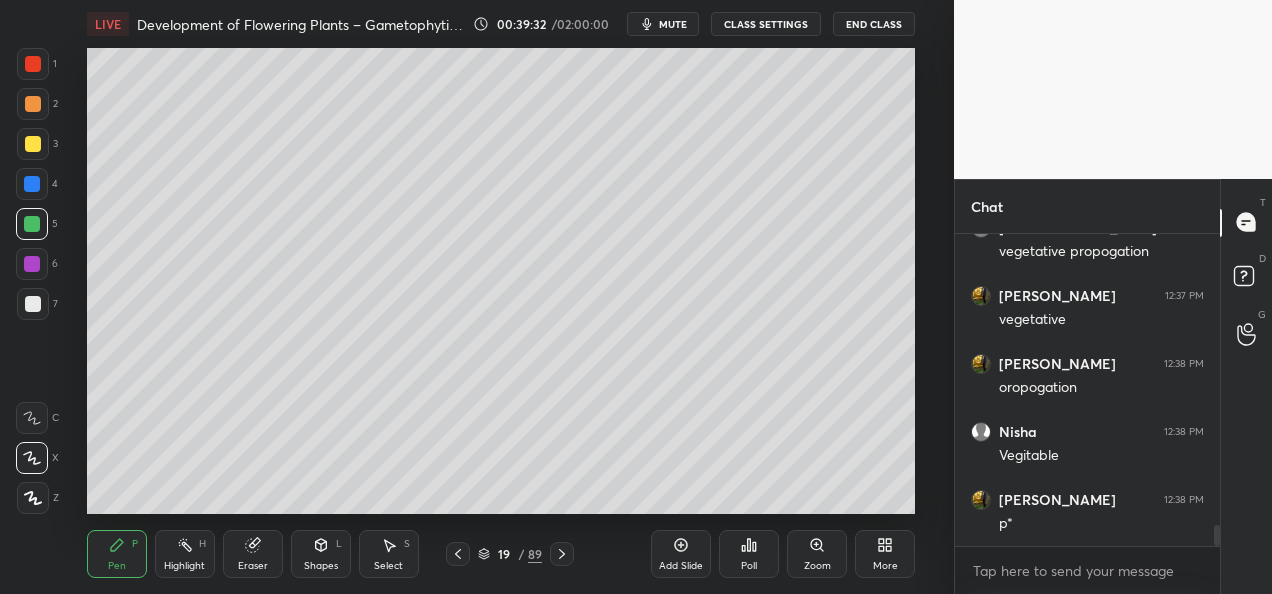 click at bounding box center (33, 304) 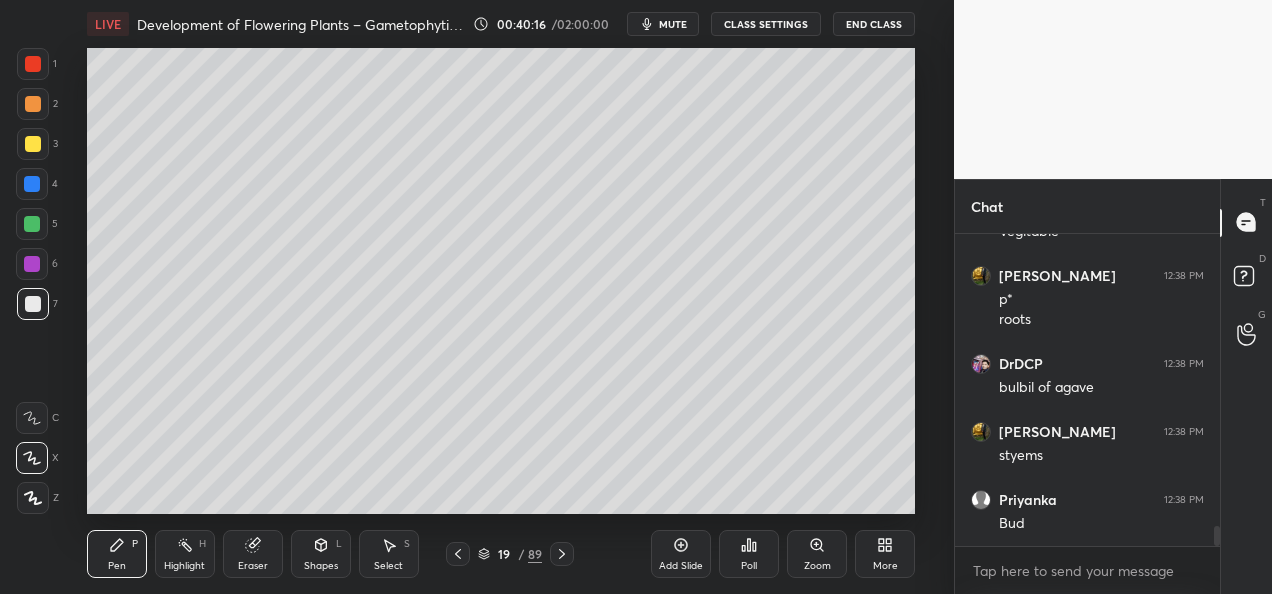 scroll, scrollTop: 4604, scrollLeft: 0, axis: vertical 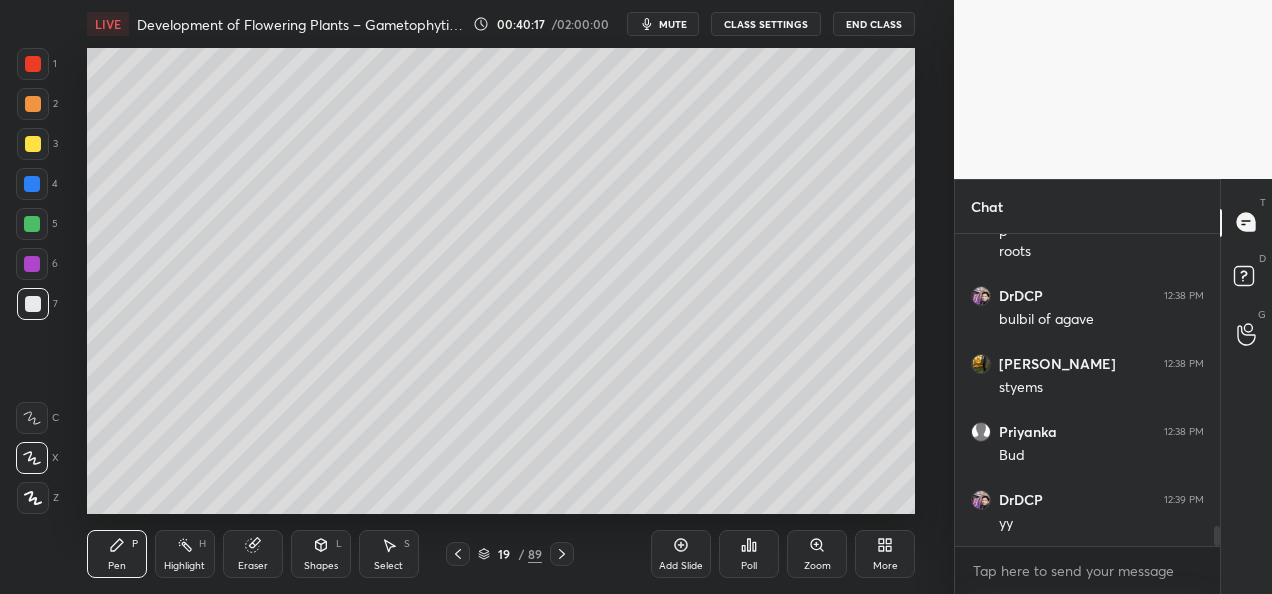 click 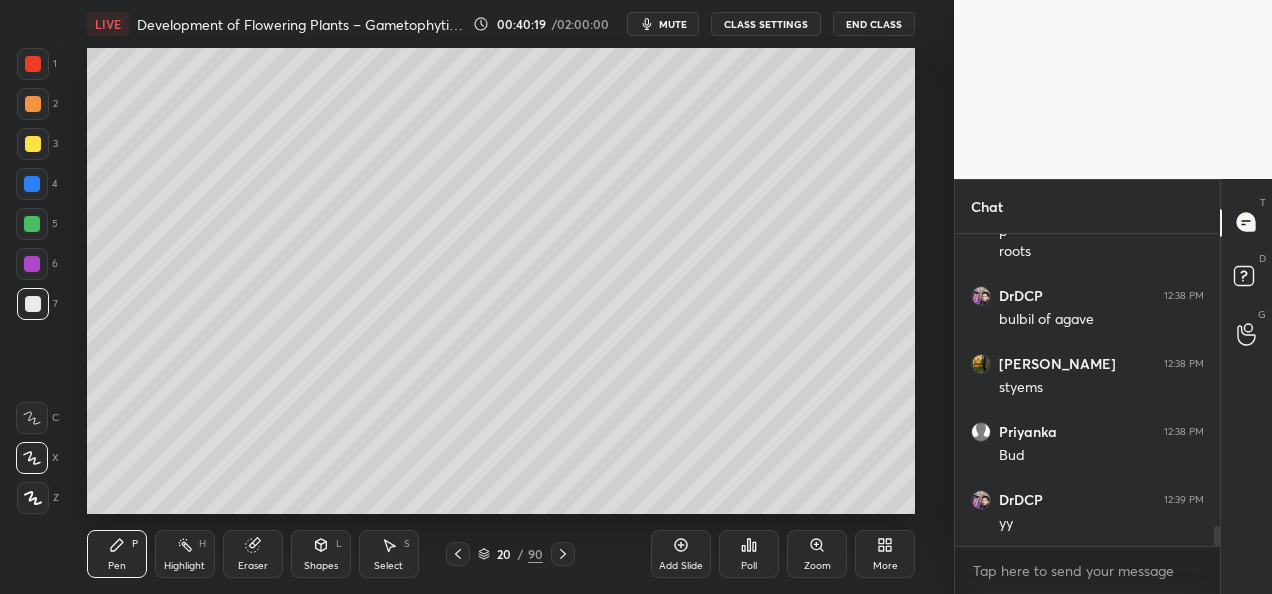 click at bounding box center [33, 104] 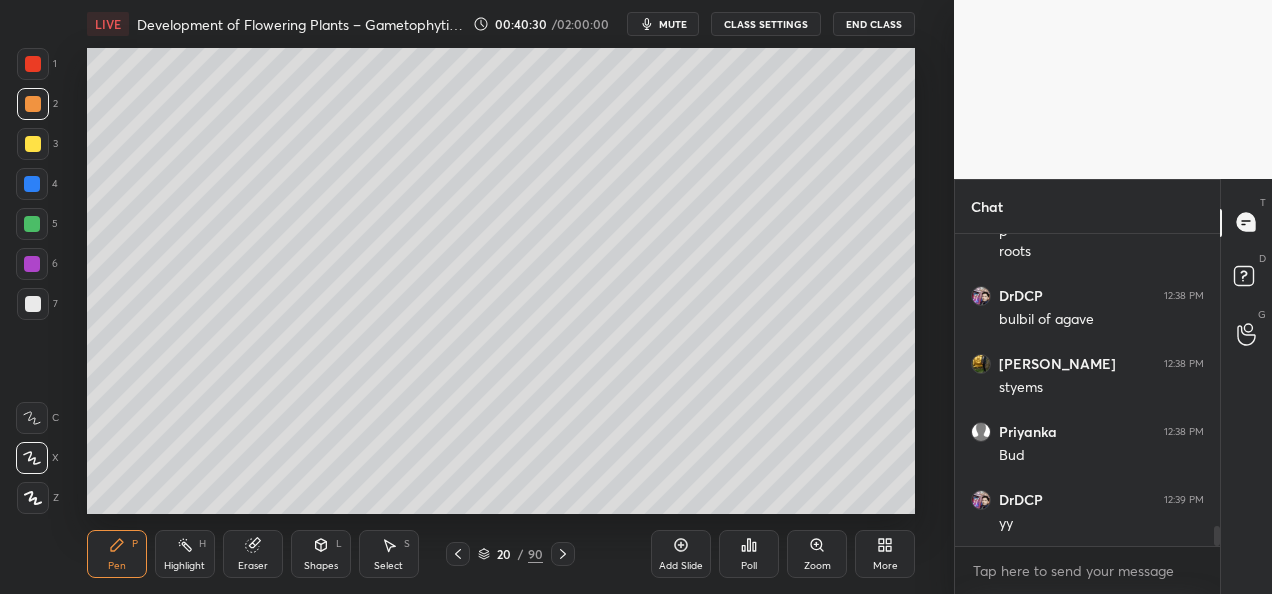 click at bounding box center [33, 144] 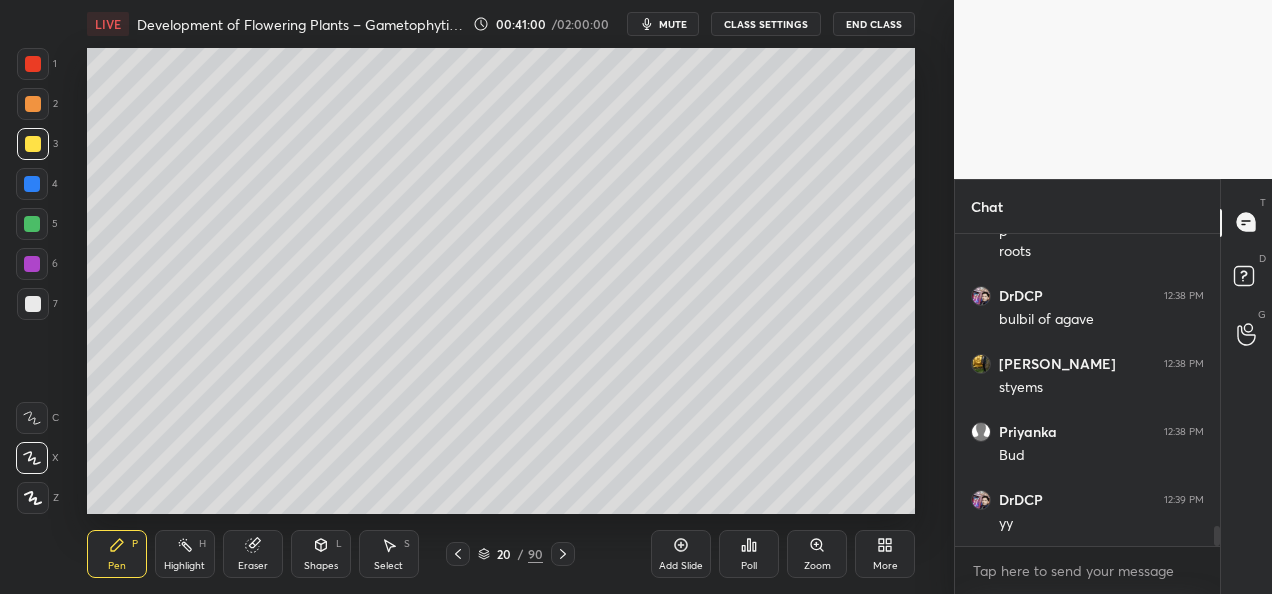 click at bounding box center [32, 224] 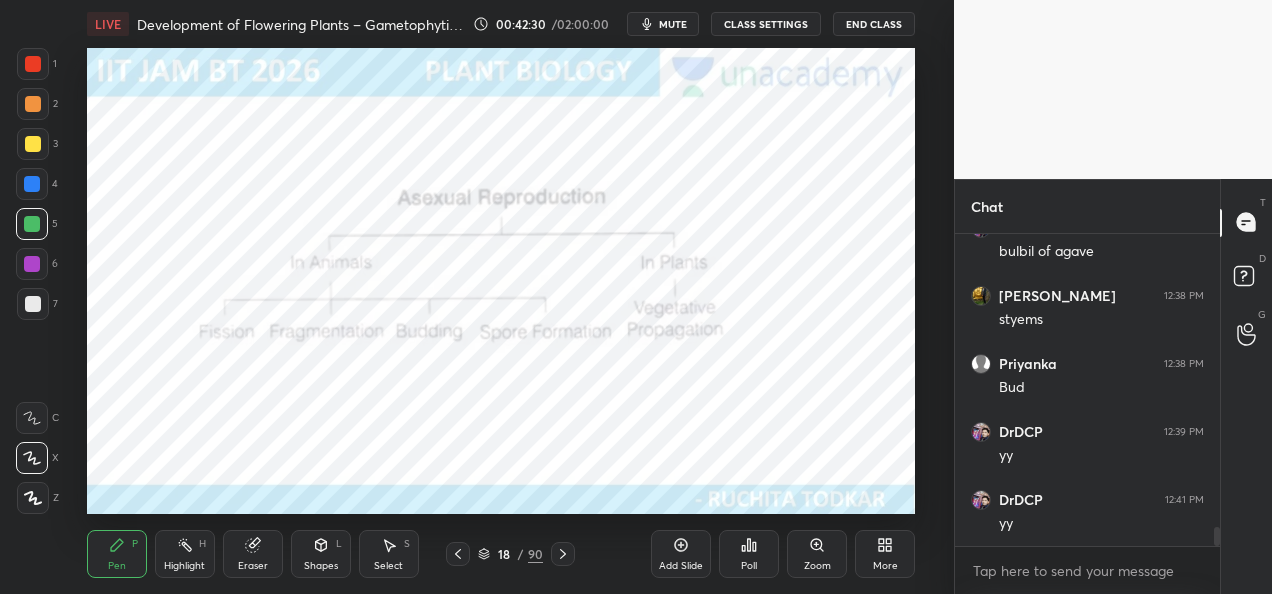 scroll, scrollTop: 4740, scrollLeft: 0, axis: vertical 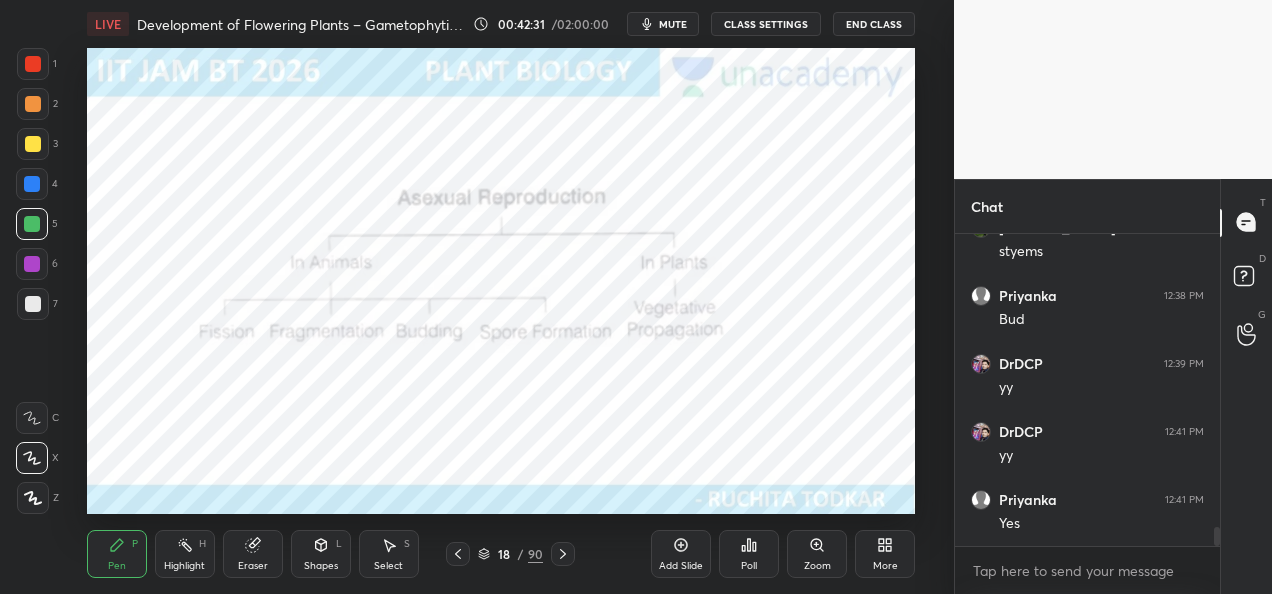 click at bounding box center [32, 184] 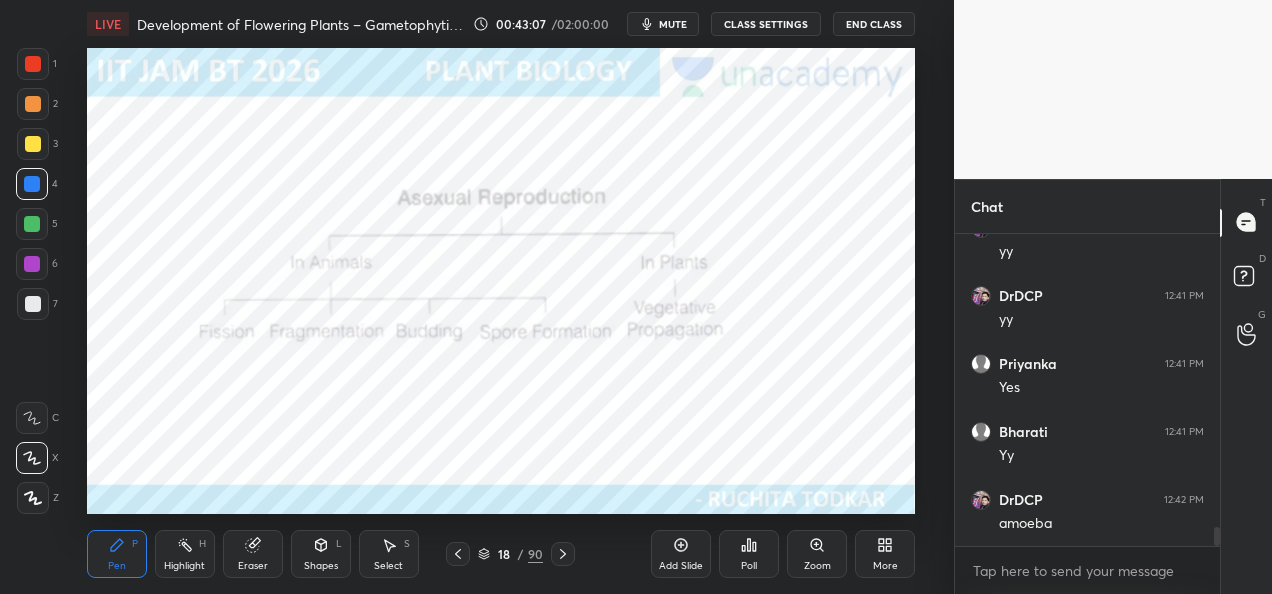 scroll, scrollTop: 4896, scrollLeft: 0, axis: vertical 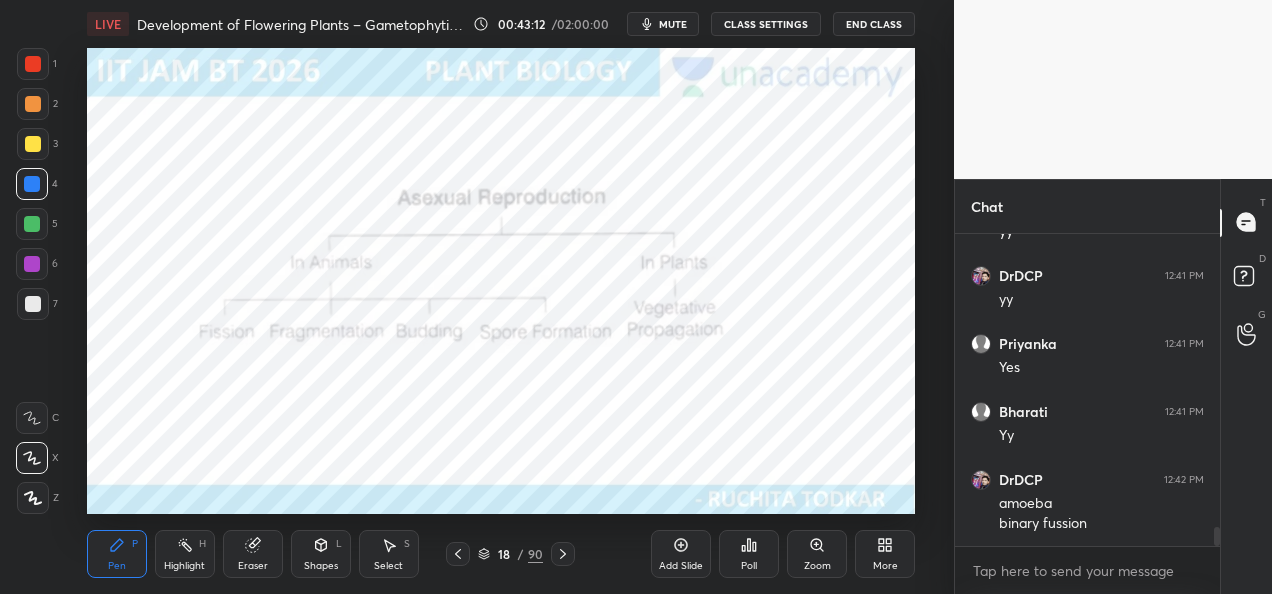 click at bounding box center (33, 104) 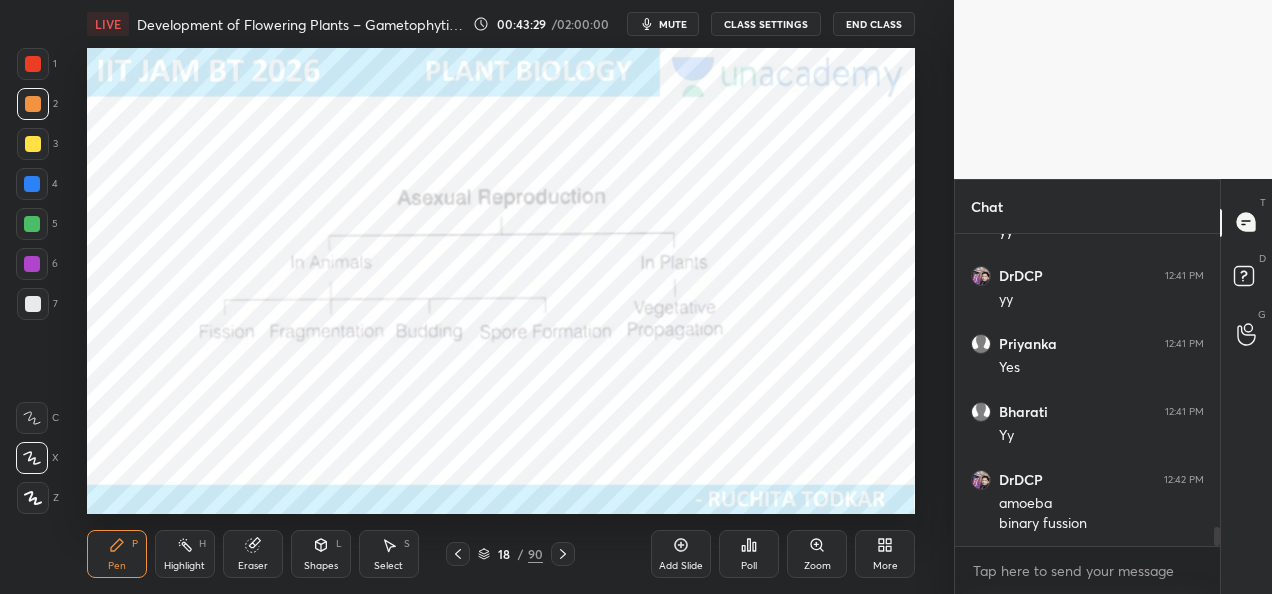 click at bounding box center (32, 184) 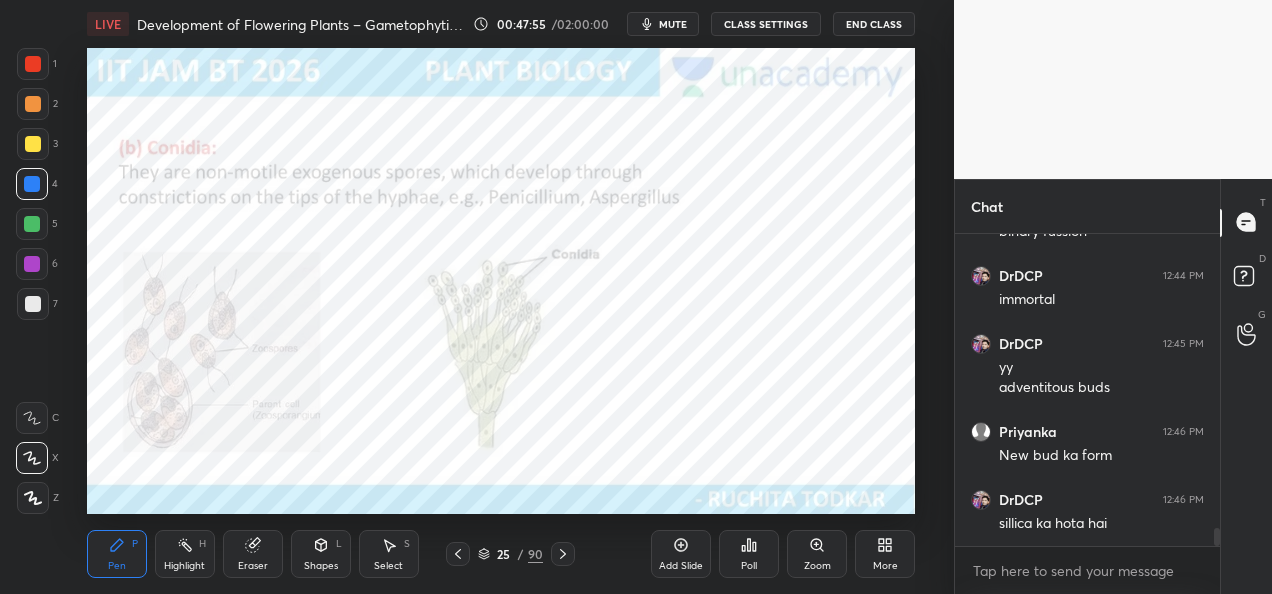 scroll, scrollTop: 5256, scrollLeft: 0, axis: vertical 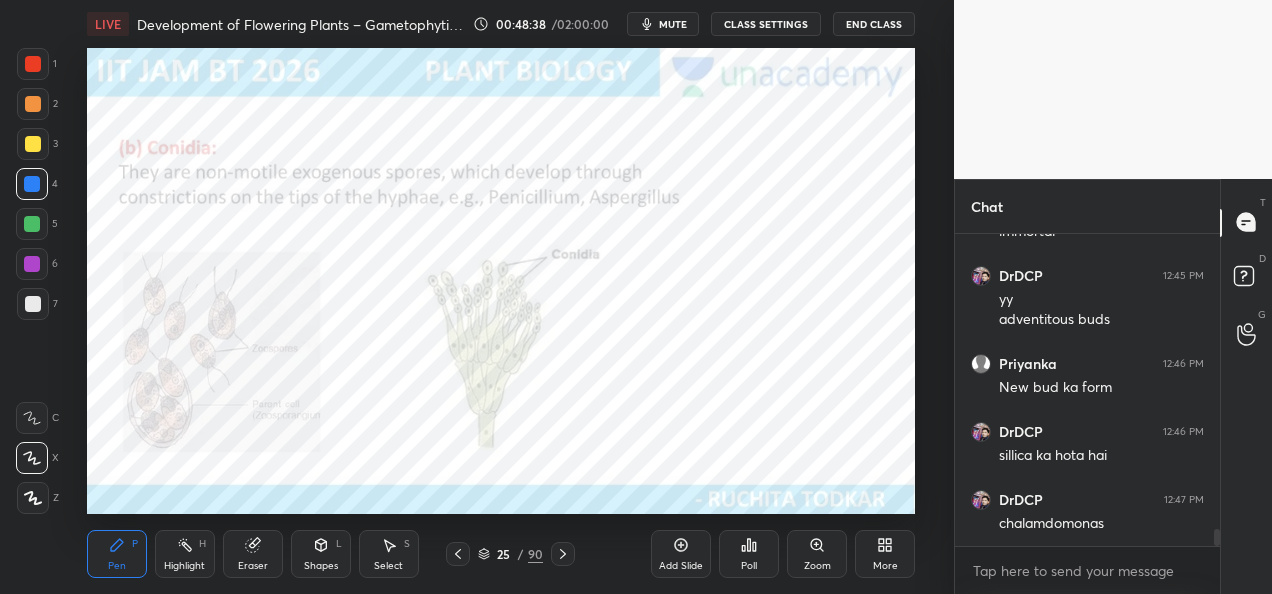 click 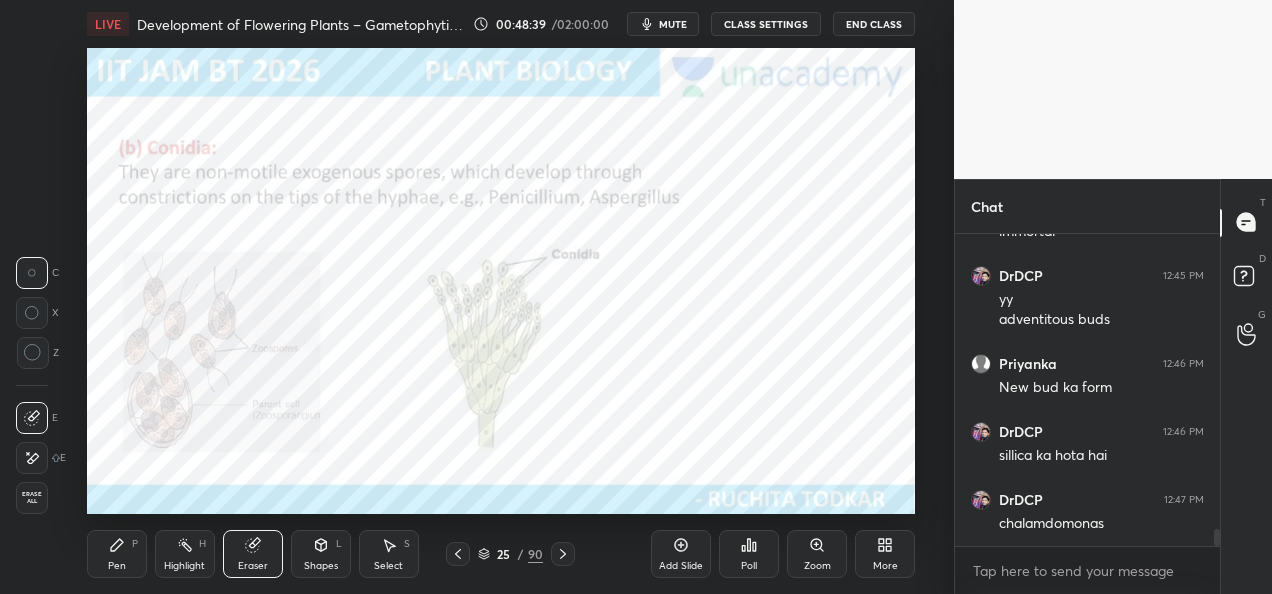 click 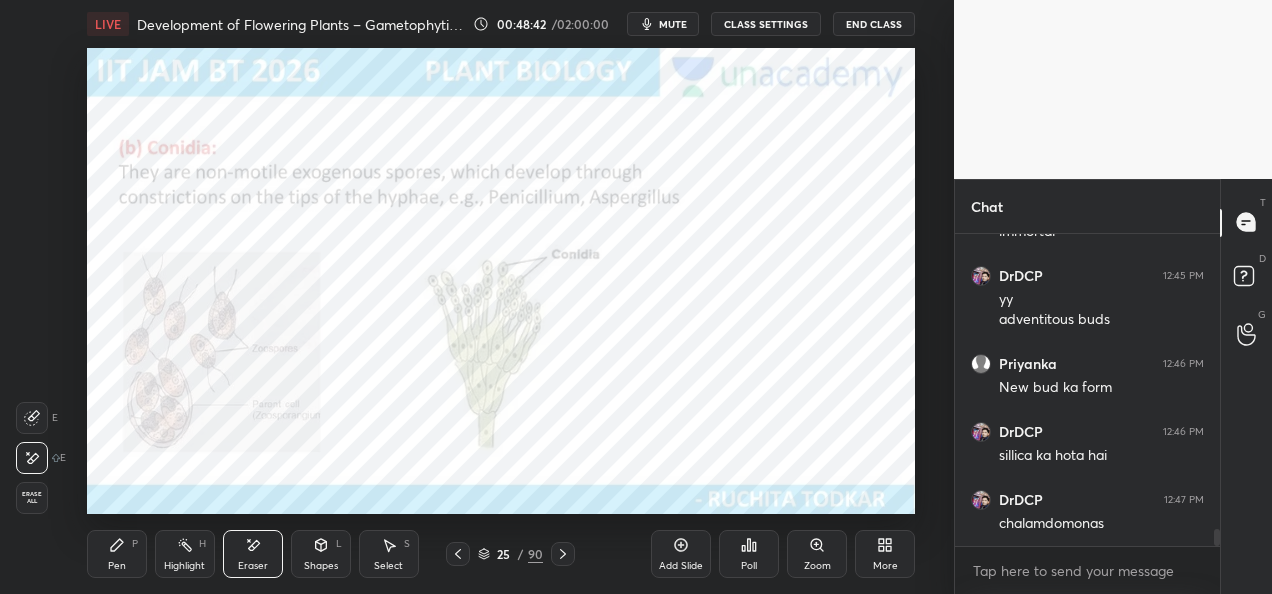 click on "Pen P" at bounding box center (117, 554) 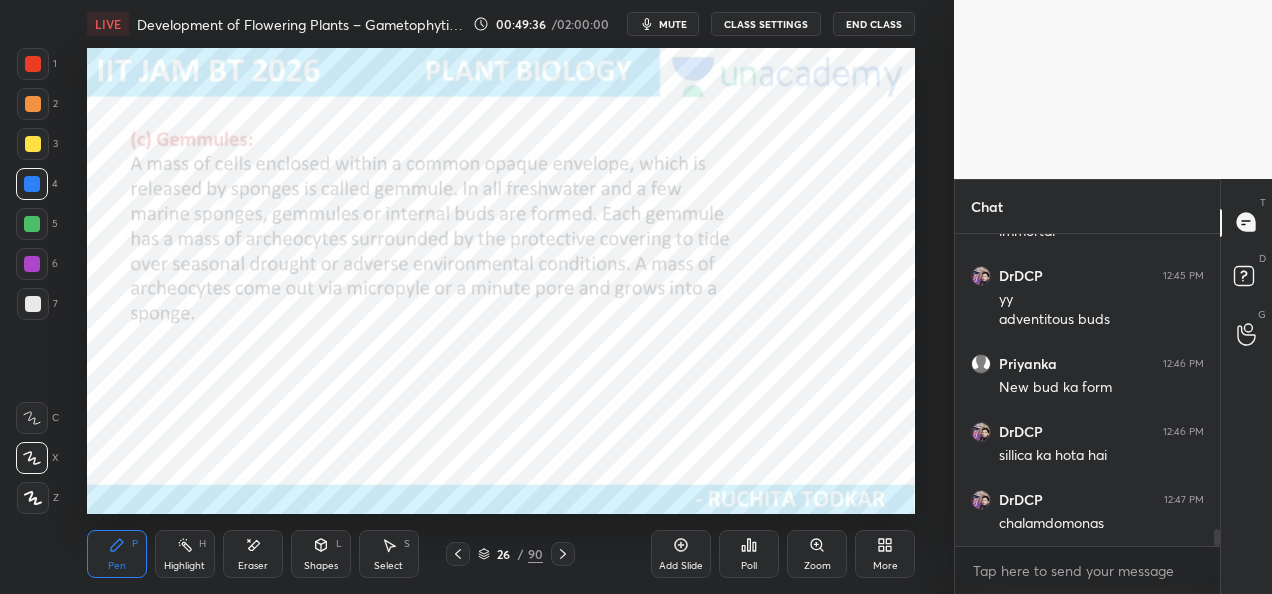 click on "CLASS SETTINGS" at bounding box center (766, 24) 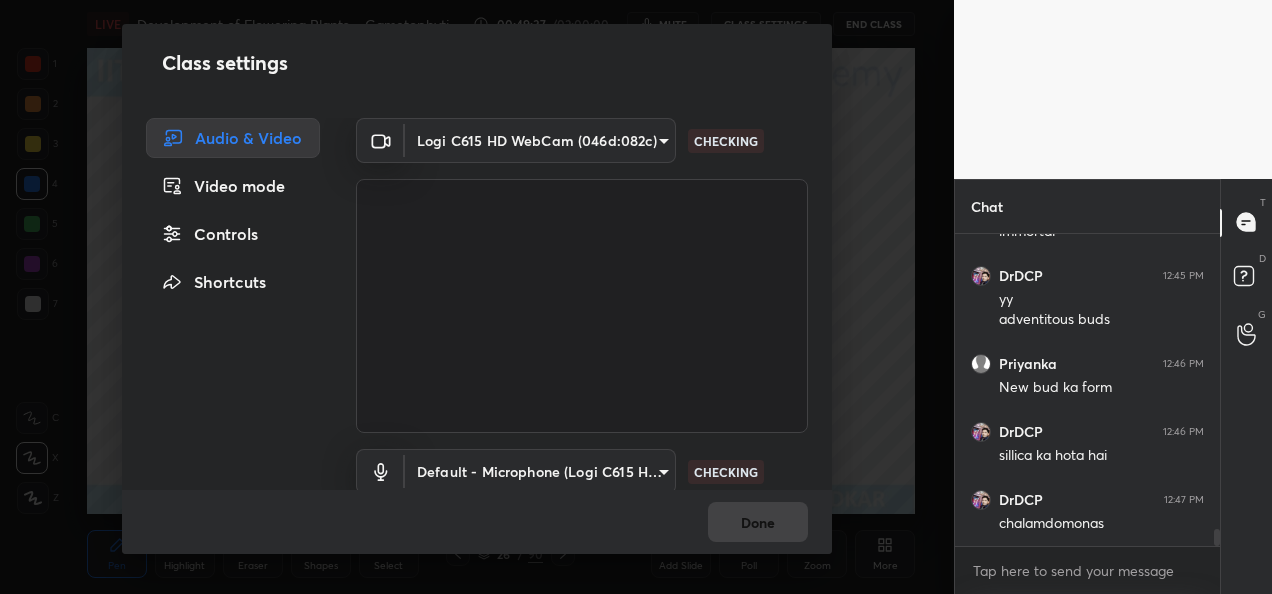 click on "1 2 3 4 5 6 7 C X Z E E Erase all   H H LIVE Development of Flowering Plants – Gametophytic and Sporophytic Generations 00:49:37 /  02:00:00 mute CLASS SETTINGS End Class Setting up your live class Poll for   secs No correct answer Start poll Back Development of Flowering Plants – Gametophytic and Sporophytic Generations • L1 of Detailed Course on Plant Biology for IIT JAM | GAT-B | CUET PG 2026/27 [PERSON_NAME] Pen P Highlight H Eraser Shapes L Select S 26 / 90 Add Slide Poll Zoom More Chat DrDCP 12:42 PM amoeba binary fussion DrDCP 12:44 PM immortal DrDCP 12:45 PM yy adventitous buds Priyanka 12:46 PM New bud ka form DrDCP 12:46 PM sillica ka hota hai DrDCP 12:47 PM chalamdomonas JUMP TO LATEST Enable hand raising Enable raise hand to speak to learners. Once enabled, chat will be turned off temporarily. Enable x   introducing Raise a hand with a doubt Now learners can raise their hand along with a doubt  How it works? Doubts asked by learners will show up here NEW DOUBTS ASKED [PERSON_NAME]n't raise hand Got it" at bounding box center [636, 297] 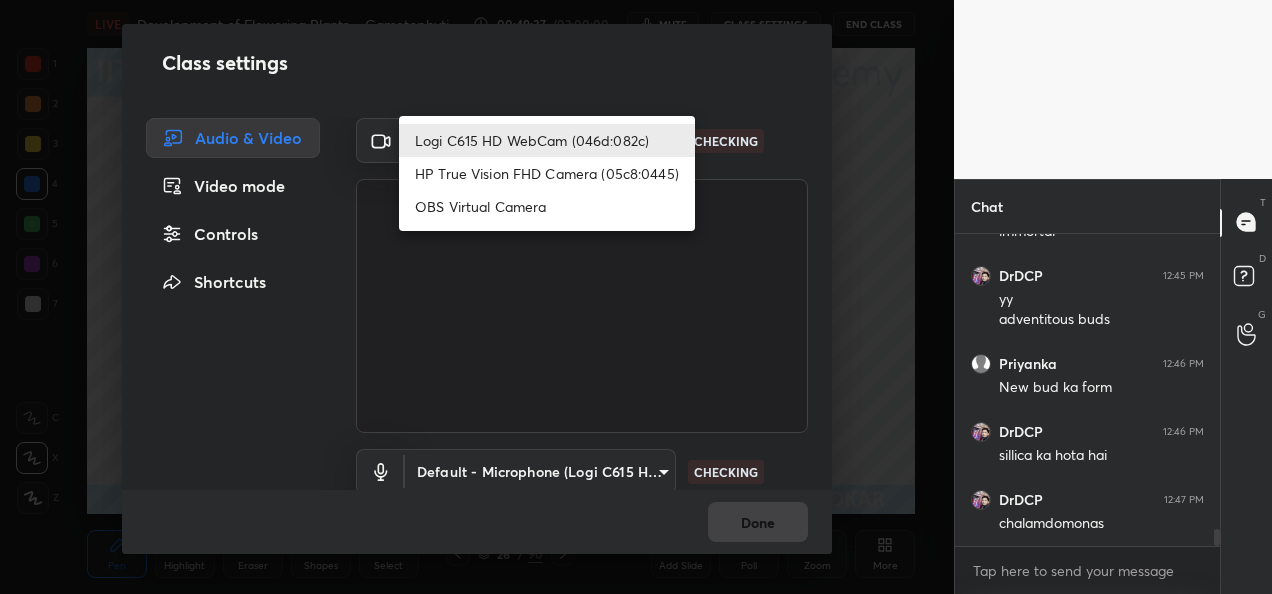 click on "HP True Vision FHD Camera (05c8:0445)" at bounding box center [547, 173] 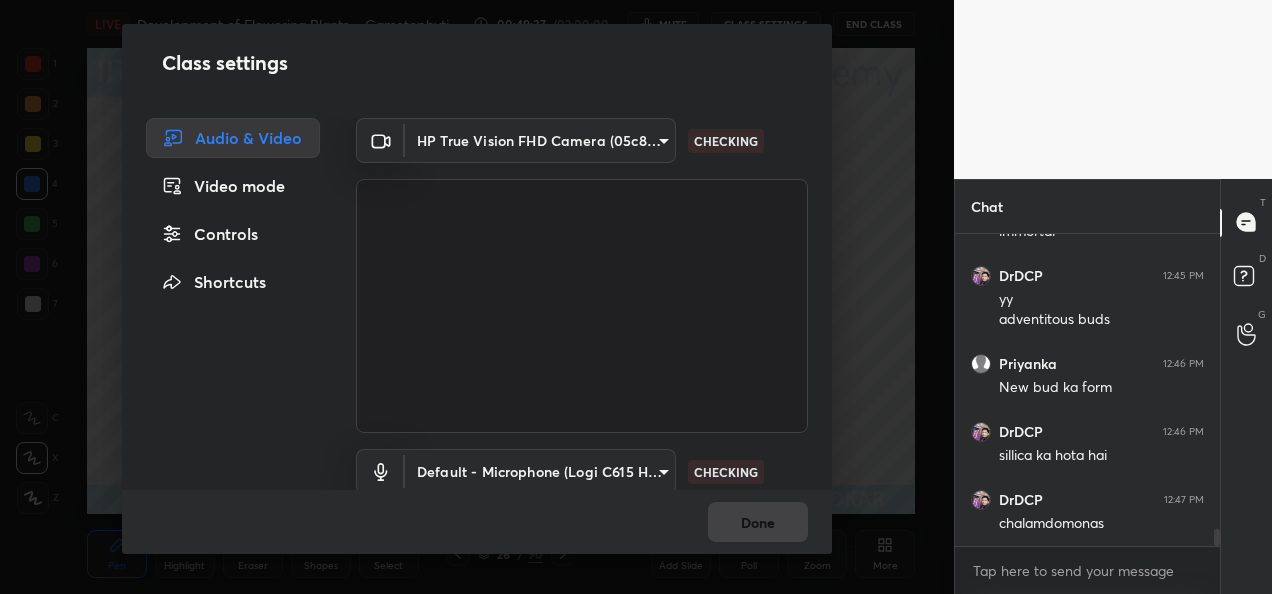 type on "bcf53276a89e7daf4ffafe53acaefef8a573b71029af250087ced6fea5ab325b" 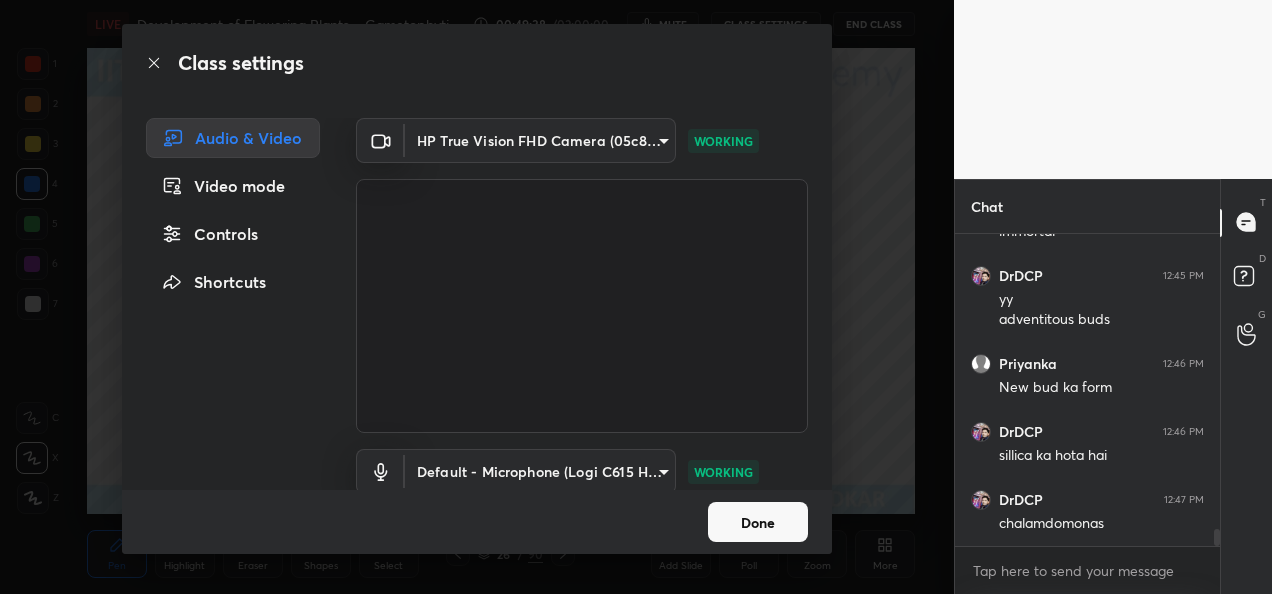 click on "Done" at bounding box center [758, 522] 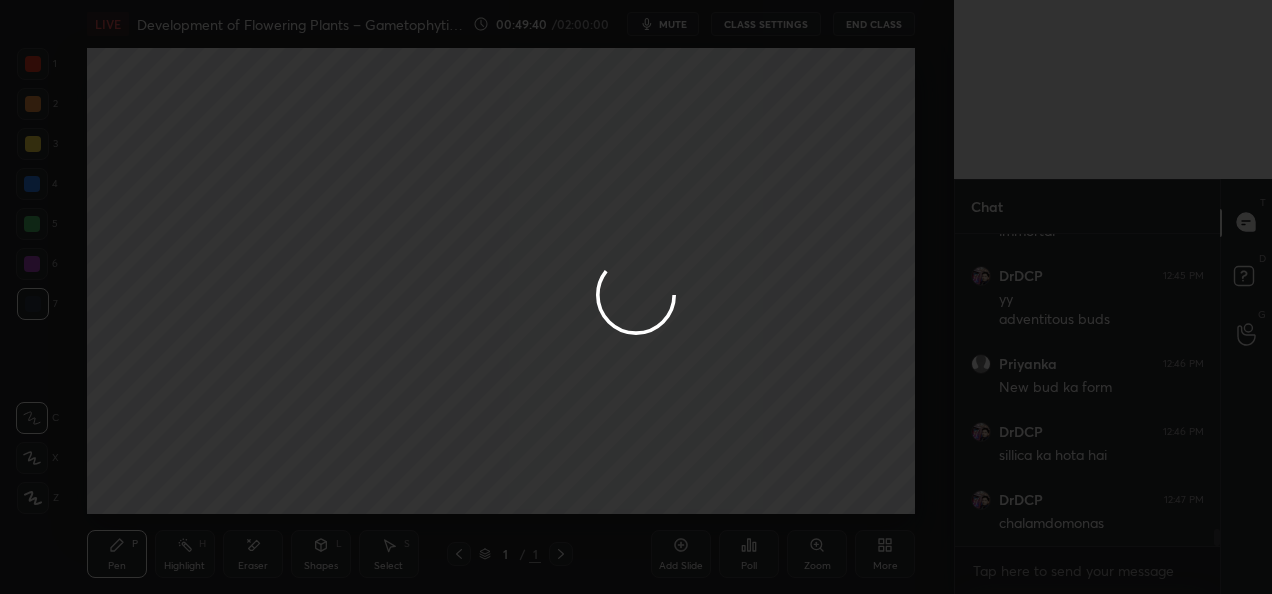 type 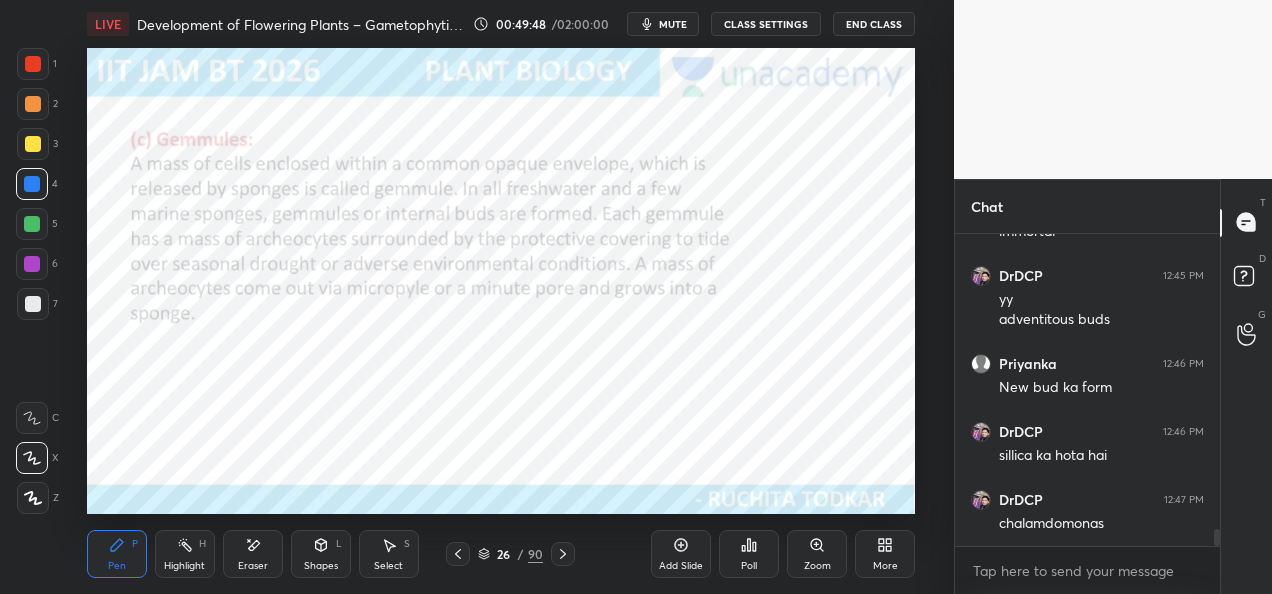 click on "mute" at bounding box center (673, 24) 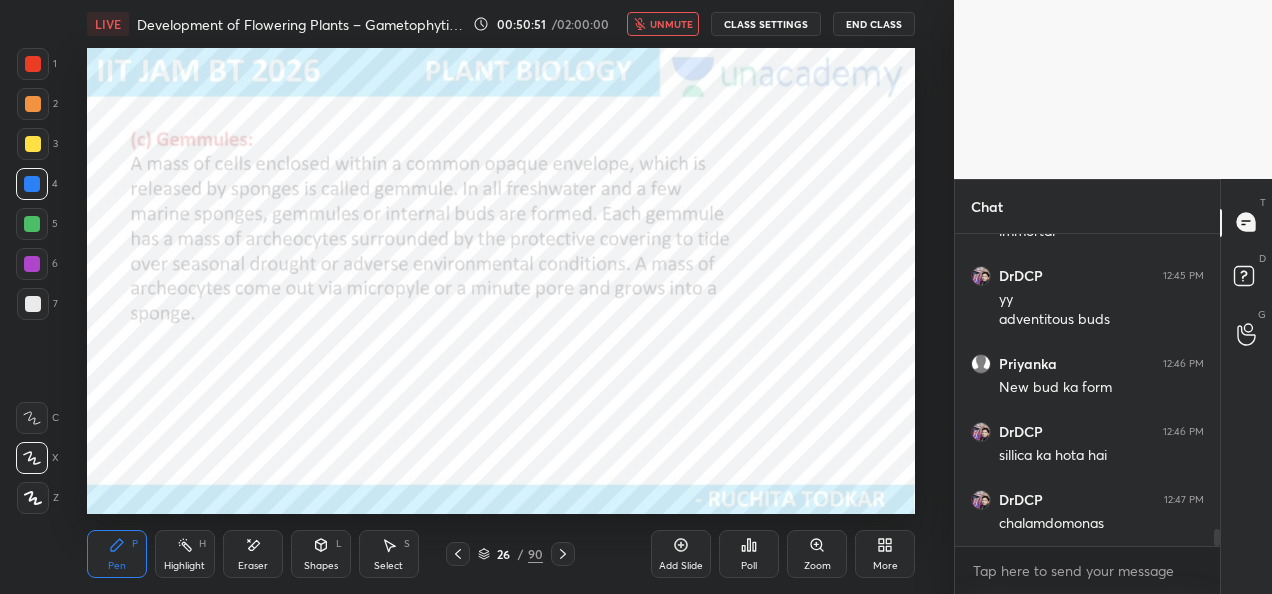click on "unmute" at bounding box center [671, 24] 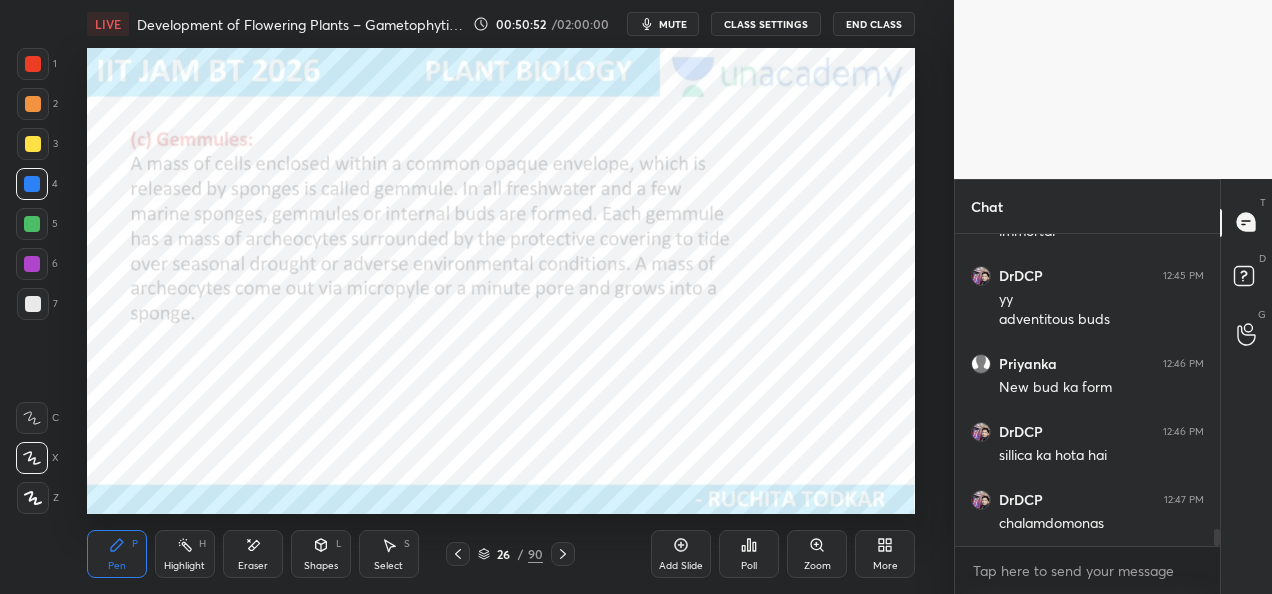 click on "CLASS SETTINGS" at bounding box center [766, 24] 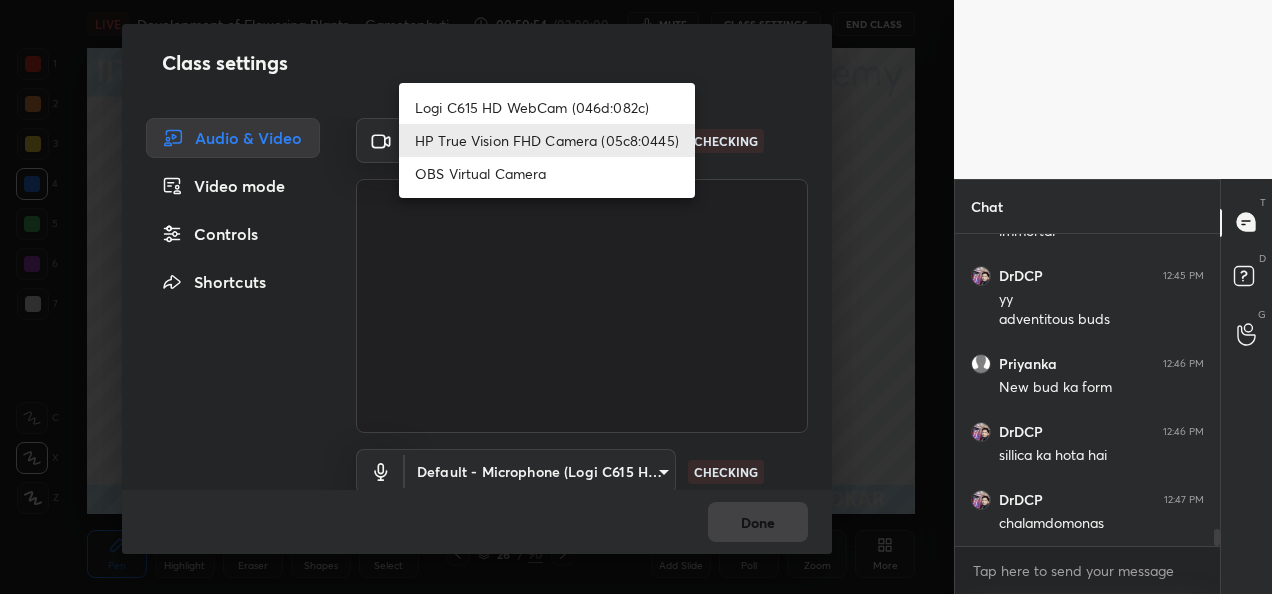 click on "1 2 3 4 5 6 7 C X Z E E Erase all   H H LIVE Development of Flowering Plants – Gametophytic and Sporophytic Generations 00:50:54 /  02:00:00 mute CLASS SETTINGS End Class Setting up your live class Poll for   secs No correct answer Start poll Back Development of Flowering Plants – Gametophytic and Sporophytic Generations • L1 of Detailed Course on Plant Biology for IIT JAM | GAT-B | CUET PG 2026/27 [PERSON_NAME] Pen P Highlight H Eraser Shapes L Select S 26 / 90 Add Slide Poll Zoom More Chat DrDCP 12:42 PM amoeba binary fussion DrDCP 12:44 PM immortal DrDCP 12:45 PM yy adventitous buds Priyanka 12:46 PM New bud ka form DrDCP 12:46 PM sillica ka hota hai DrDCP 12:47 PM chalamdomonas JUMP TO LATEST Enable hand raising Enable raise hand to speak to learners. Once enabled, chat will be turned off temporarily. Enable x   introducing Raise a hand with a doubt Now learners can raise their hand along with a doubt  How it works? Doubts asked by learners will show up here NEW DOUBTS ASKED [PERSON_NAME]n't raise hand Got it" at bounding box center (636, 297) 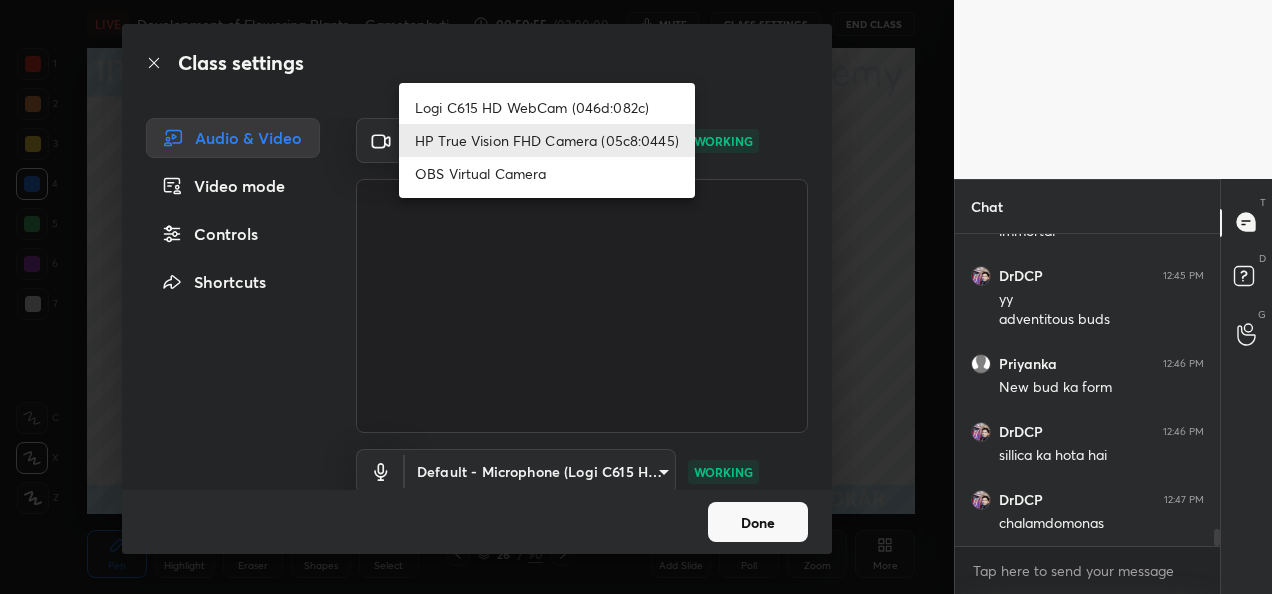 drag, startPoint x: 603, startPoint y: 100, endPoint x: 832, endPoint y: 520, distance: 478.3733 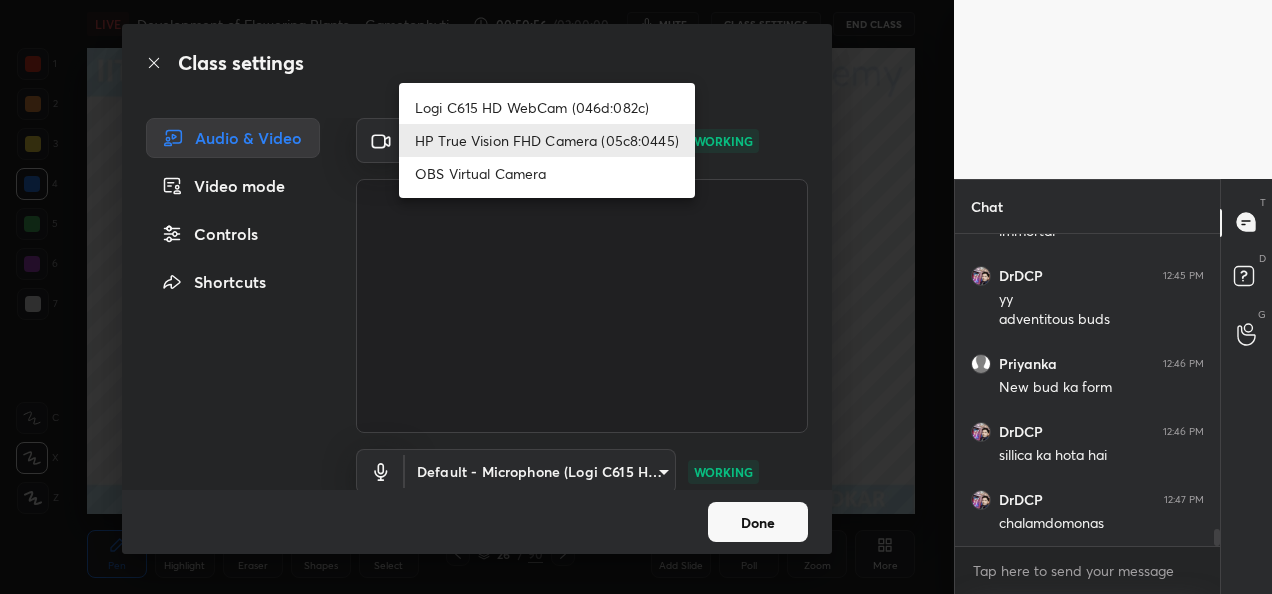click at bounding box center (636, 297) 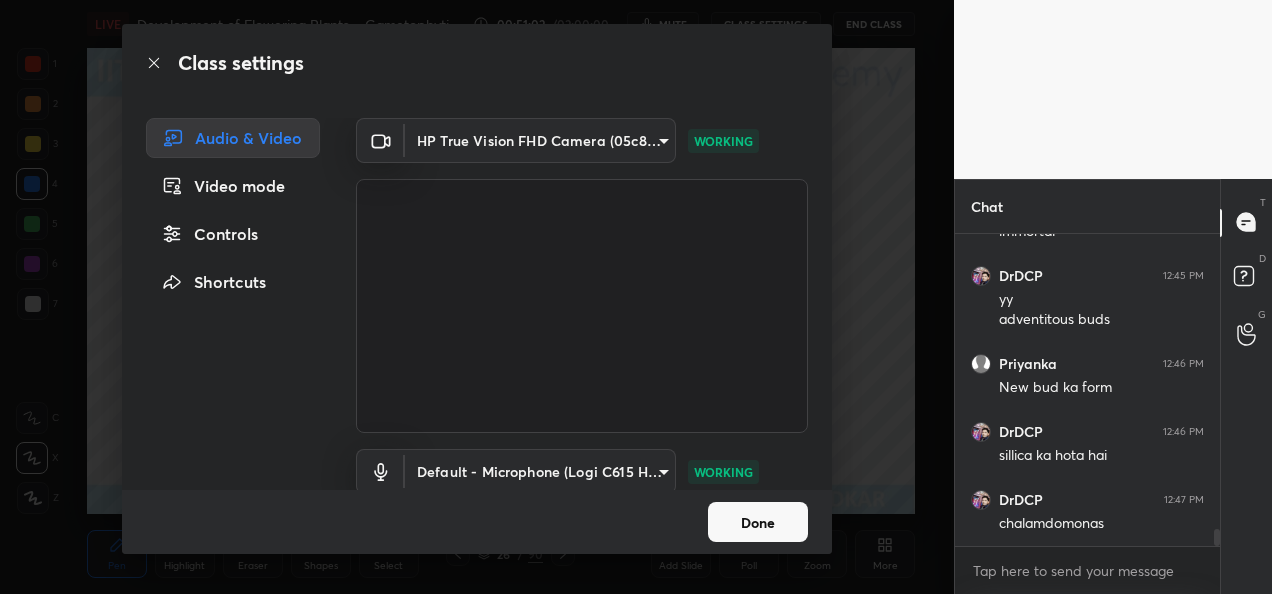 click on "1 2 3 4 5 6 7 C X Z E E Erase all   H H LIVE Development of Flowering Plants – Gametophytic and Sporophytic Generations 00:51:02 /  02:00:00 mute CLASS SETTINGS End Class Setting up your live class Poll for   secs No correct answer Start poll Back Development of Flowering Plants – Gametophytic and Sporophytic Generations • L1 of Detailed Course on Plant Biology for IIT JAM | GAT-B | CUET PG 2026/27 [PERSON_NAME] Pen P Highlight H Eraser Shapes L Select S 26 / 90 Add Slide Poll Zoom More Chat DrDCP 12:42 PM amoeba binary fussion DrDCP 12:44 PM immortal DrDCP 12:45 PM yy adventitous buds Priyanka 12:46 PM New bud ka form DrDCP 12:46 PM sillica ka hota hai DrDCP 12:47 PM chalamdomonas JUMP TO LATEST Enable hand raising Enable raise hand to speak to learners. Once enabled, chat will be turned off temporarily. Enable x   introducing Raise a hand with a doubt Now learners can raise their hand along with a doubt  How it works? Doubts asked by learners will show up here NEW DOUBTS ASKED [PERSON_NAME]n't raise hand Got it" at bounding box center (636, 297) 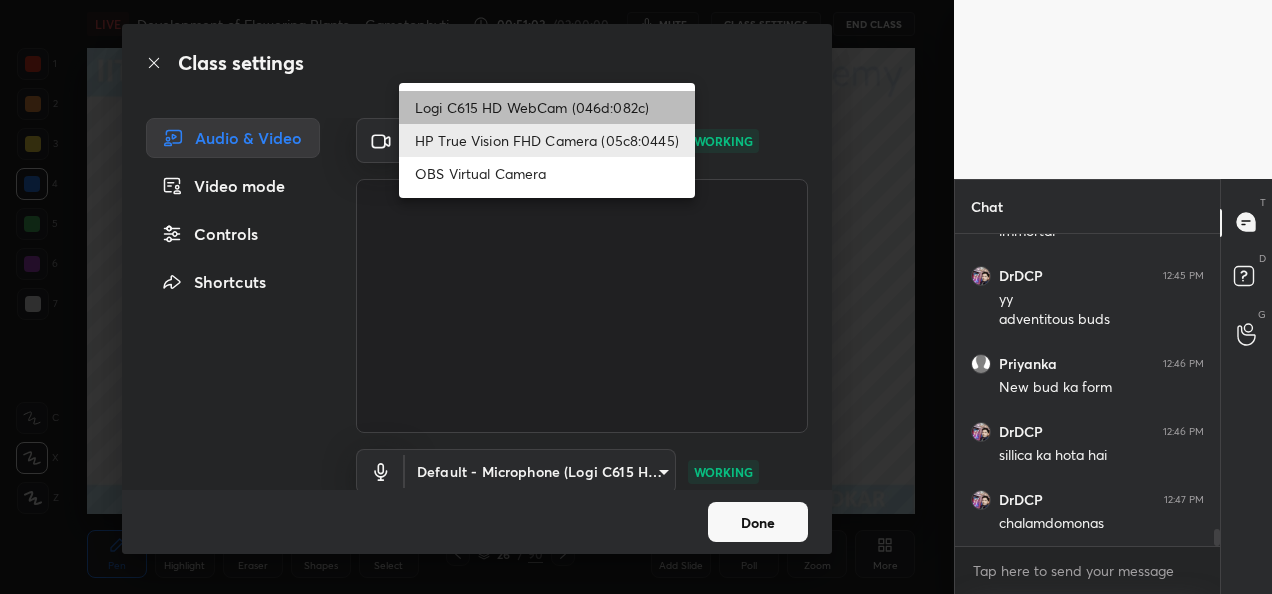 click on "Logi C615 HD WebCam (046d:082c)" at bounding box center [547, 107] 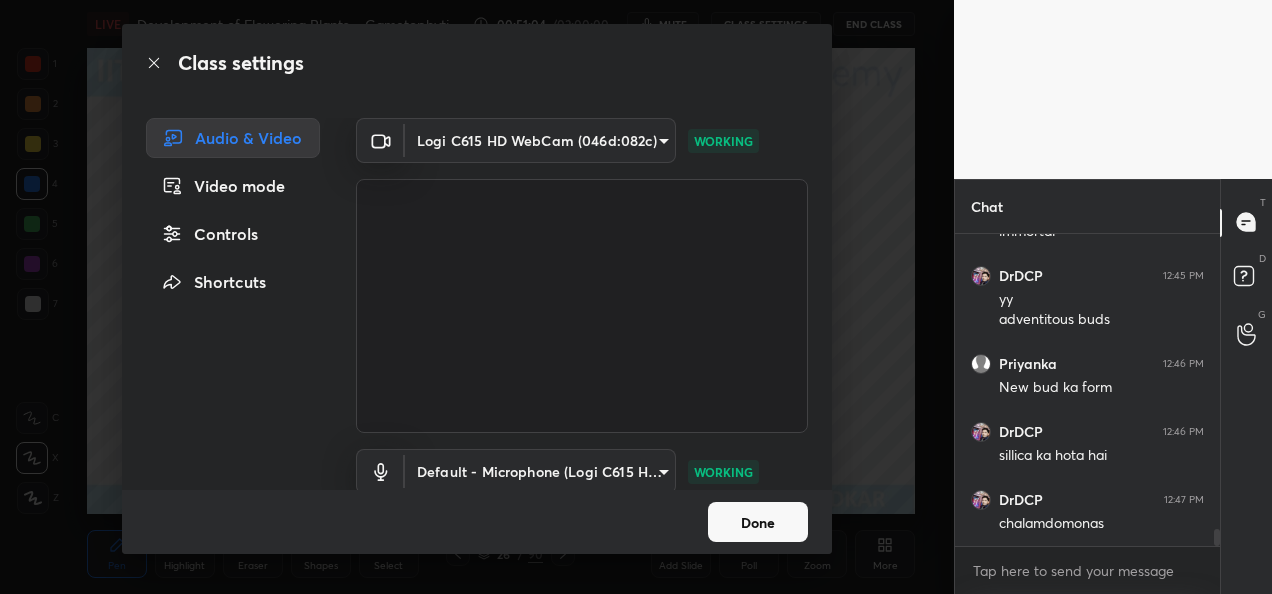 click on "Done" at bounding box center (758, 522) 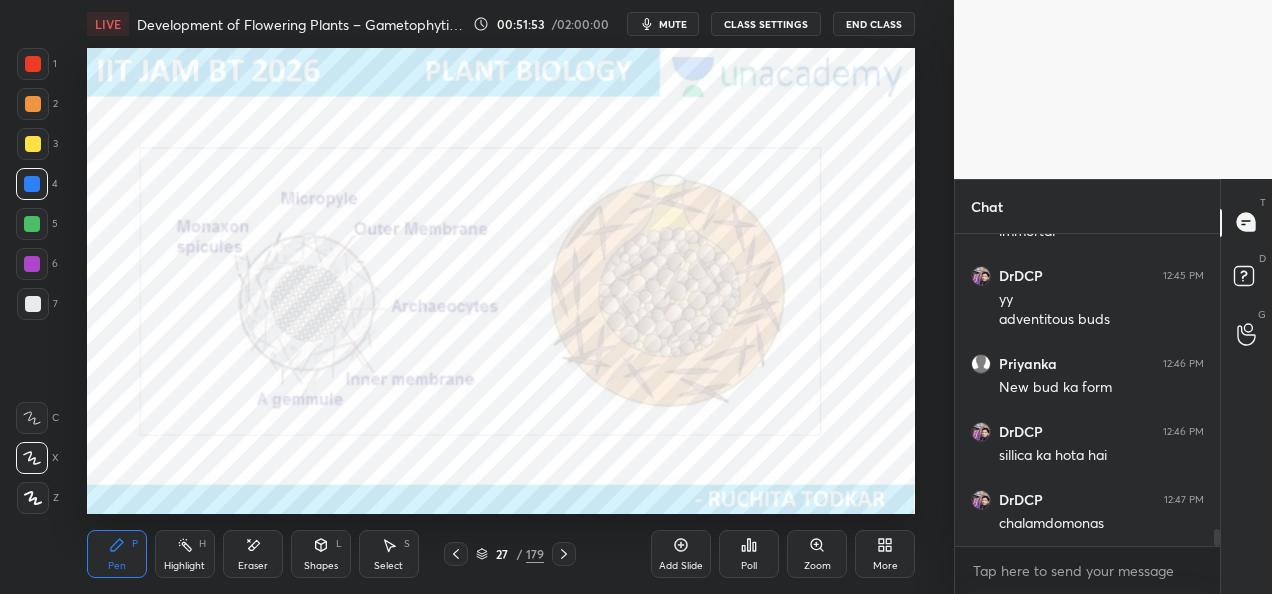 scroll, scrollTop: 5324, scrollLeft: 0, axis: vertical 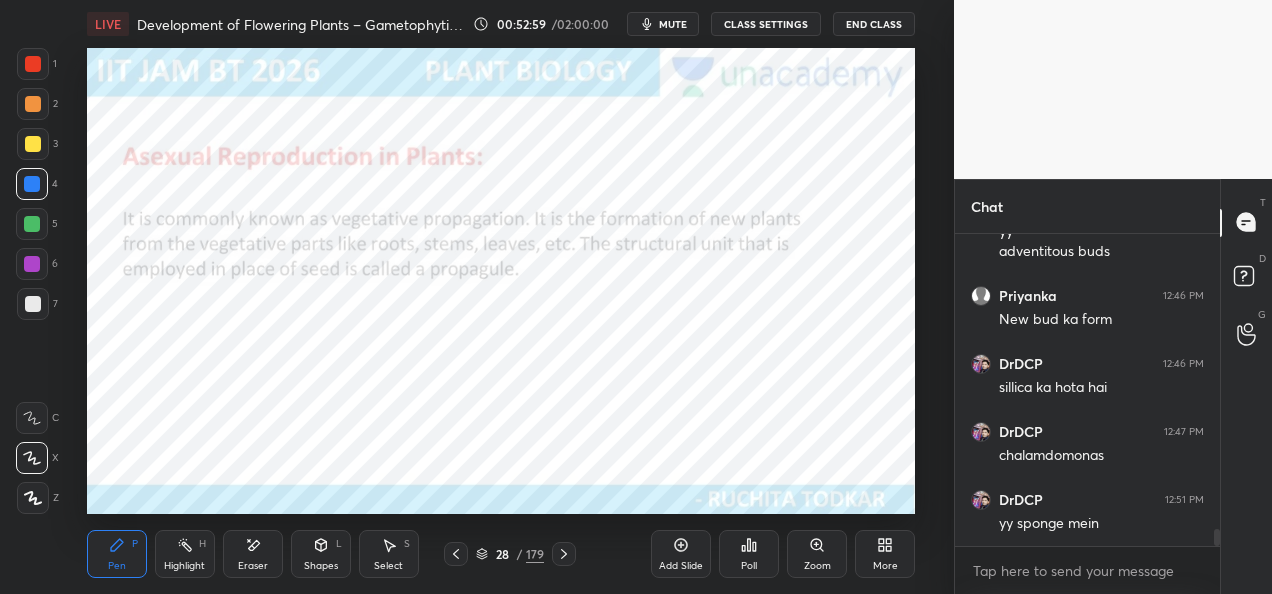 click at bounding box center (32, 264) 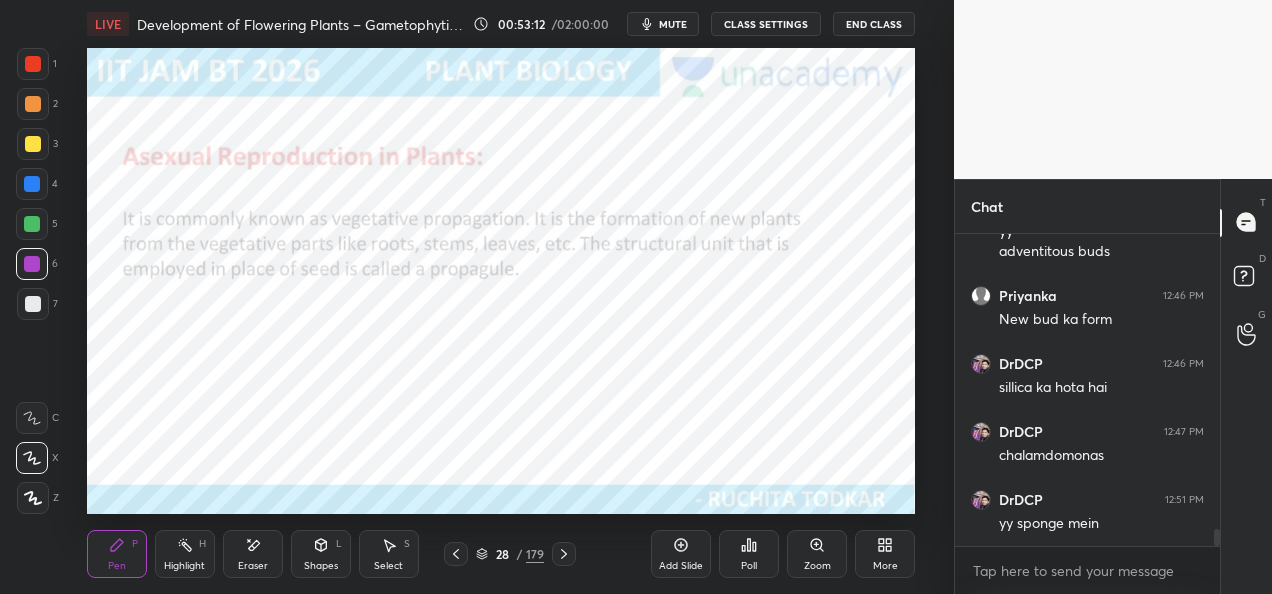 click at bounding box center (33, 104) 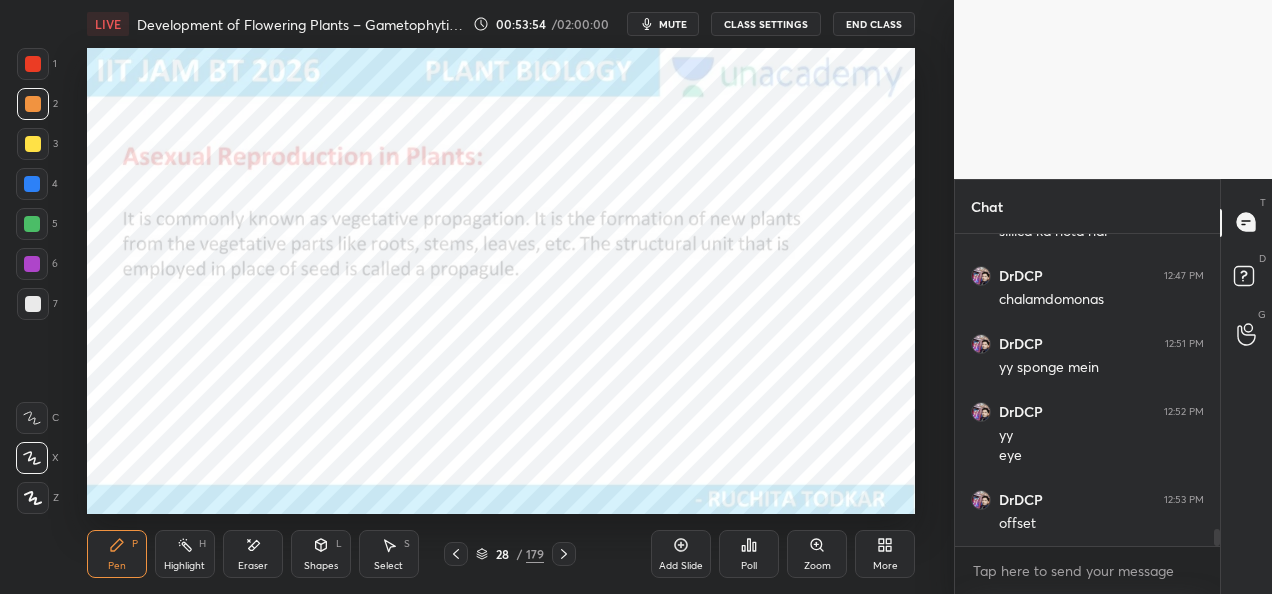 scroll, scrollTop: 5548, scrollLeft: 0, axis: vertical 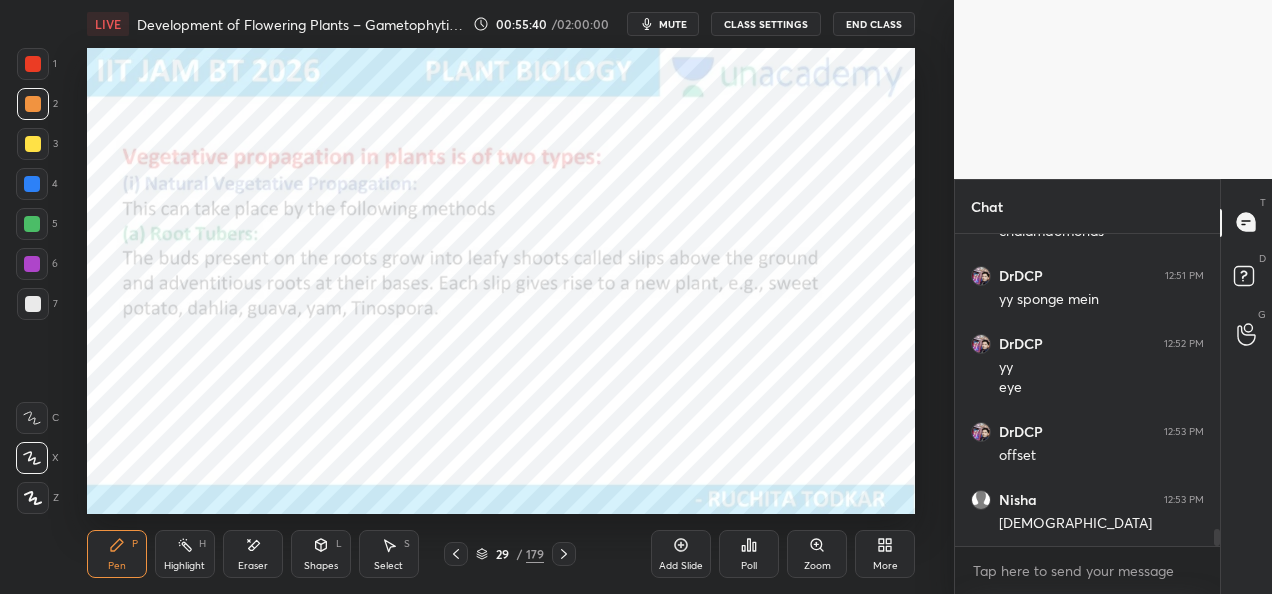 click at bounding box center (32, 184) 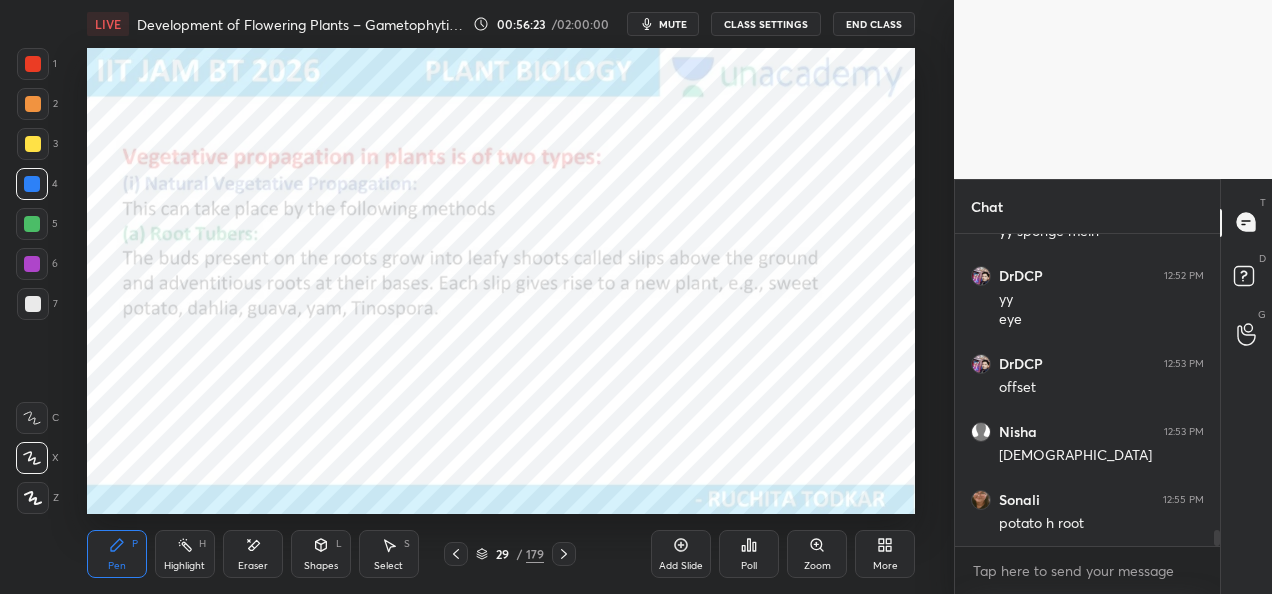 scroll, scrollTop: 5684, scrollLeft: 0, axis: vertical 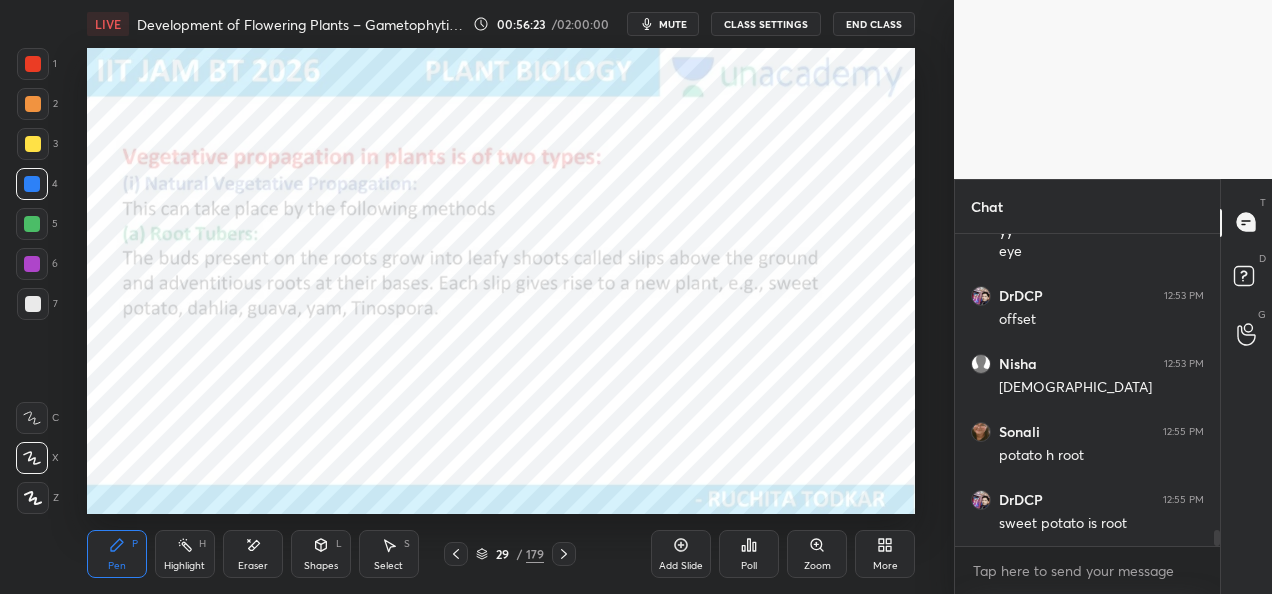 click at bounding box center (32, 224) 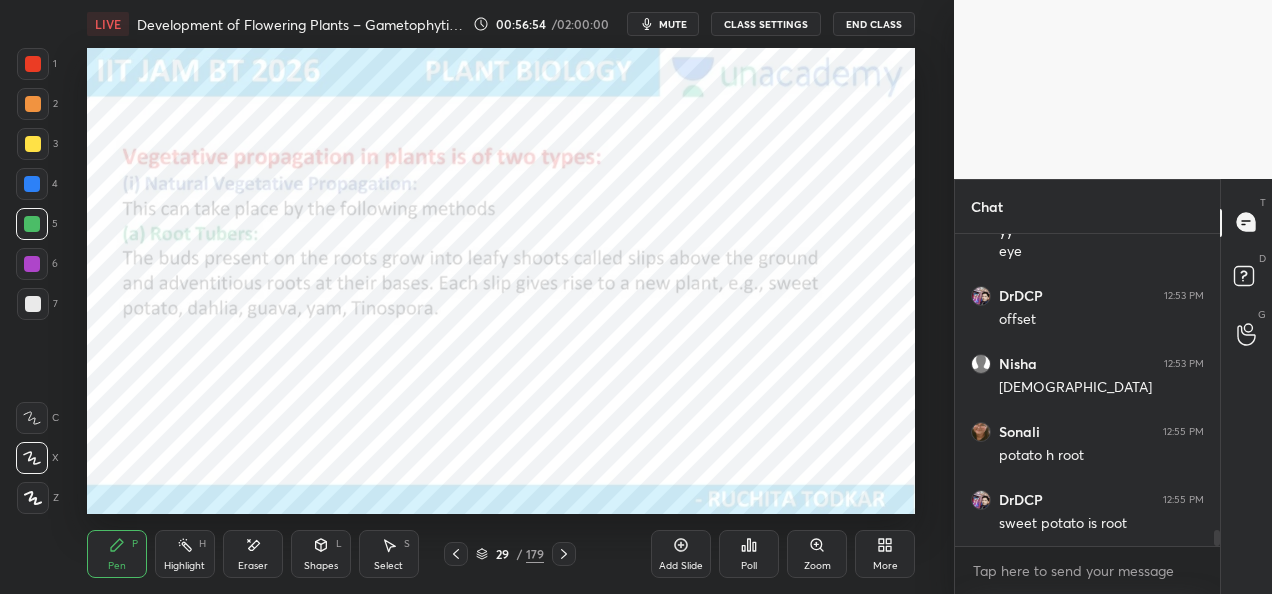 scroll, scrollTop: 5752, scrollLeft: 0, axis: vertical 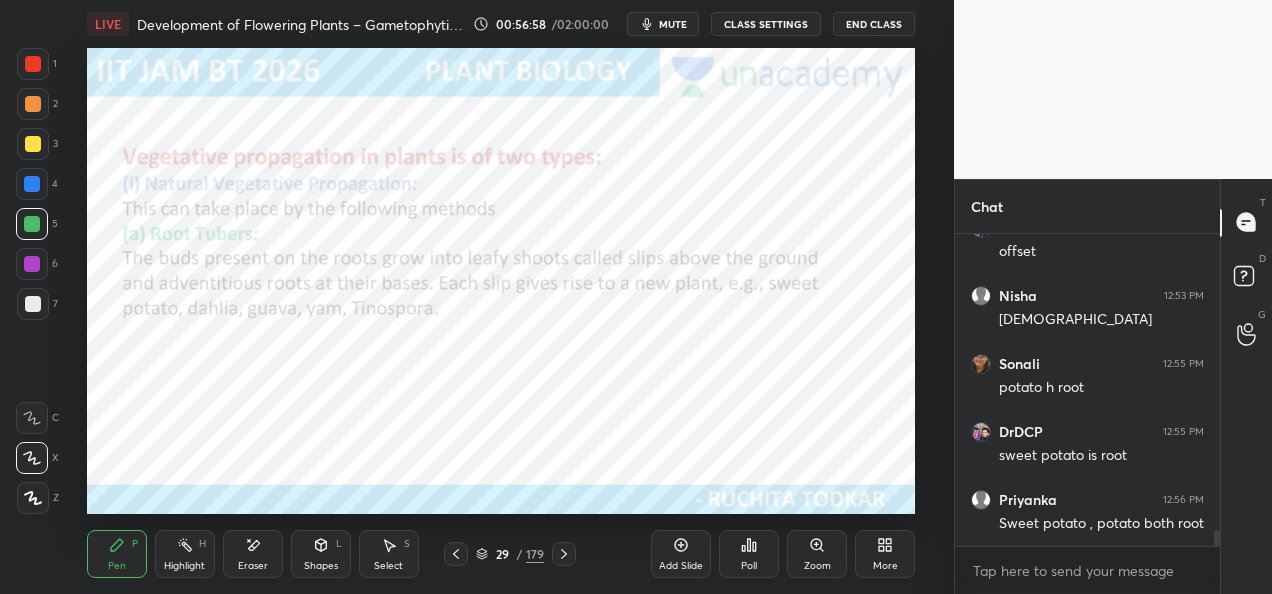 click at bounding box center (33, 104) 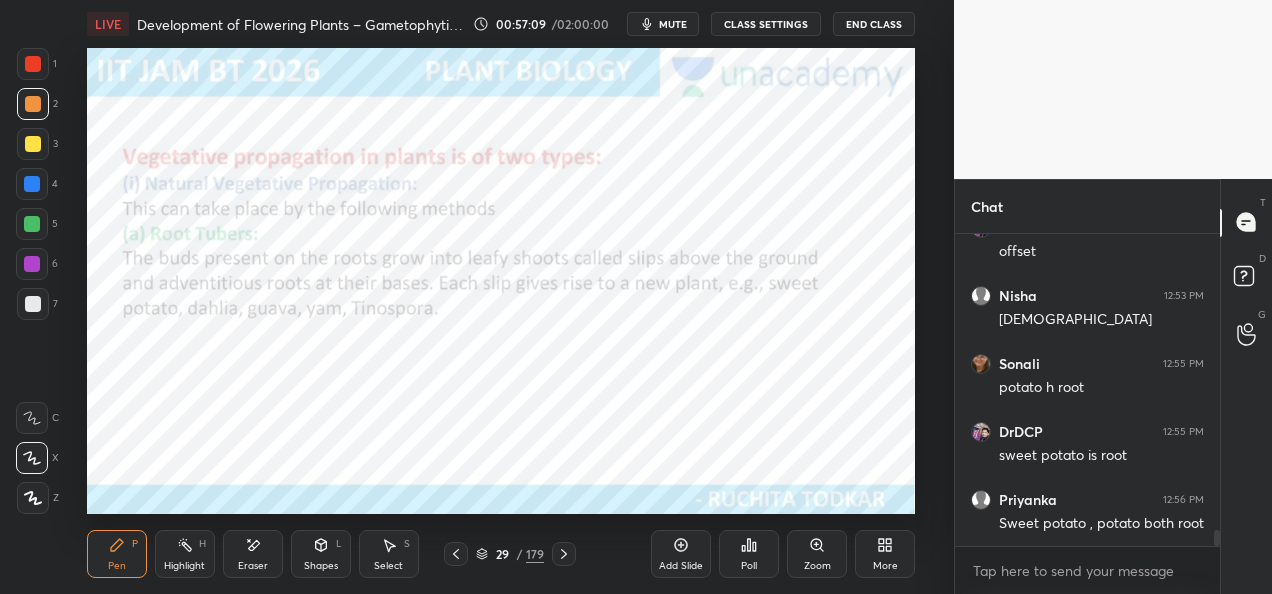 click at bounding box center (32, 184) 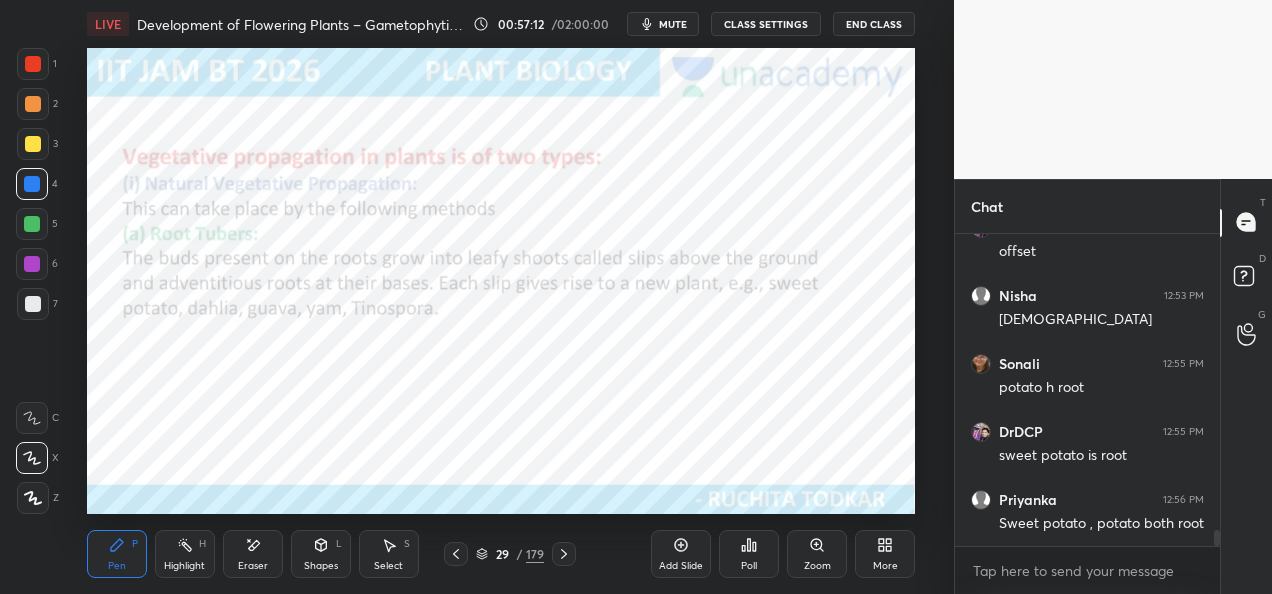 click at bounding box center [33, 64] 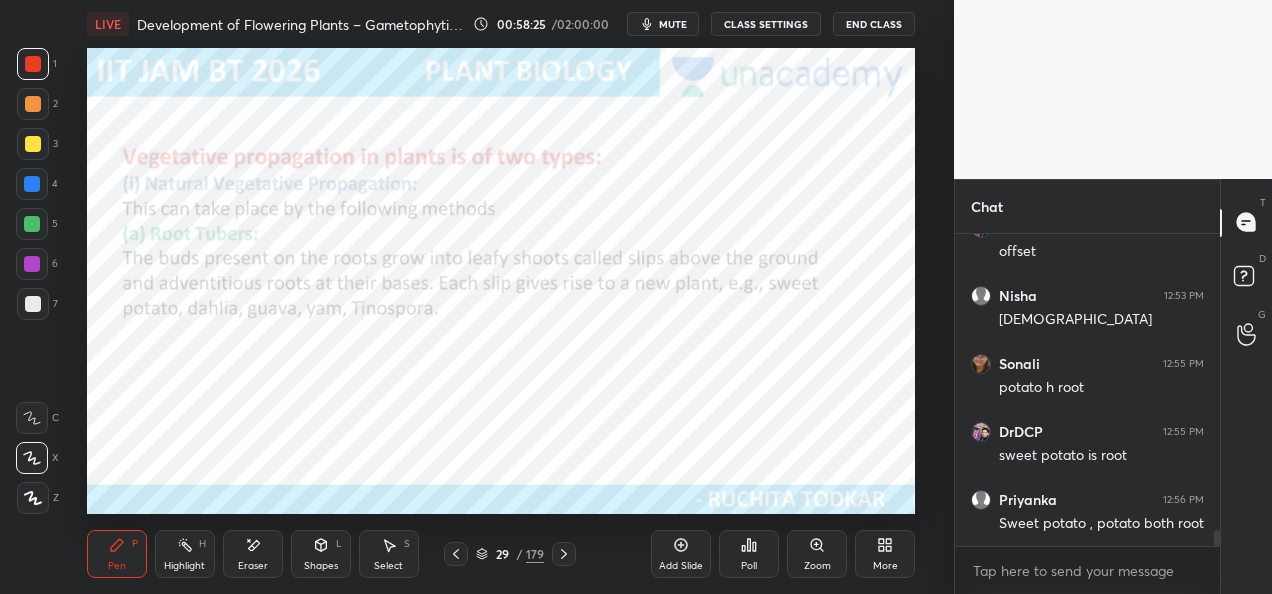scroll, scrollTop: 5820, scrollLeft: 0, axis: vertical 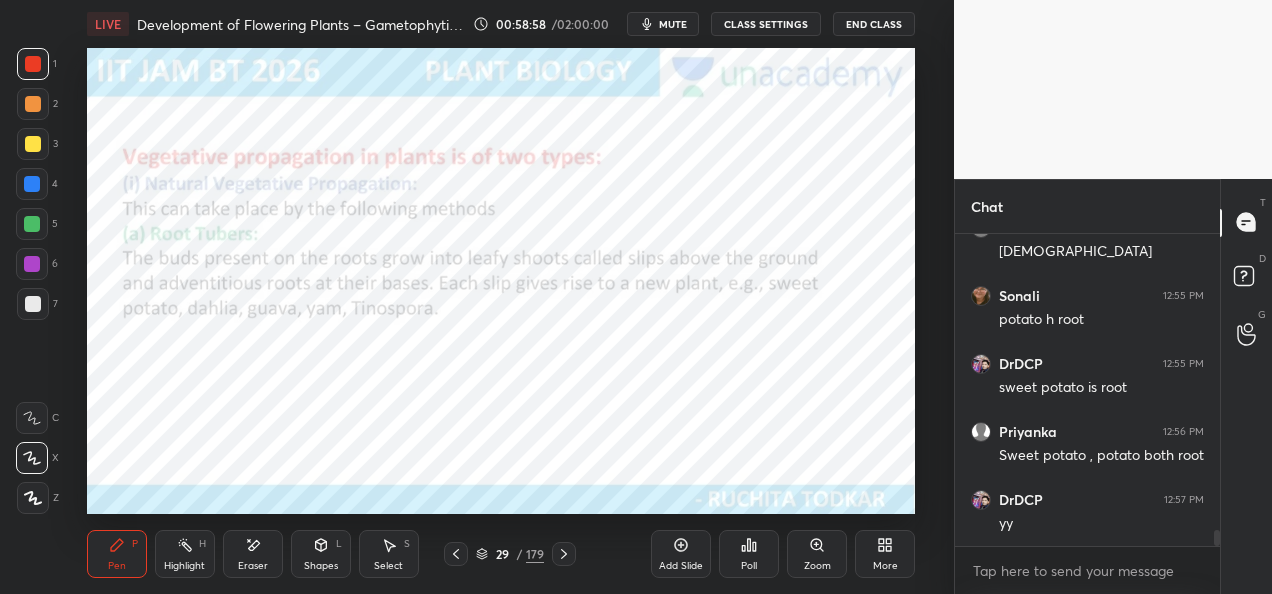 click on "Add Slide" at bounding box center [681, 554] 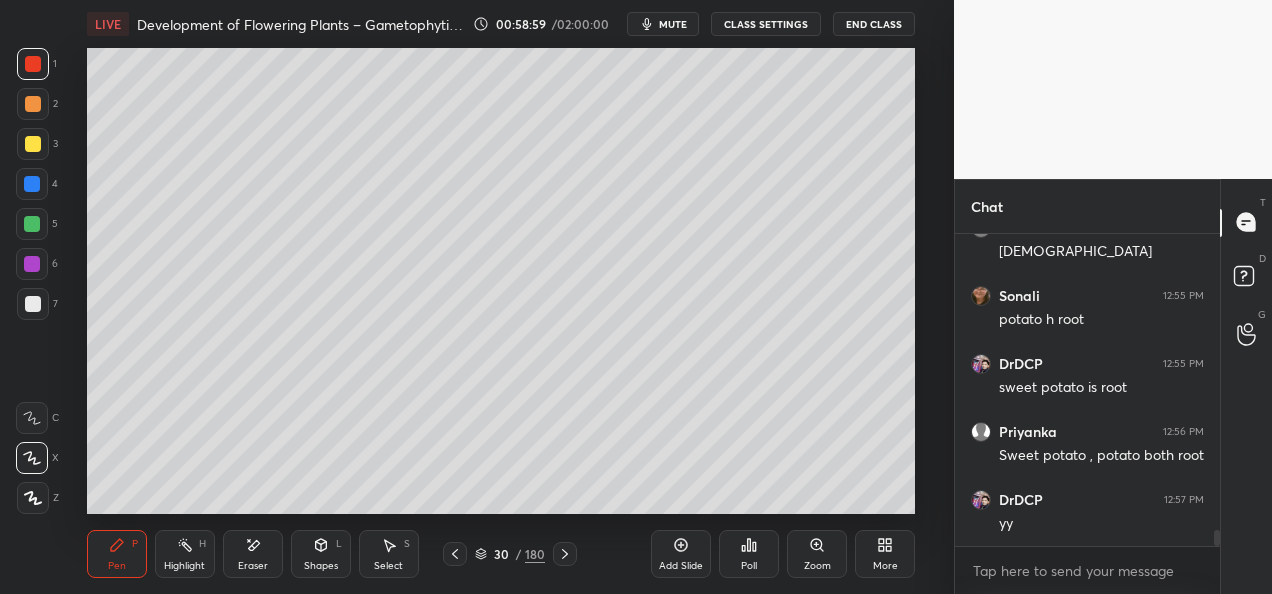 click at bounding box center (33, 104) 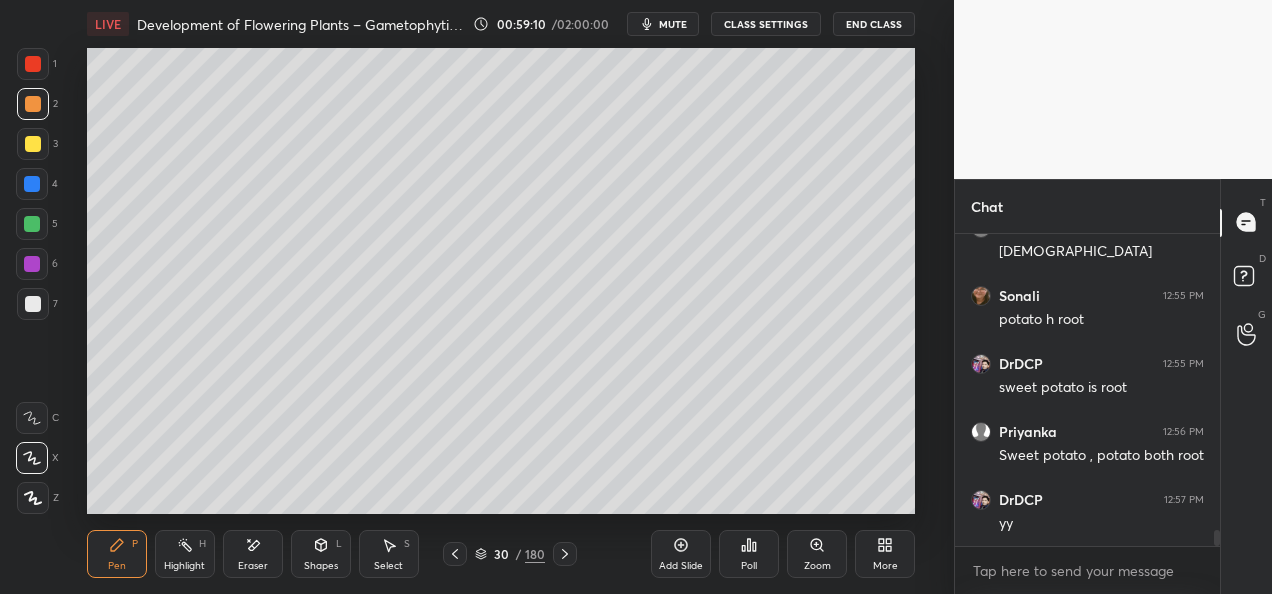 click at bounding box center (32, 224) 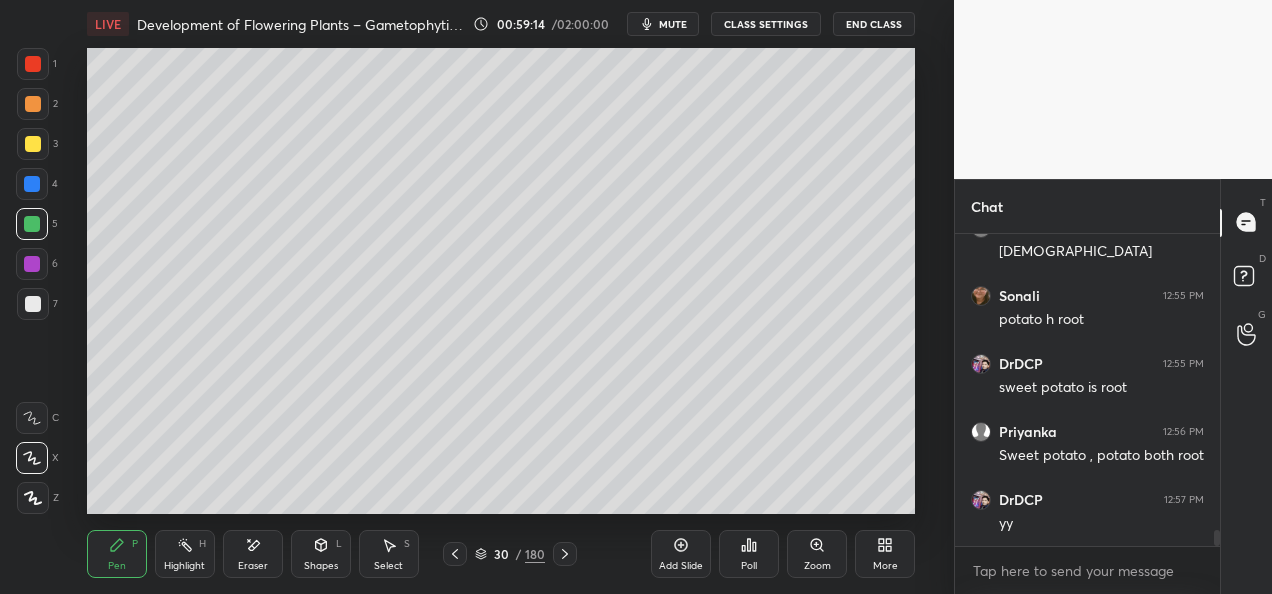 click at bounding box center [33, 144] 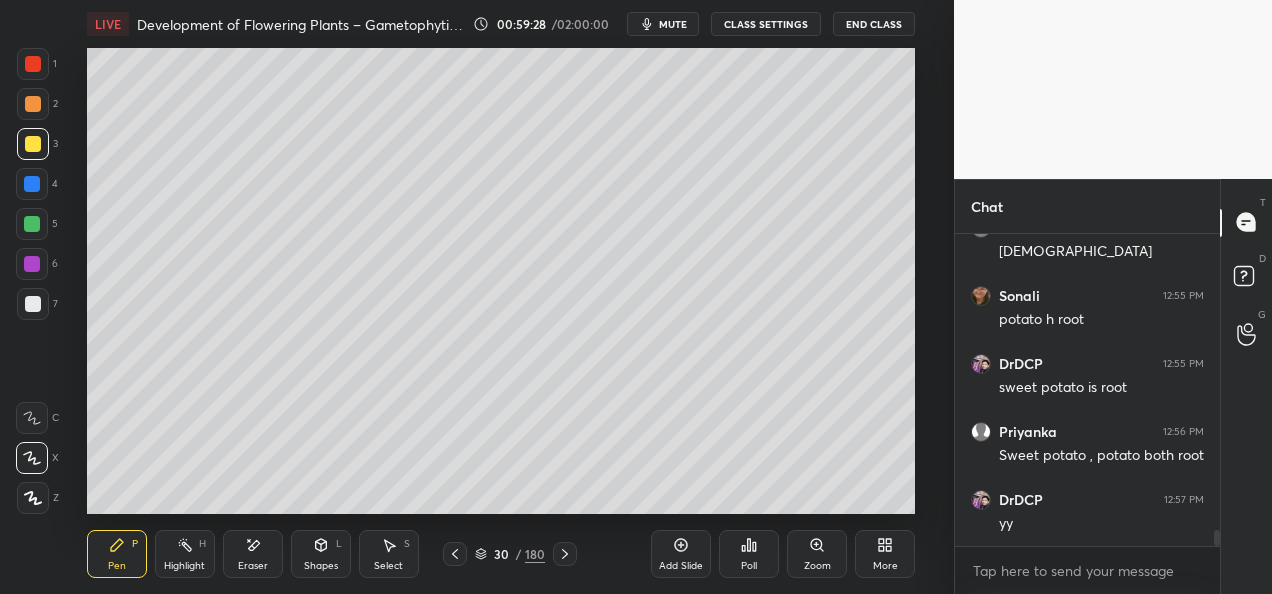 scroll, scrollTop: 5888, scrollLeft: 0, axis: vertical 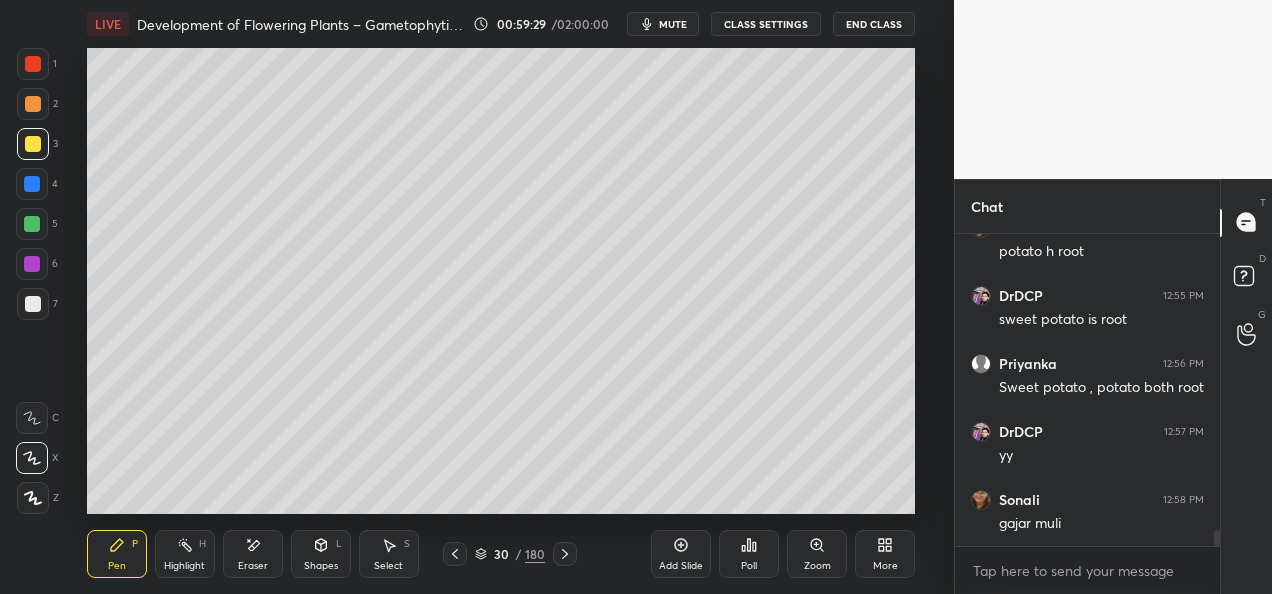 click at bounding box center (33, 104) 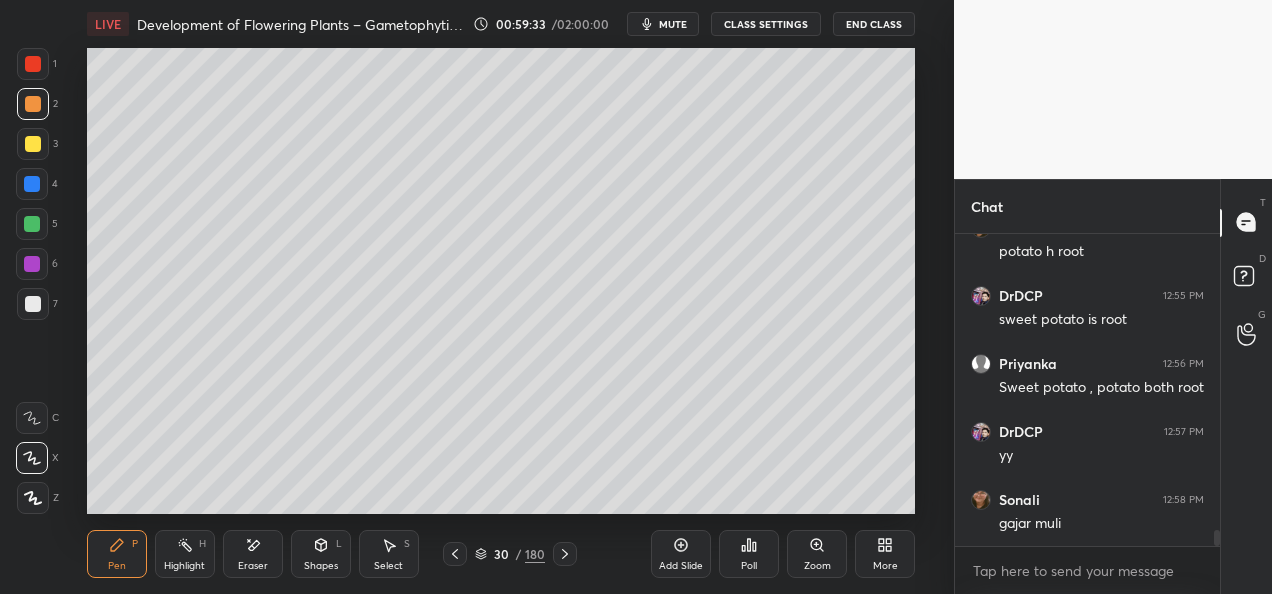 scroll, scrollTop: 5956, scrollLeft: 0, axis: vertical 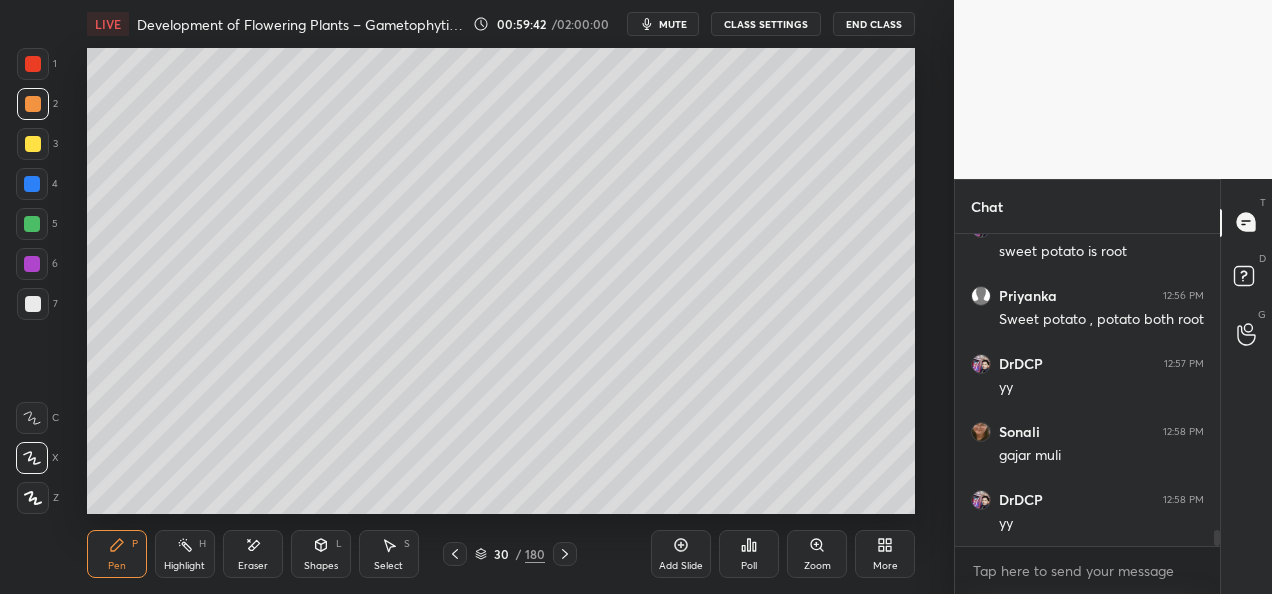 click at bounding box center (33, 144) 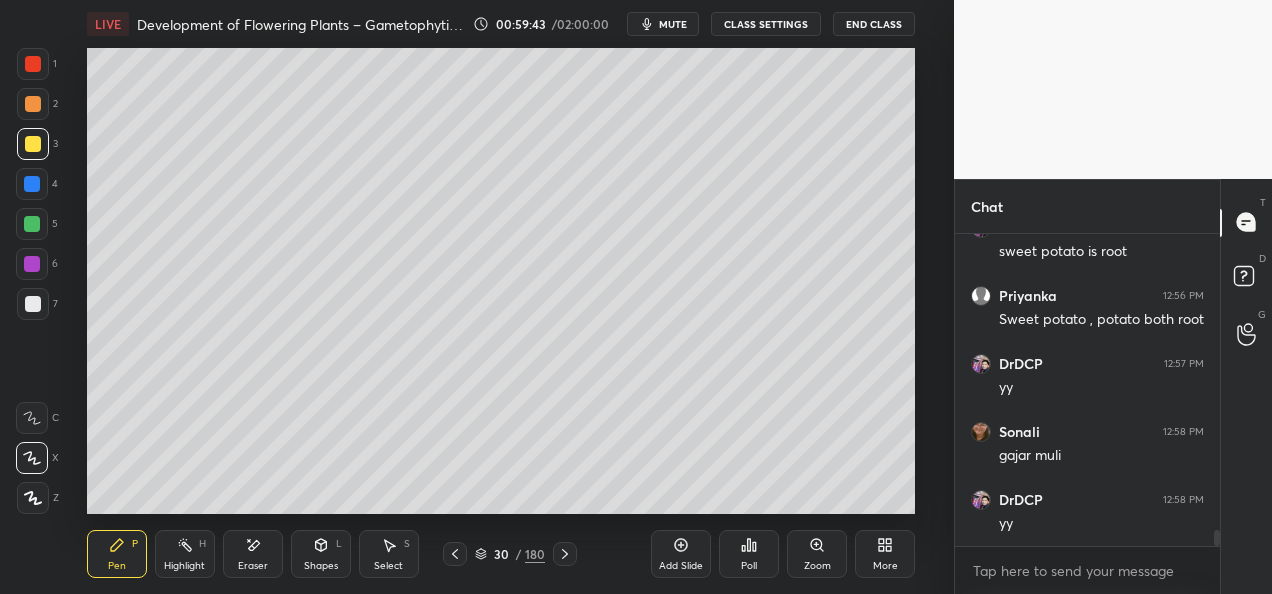 click at bounding box center (32, 224) 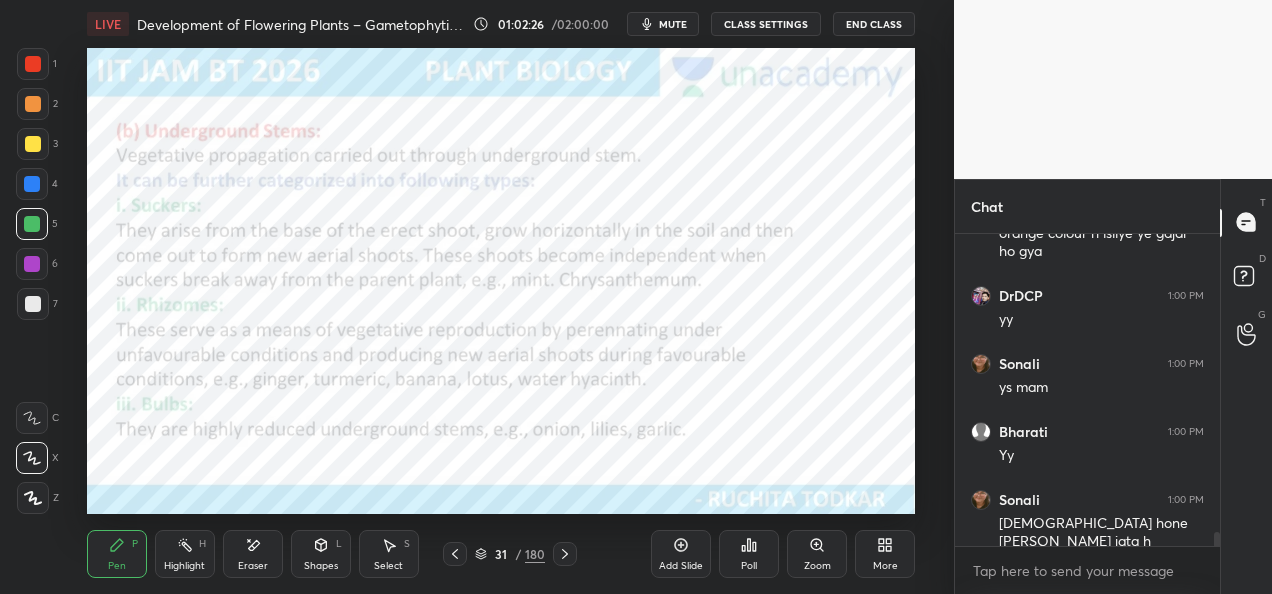 scroll, scrollTop: 6518, scrollLeft: 0, axis: vertical 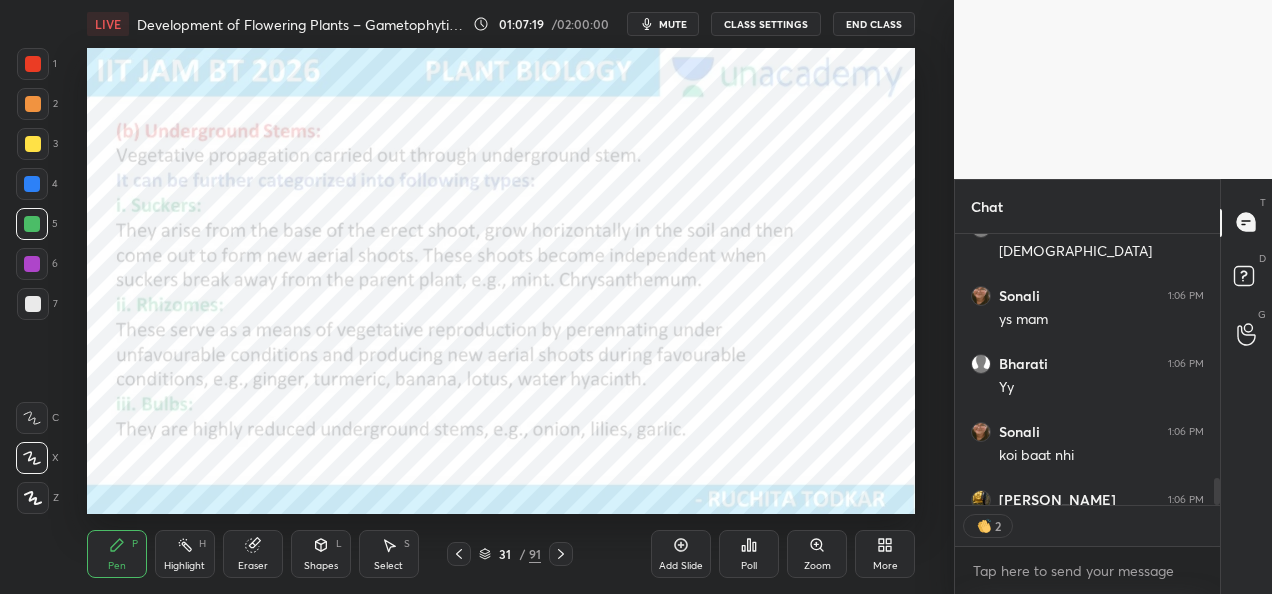 click at bounding box center [32, 184] 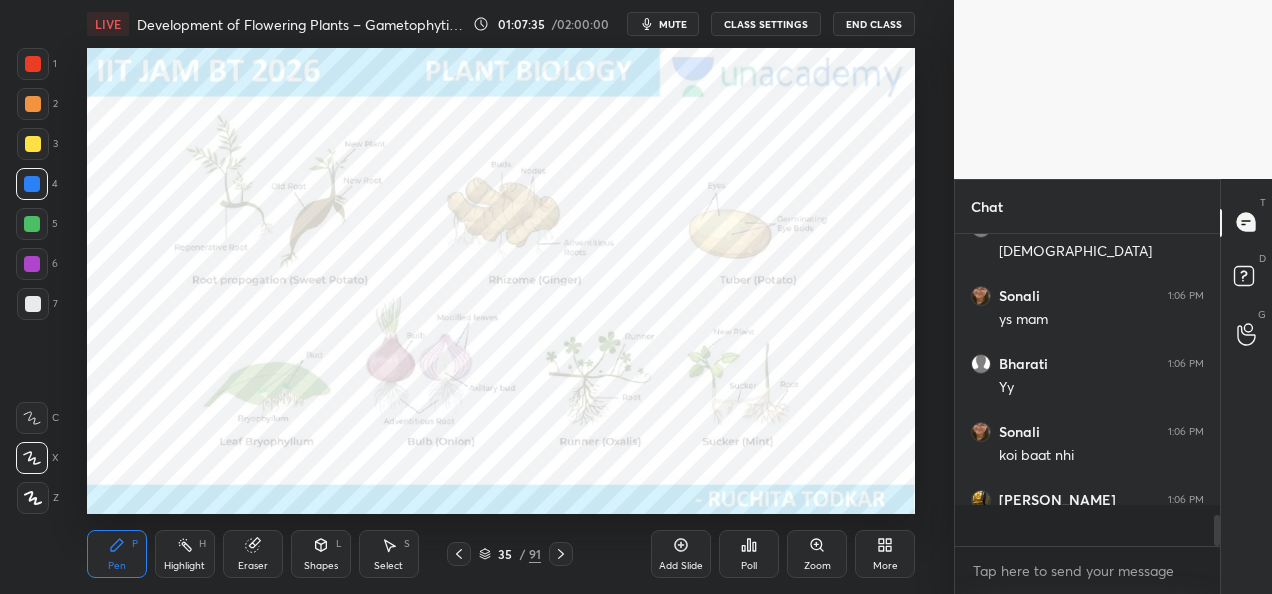 type on "x" 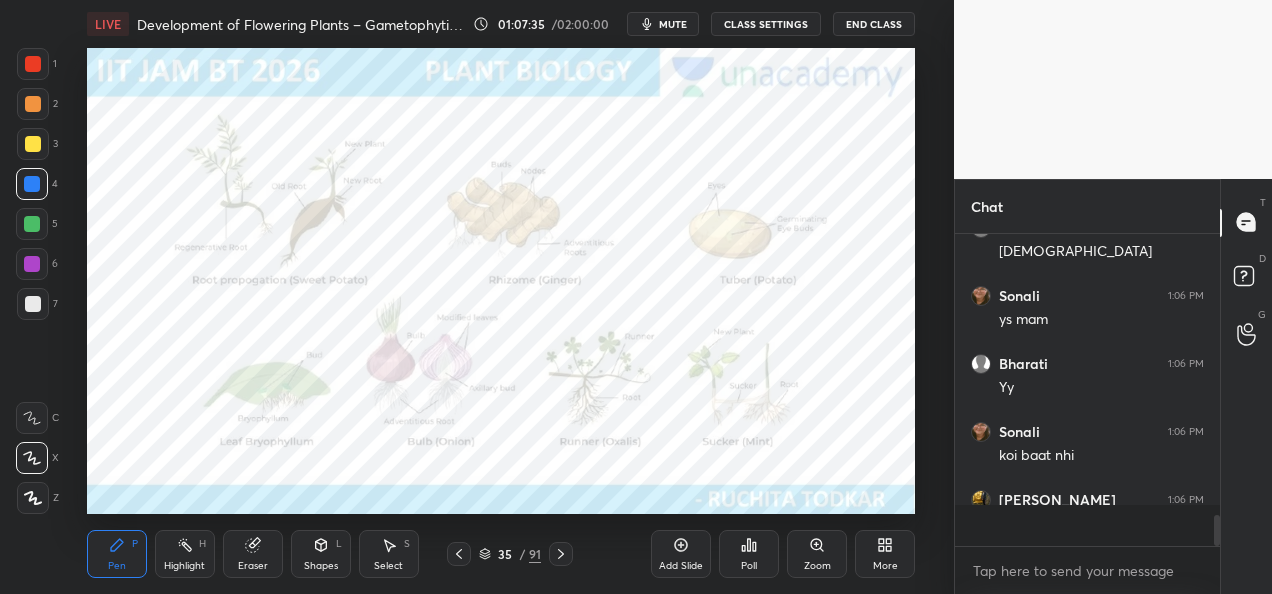 scroll, scrollTop: 6, scrollLeft: 6, axis: both 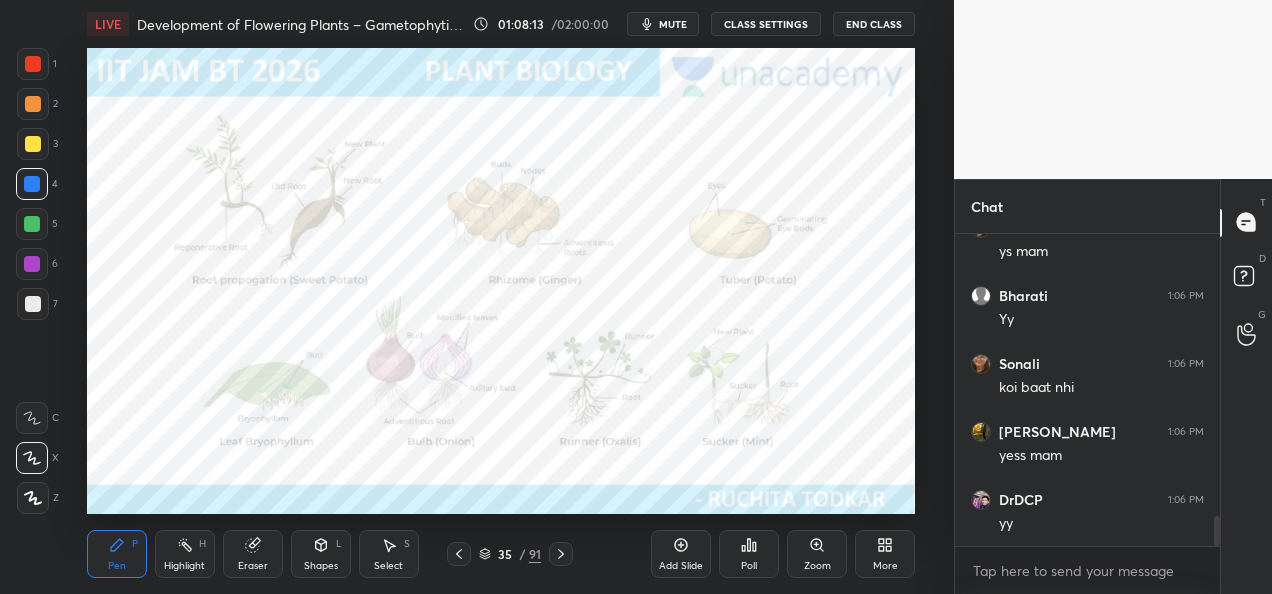 click on "Zoom" at bounding box center [817, 554] 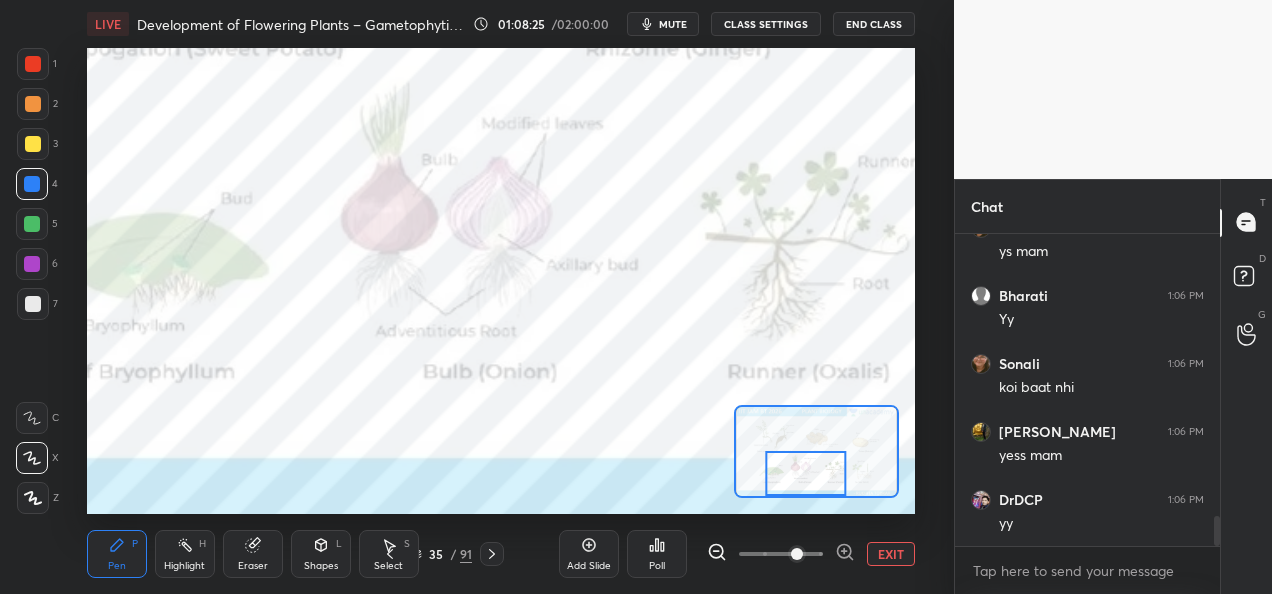 click at bounding box center [805, 473] 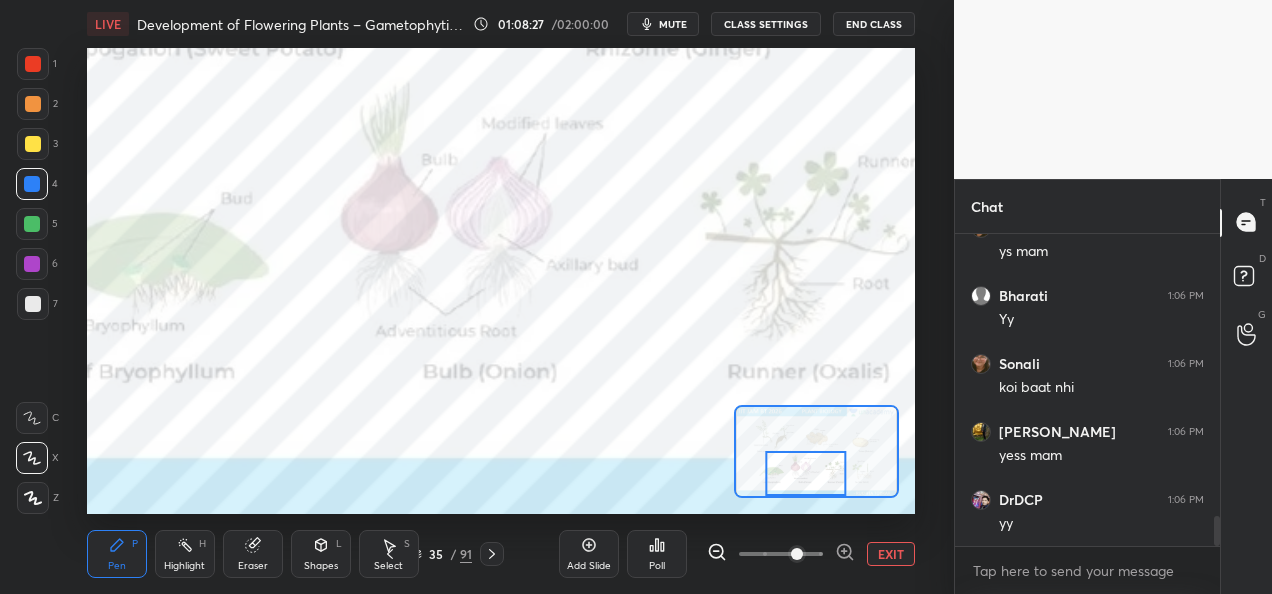 click at bounding box center [805, 473] 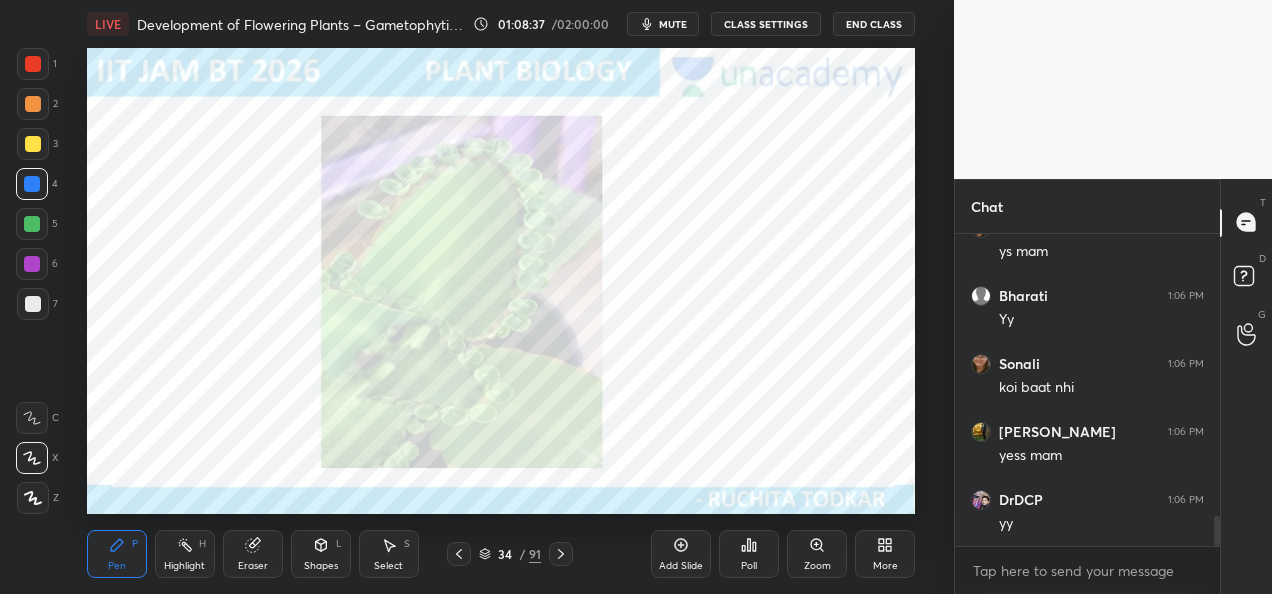 click at bounding box center [32, 224] 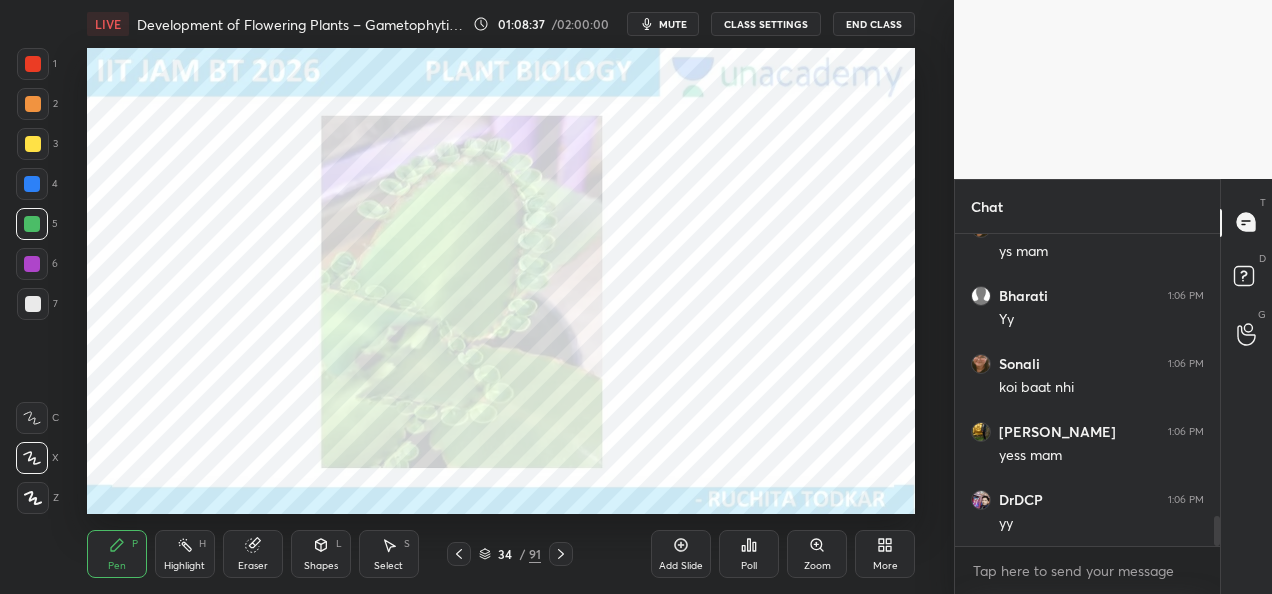 scroll, scrollTop: 3036, scrollLeft: 0, axis: vertical 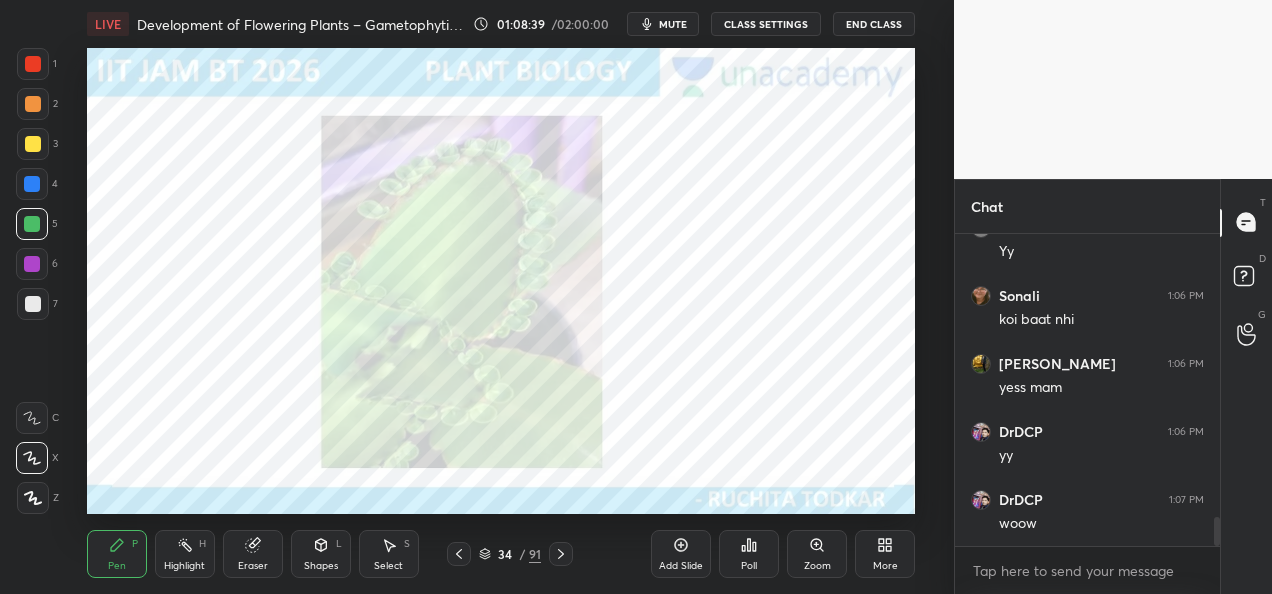 click at bounding box center [33, 144] 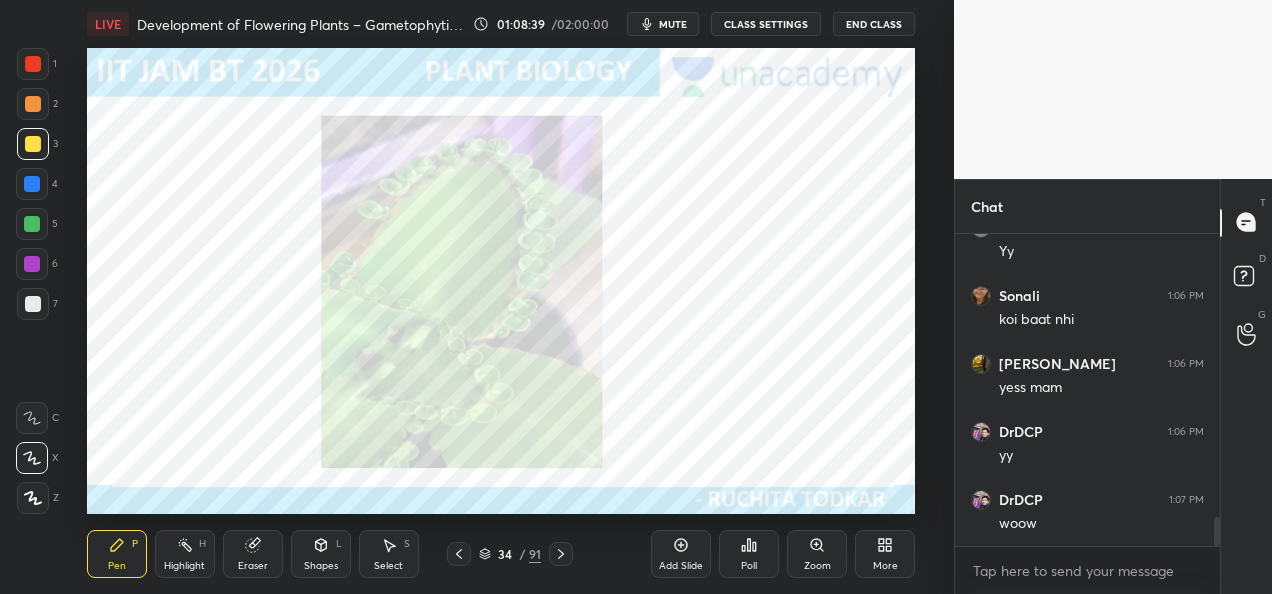 click at bounding box center (33, 104) 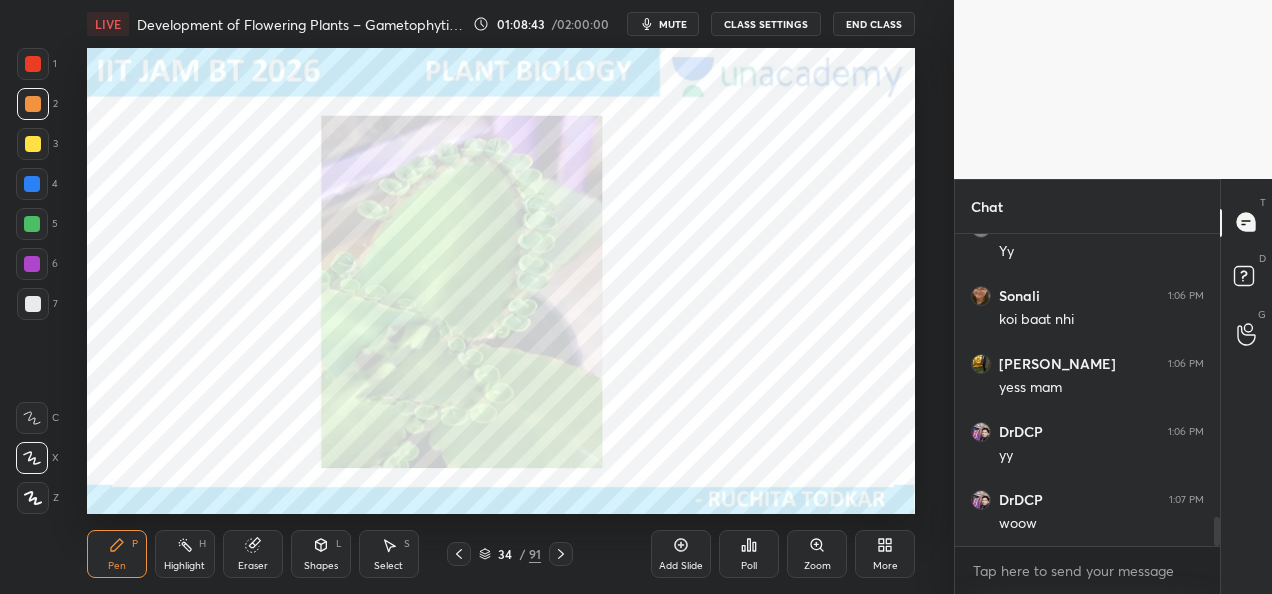 click at bounding box center [32, 224] 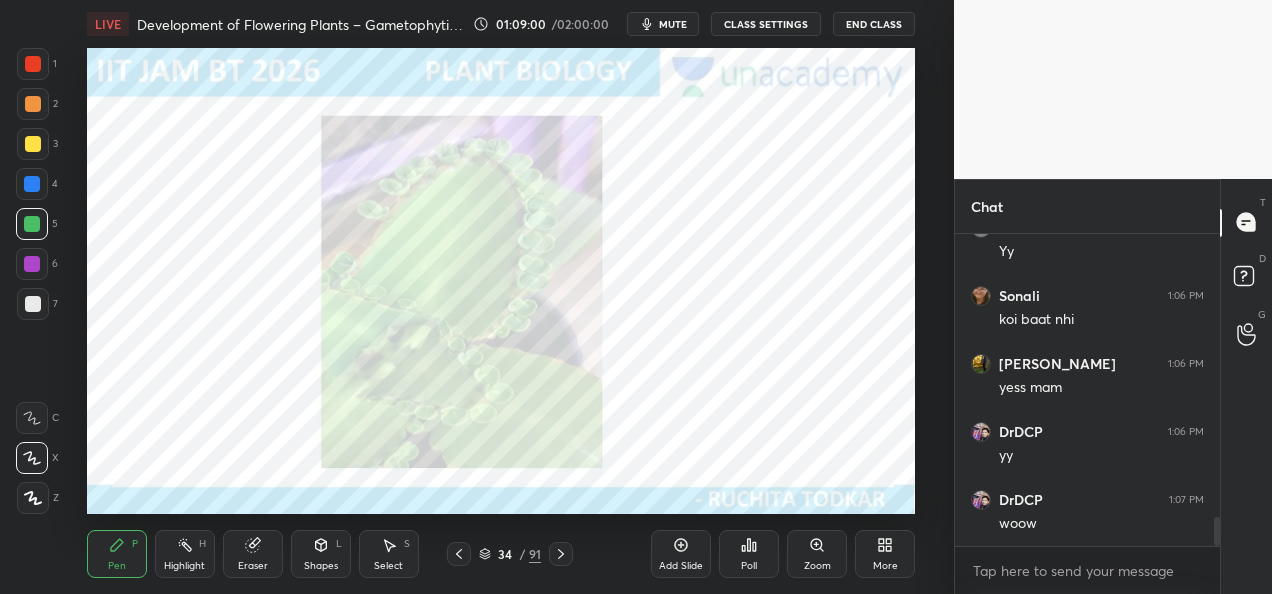 click at bounding box center (33, 144) 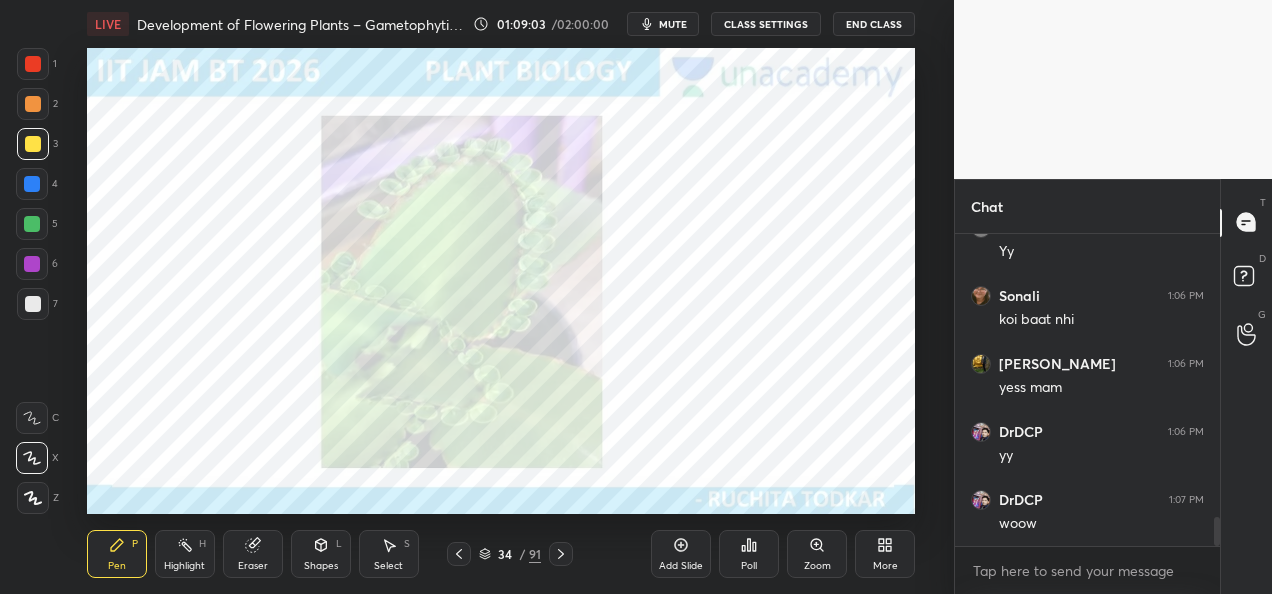 click at bounding box center (33, 104) 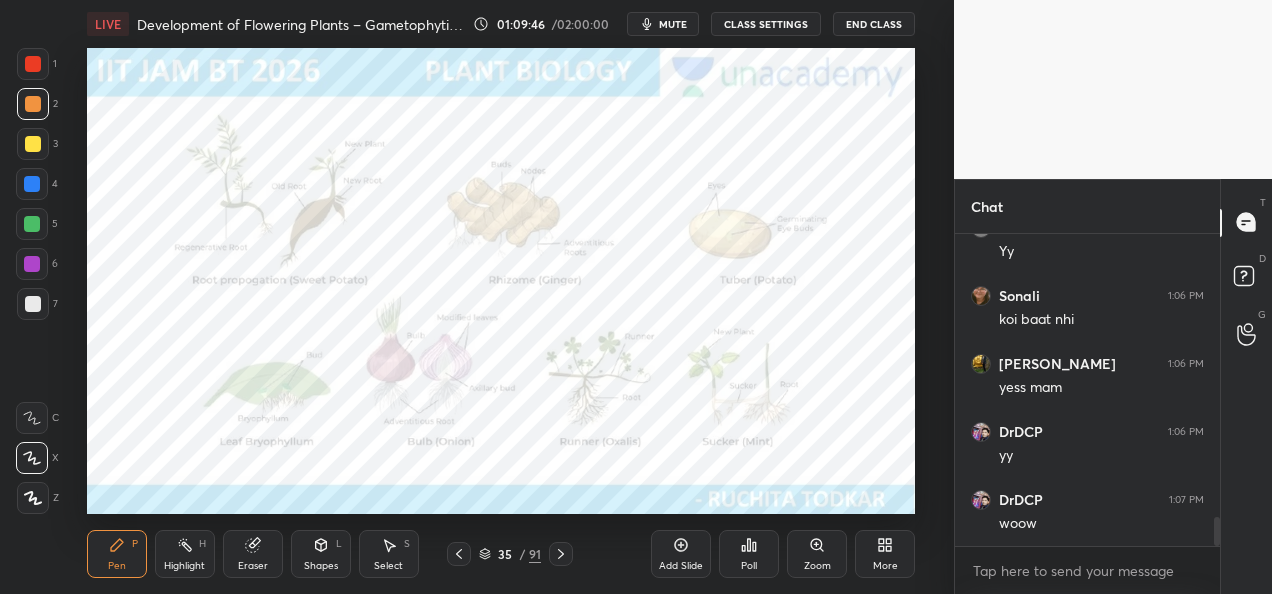 click on "Zoom" at bounding box center (817, 566) 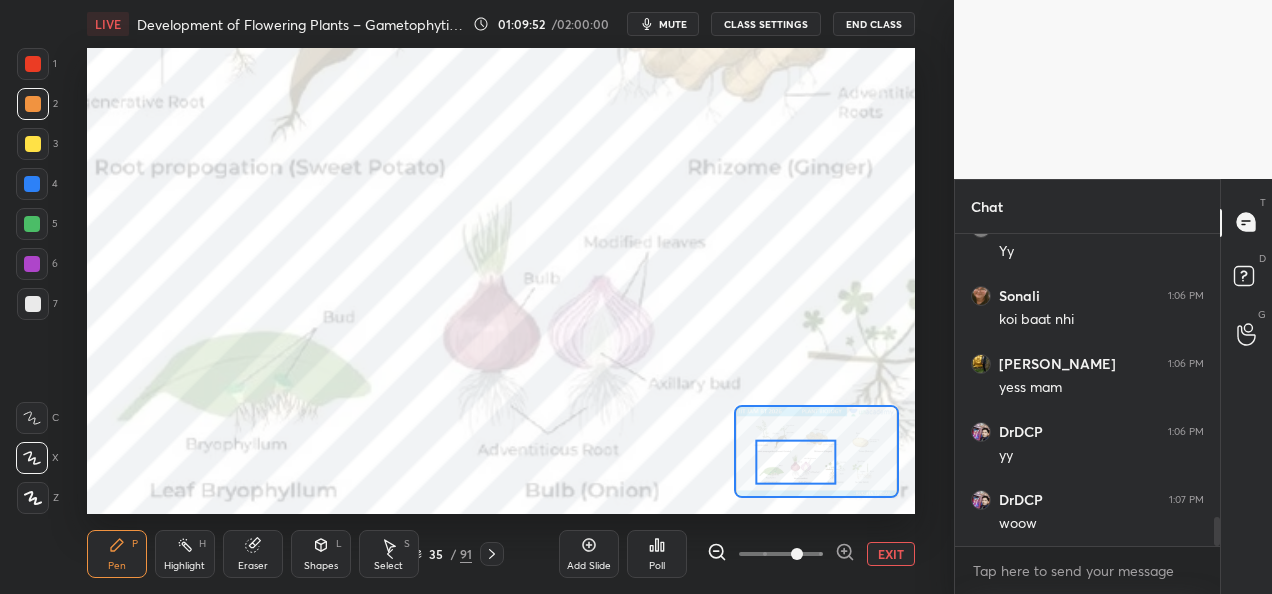 scroll, scrollTop: 3104, scrollLeft: 0, axis: vertical 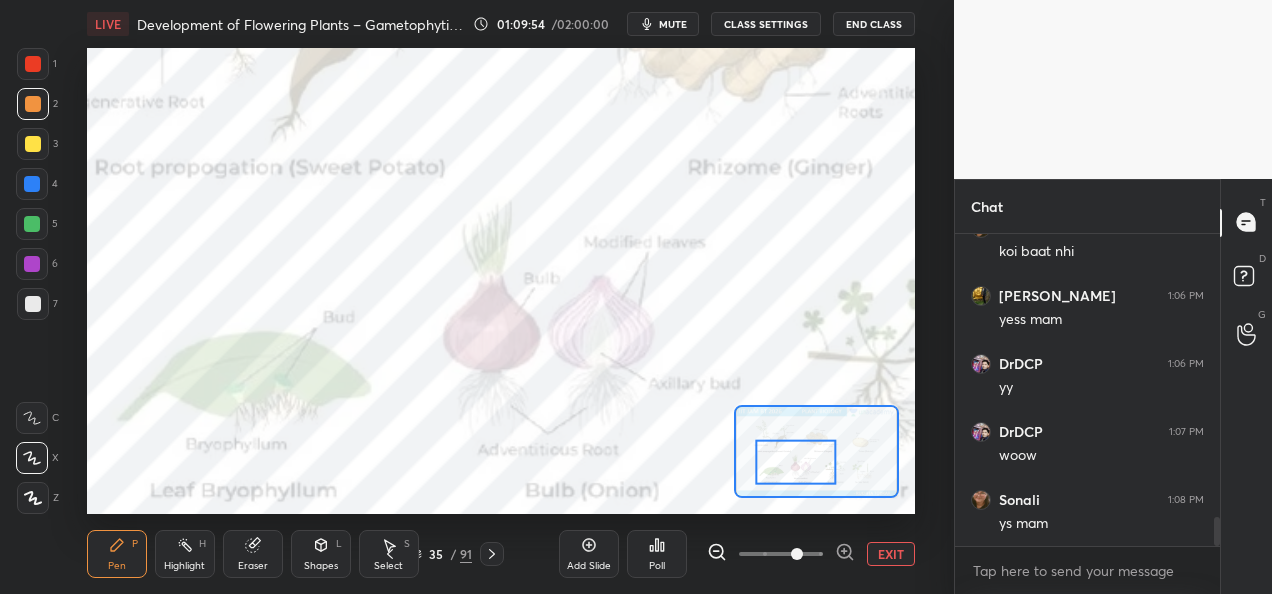 click at bounding box center (795, 462) 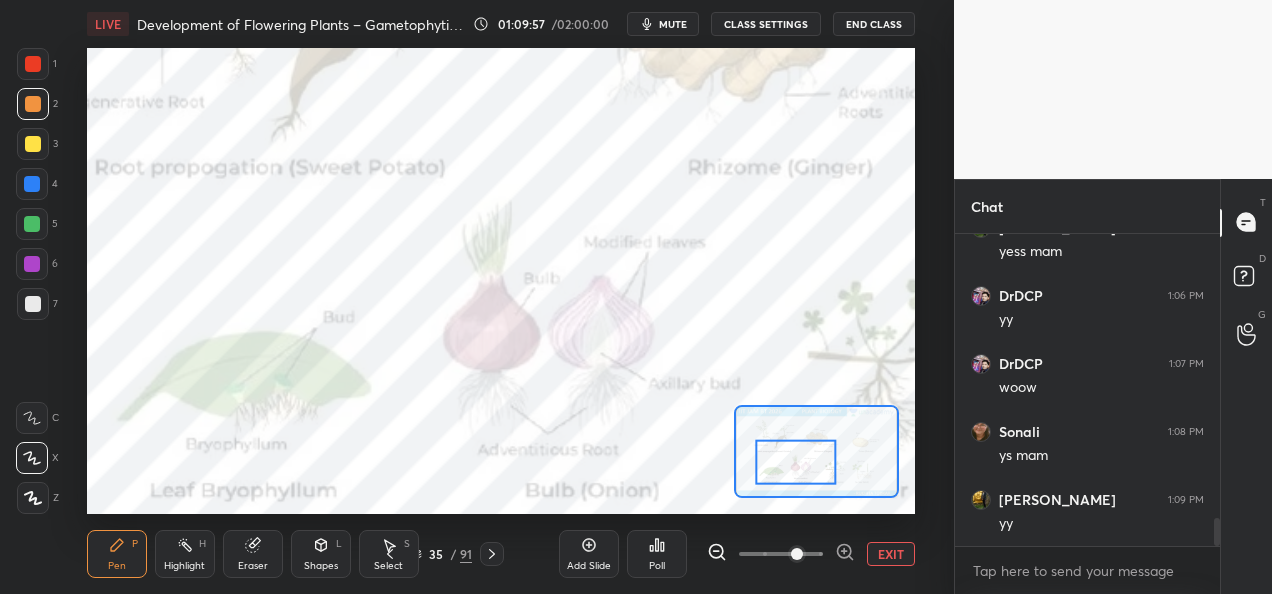 scroll, scrollTop: 3240, scrollLeft: 0, axis: vertical 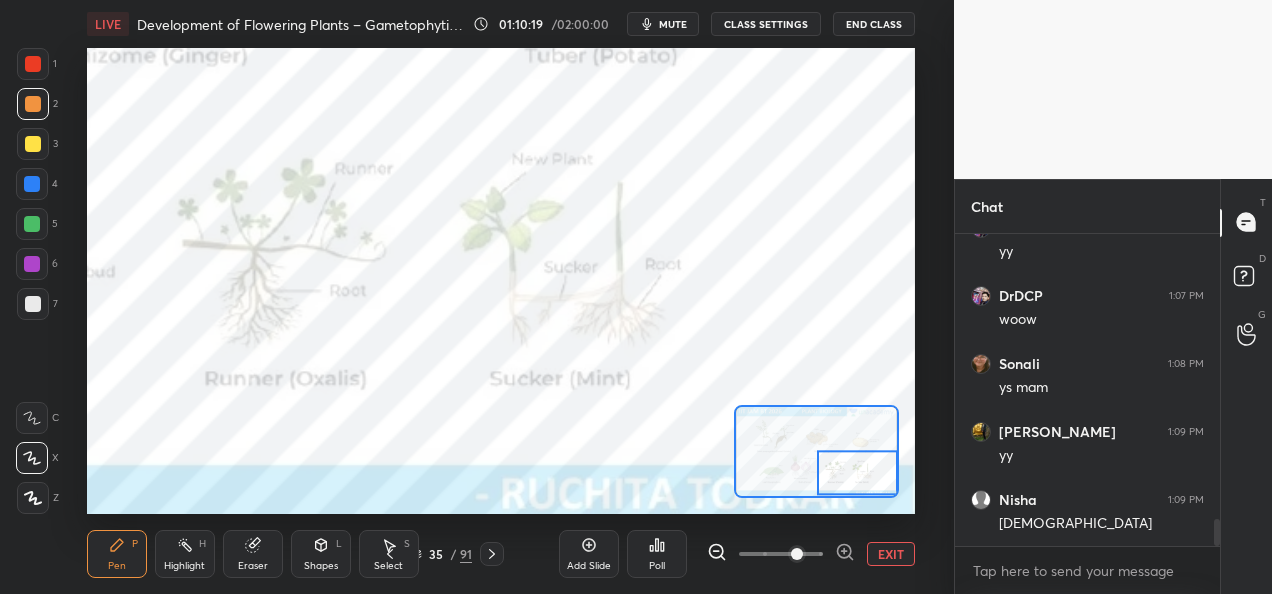 click on "EXIT" at bounding box center [891, 554] 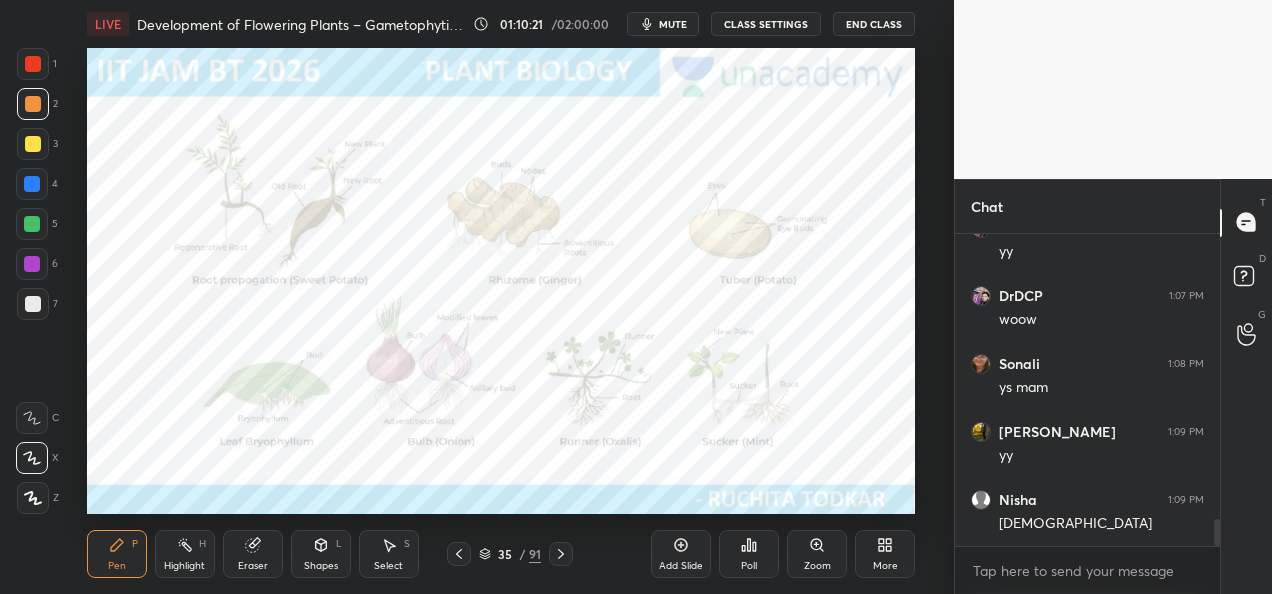 click at bounding box center (32, 224) 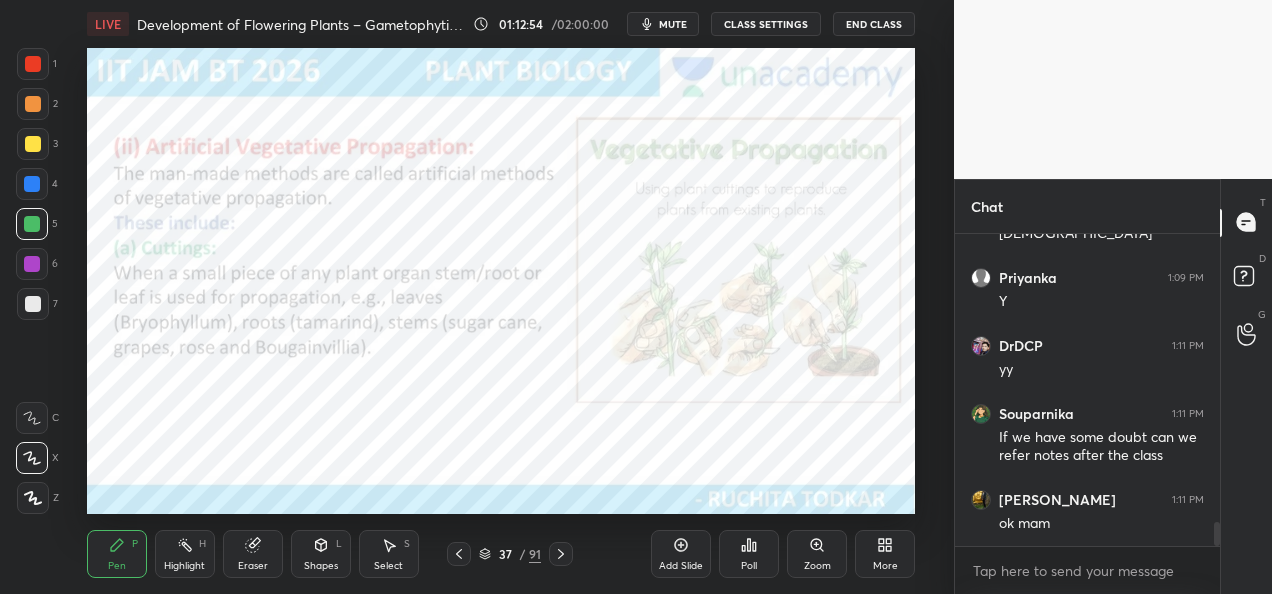scroll, scrollTop: 3820, scrollLeft: 0, axis: vertical 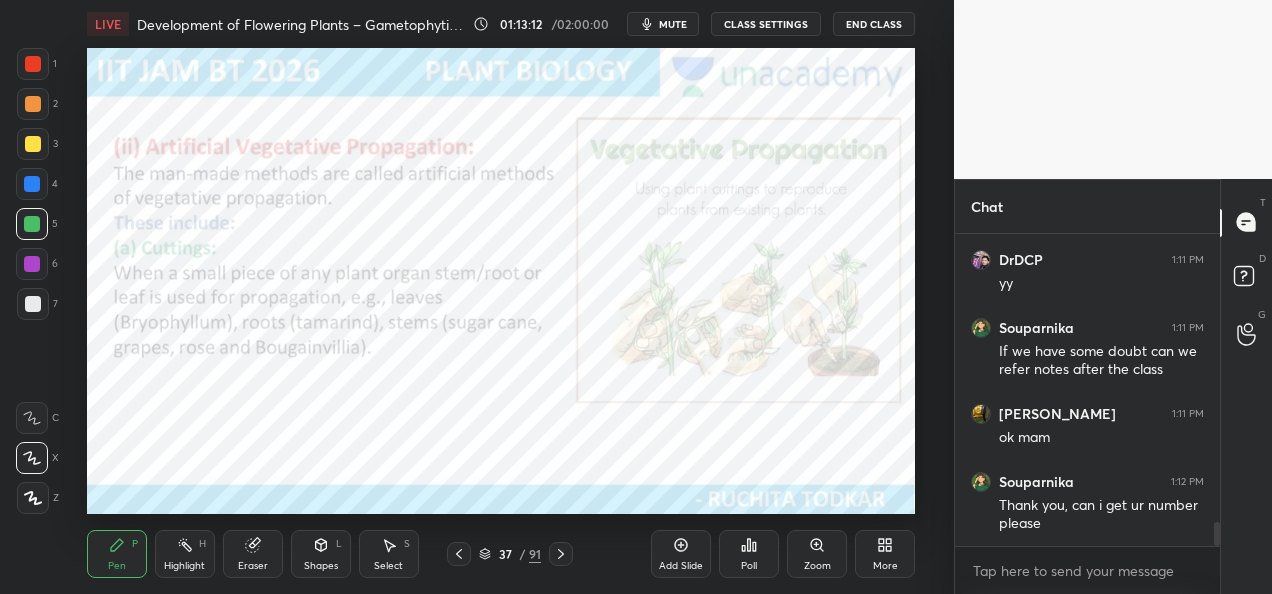 click 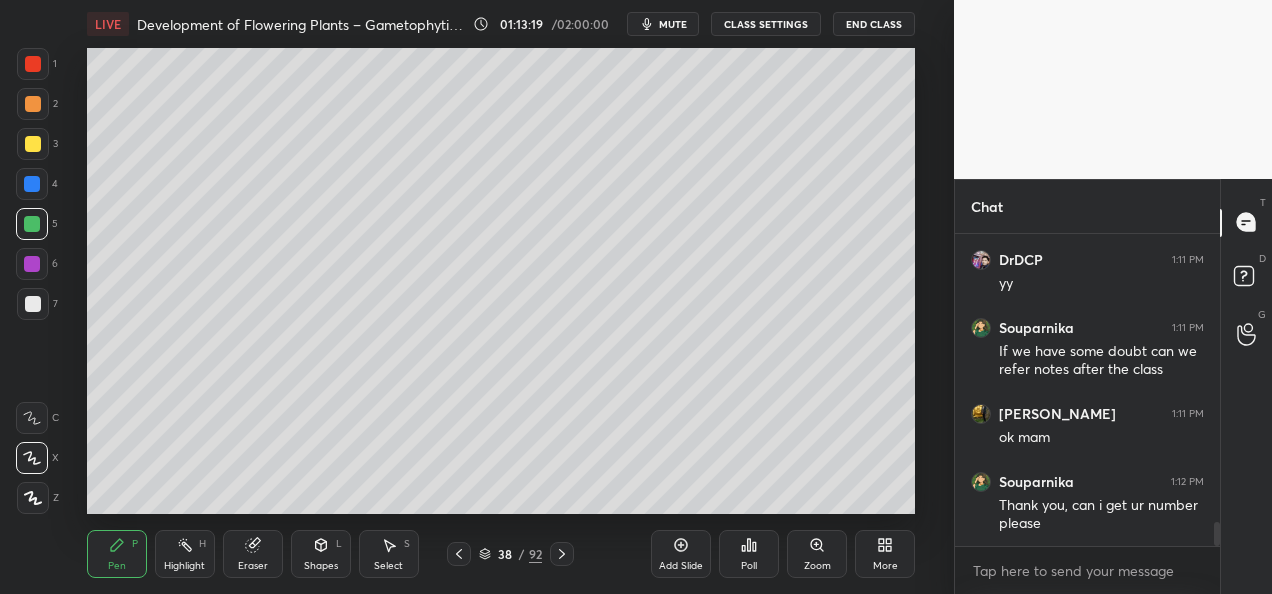 click at bounding box center [33, 104] 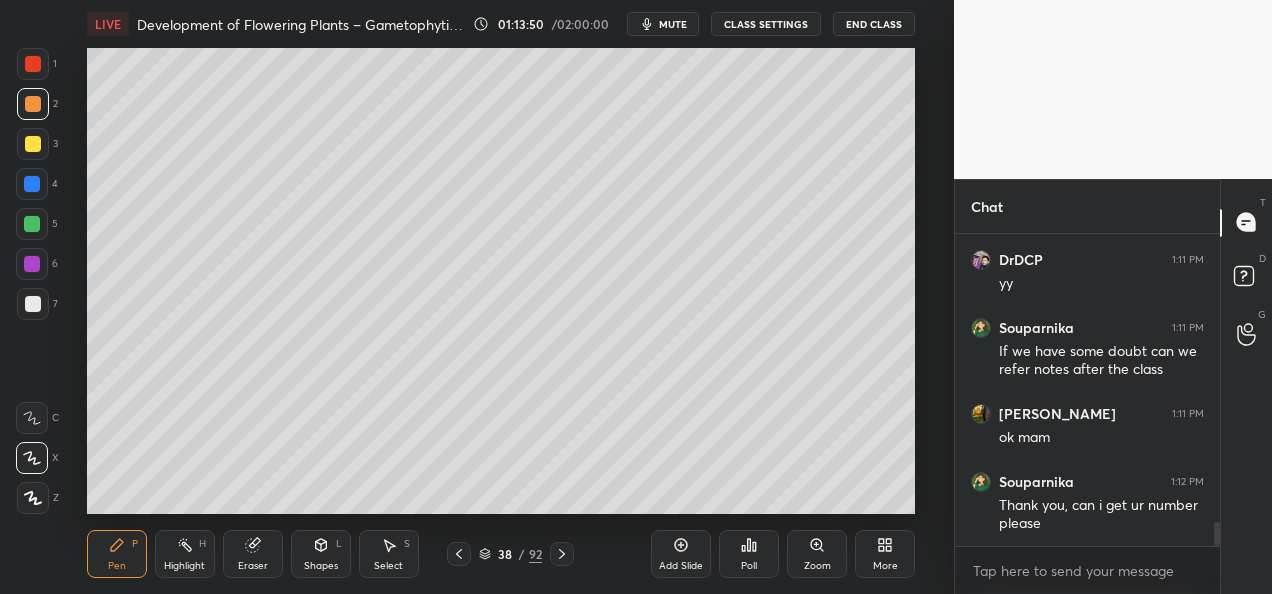 click at bounding box center (32, 184) 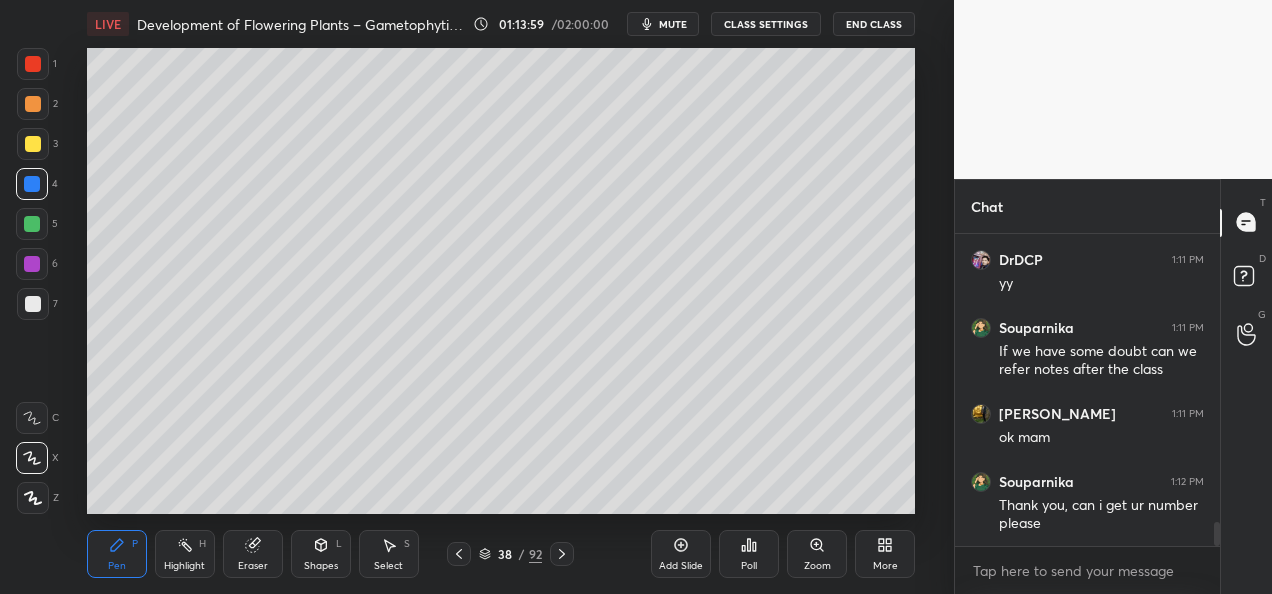 click at bounding box center (33, 104) 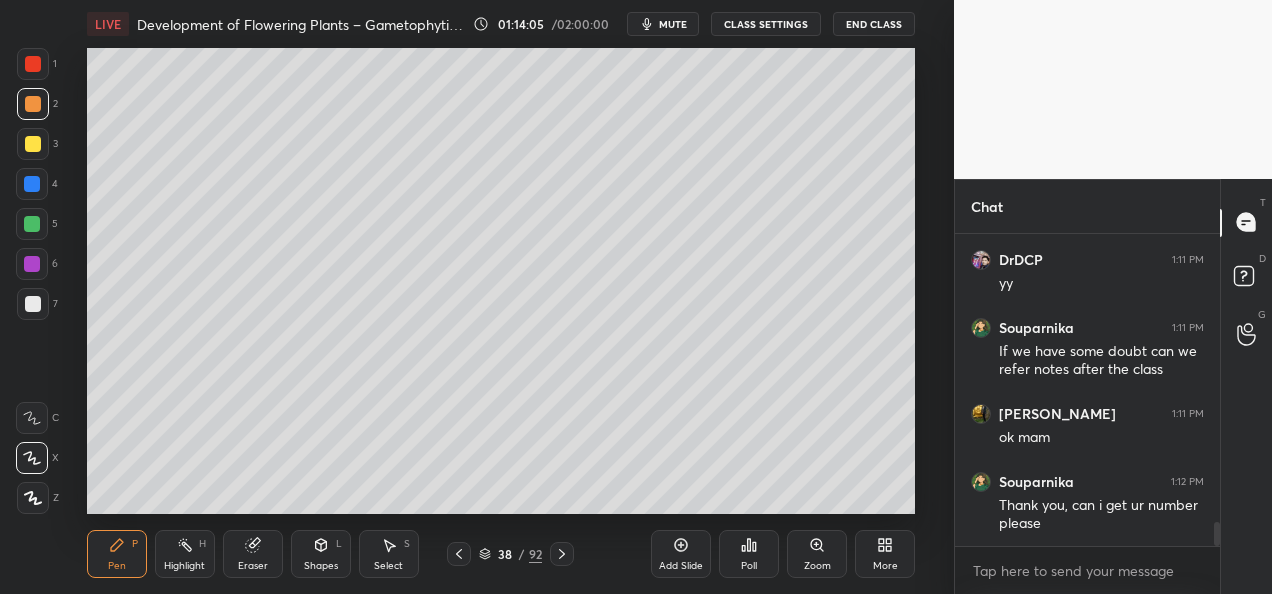 click at bounding box center [32, 184] 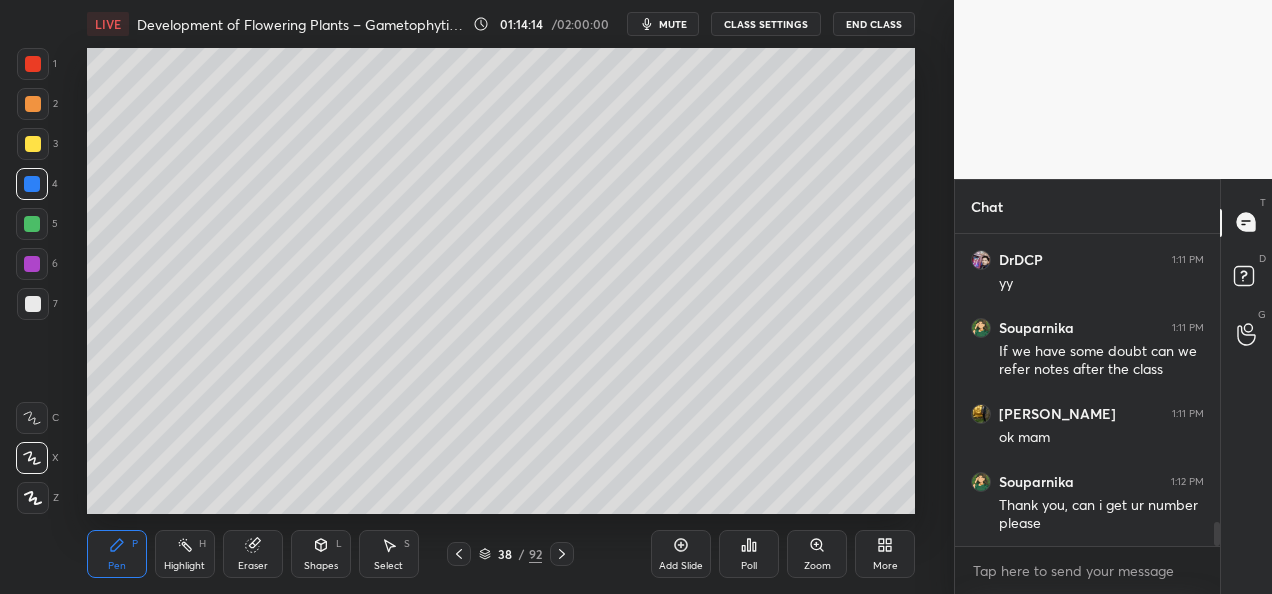 click at bounding box center (33, 104) 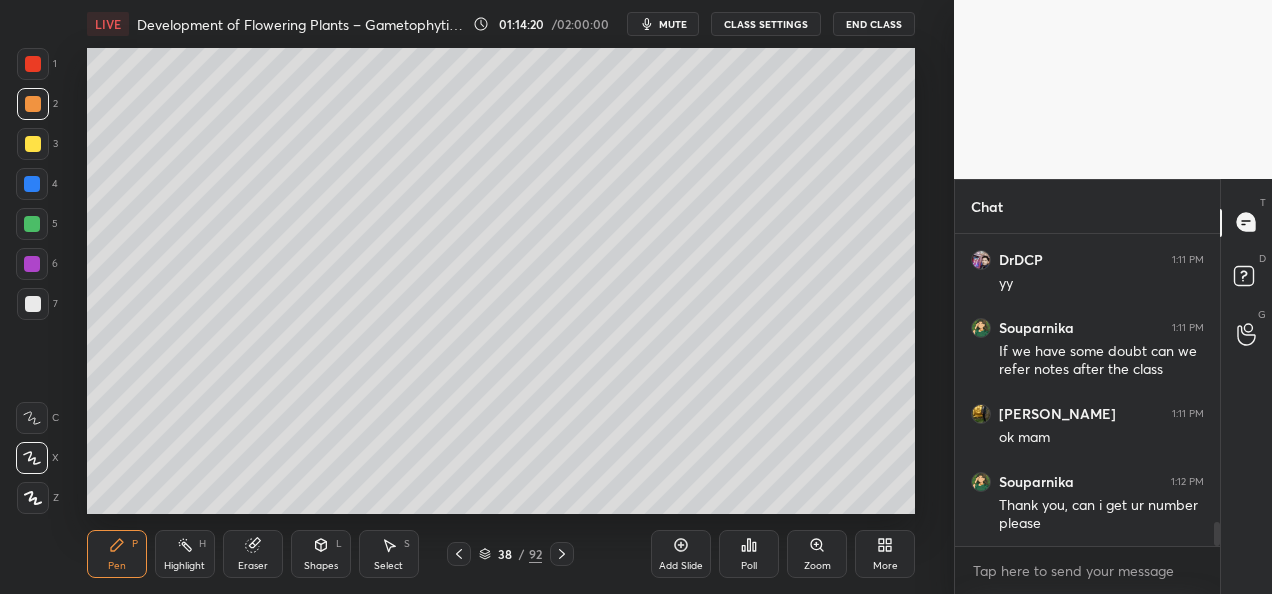 click at bounding box center (32, 184) 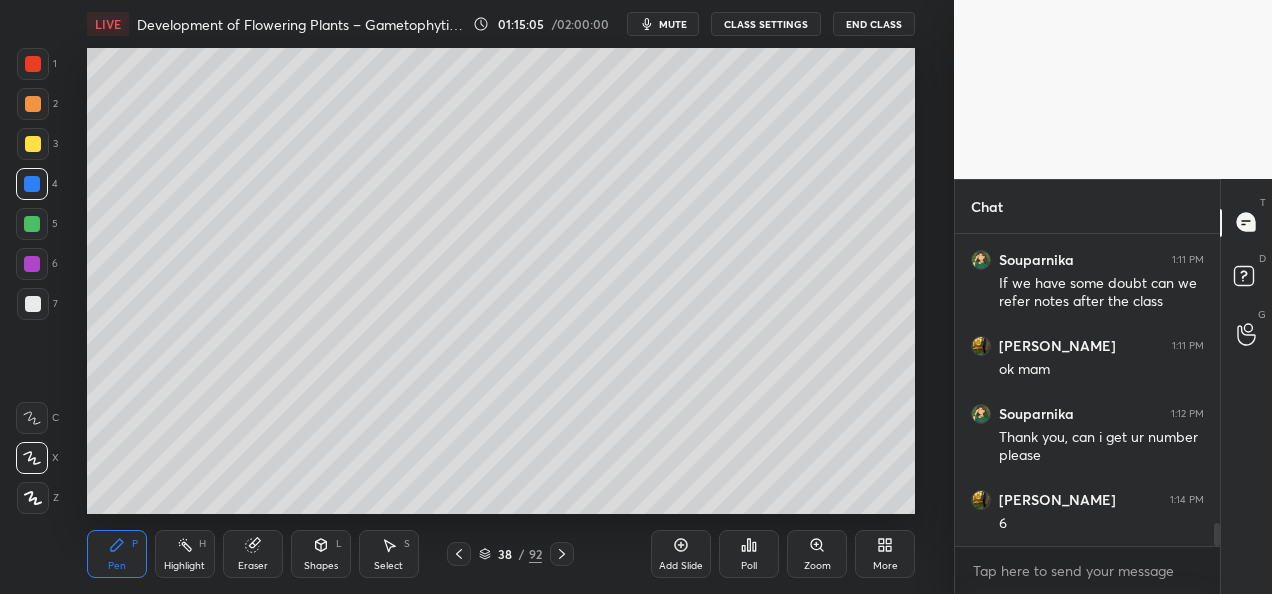 scroll, scrollTop: 3956, scrollLeft: 0, axis: vertical 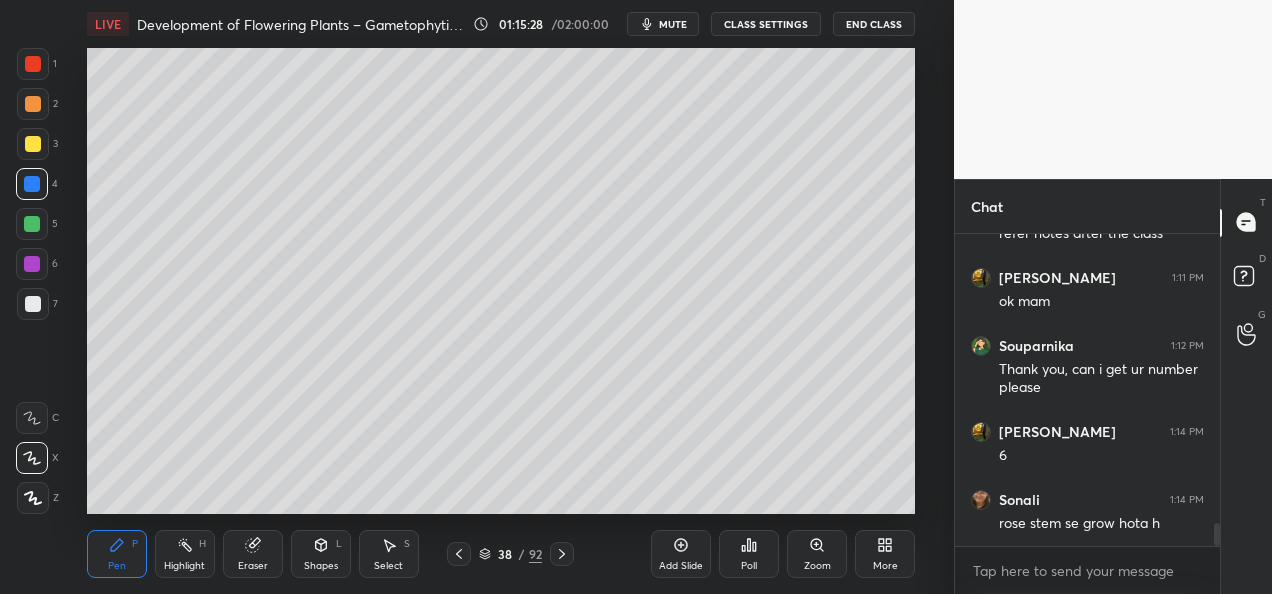 click at bounding box center [32, 224] 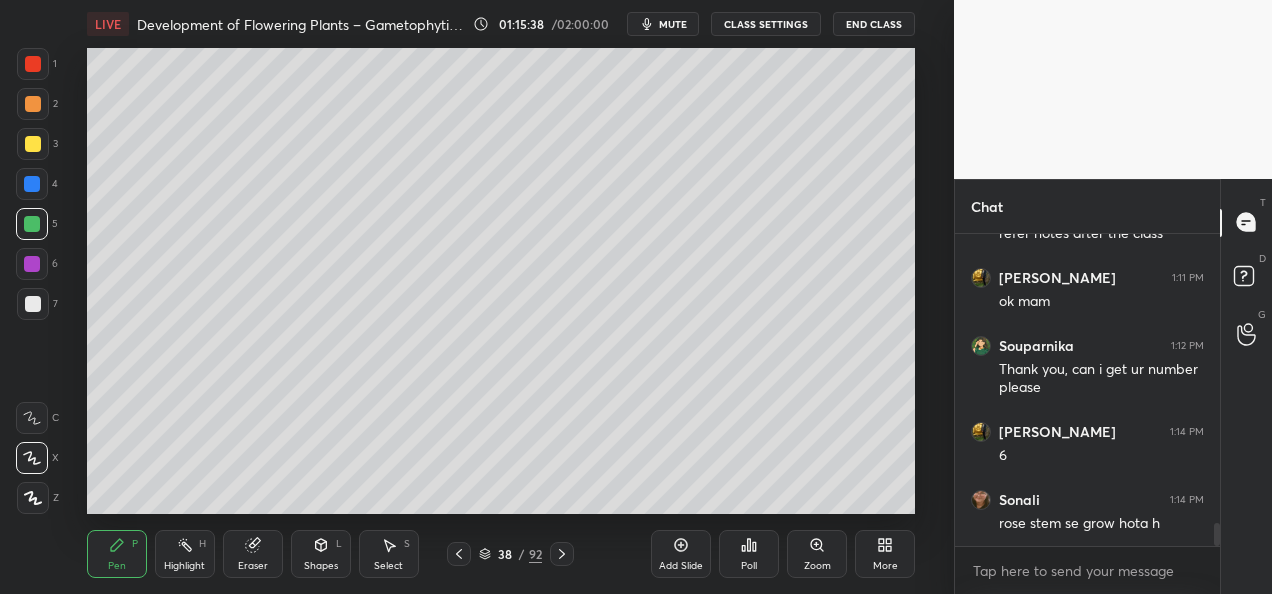 scroll, scrollTop: 4024, scrollLeft: 0, axis: vertical 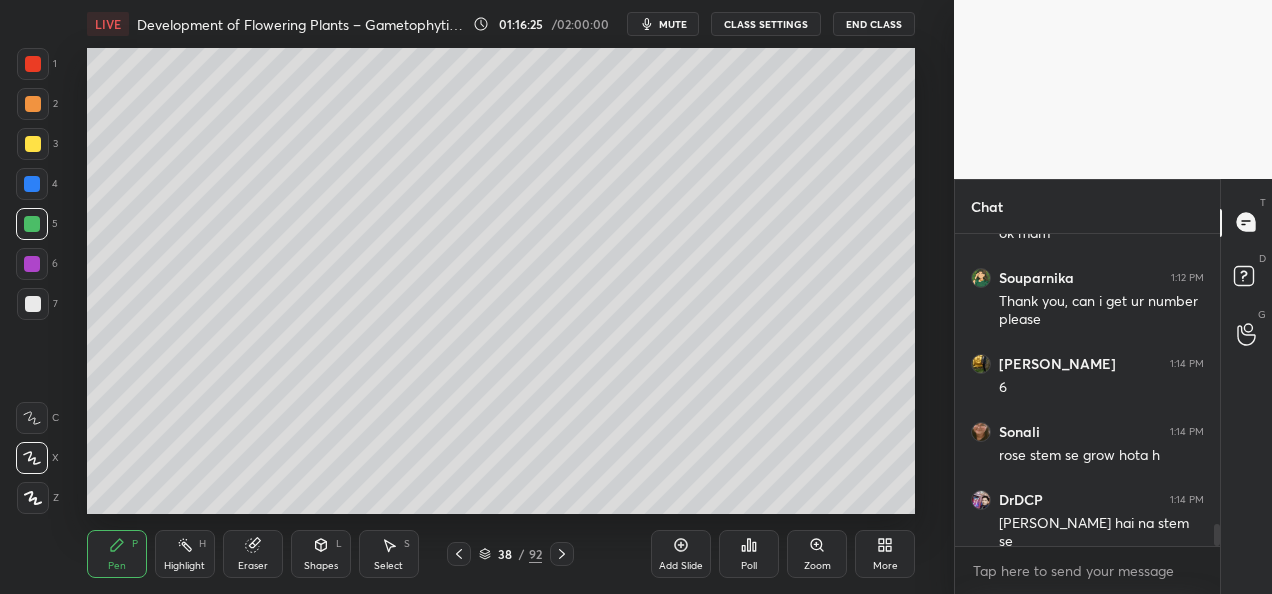 click on "Add Slide" at bounding box center [681, 566] 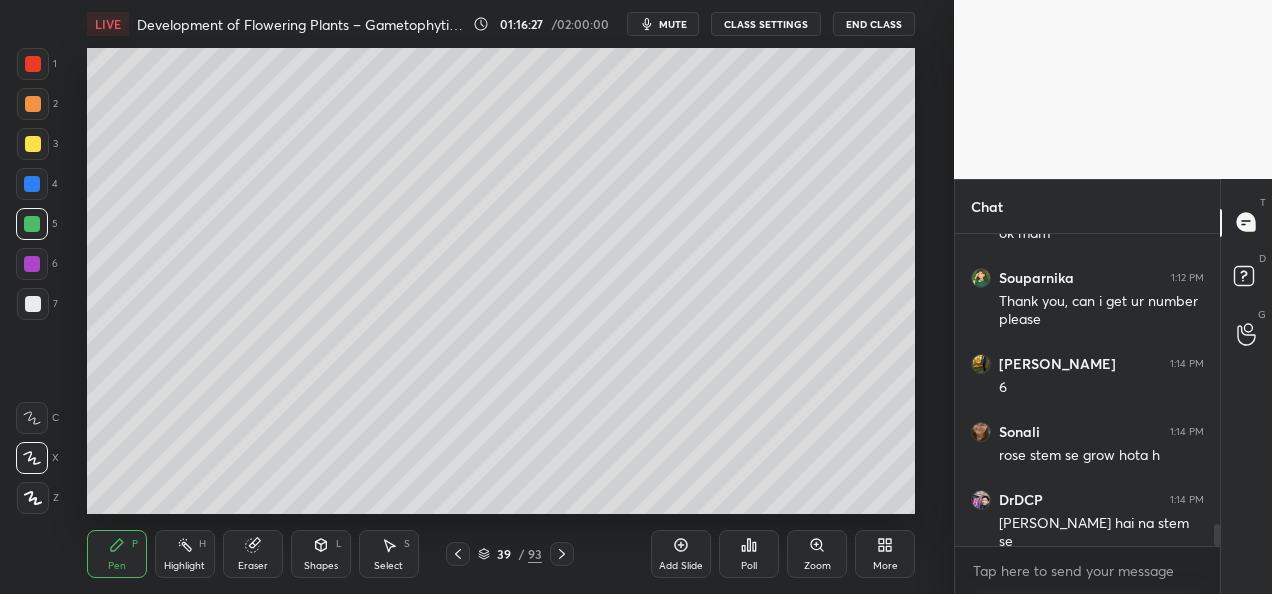click at bounding box center (32, 224) 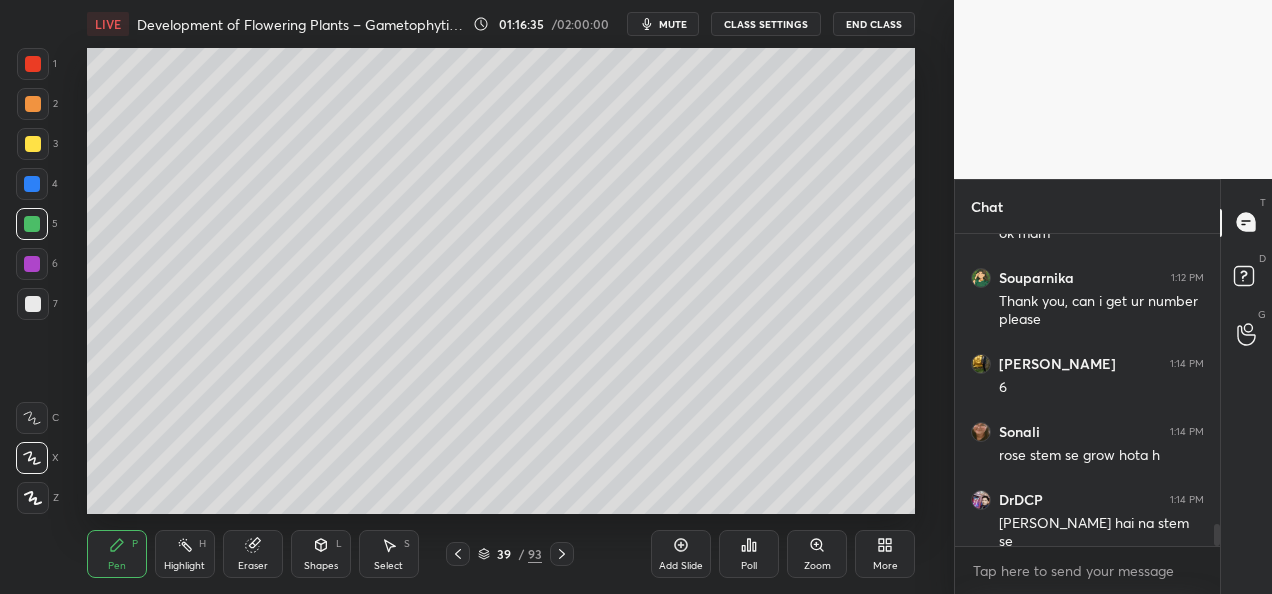click at bounding box center (33, 304) 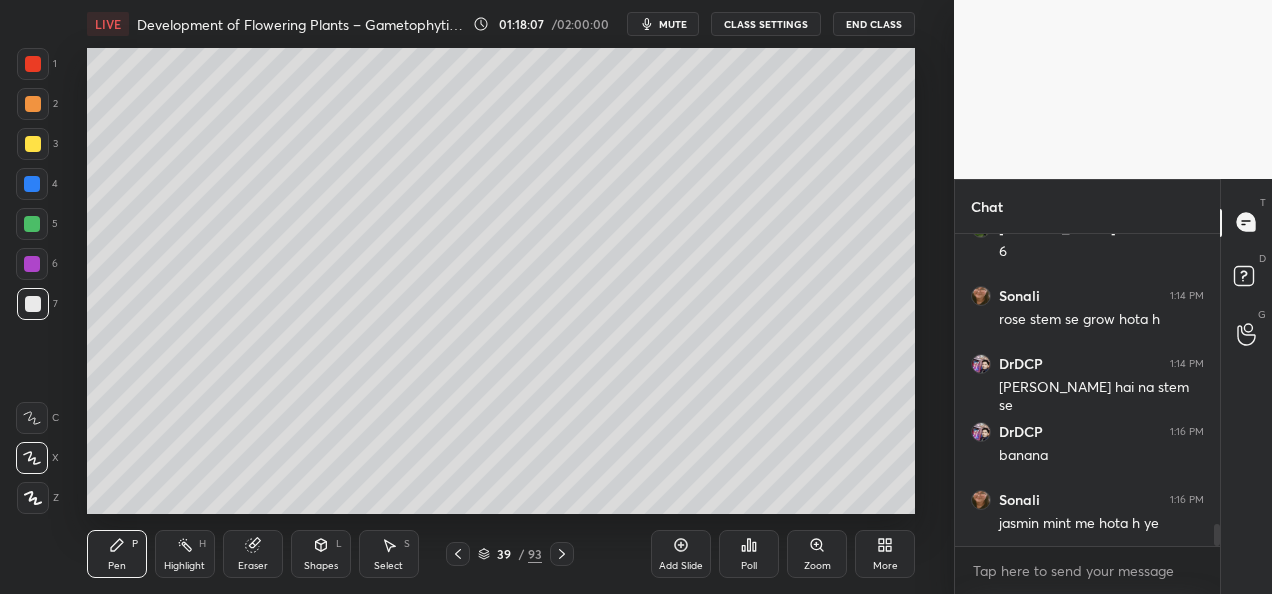 scroll, scrollTop: 4246, scrollLeft: 0, axis: vertical 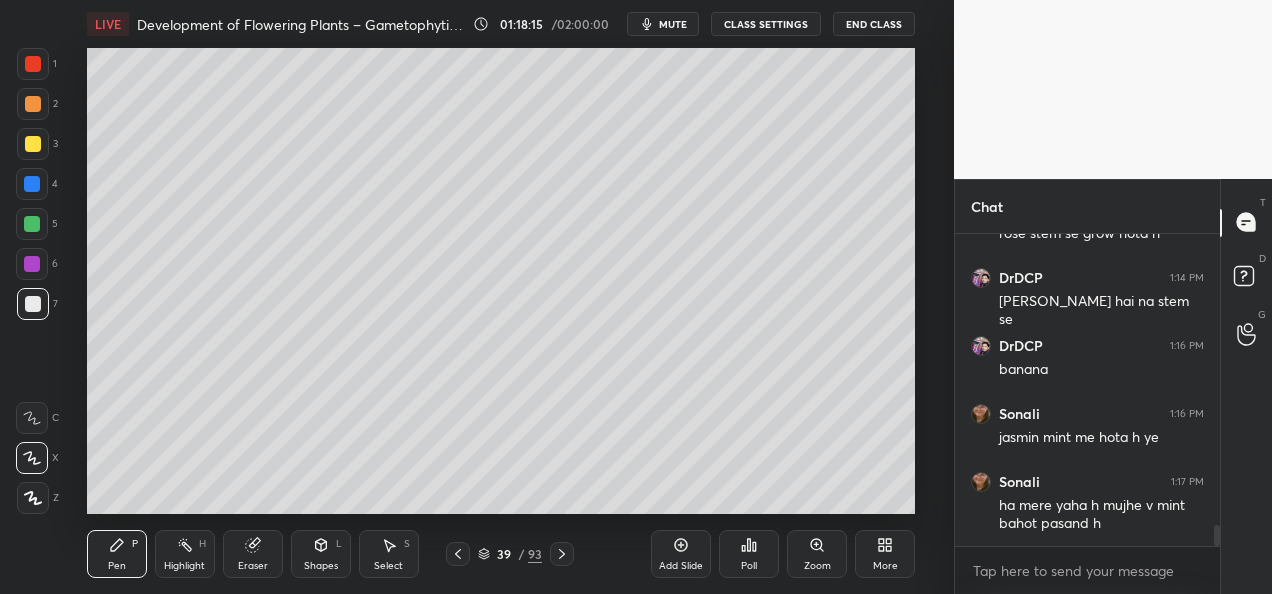 click on "Add Slide" at bounding box center [681, 554] 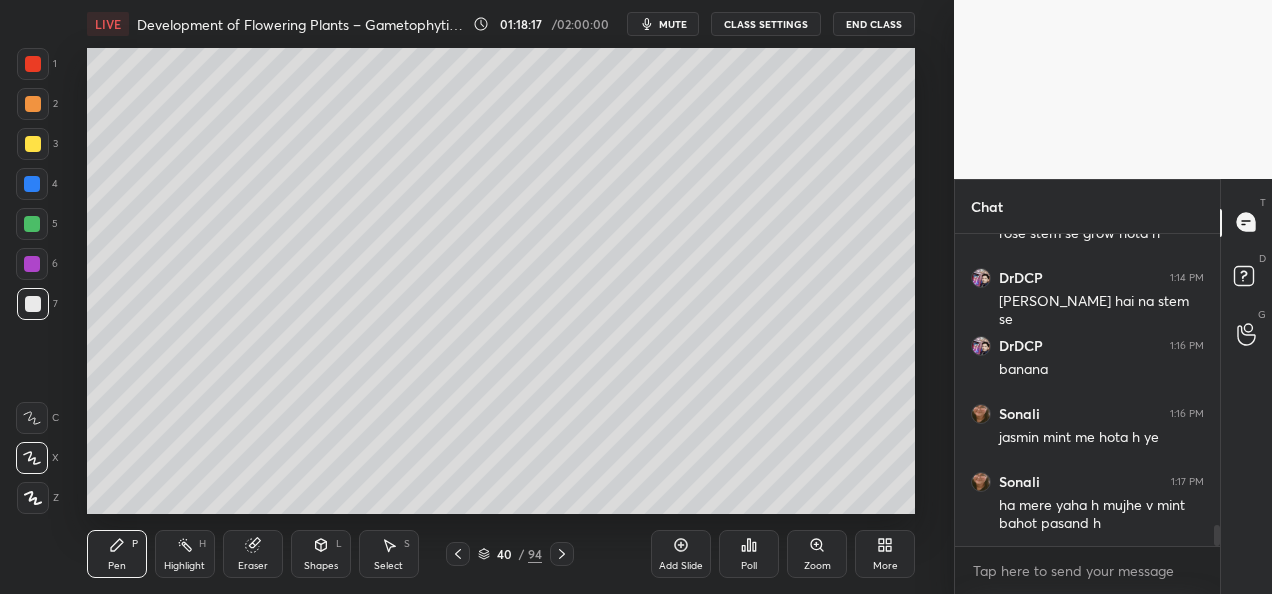 click at bounding box center (32, 224) 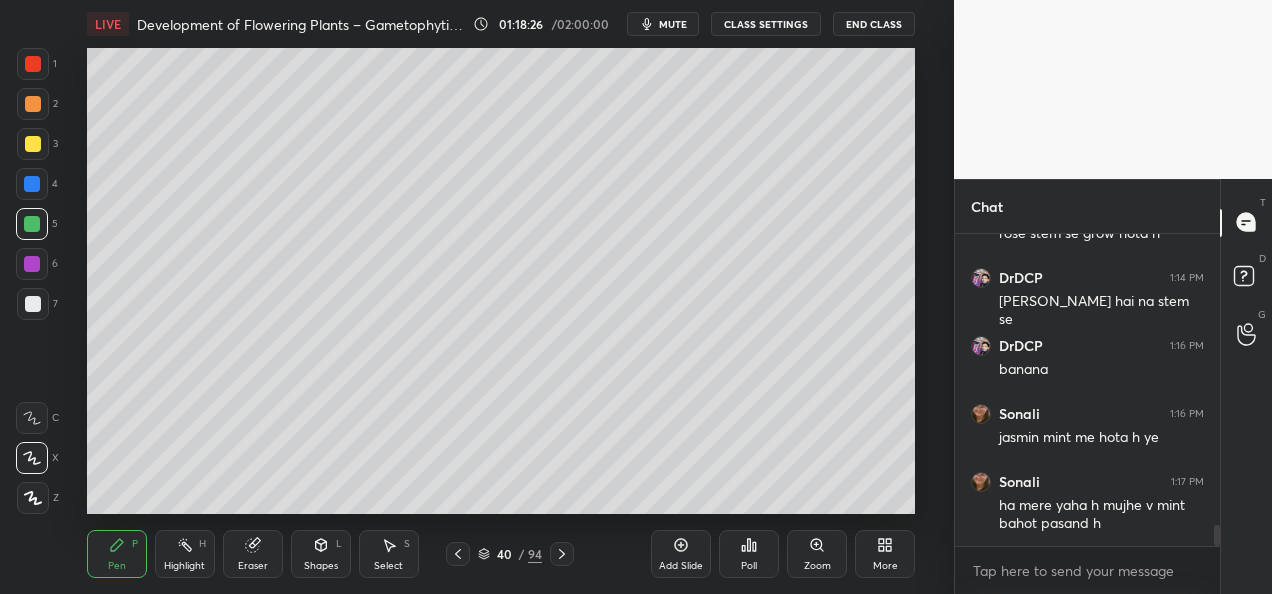 click at bounding box center [33, 104] 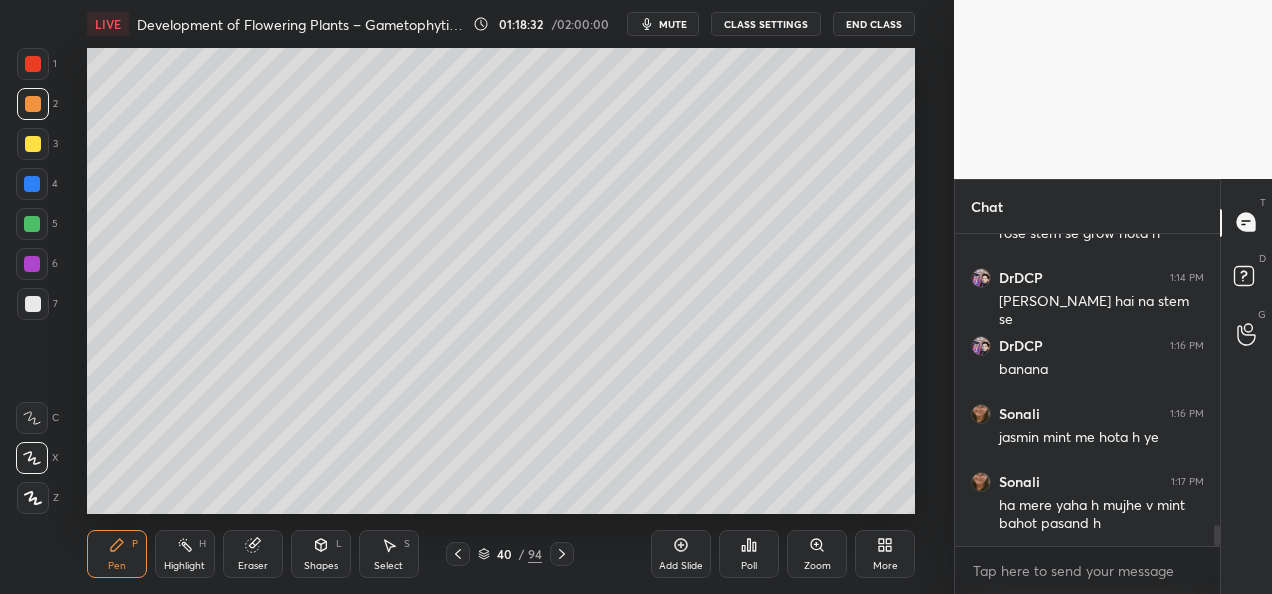 click at bounding box center (33, 64) 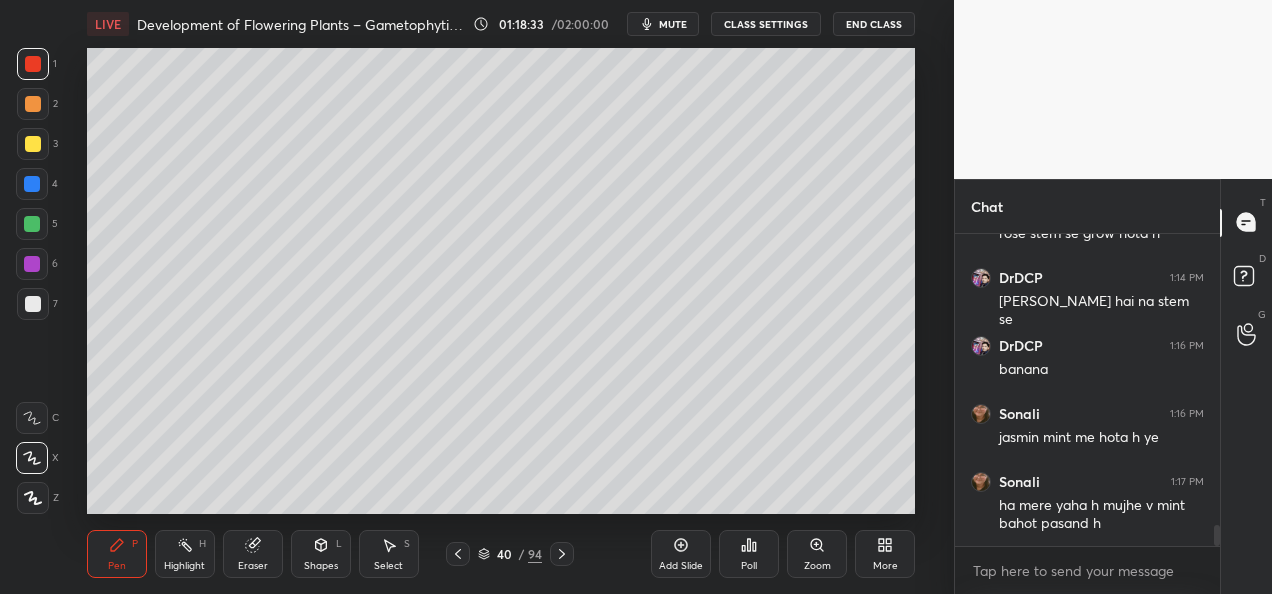 click at bounding box center [32, 264] 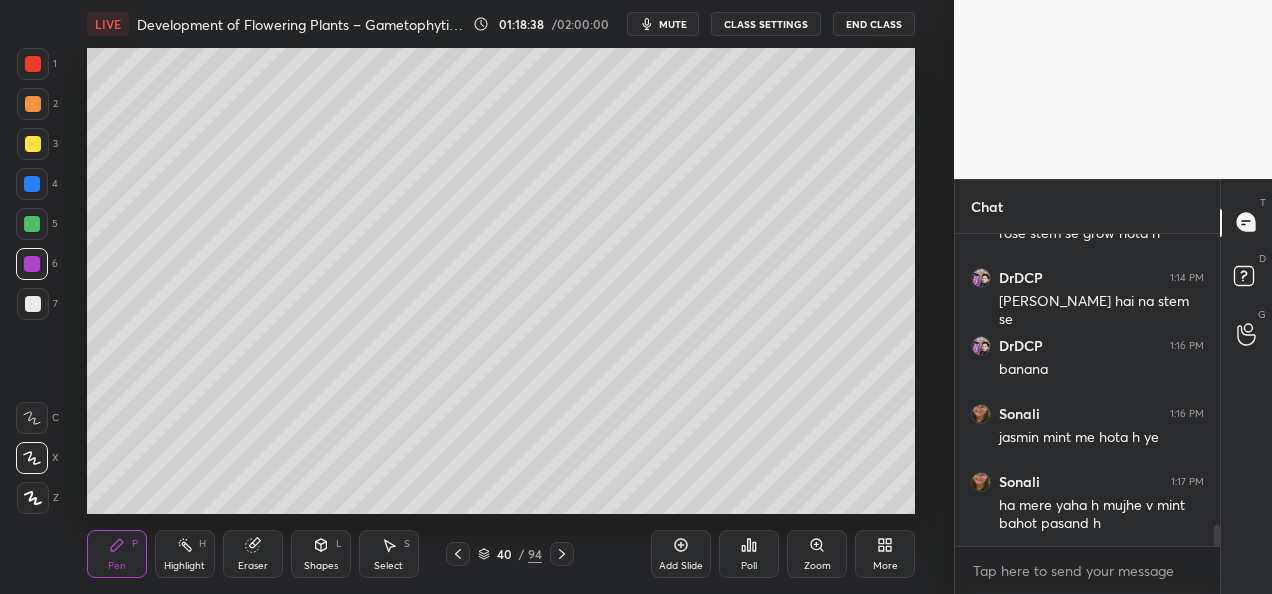 click at bounding box center (32, 184) 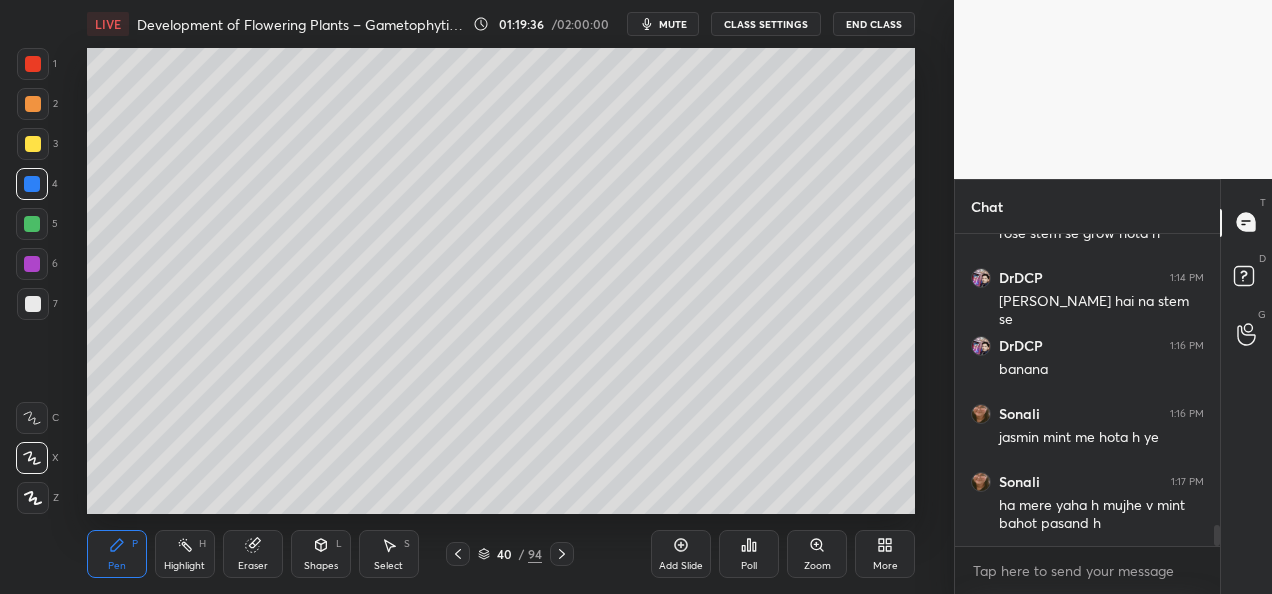 click at bounding box center [33, 304] 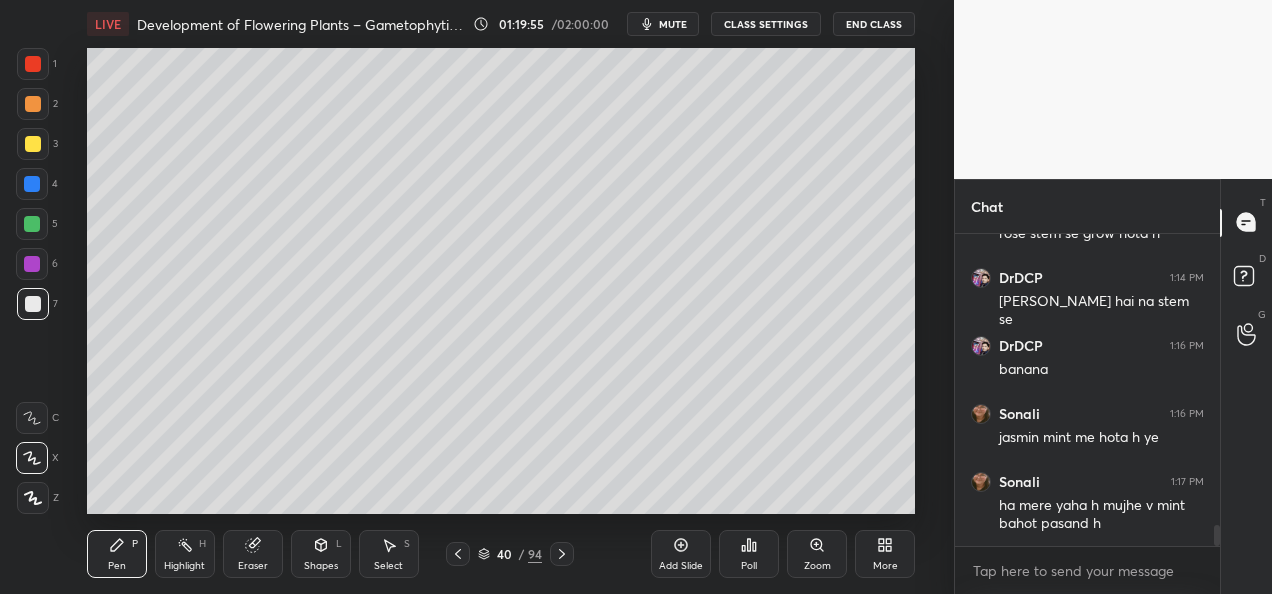click at bounding box center (32, 264) 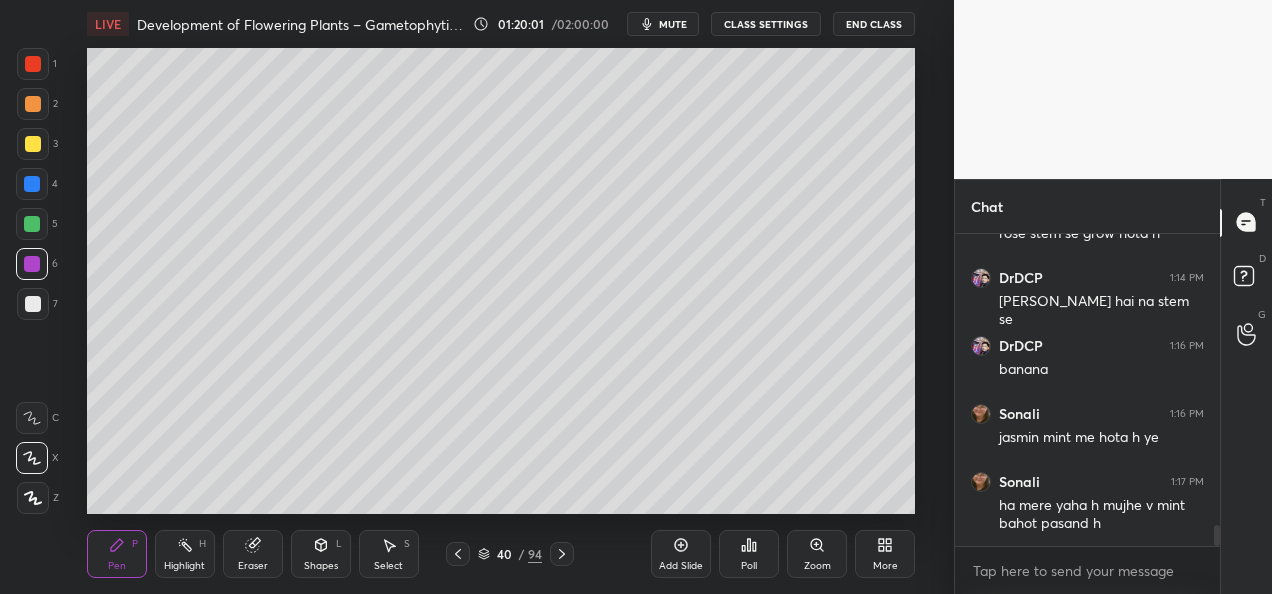 click at bounding box center (33, 304) 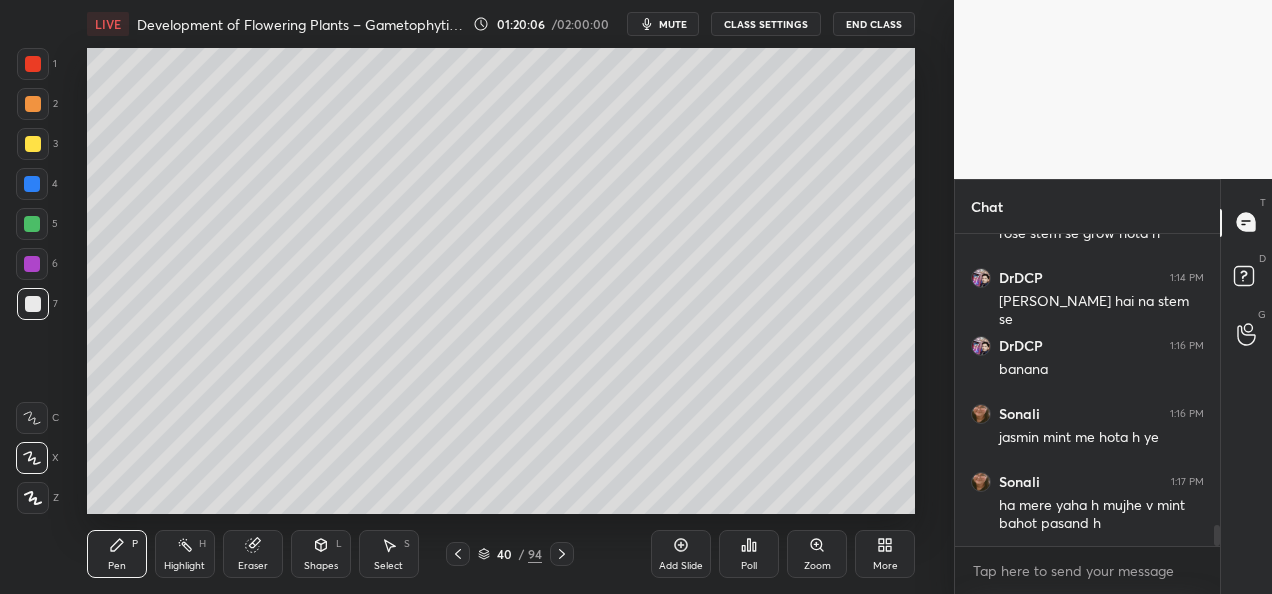 click at bounding box center (32, 184) 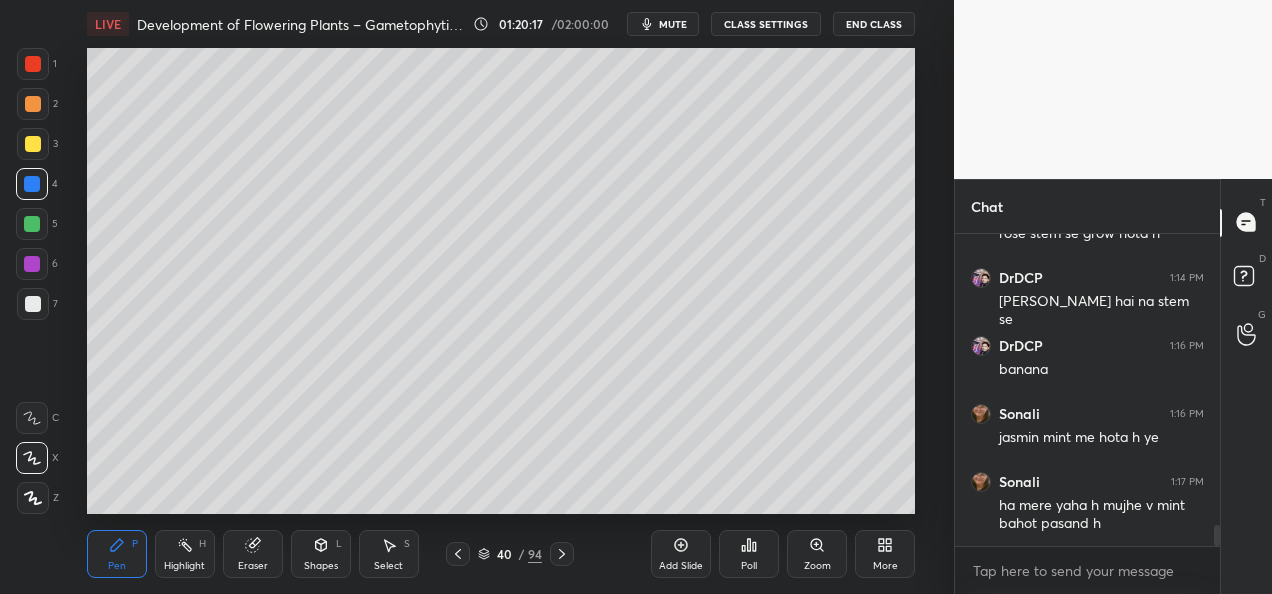 click at bounding box center (33, 144) 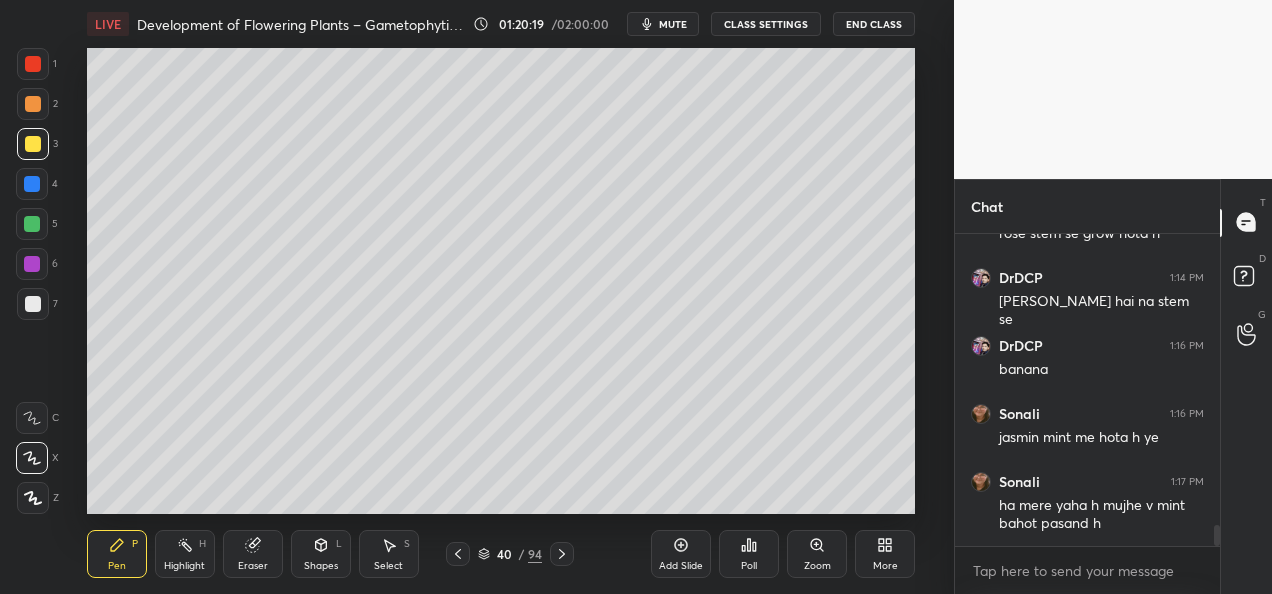 click at bounding box center [33, 304] 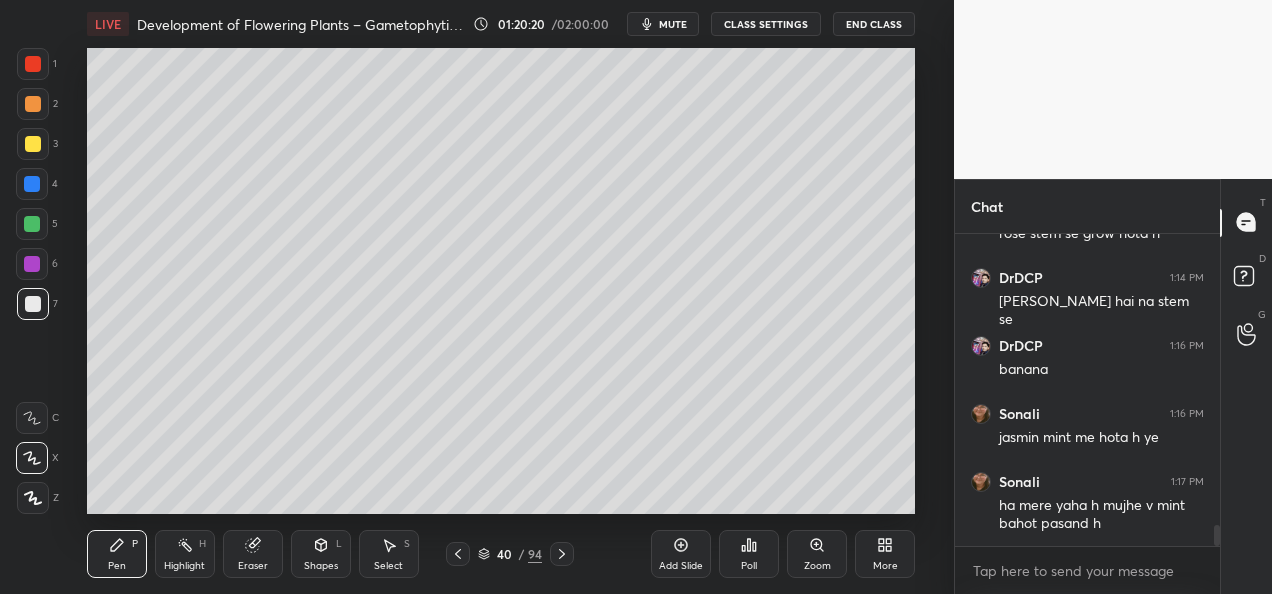 click at bounding box center [33, 104] 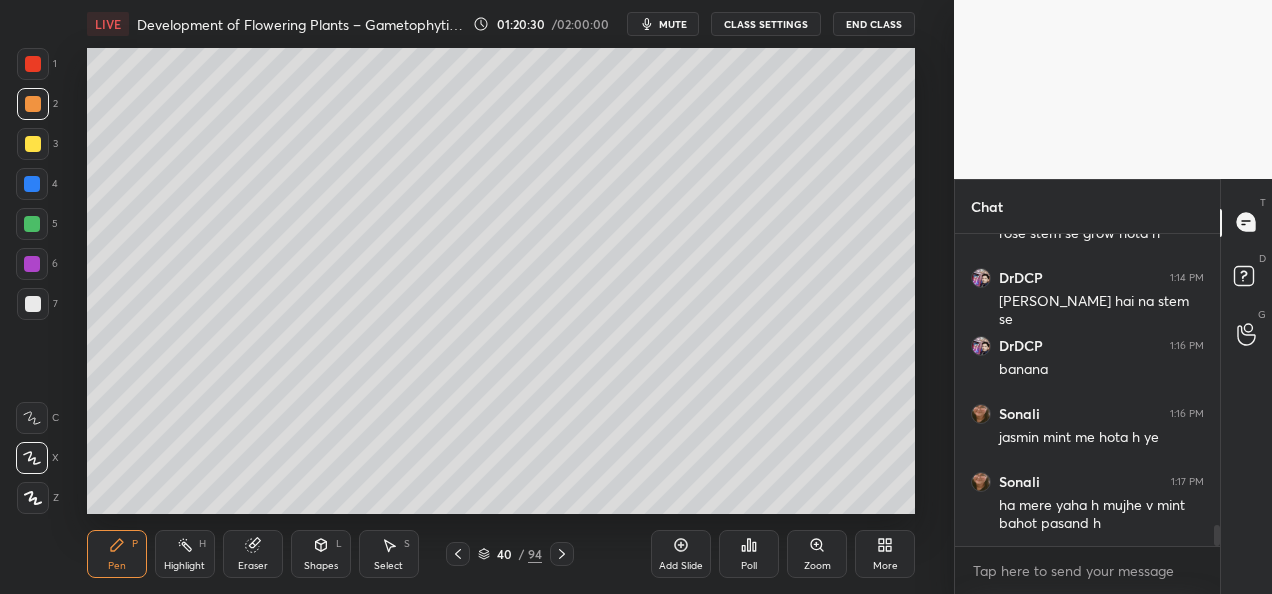 click at bounding box center [32, 184] 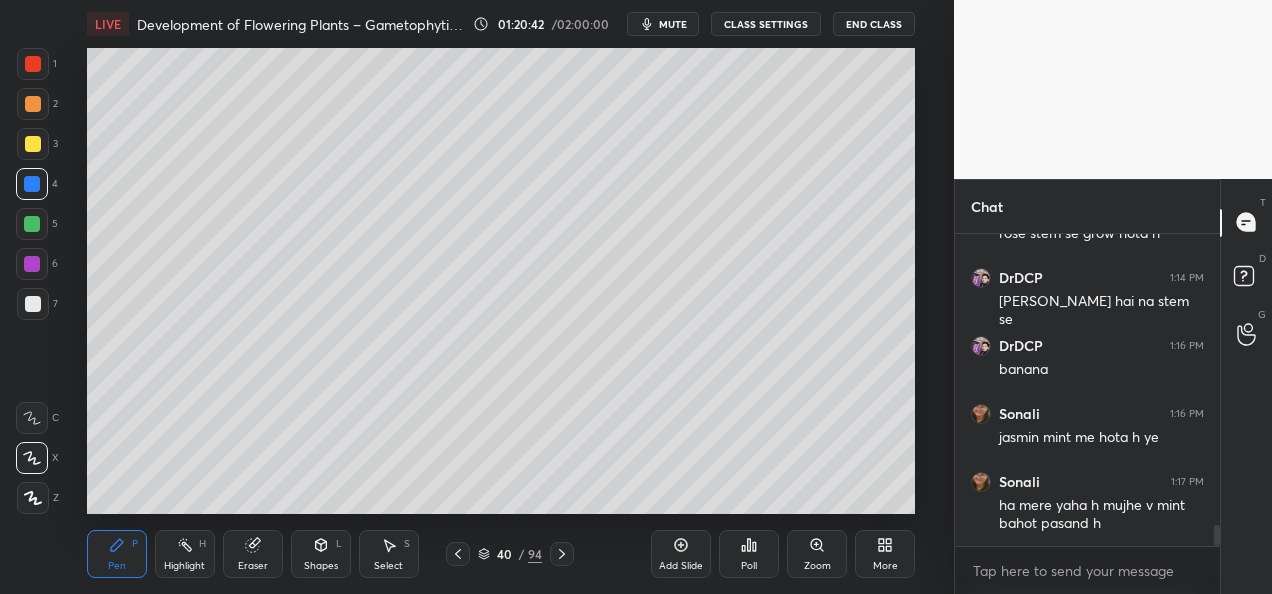 click at bounding box center (32, 264) 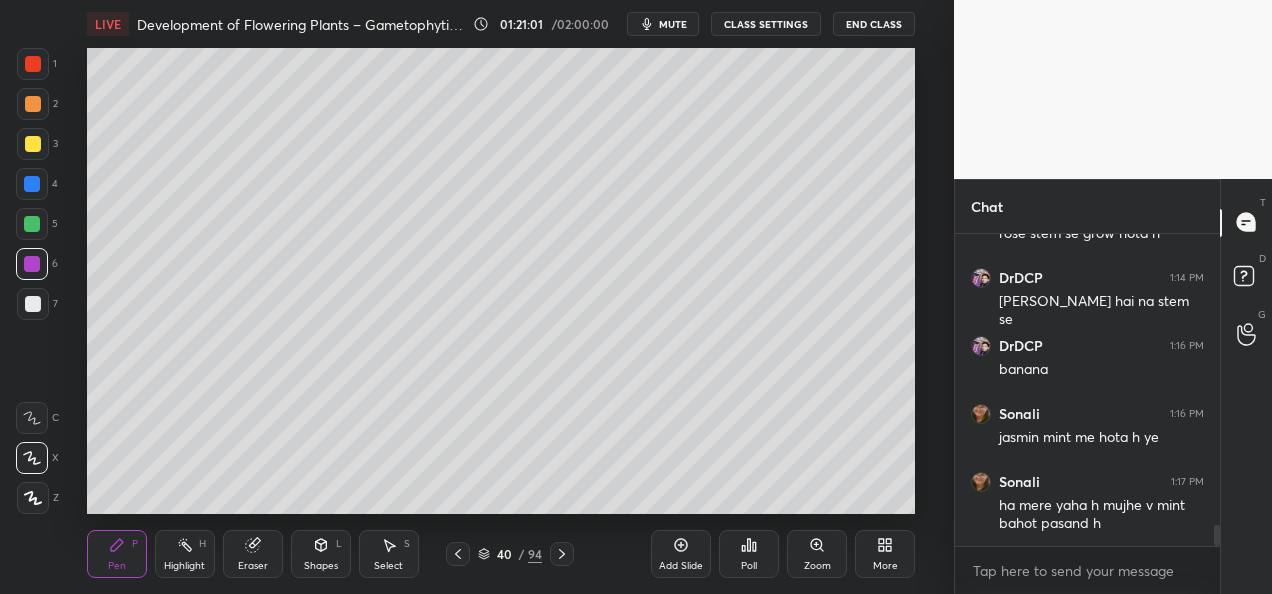 click at bounding box center [33, 64] 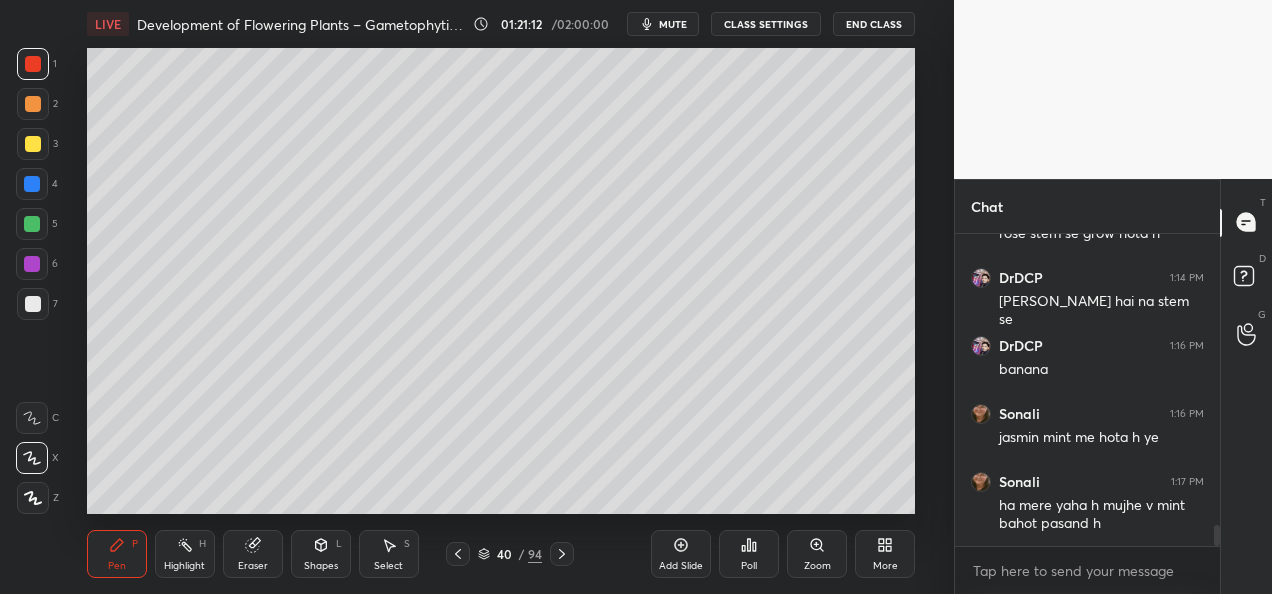 click at bounding box center [32, 264] 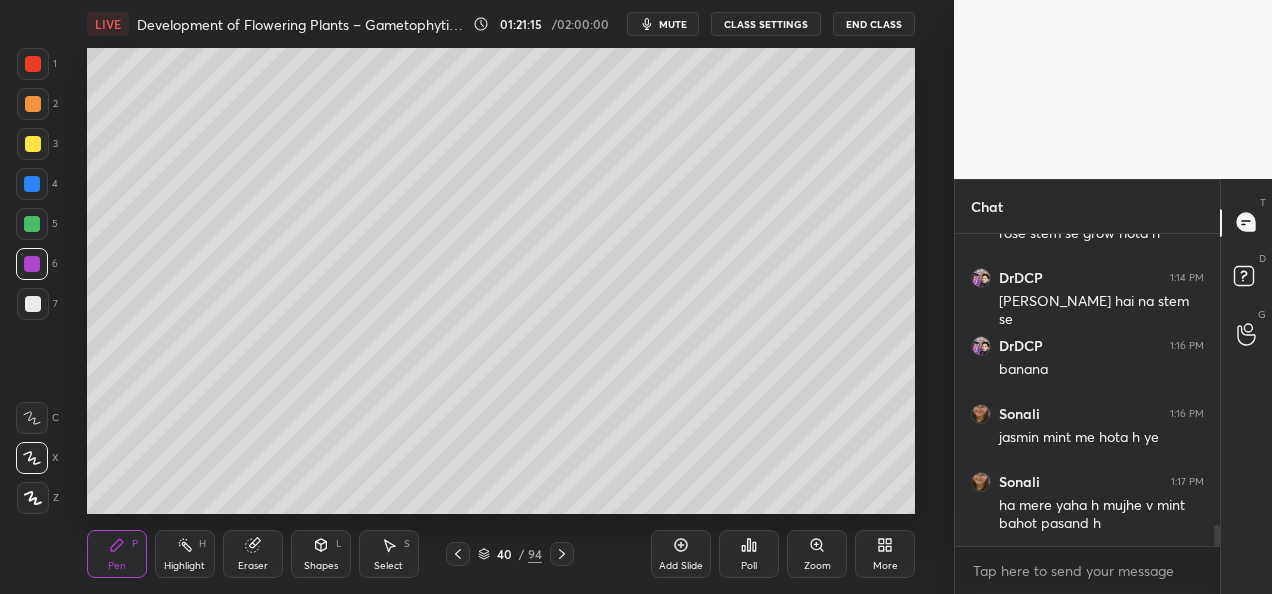 click at bounding box center [32, 184] 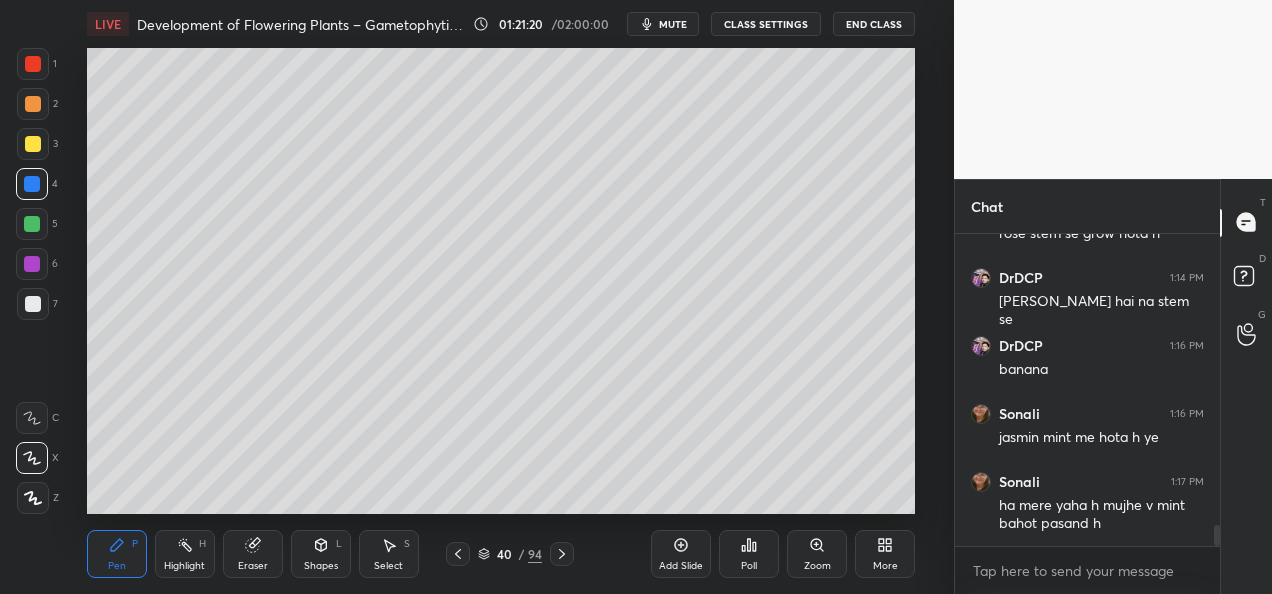 click at bounding box center (33, 304) 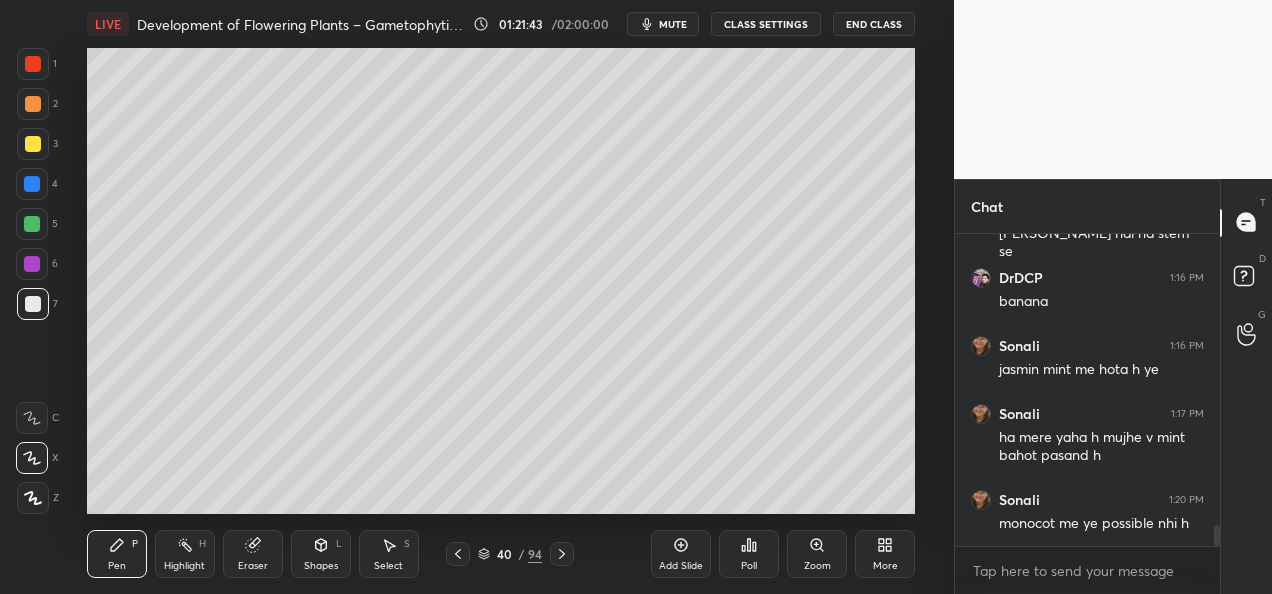 scroll, scrollTop: 4334, scrollLeft: 0, axis: vertical 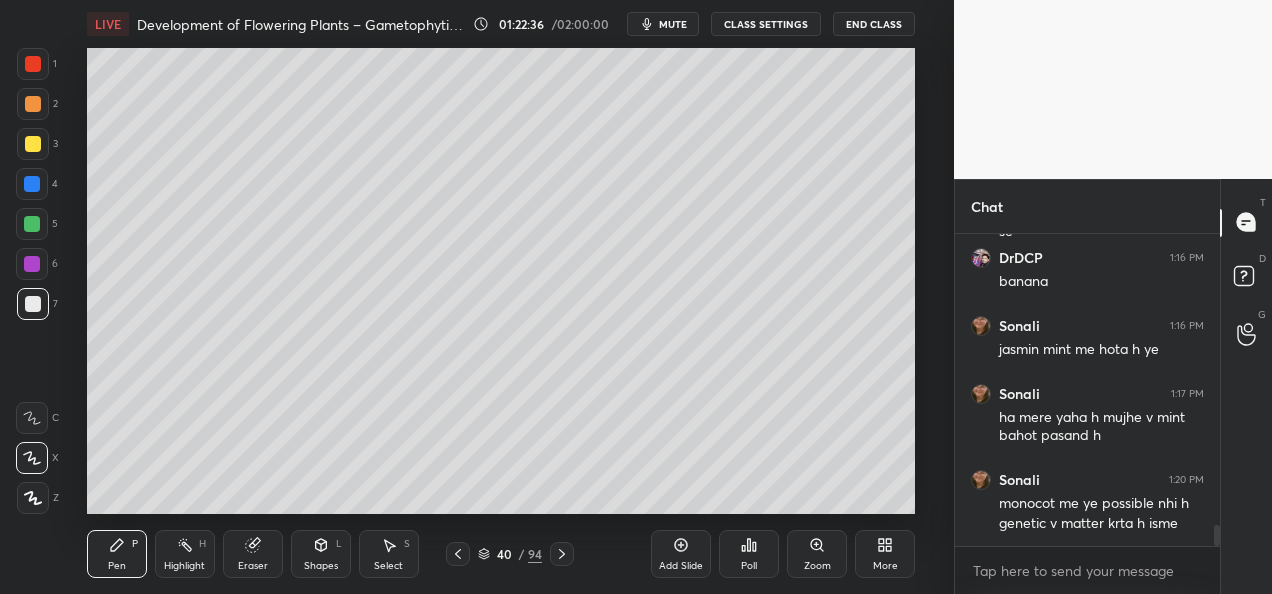 click at bounding box center [32, 184] 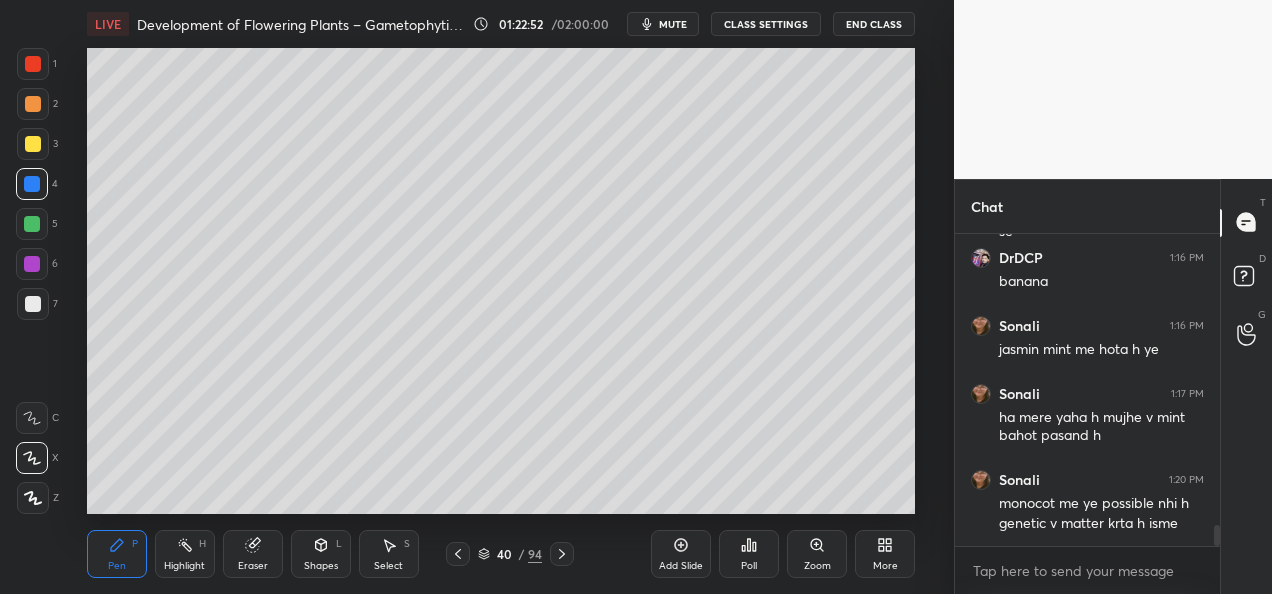 scroll, scrollTop: 4402, scrollLeft: 0, axis: vertical 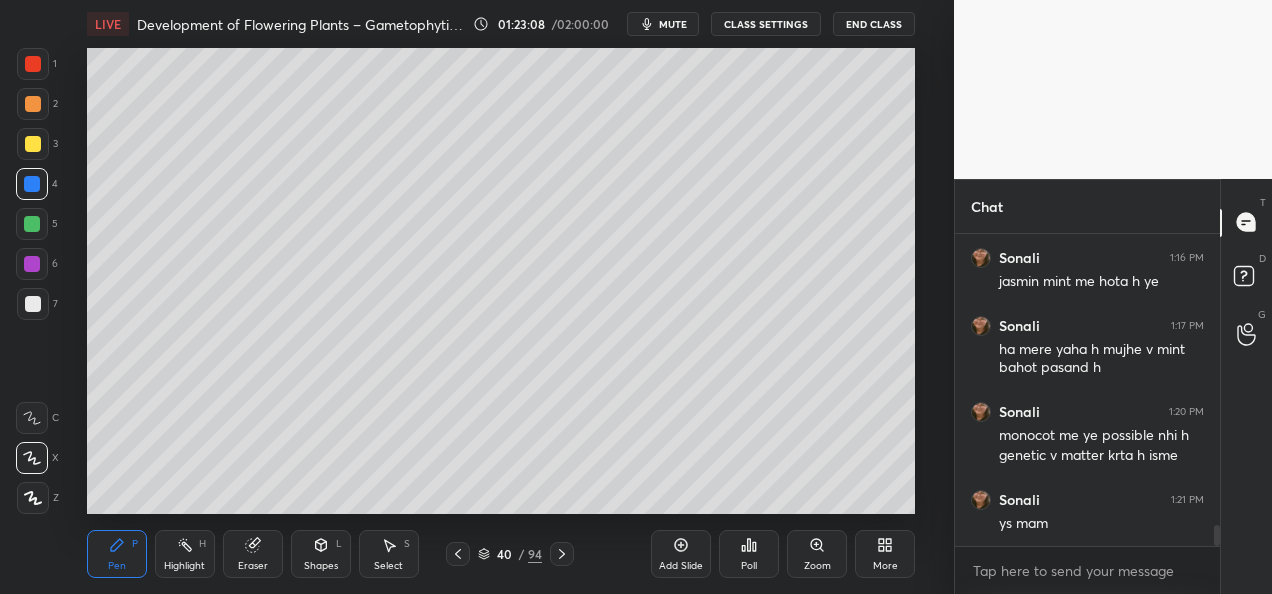 click at bounding box center (33, 64) 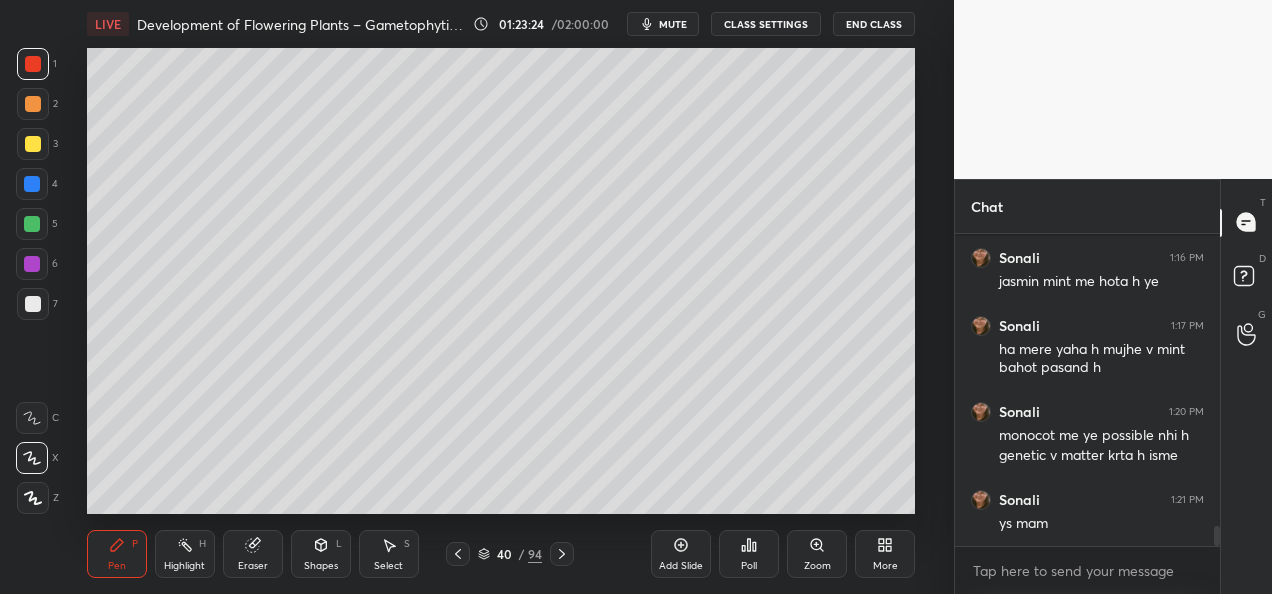 scroll, scrollTop: 4488, scrollLeft: 0, axis: vertical 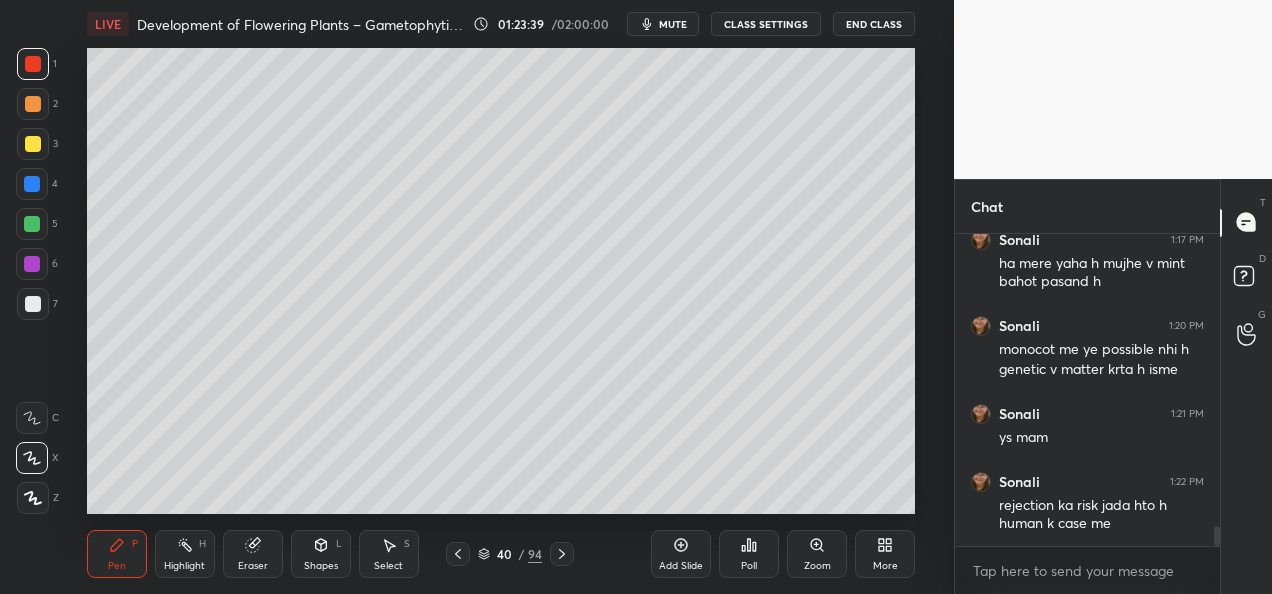 click 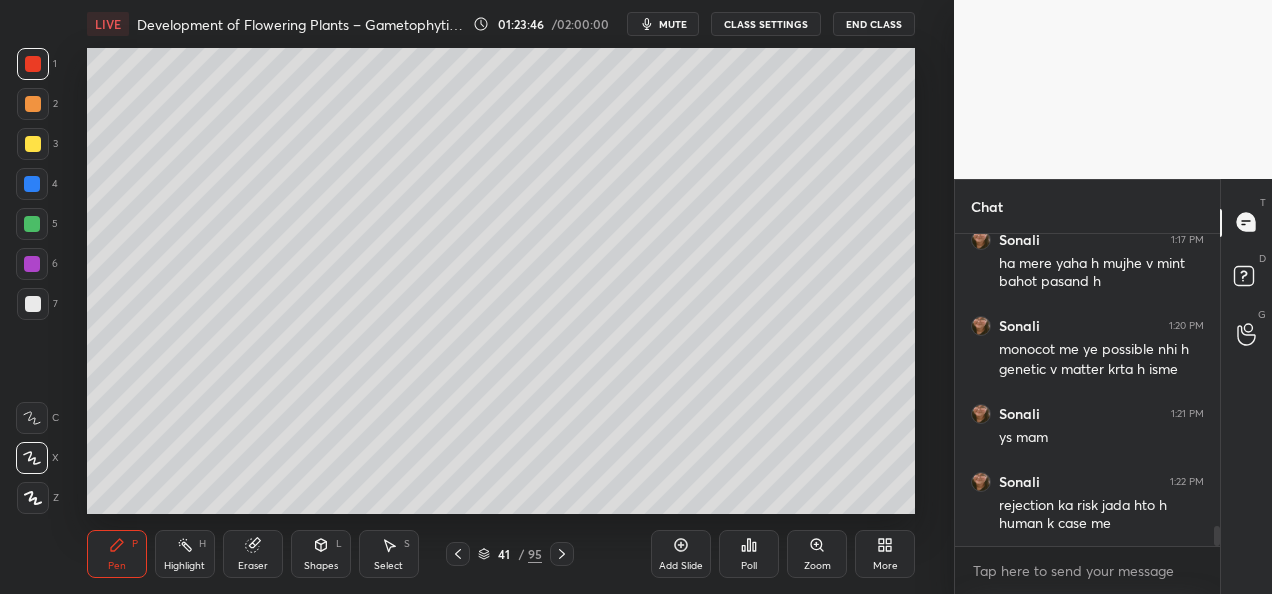 click at bounding box center [33, 104] 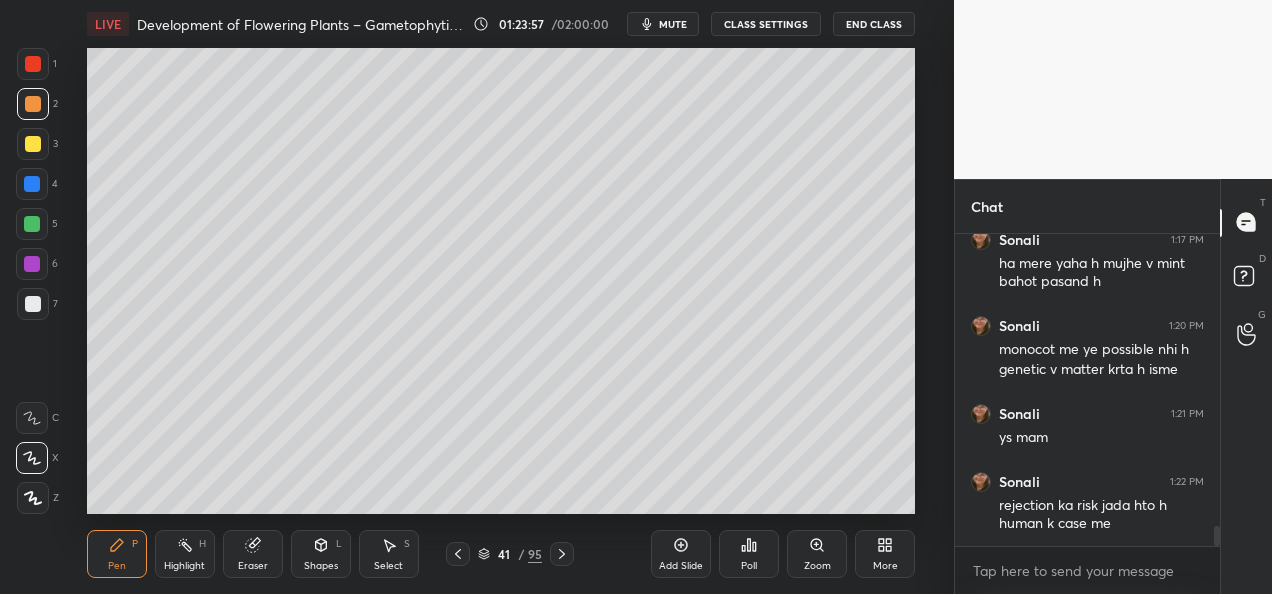 click on "CLASS SETTINGS" at bounding box center (766, 24) 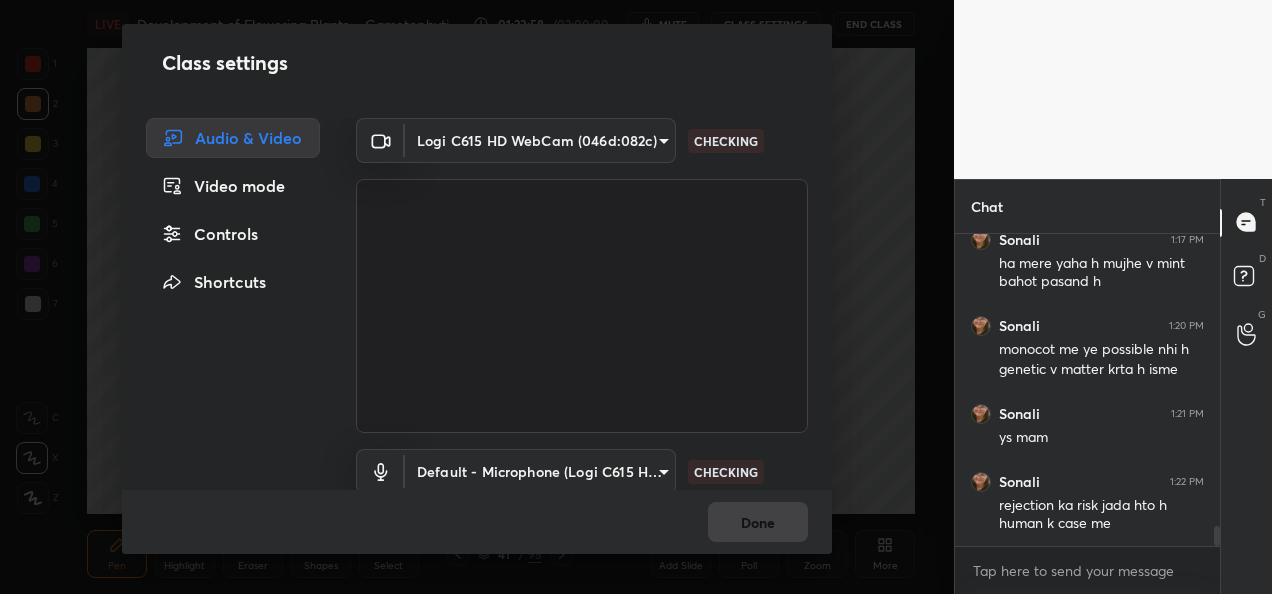 click on "1 2 3 4 5 6 7 C X Z C X Z E E Erase all   H H LIVE Development of Flowering Plants – Gametophytic and Sporophytic Generations 01:23:58 /  02:00:00 mute CLASS SETTINGS End Class Setting up your live class Poll for   secs No correct answer Start poll Back Development of Flowering Plants – Gametophytic and Sporophytic Generations • L1 of Detailed Course on Plant Biology for IIT JAM | GAT-B | CUET PG 2026/27 Ruchita Todkar Pen P Highlight H Eraser Shapes L Select S 41 / 95 Add Slide Poll Zoom More Chat Sonali 1:16 PM jasmin mint me hota h ye Sonali 1:17 PM ha mere yaha h mujhe v mint bahot pasand h Sonali 1:20 PM monocot me ye possible nhi h genetic v matter krta h isme Sonali 1:21 PM ys mam Sonali 1:22 PM rejection ka risk jada hto h human k case me JUMP TO LATEST Enable hand raising Enable raise hand to speak to learners. Once enabled, chat will be turned off temporarily. Enable x   introducing Raise a hand with a doubt Now learners can raise their hand along with a doubt  How it works? NEW DOUBTS ASKED T" at bounding box center (636, 297) 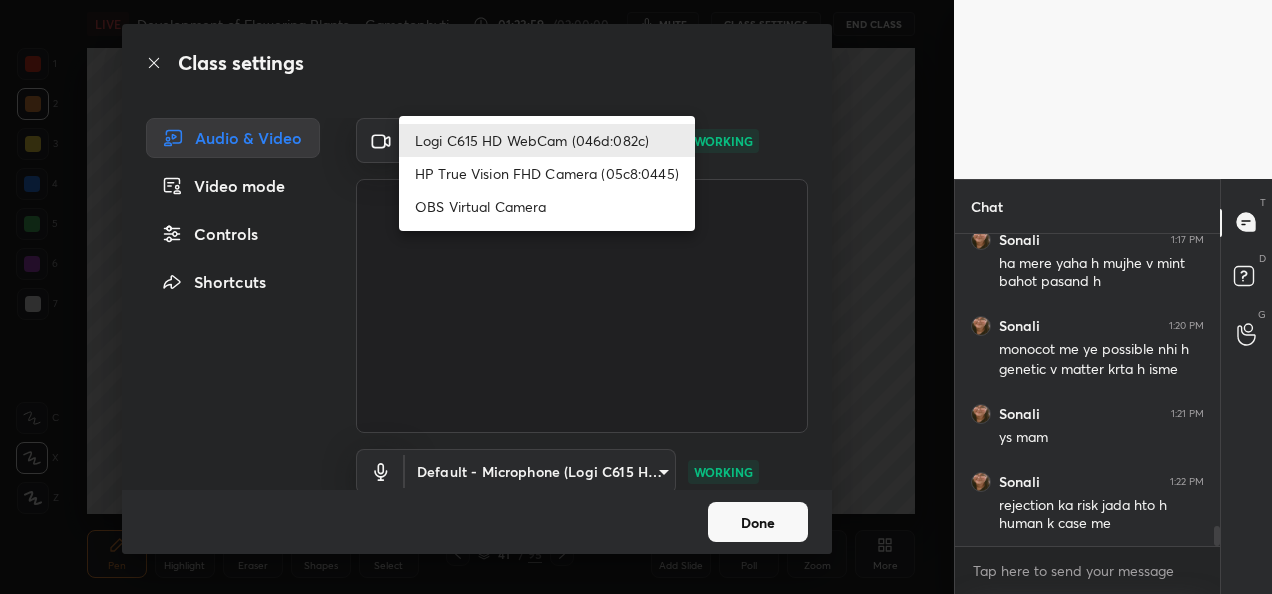 scroll, scrollTop: 4556, scrollLeft: 0, axis: vertical 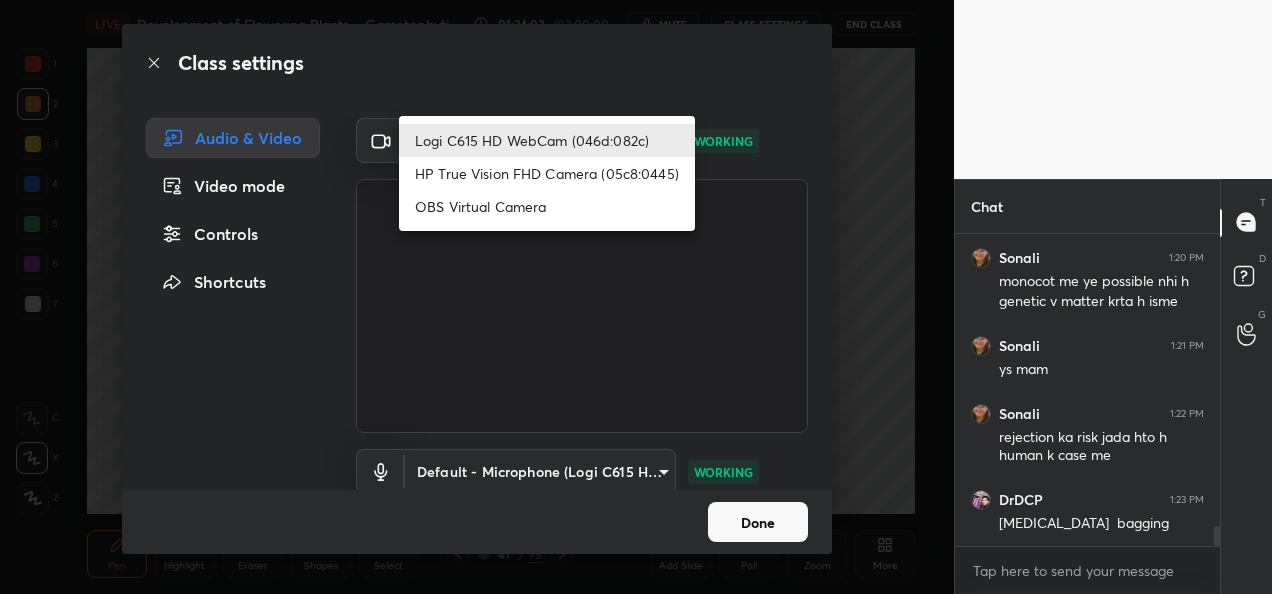 click on "HP True Vision FHD Camera (05c8:0445)" at bounding box center [547, 173] 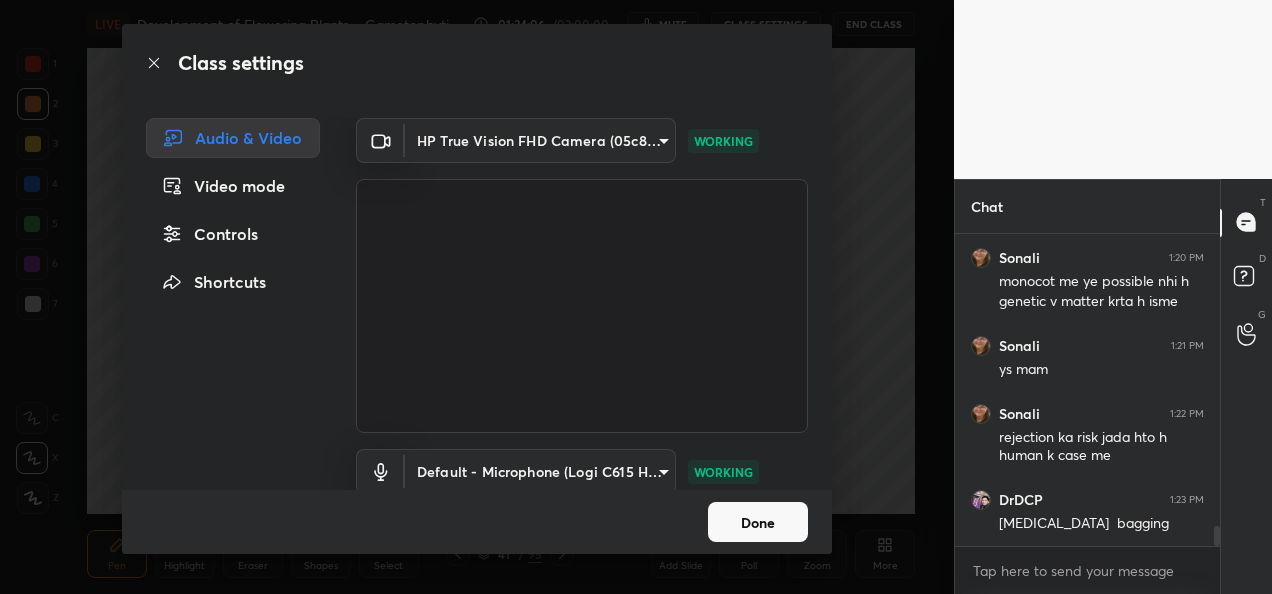 click on "Done" at bounding box center [758, 522] 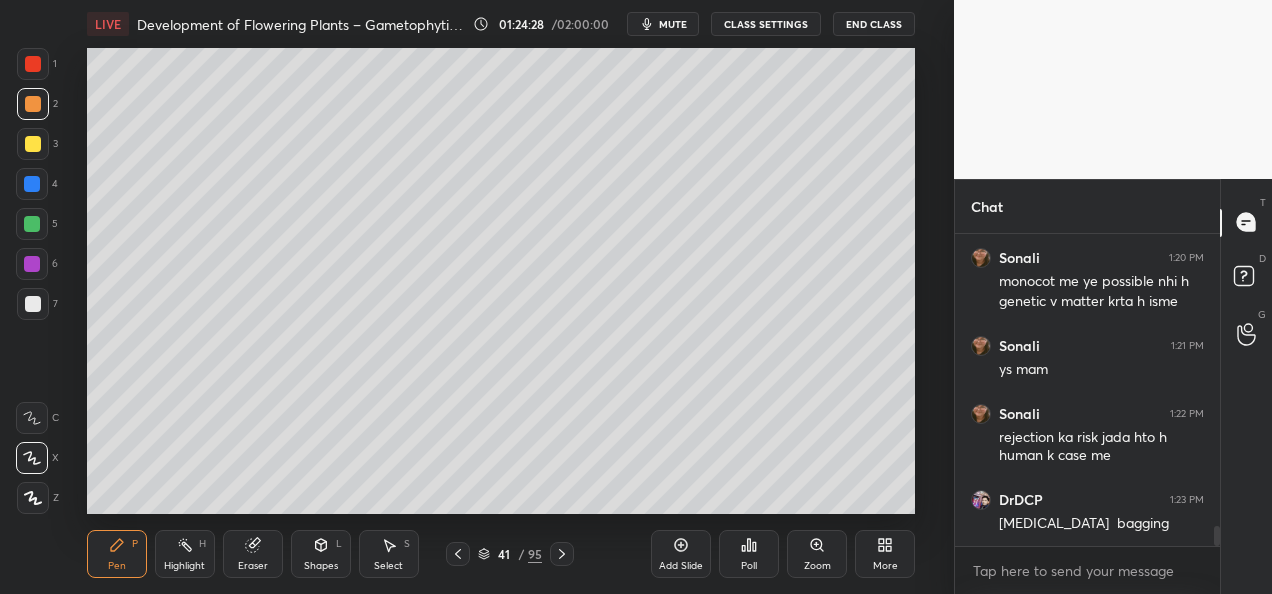 click on "CLASS SETTINGS" at bounding box center (766, 24) 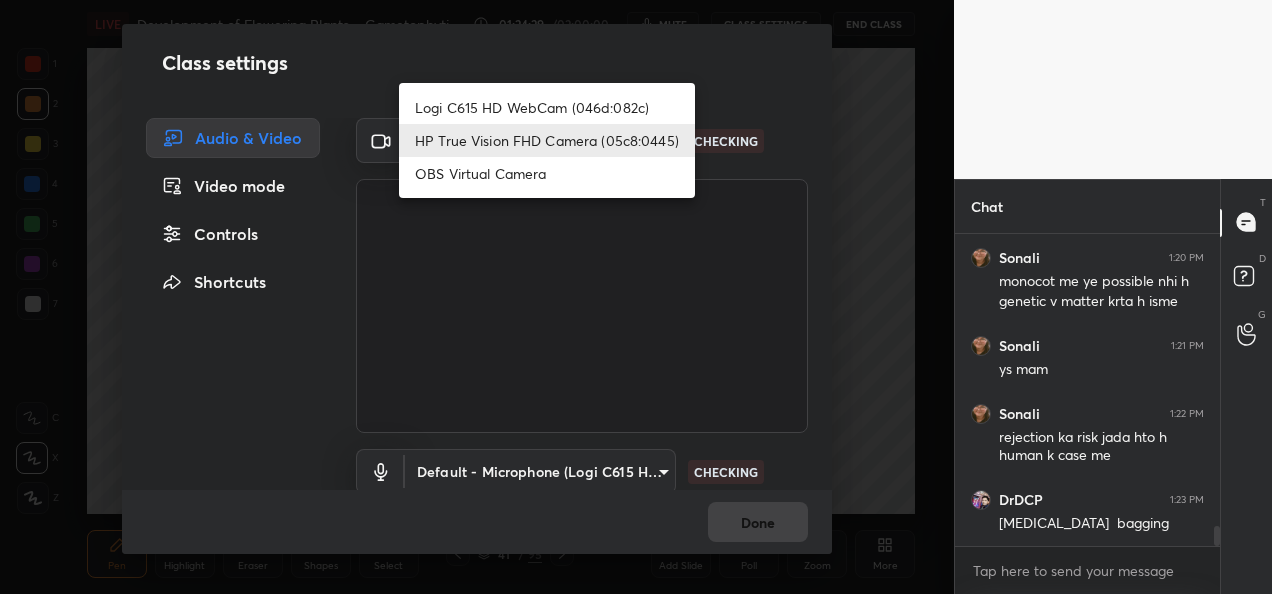 click on "1 2 3 4 5 6 7 C X Z C X Z E E Erase all   H H LIVE Development of Flowering Plants – Gametophytic and Sporophytic Generations 01:24:29 /  02:00:00 mute CLASS SETTINGS End Class Setting up your live class Poll for   secs No correct answer Start poll Back Development of Flowering Plants – Gametophytic and Sporophytic Generations • L1 of Detailed Course on Plant Biology for IIT JAM | GAT-B | CUET PG 2026/27 Ruchita Todkar Pen P Highlight H Eraser Shapes L Select S 41 / 95 Add Slide Poll Zoom More Chat Sonali 1:16 PM jasmin mint me hota h ye Sonali 1:17 PM ha mere yaha h mujhe v mint bahot pasand h Sonali 1:20 PM monocot me ye possible nhi h genetic v matter krta h isme Sonali 1:21 PM ys mam Sonali 1:22 PM rejection ka risk jada hto h human k case me DrDCP 1:23 PM emasculation  bagging JUMP TO LATEST Enable hand raising Enable raise hand to speak to learners. Once enabled, chat will be turned off temporarily. Enable x   introducing Raise a hand with a doubt How it works? NEW DOUBTS ASKED Can't raise hand T" at bounding box center (636, 297) 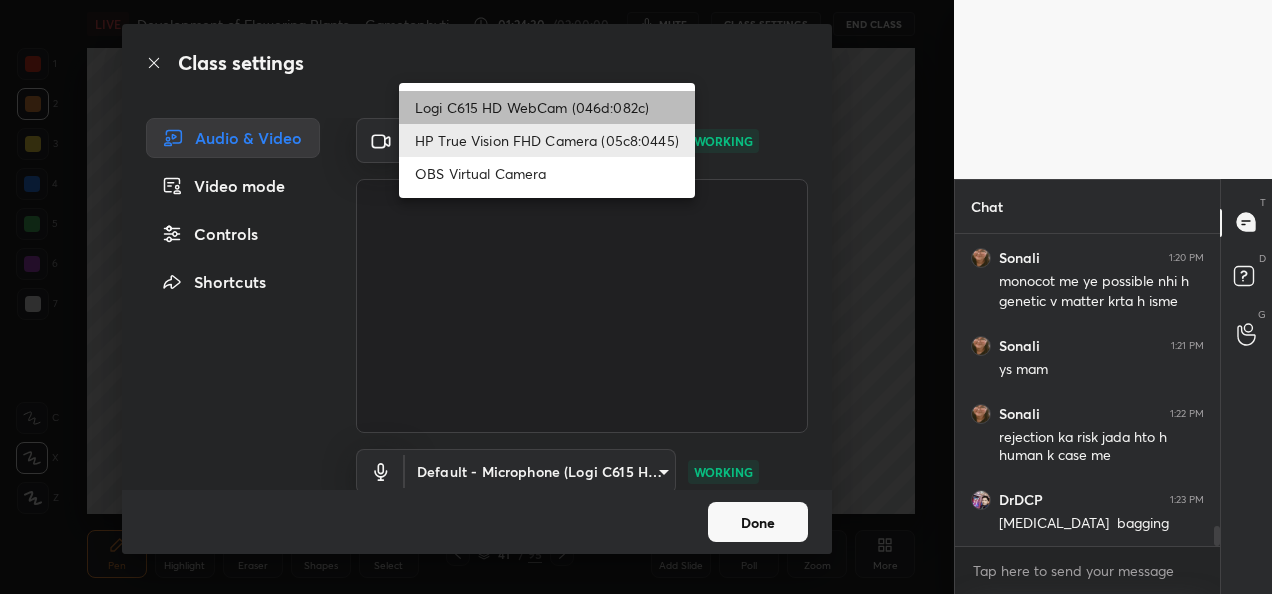click on "Logi C615 HD WebCam (046d:082c)" at bounding box center (547, 107) 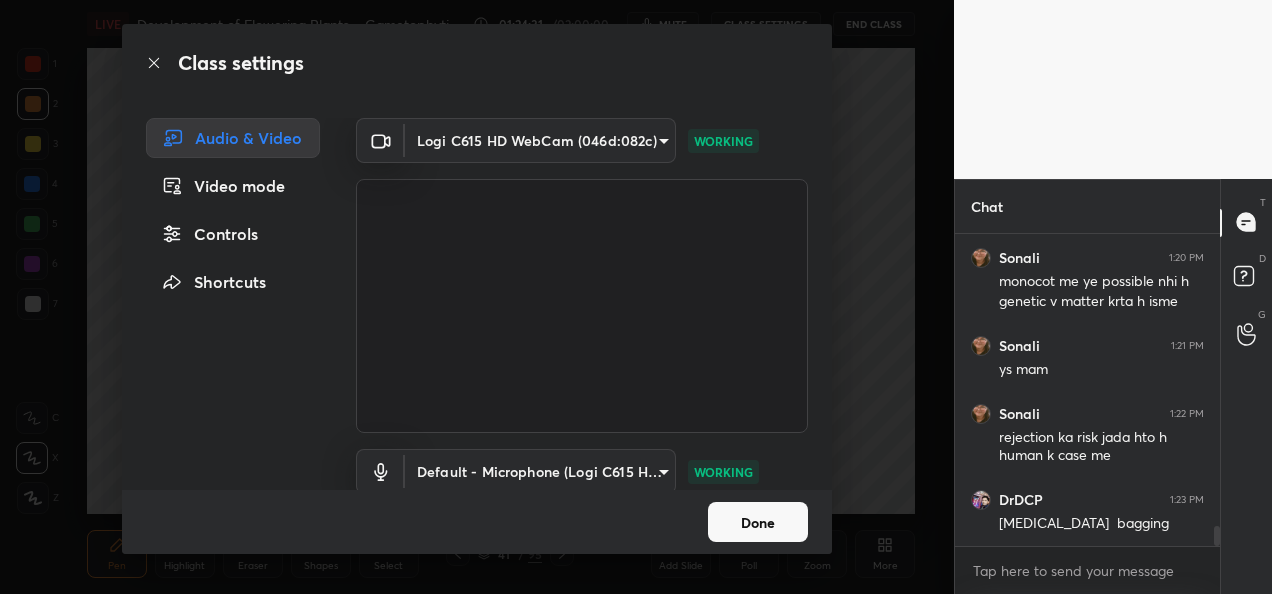 click on "Done" at bounding box center [758, 522] 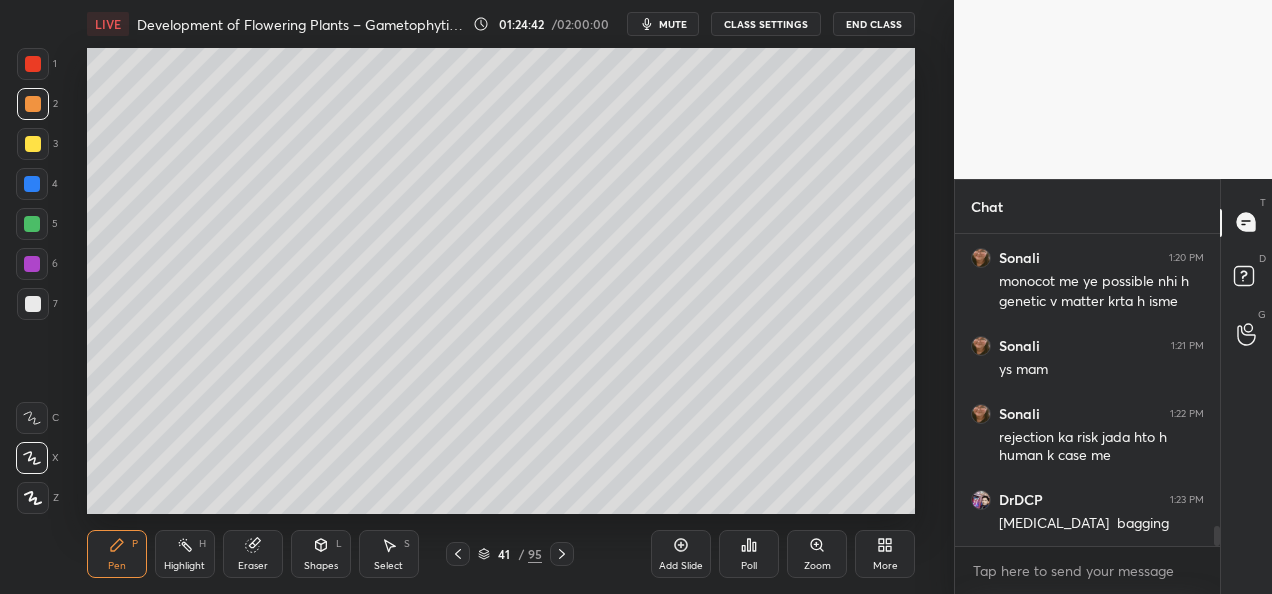 click at bounding box center (32, 224) 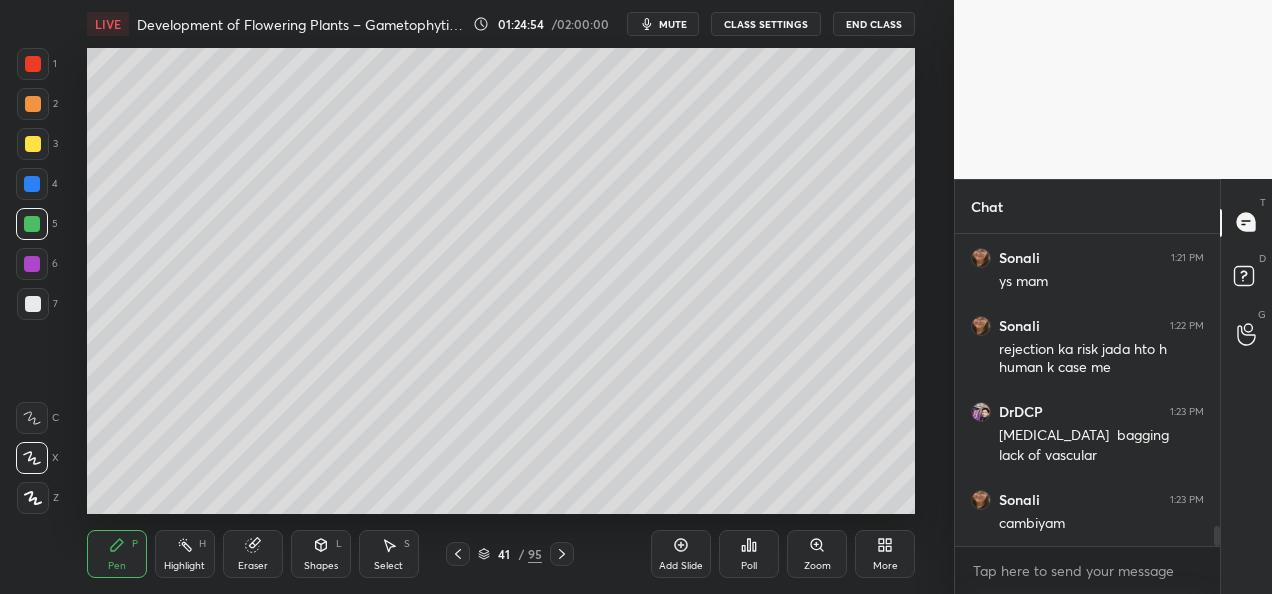 scroll, scrollTop: 4712, scrollLeft: 0, axis: vertical 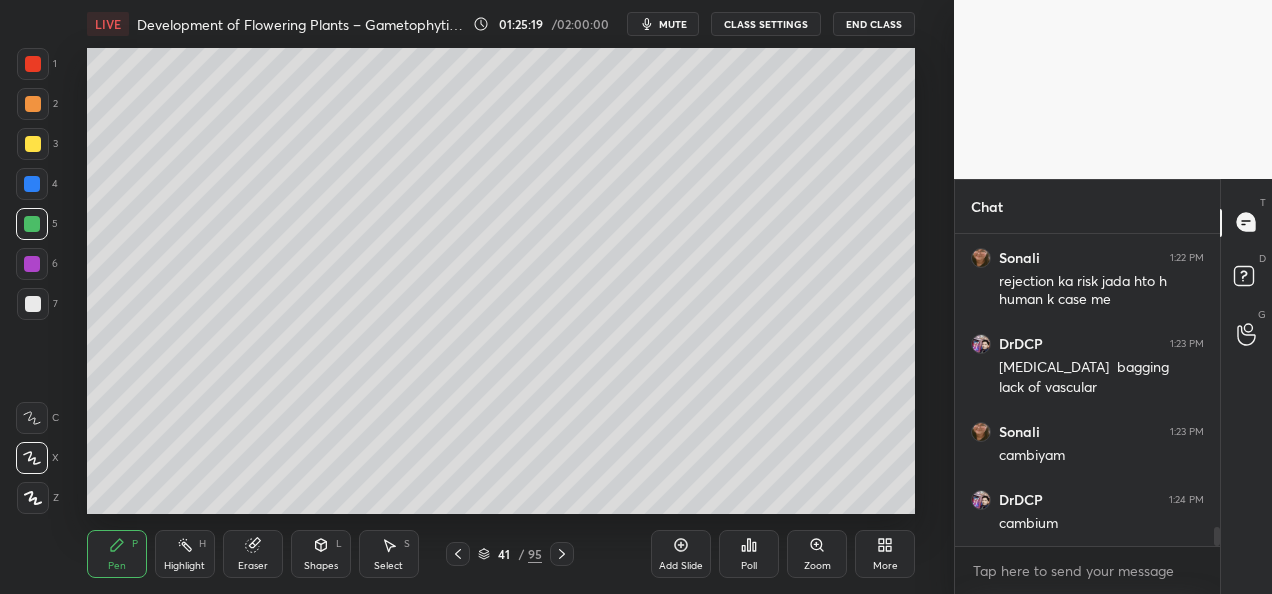 click at bounding box center [33, 304] 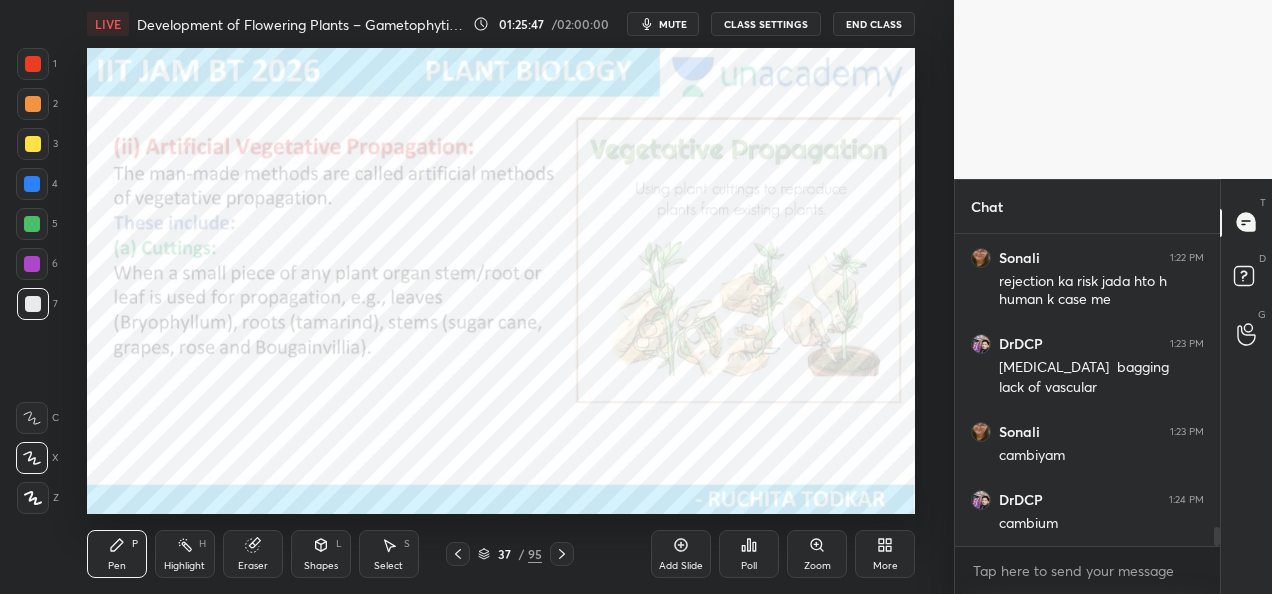 click at bounding box center [32, 264] 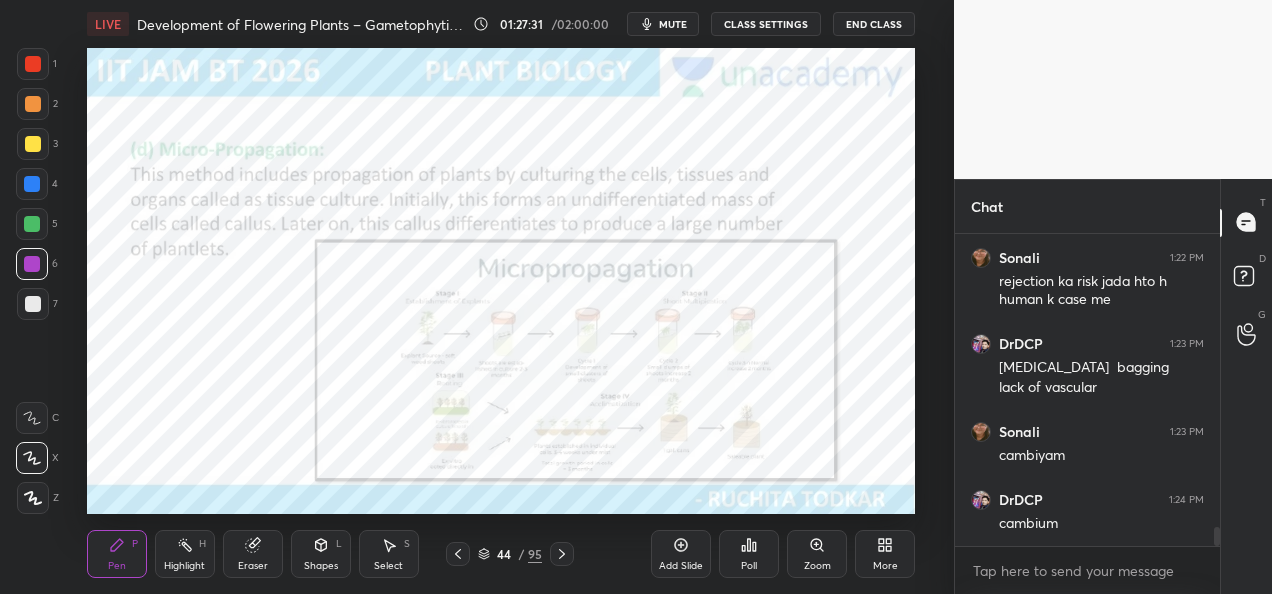 click on "Add Slide" at bounding box center (681, 554) 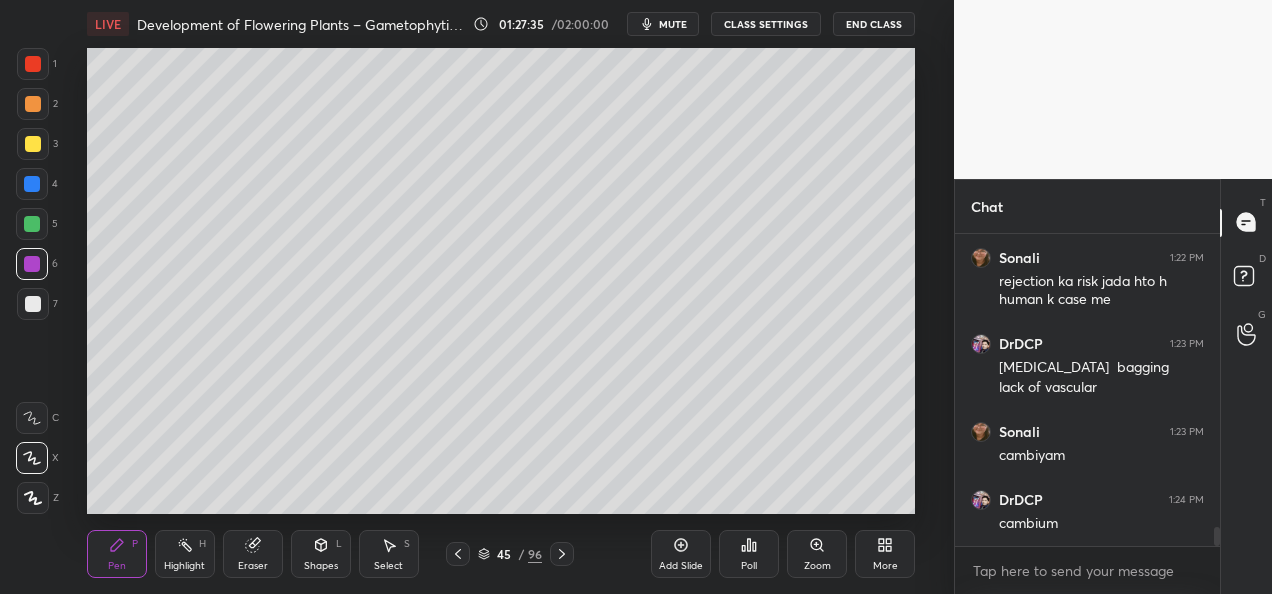 click at bounding box center (33, 144) 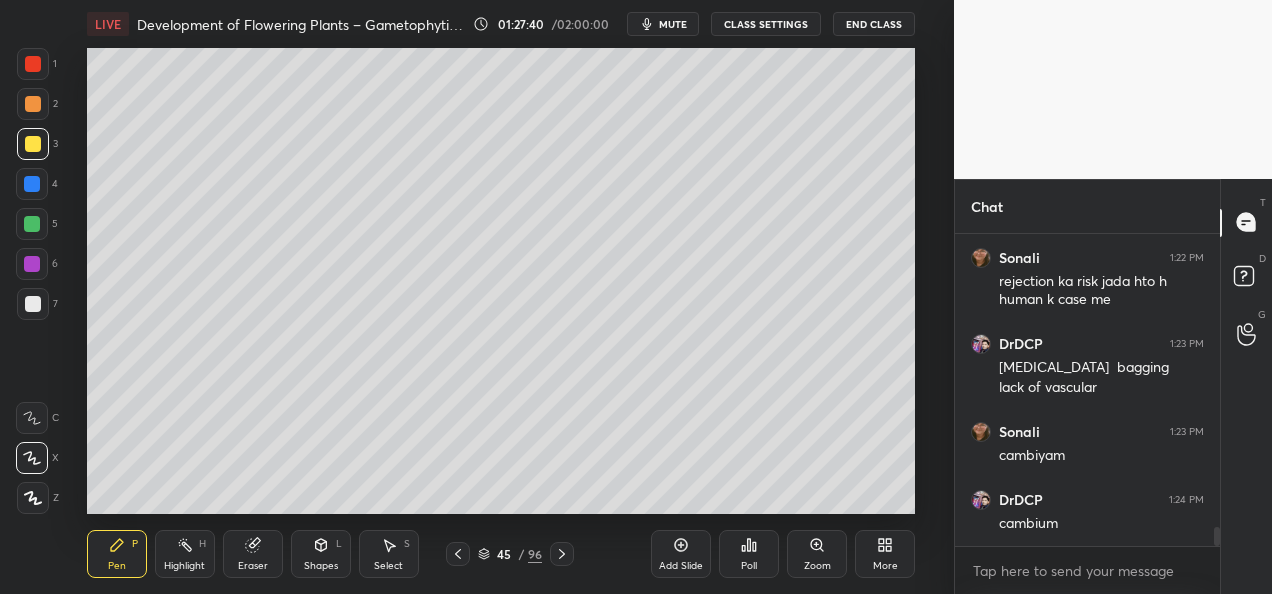 scroll, scrollTop: 4780, scrollLeft: 0, axis: vertical 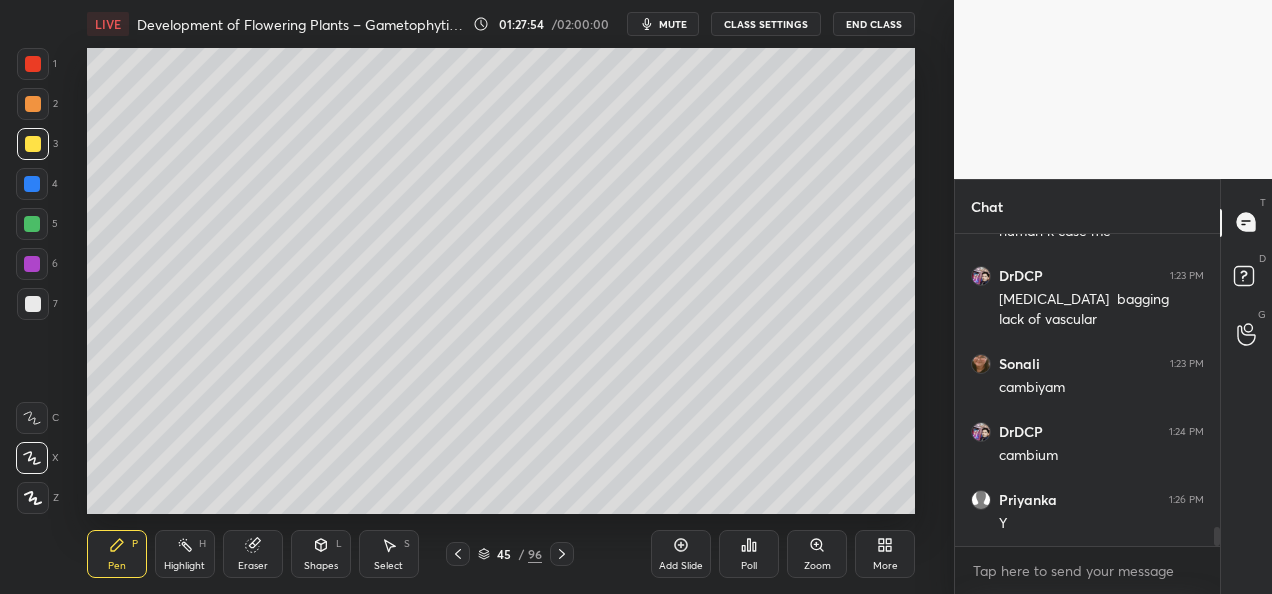 click at bounding box center (32, 224) 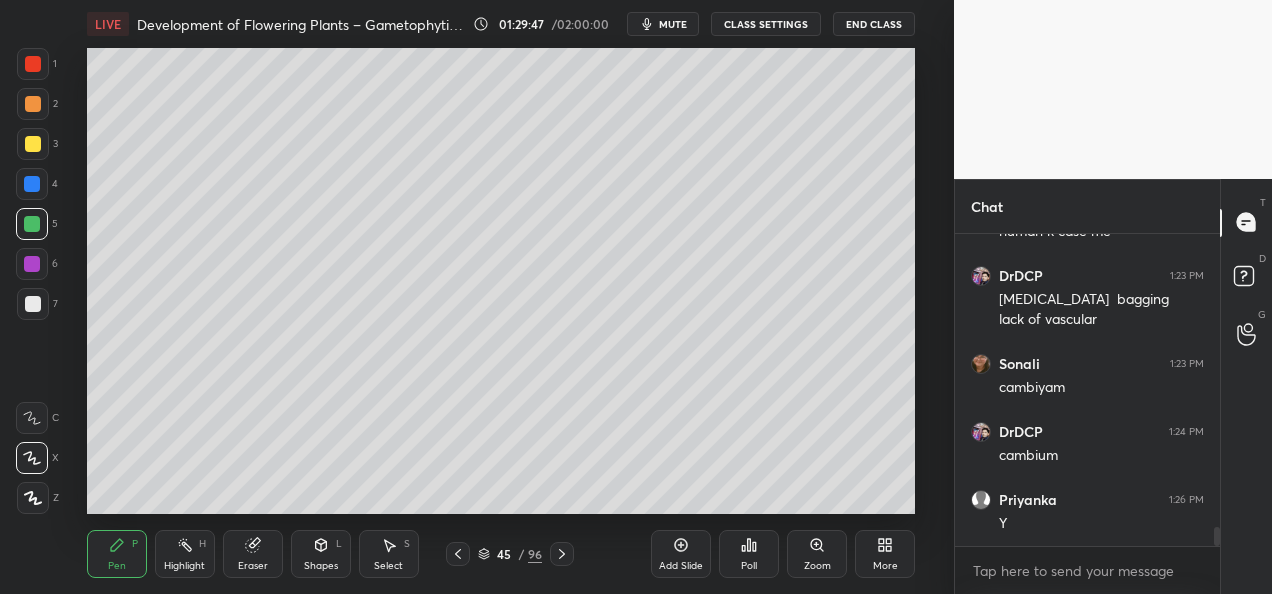 click at bounding box center [33, 144] 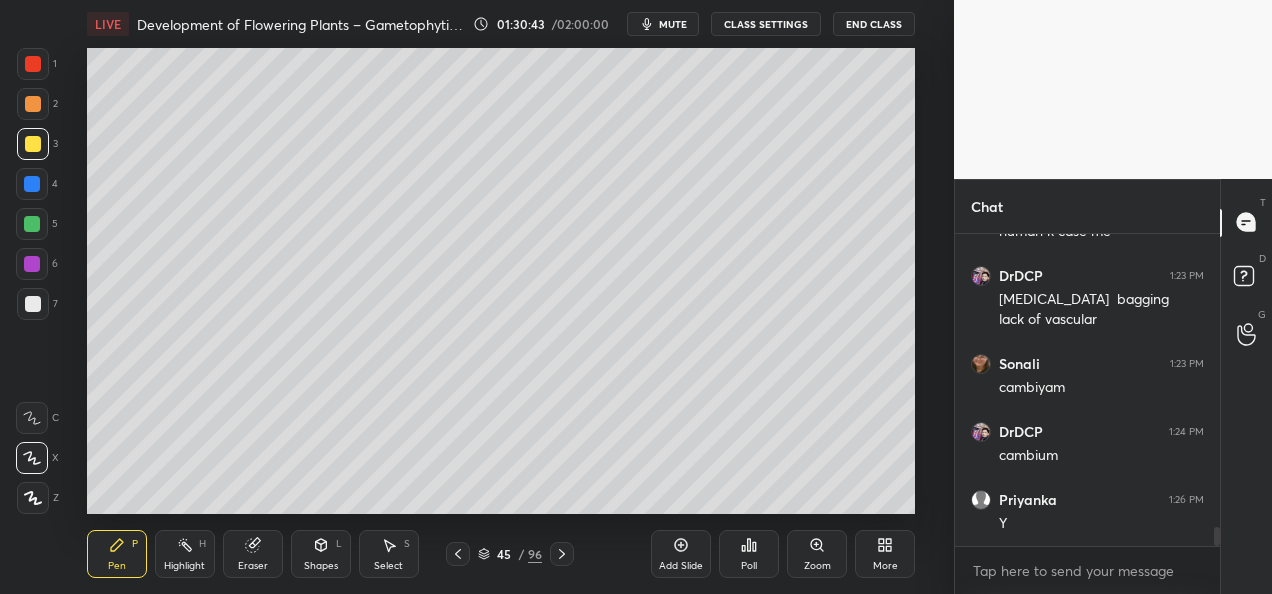 click at bounding box center (32, 224) 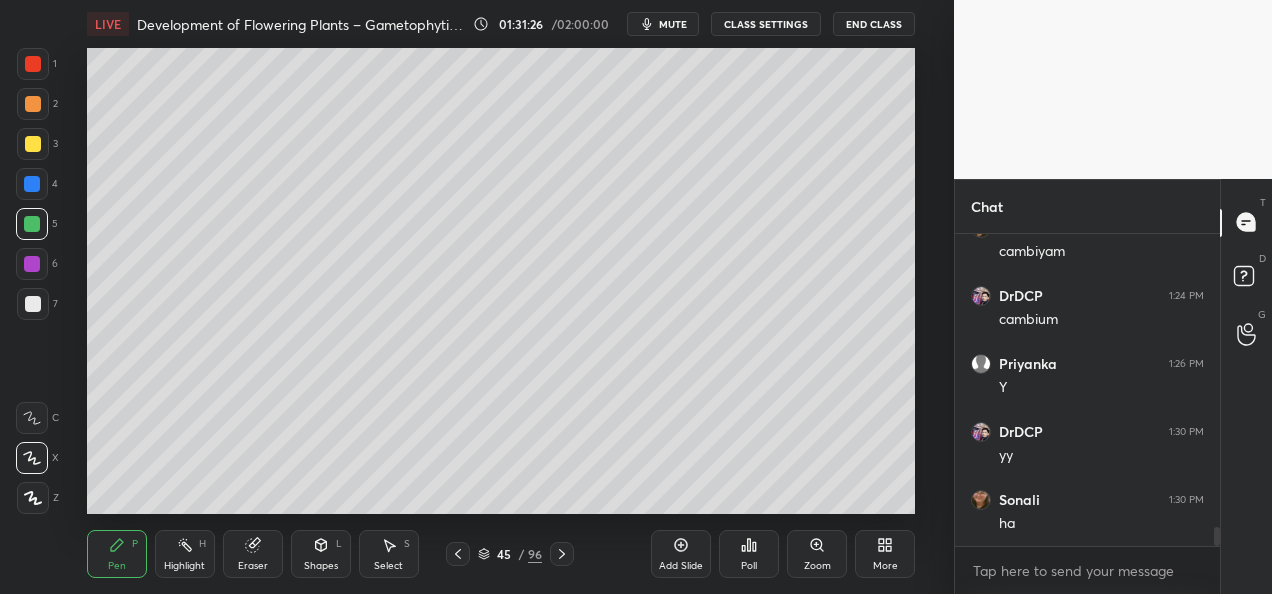 scroll, scrollTop: 4984, scrollLeft: 0, axis: vertical 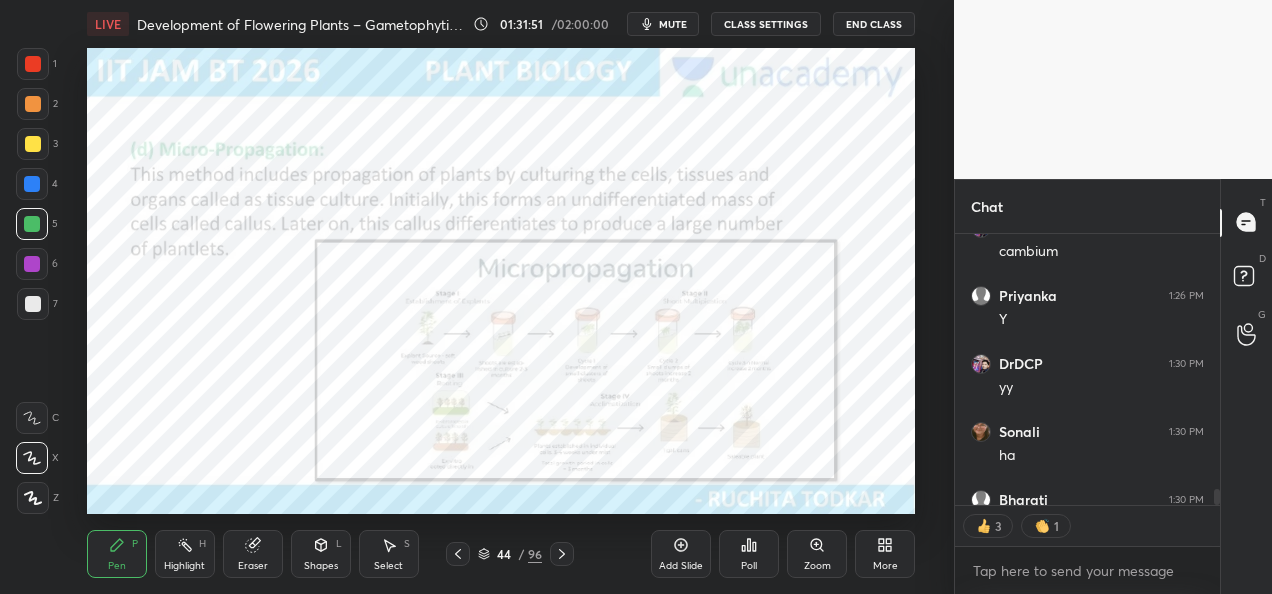click on "Poll" at bounding box center [749, 566] 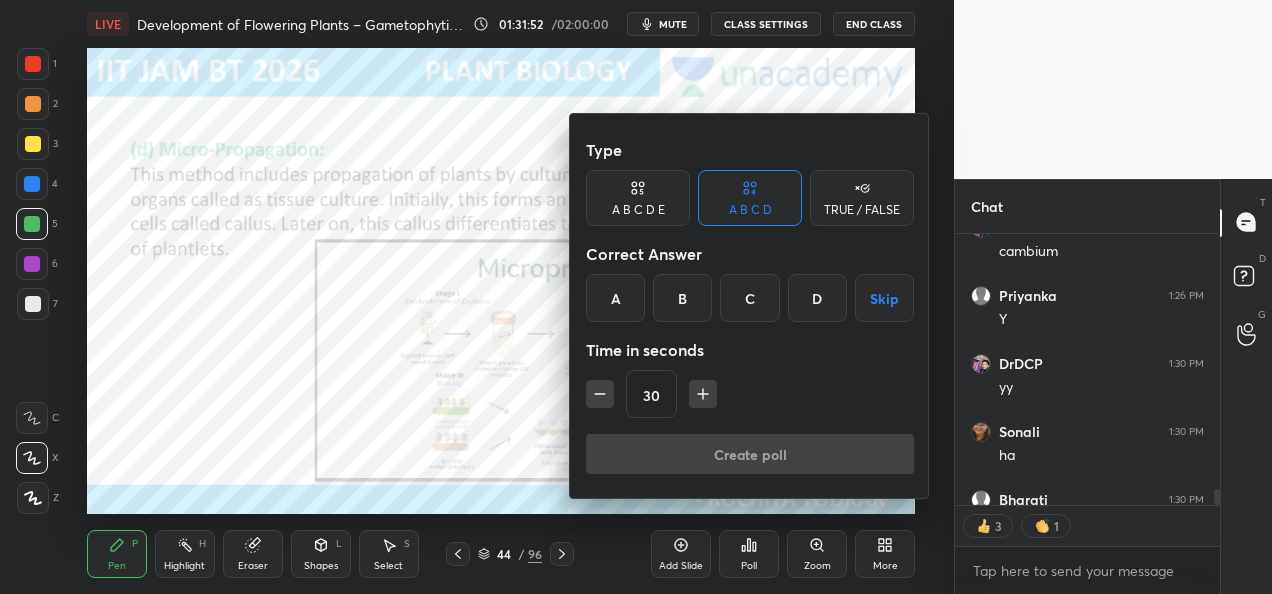 click at bounding box center (636, 297) 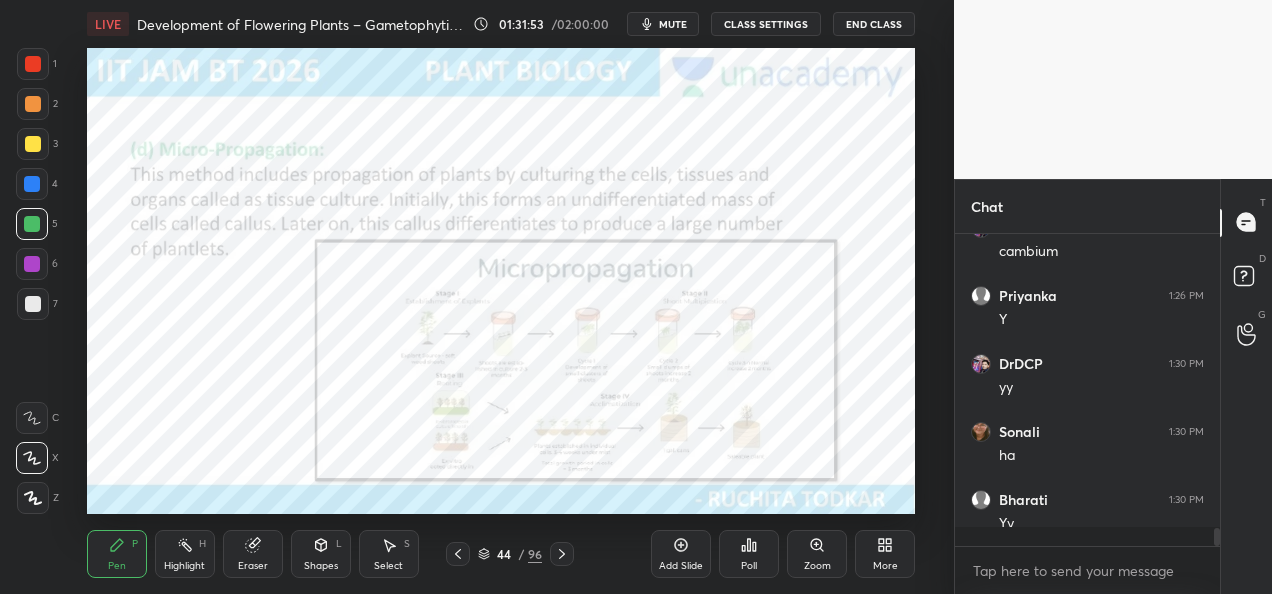 scroll, scrollTop: 6, scrollLeft: 6, axis: both 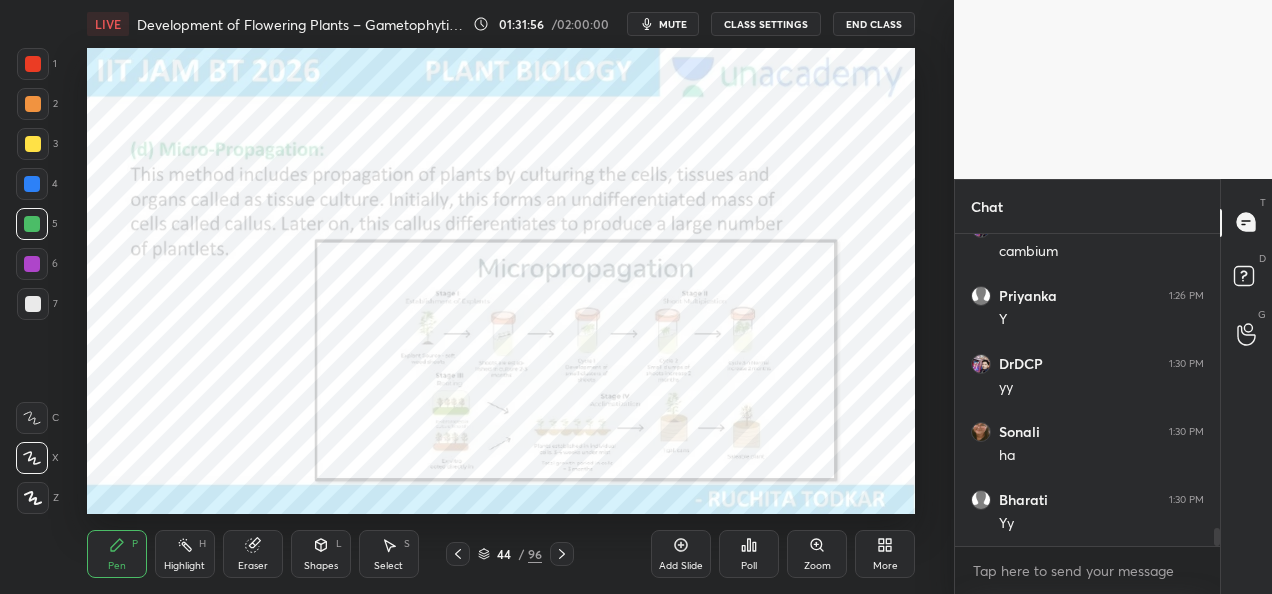 click 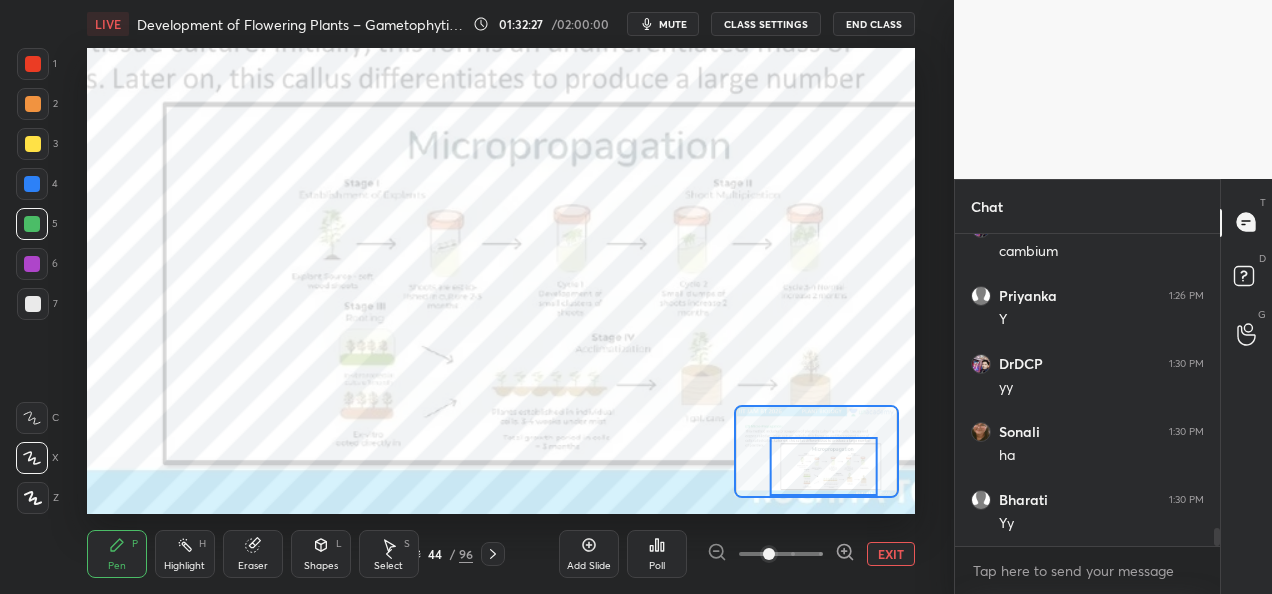 click on "EXIT" at bounding box center [891, 554] 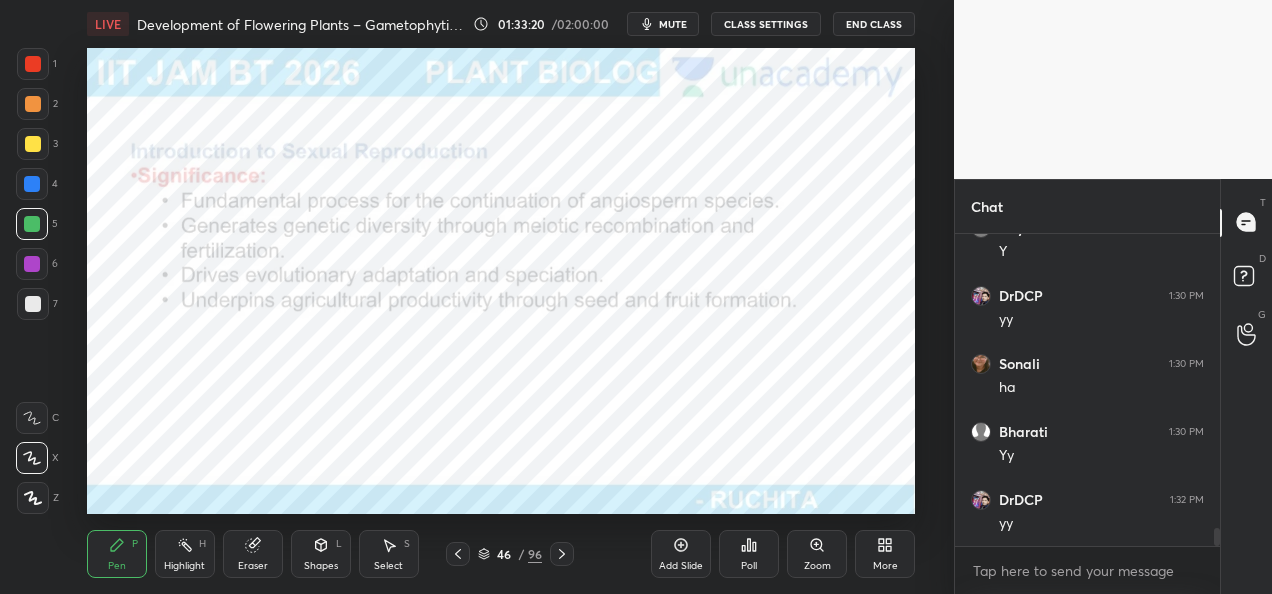 scroll, scrollTop: 5120, scrollLeft: 0, axis: vertical 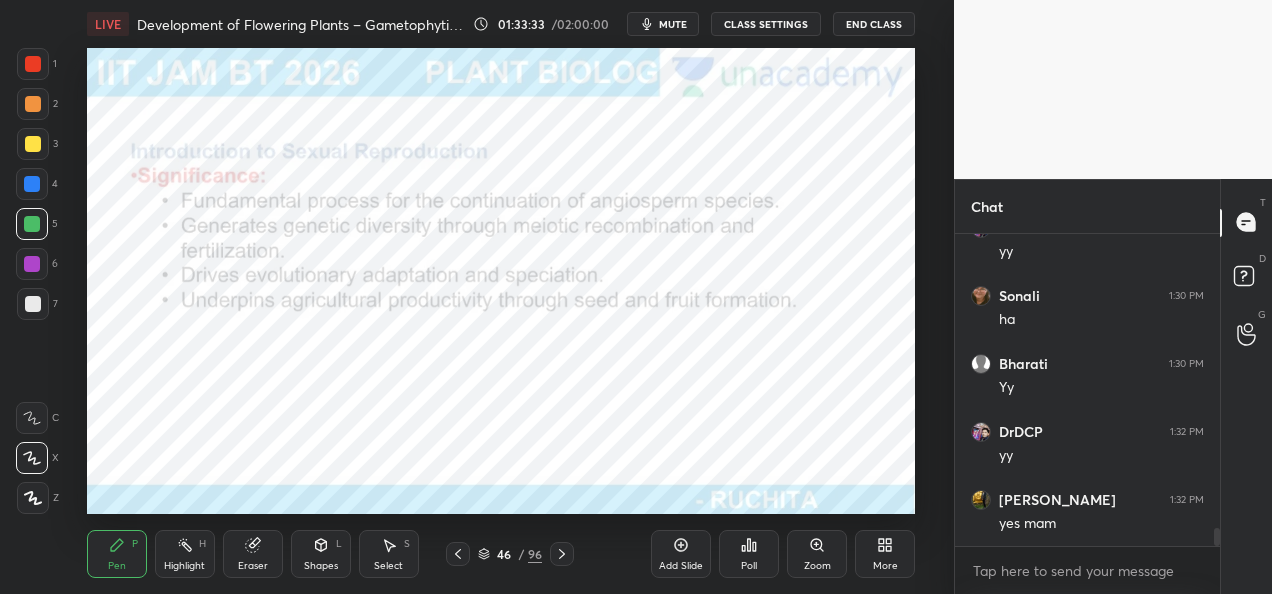click on "Add Slide" at bounding box center [681, 554] 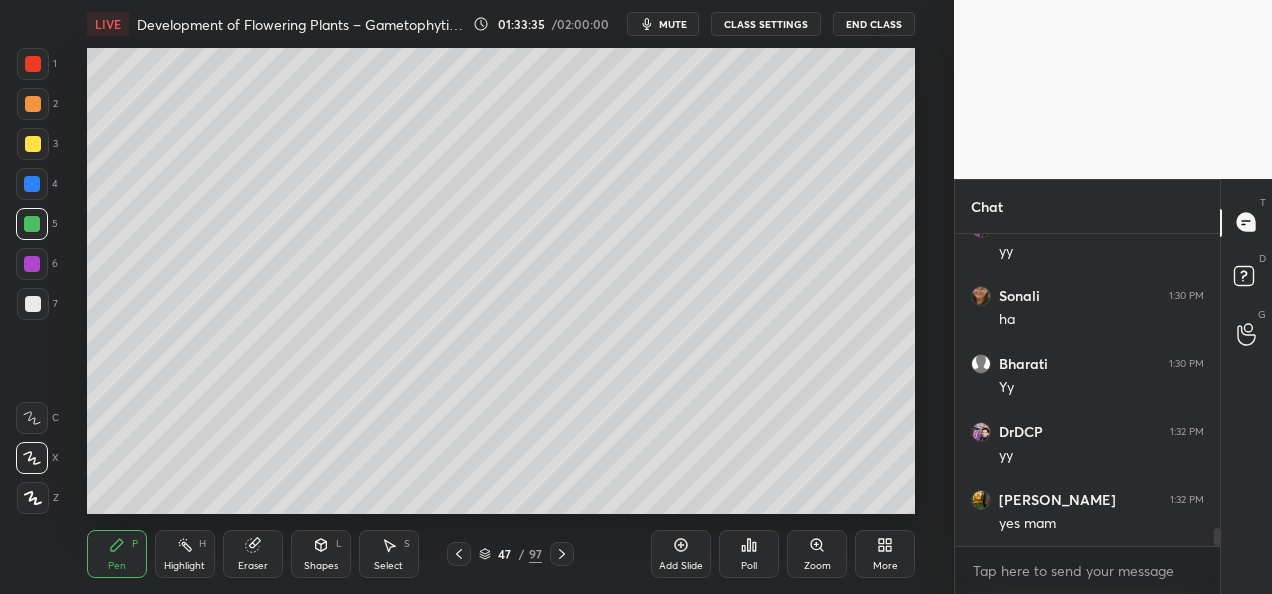 click at bounding box center (32, 224) 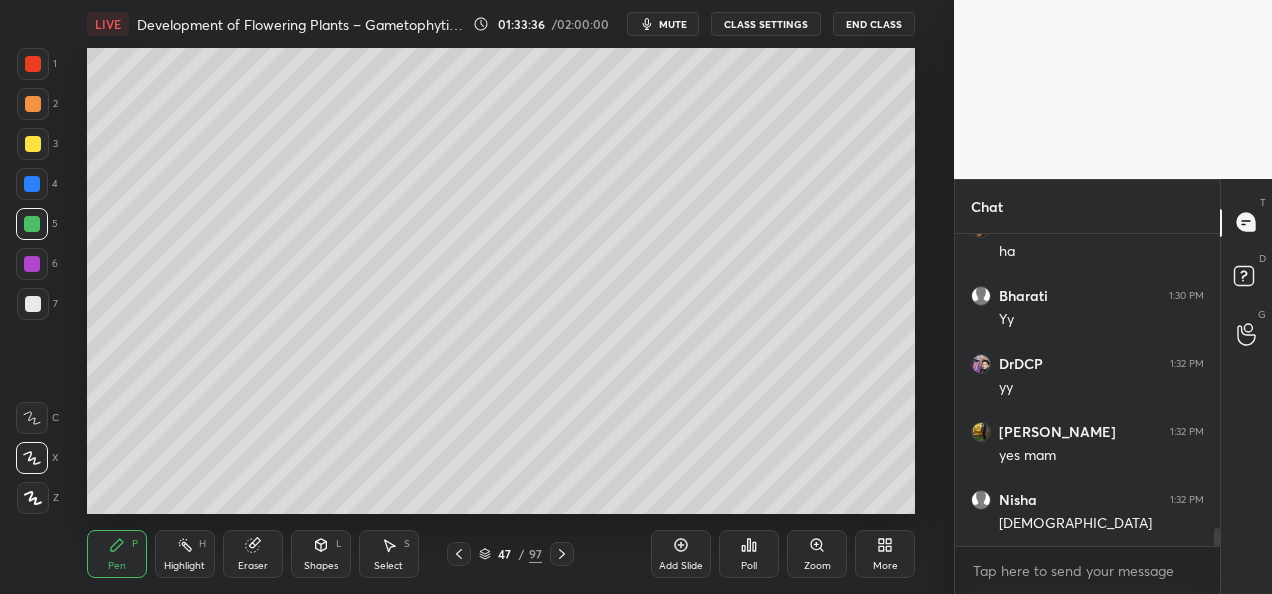 click at bounding box center [33, 304] 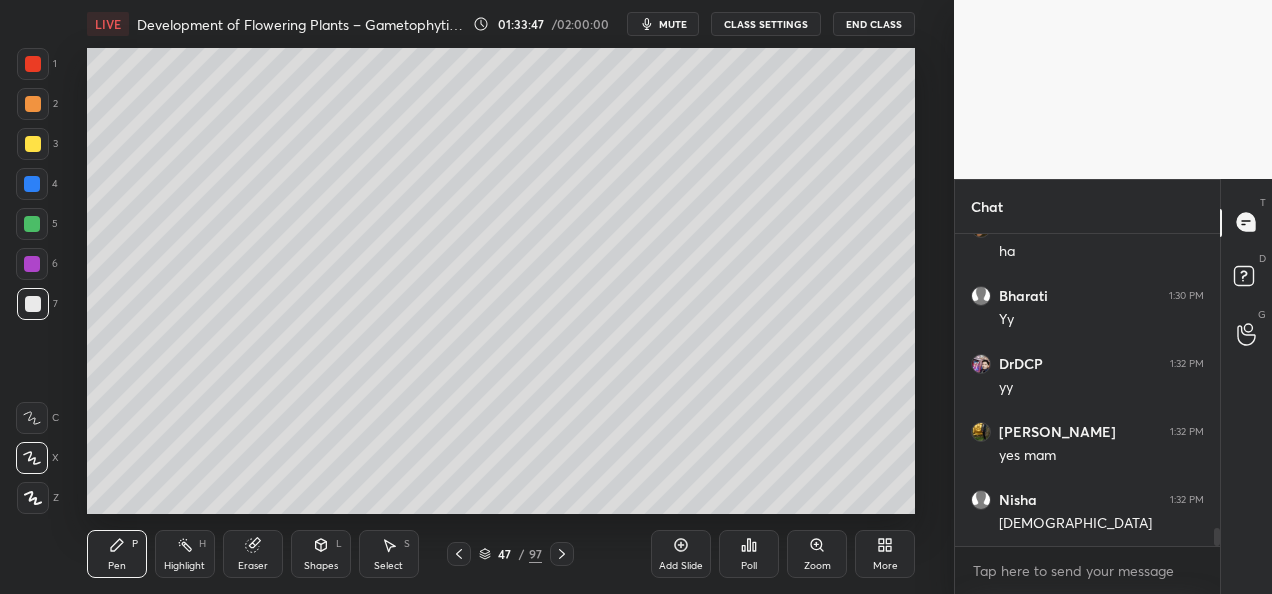 click at bounding box center (33, 144) 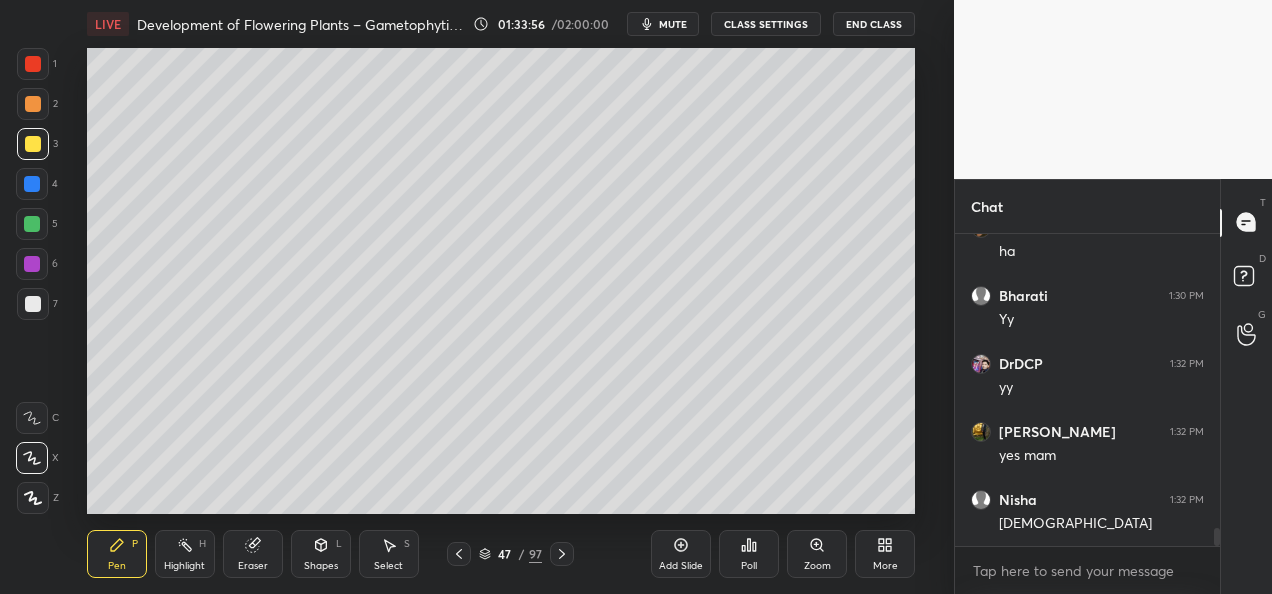 click at bounding box center [32, 224] 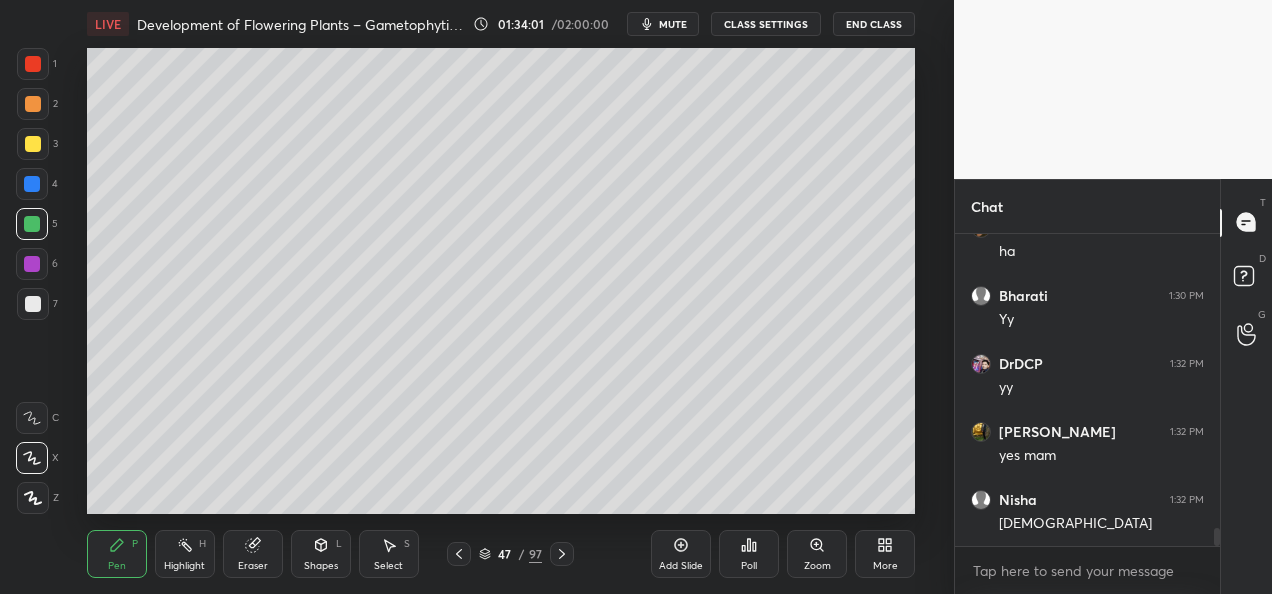 click at bounding box center [33, 144] 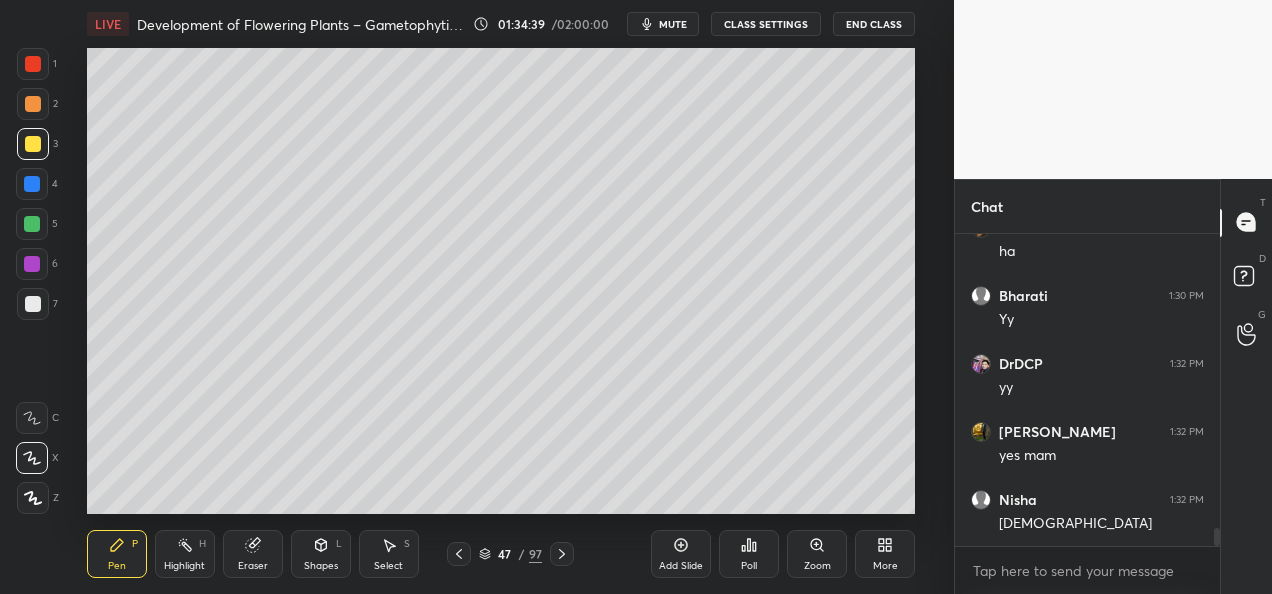 click at bounding box center [32, 224] 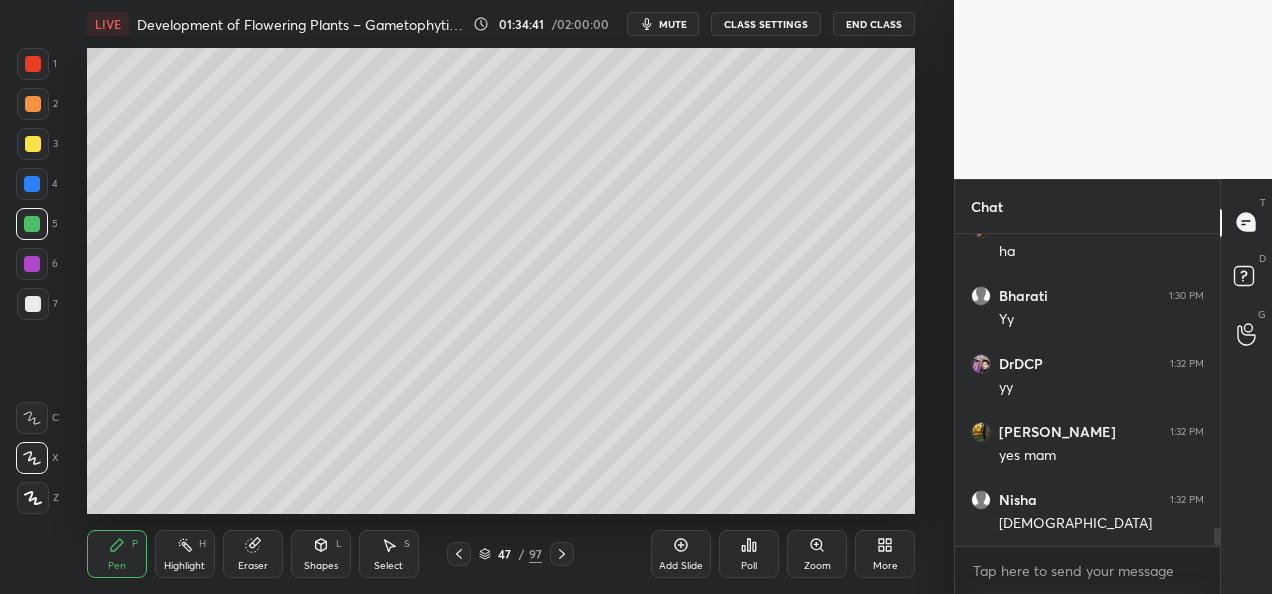 click at bounding box center [33, 104] 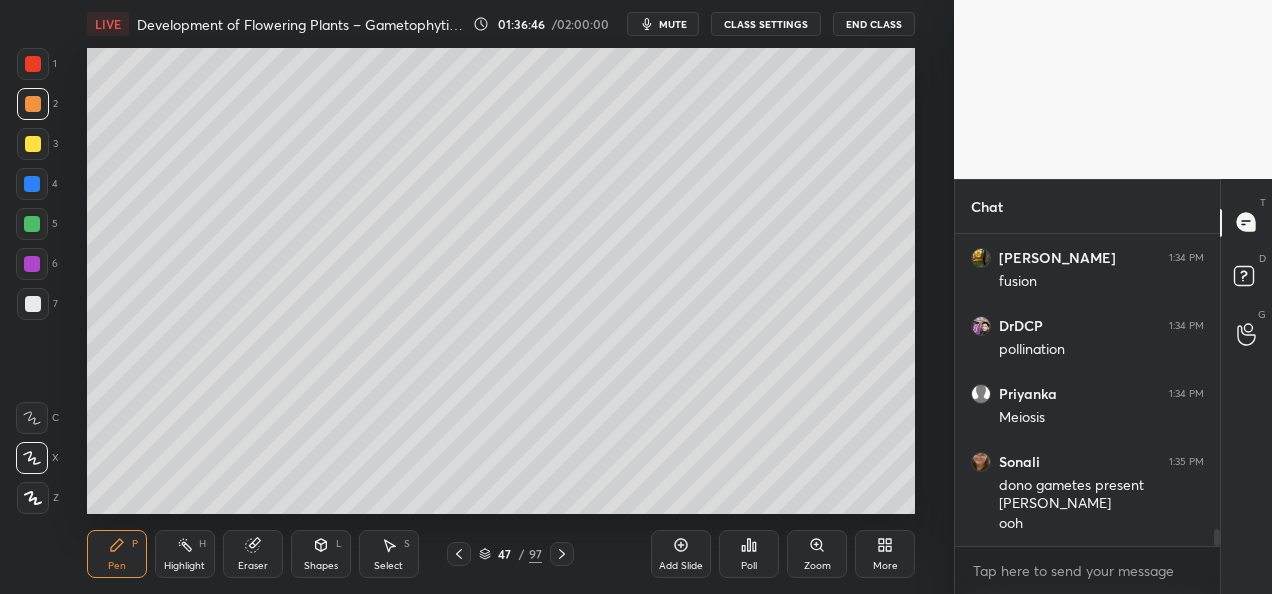 scroll, scrollTop: 5518, scrollLeft: 0, axis: vertical 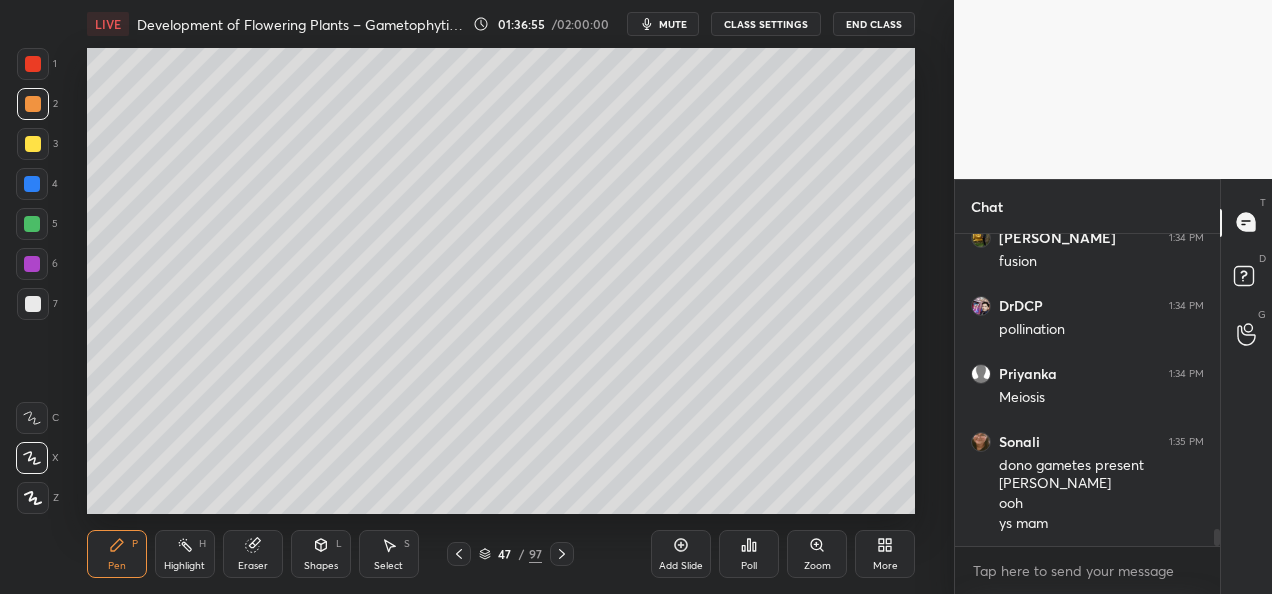 click at bounding box center (32, 224) 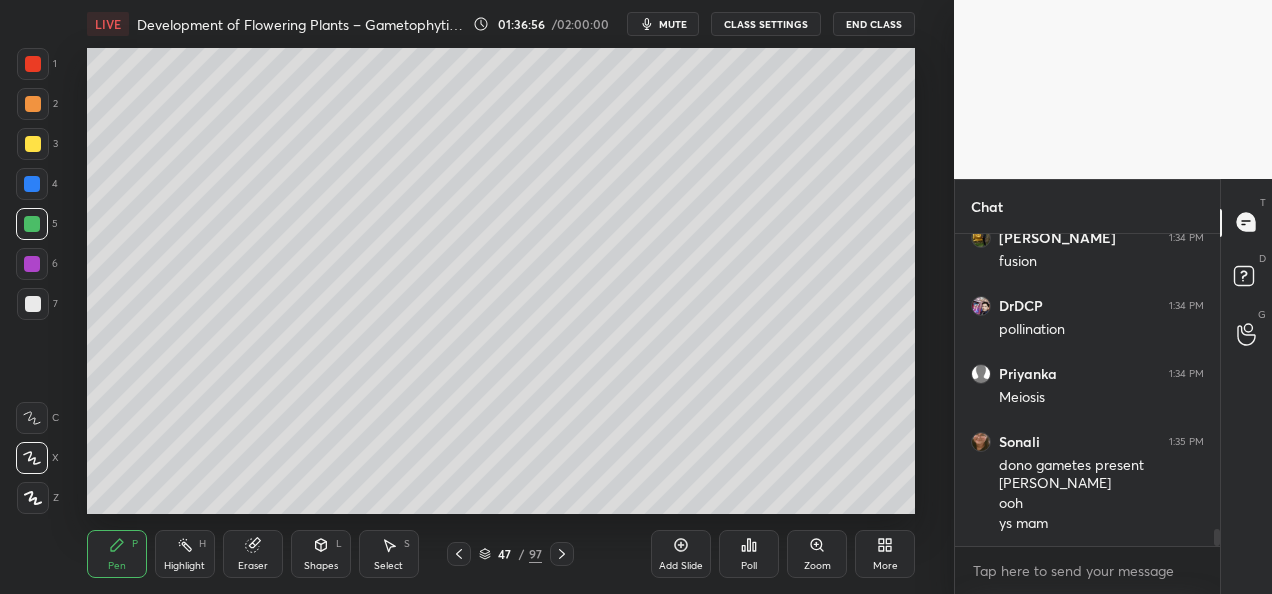 click at bounding box center (32, 264) 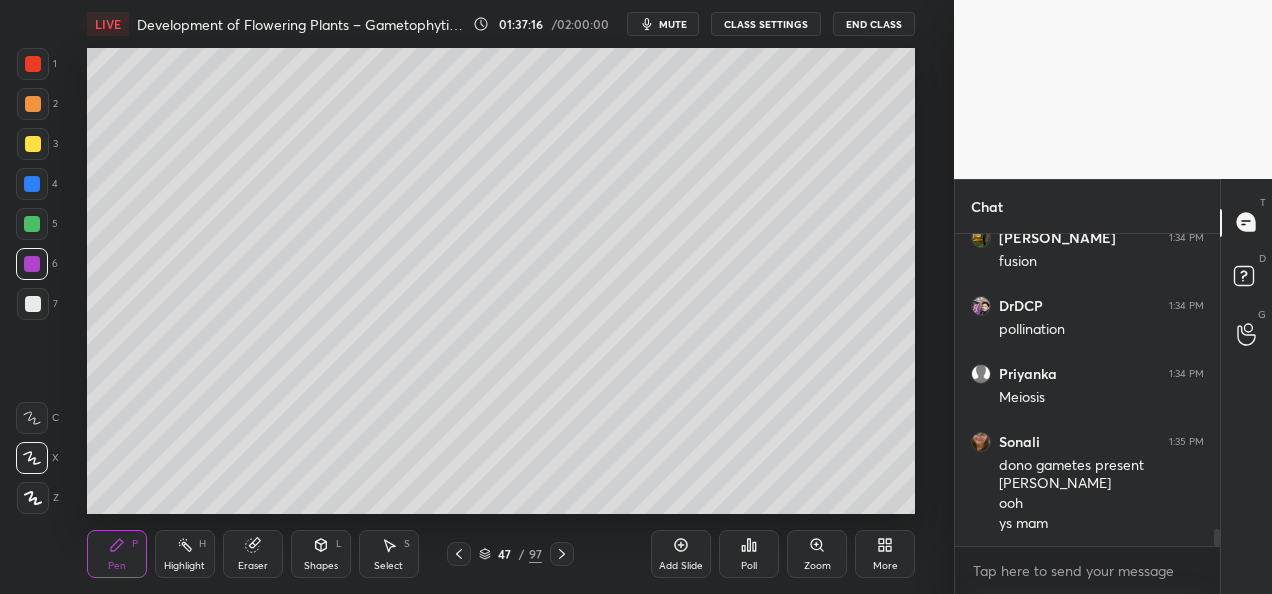 click at bounding box center [32, 184] 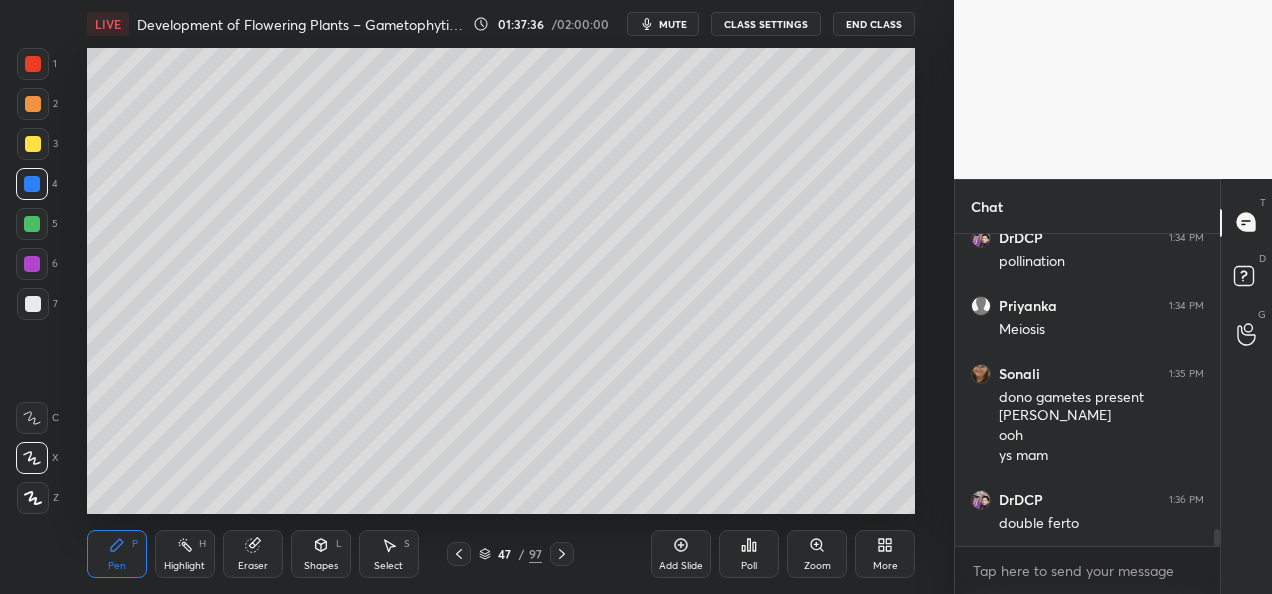 scroll, scrollTop: 5606, scrollLeft: 0, axis: vertical 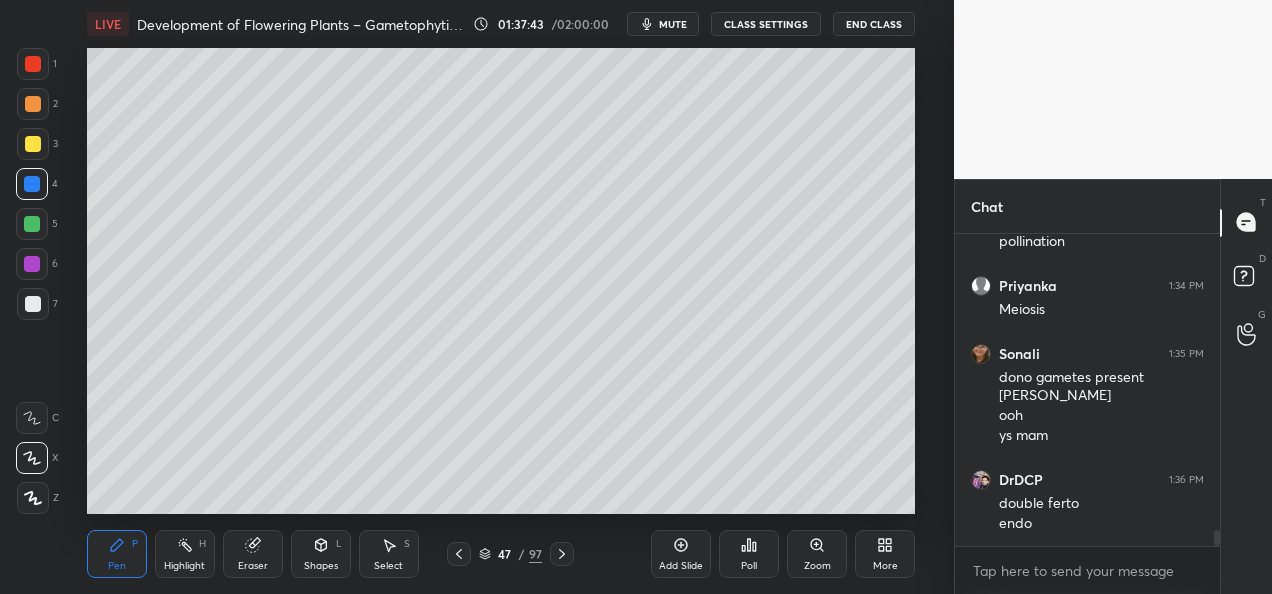click on "Pen P Highlight H Eraser Shapes L Select S 47 / 97 Add Slide Poll Zoom More" at bounding box center (501, 554) 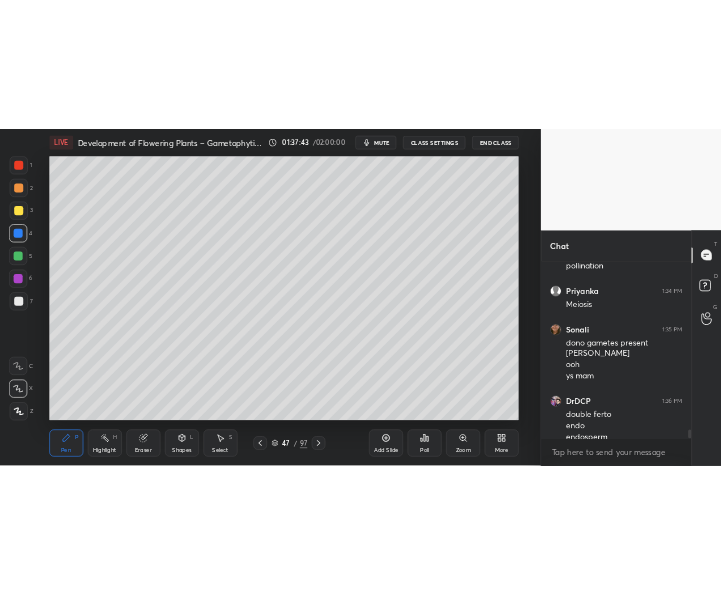 scroll, scrollTop: 5626, scrollLeft: 0, axis: vertical 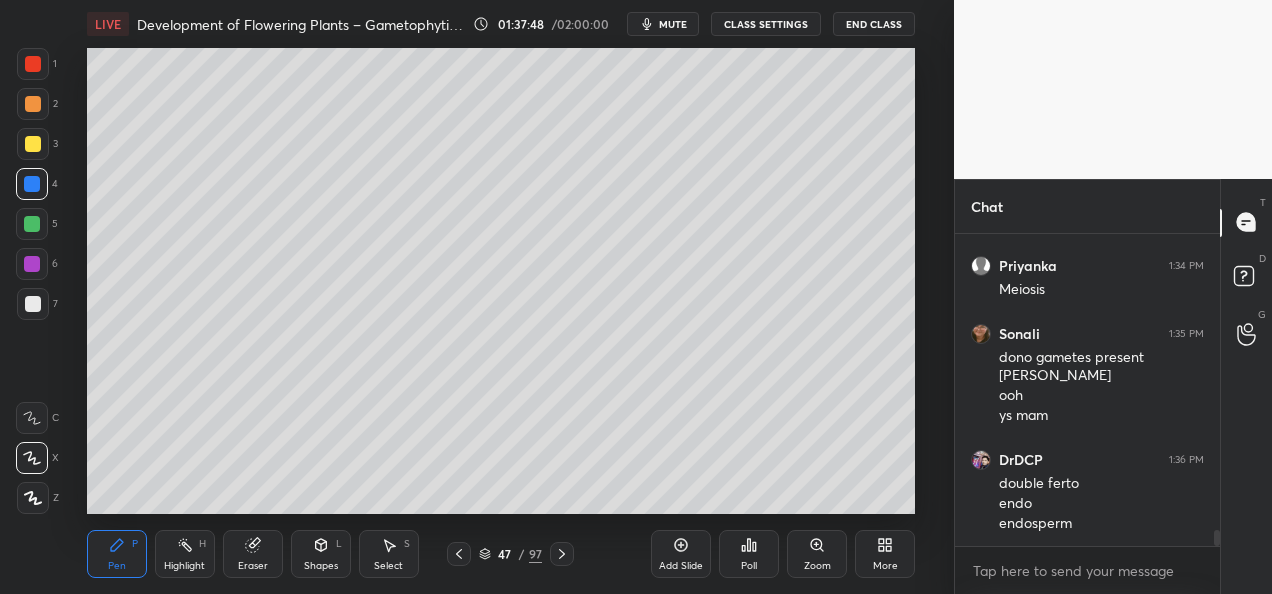 click on "Pen P Highlight H Eraser Shapes L Select S 47 / 97 Add Slide Poll Zoom More" at bounding box center (501, 554) 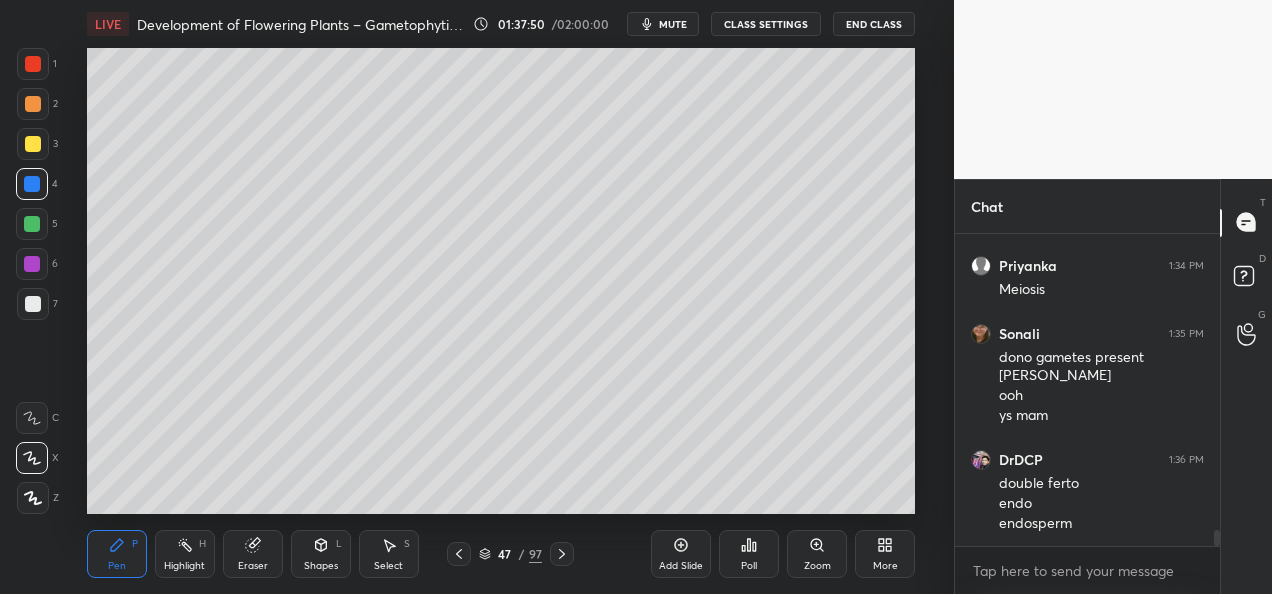 click on "Add Slide Poll Zoom More" at bounding box center (783, 554) 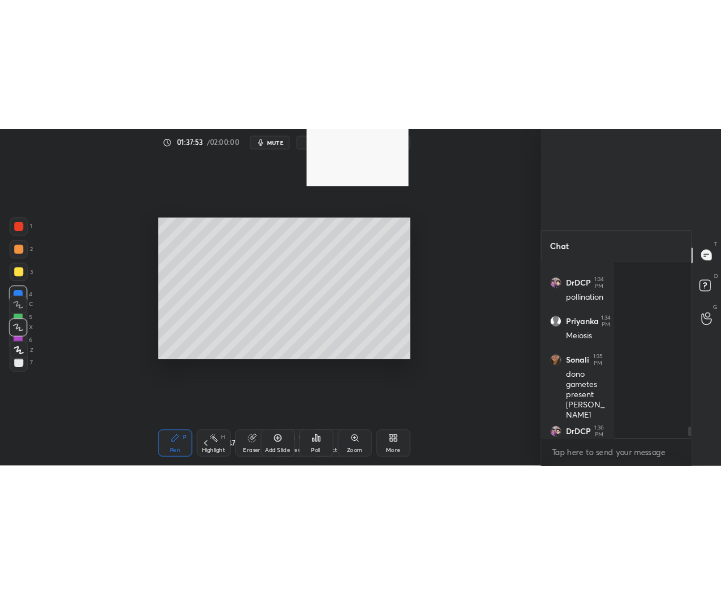 scroll, scrollTop: 466, scrollLeft: 460, axis: both 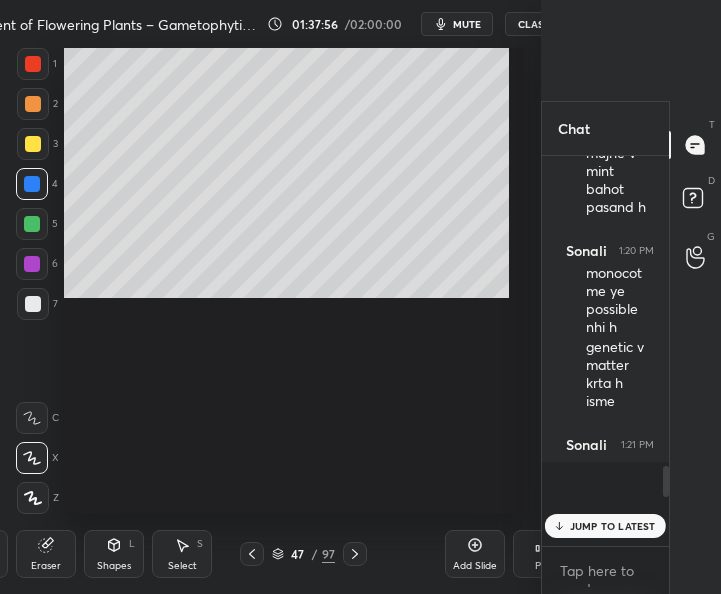 type on "x" 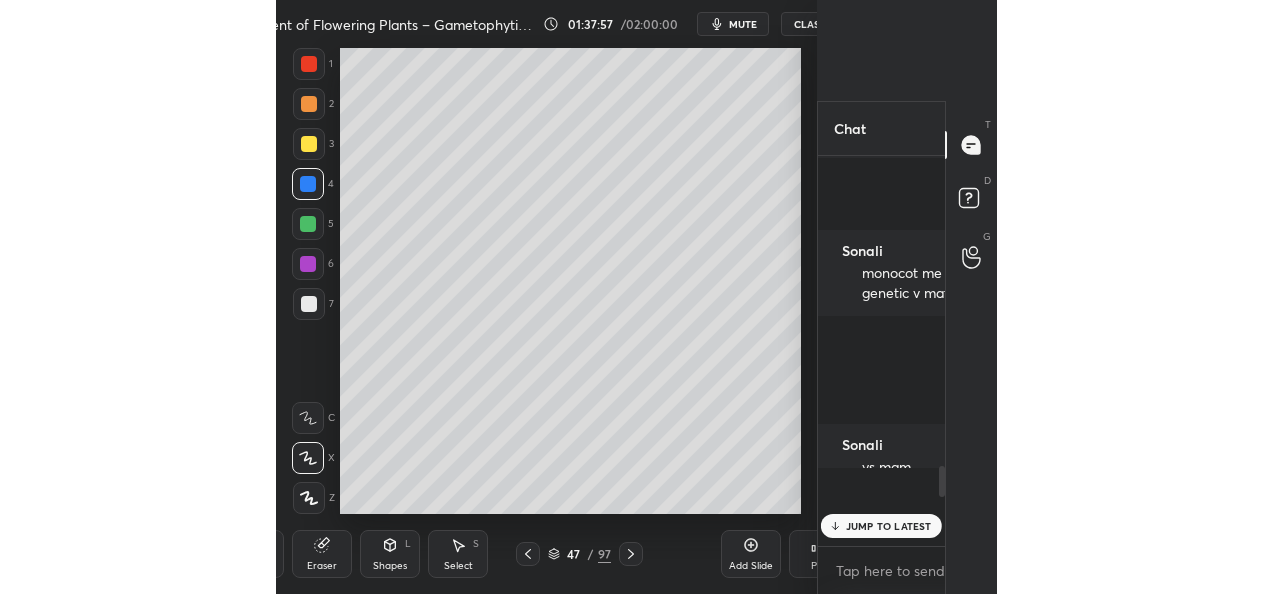 scroll, scrollTop: 99534, scrollLeft: 99126, axis: both 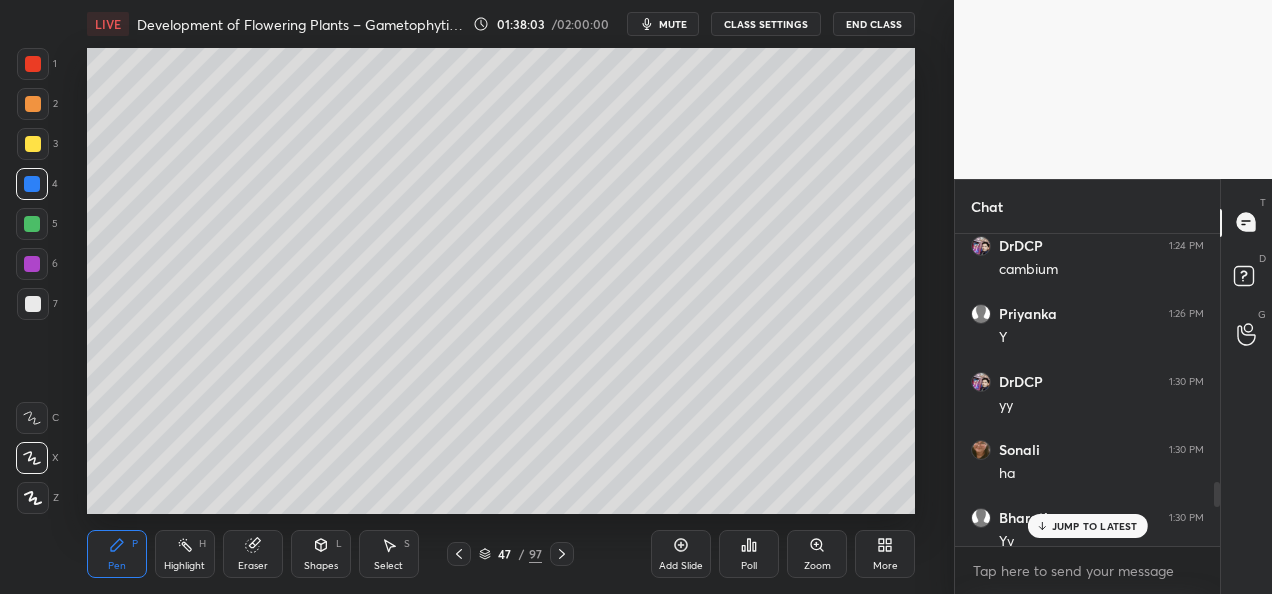 click on "JUMP TO LATEST" at bounding box center (1095, 526) 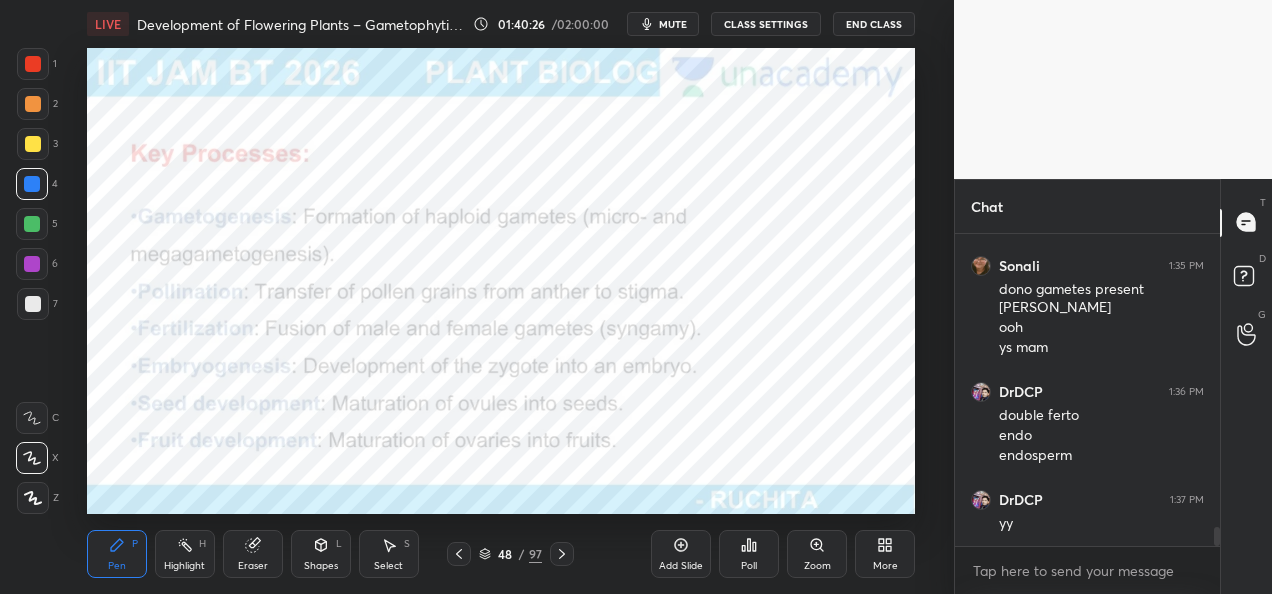 scroll, scrollTop: 4762, scrollLeft: 0, axis: vertical 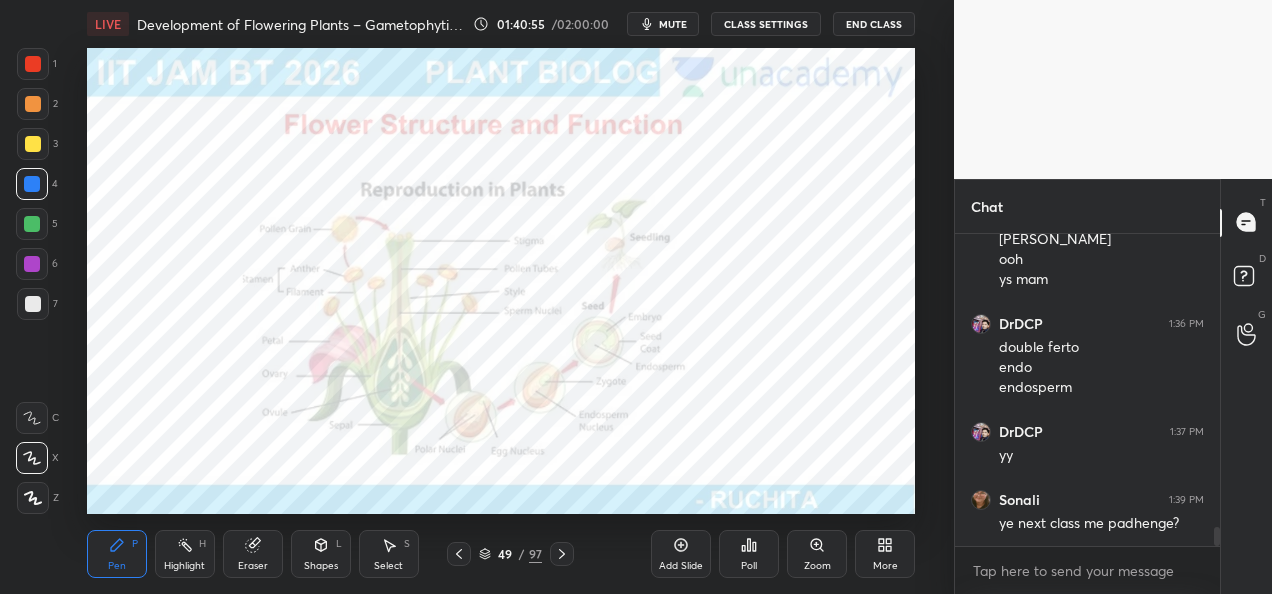 click 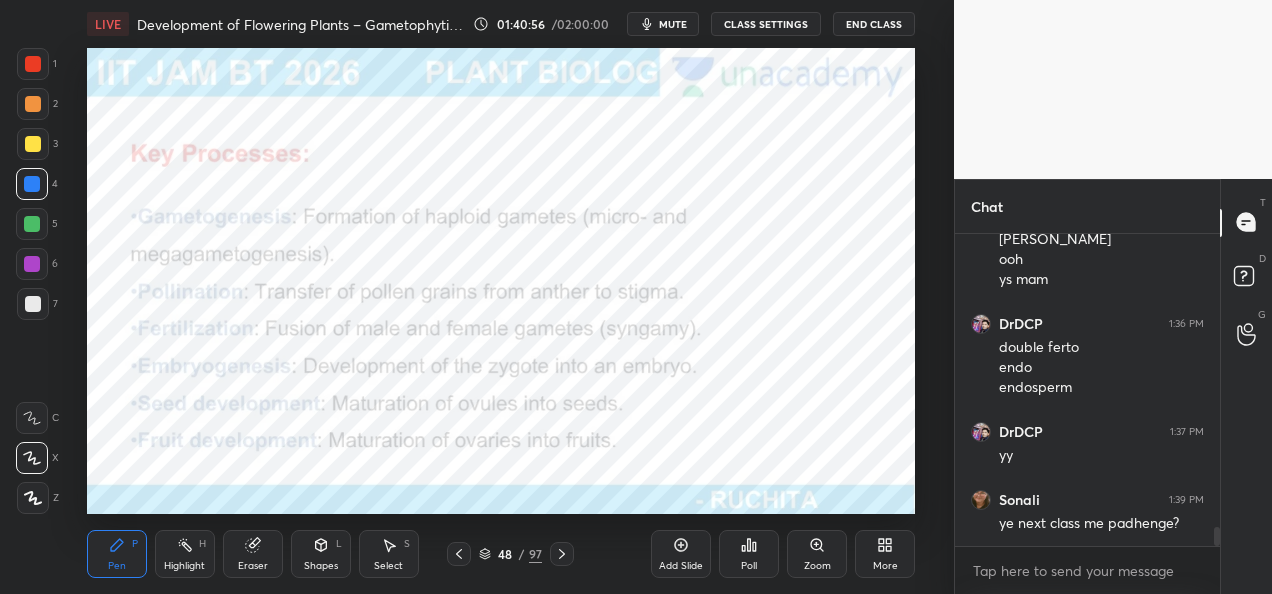 click on "Add Slide" at bounding box center [681, 554] 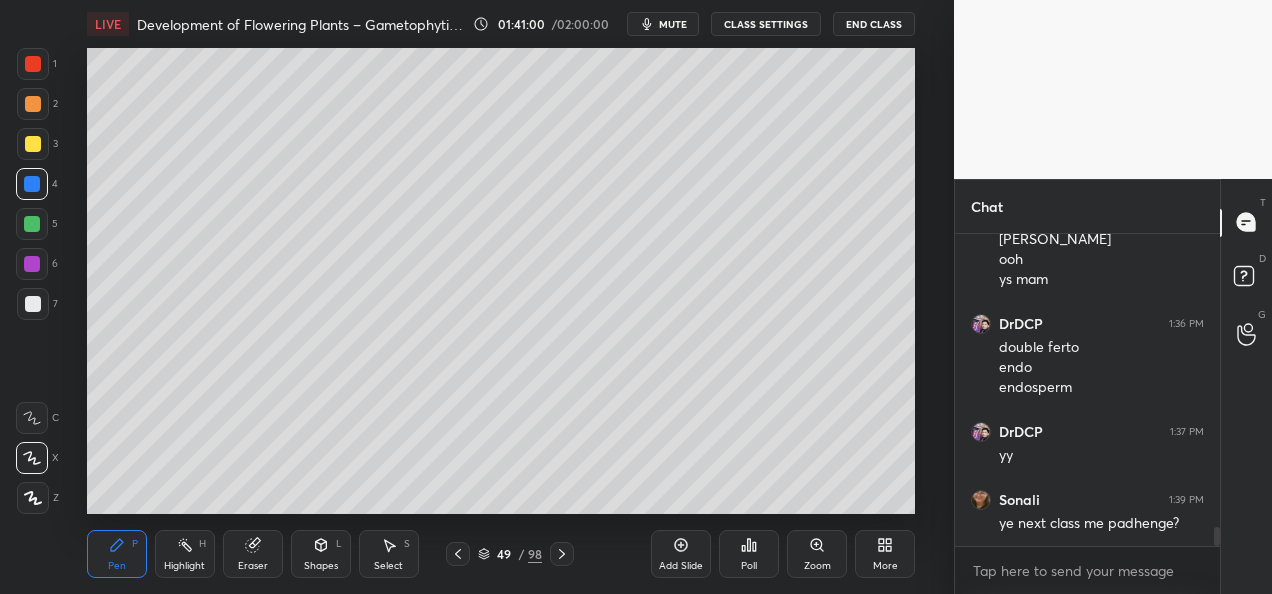 click at bounding box center (33, 104) 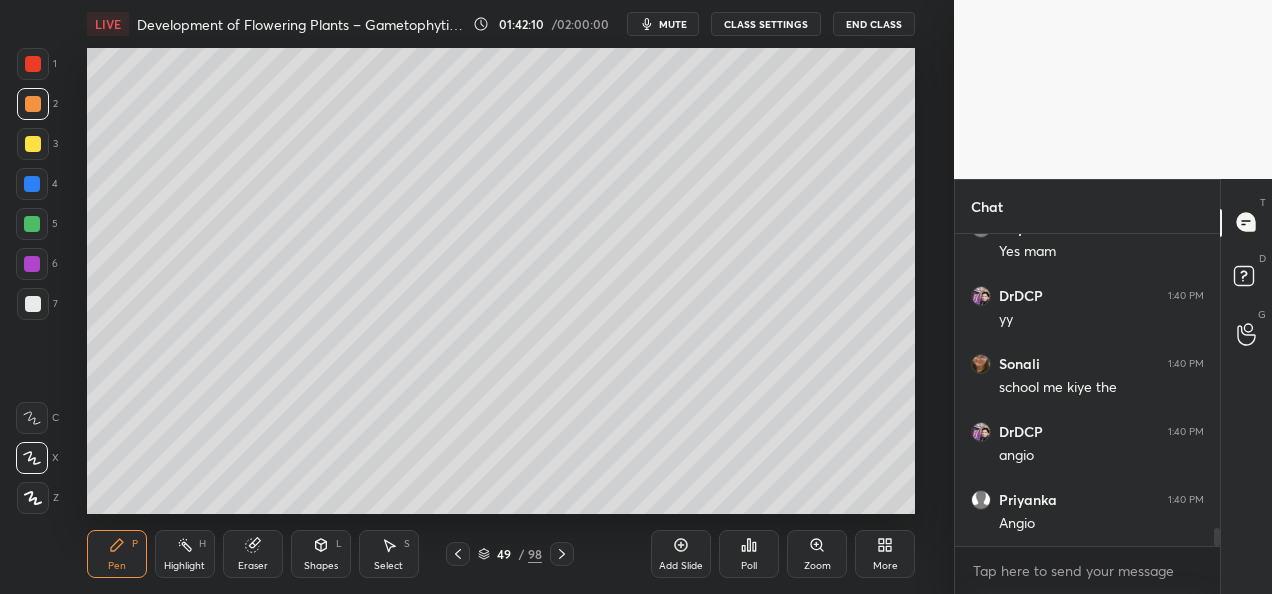 scroll, scrollTop: 5238, scrollLeft: 0, axis: vertical 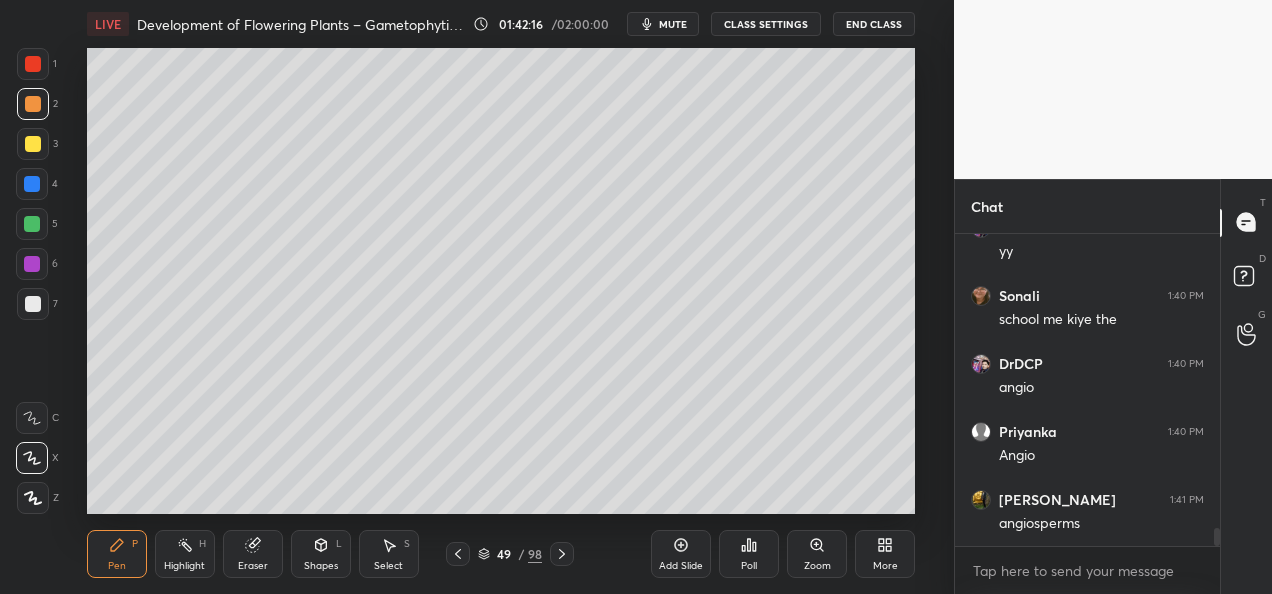 click at bounding box center (33, 144) 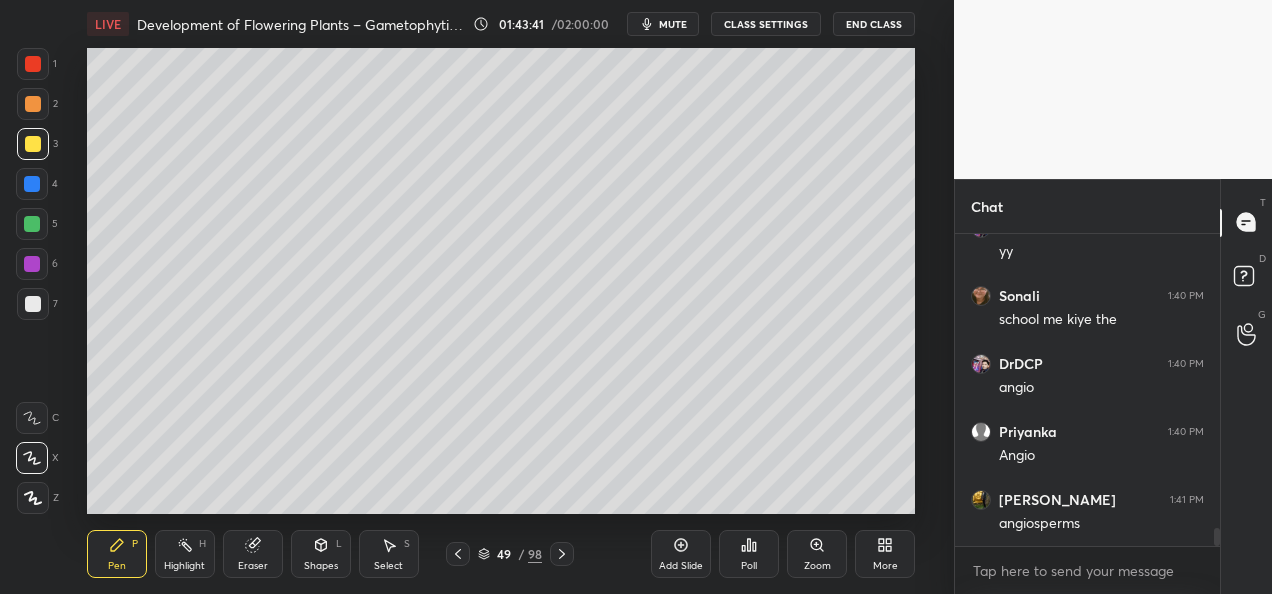 click on "Eraser" at bounding box center (253, 566) 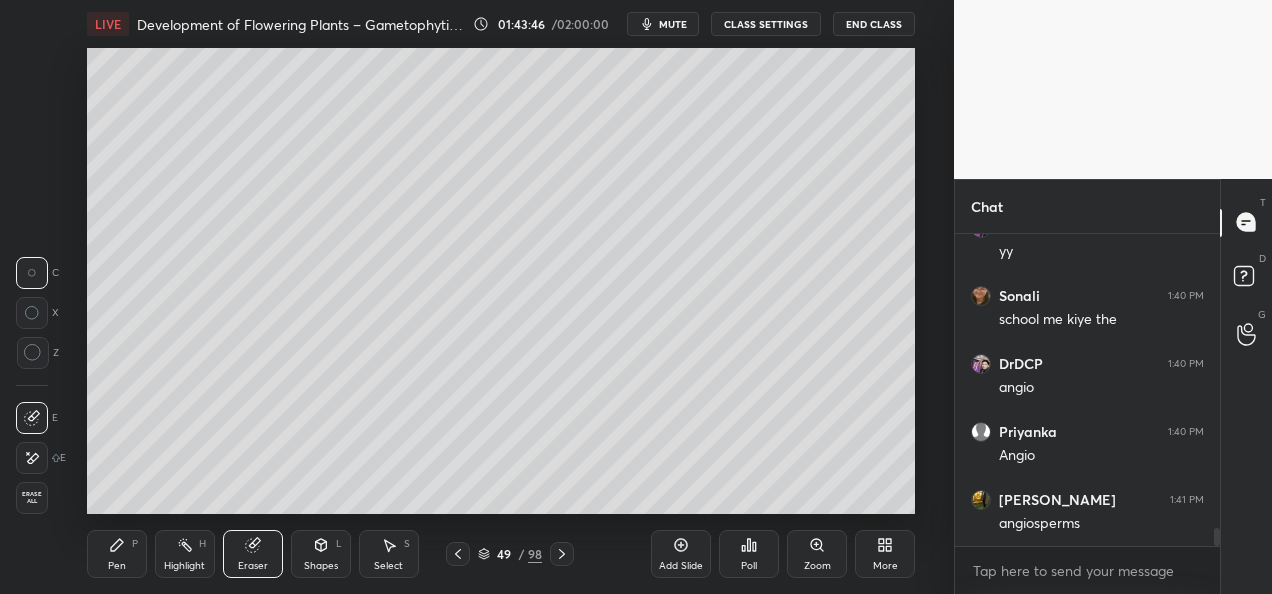 click on "Pen" at bounding box center (117, 566) 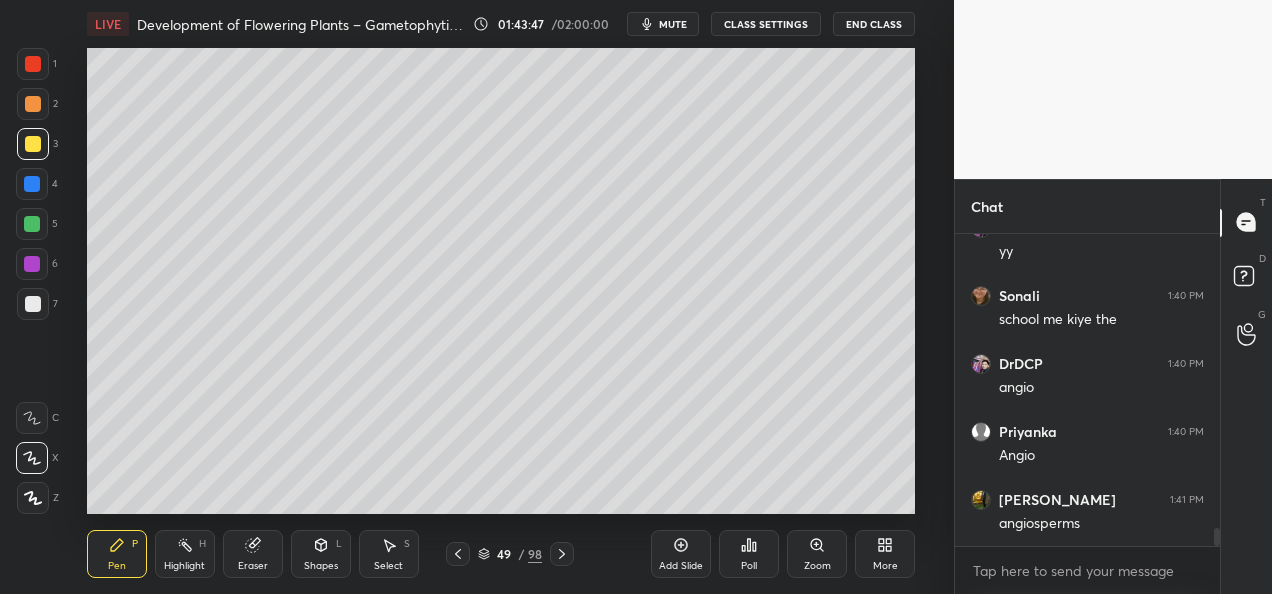 click at bounding box center (32, 224) 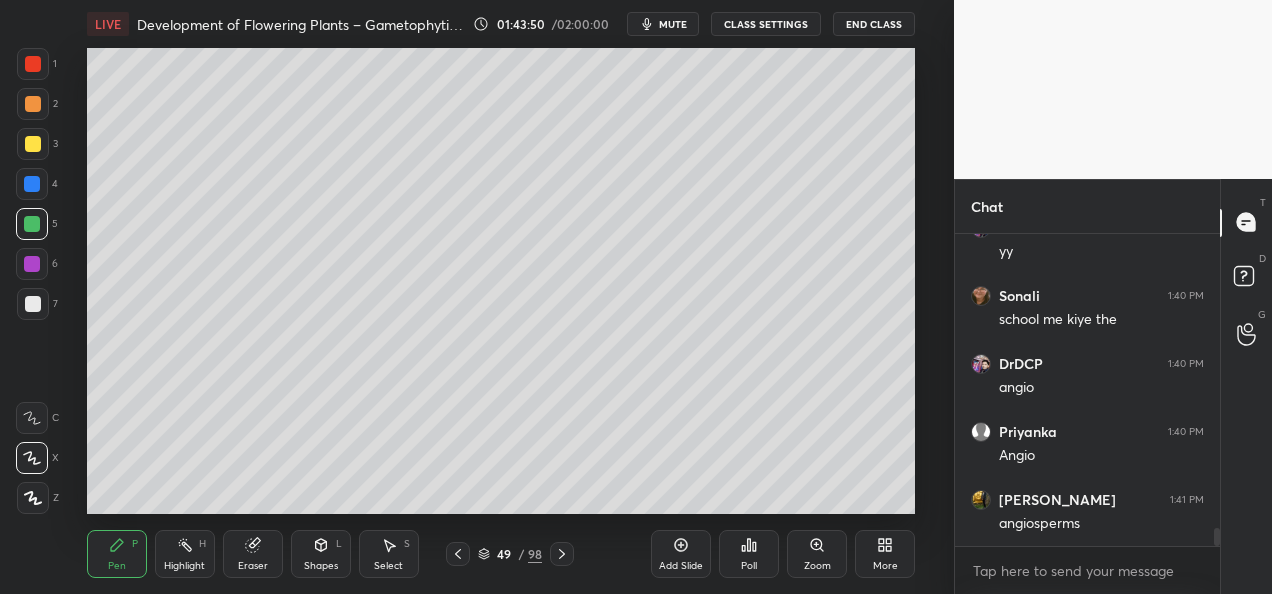 click on "Shapes" at bounding box center (321, 566) 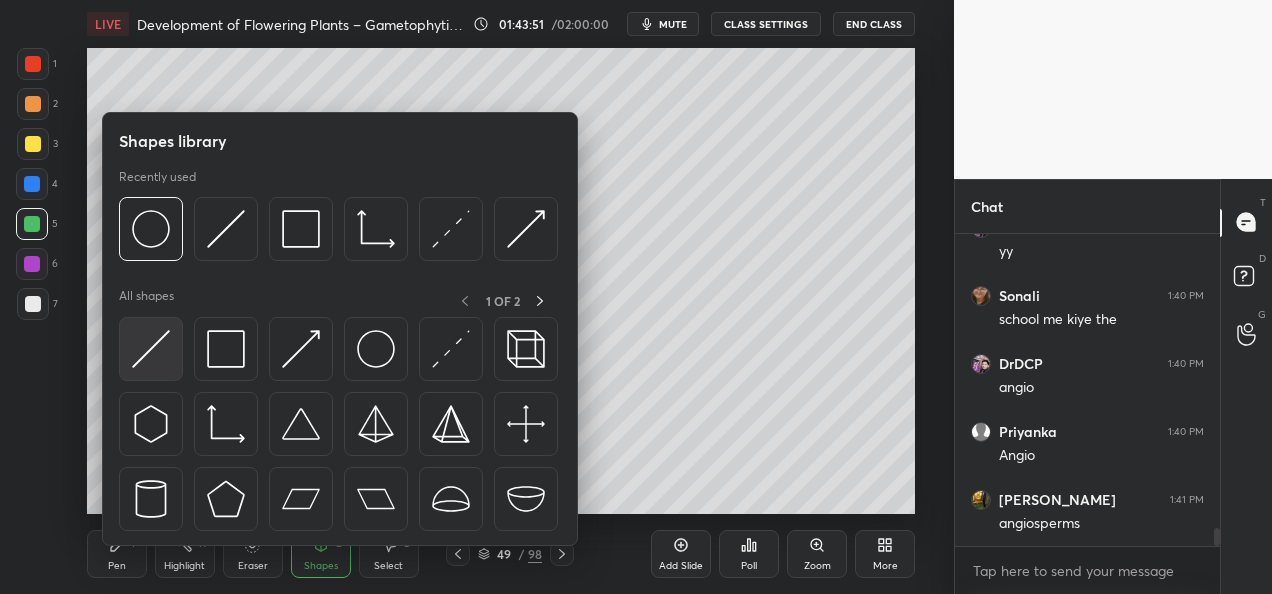 click at bounding box center (151, 349) 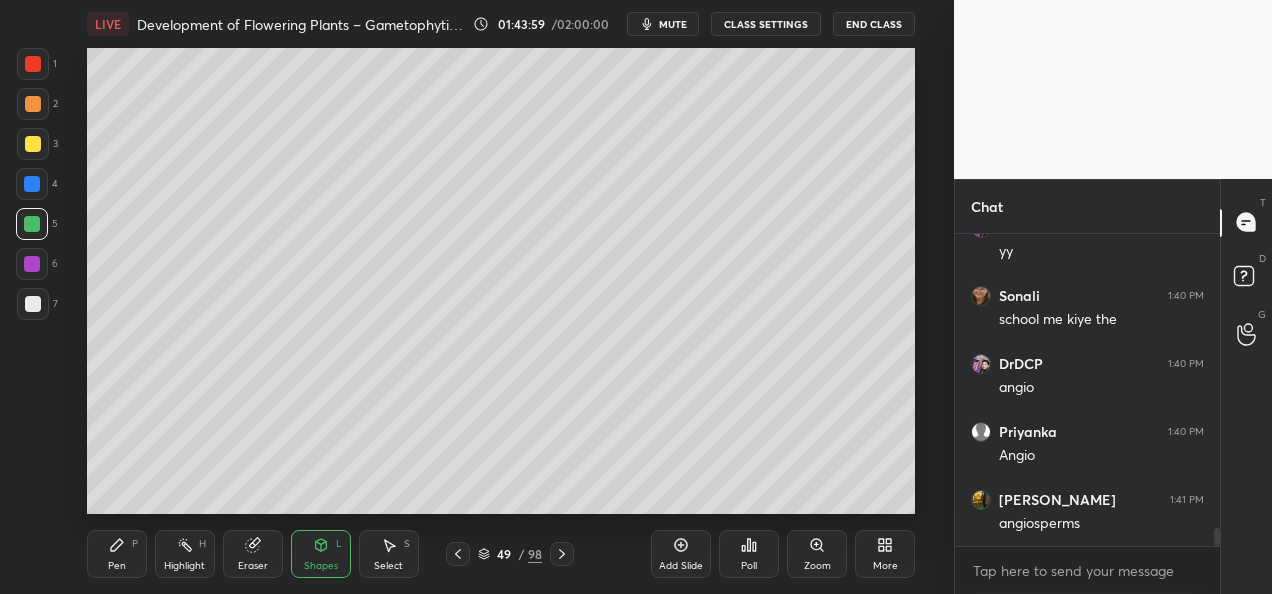 click on "Pen" at bounding box center (117, 566) 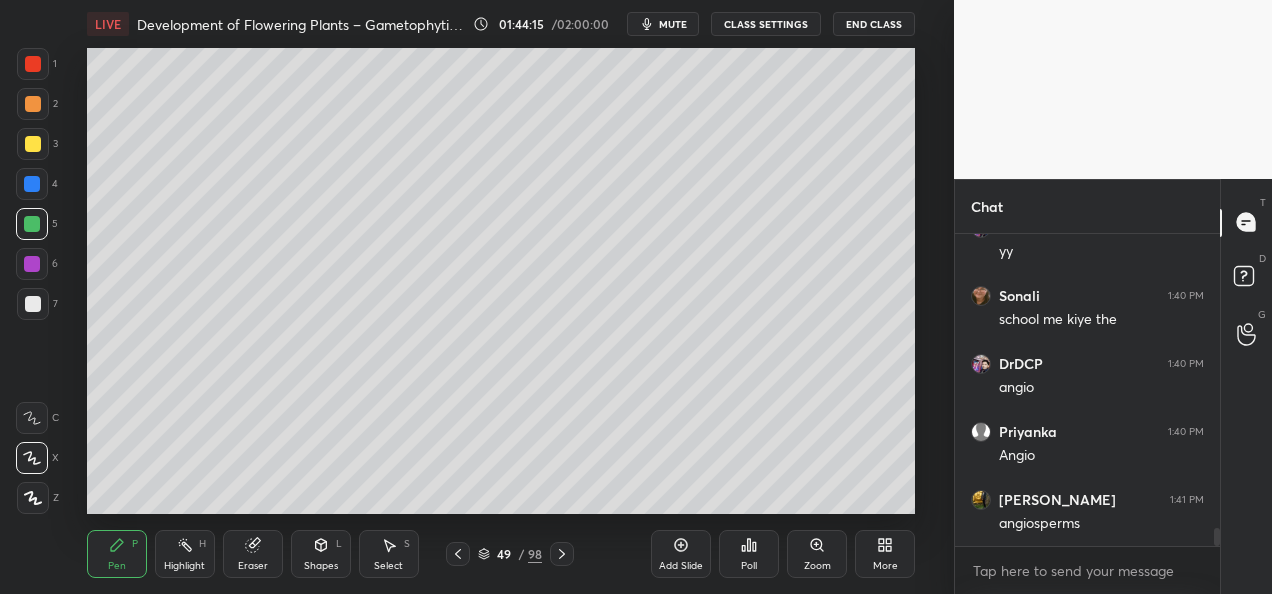 click at bounding box center [33, 104] 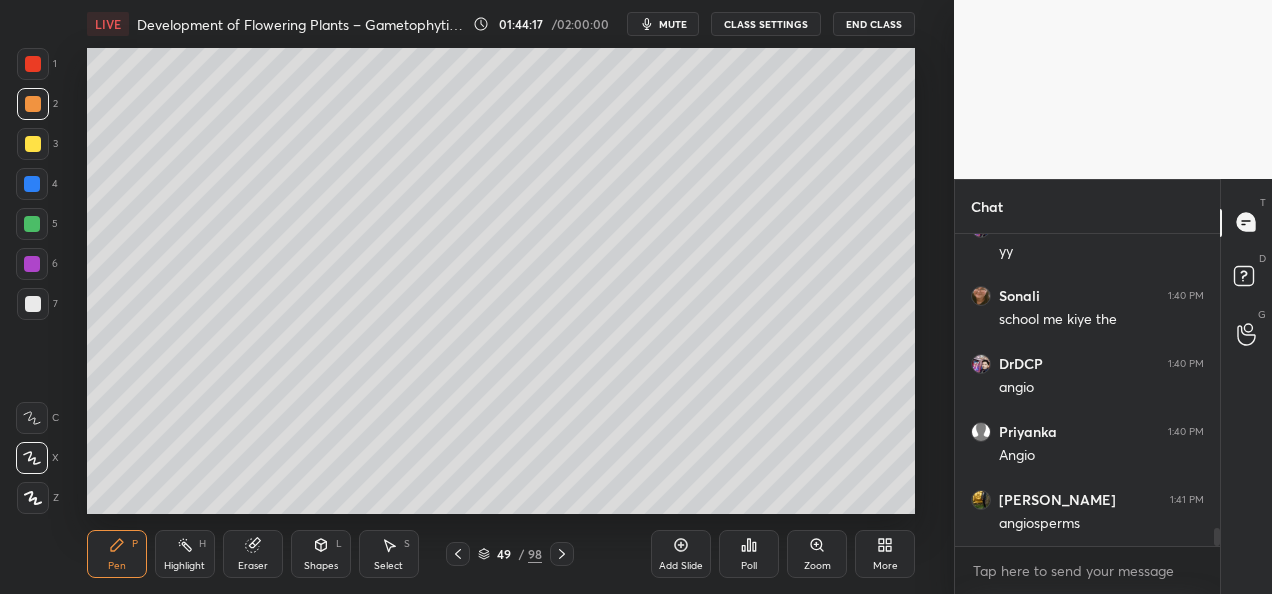 click at bounding box center [33, 144] 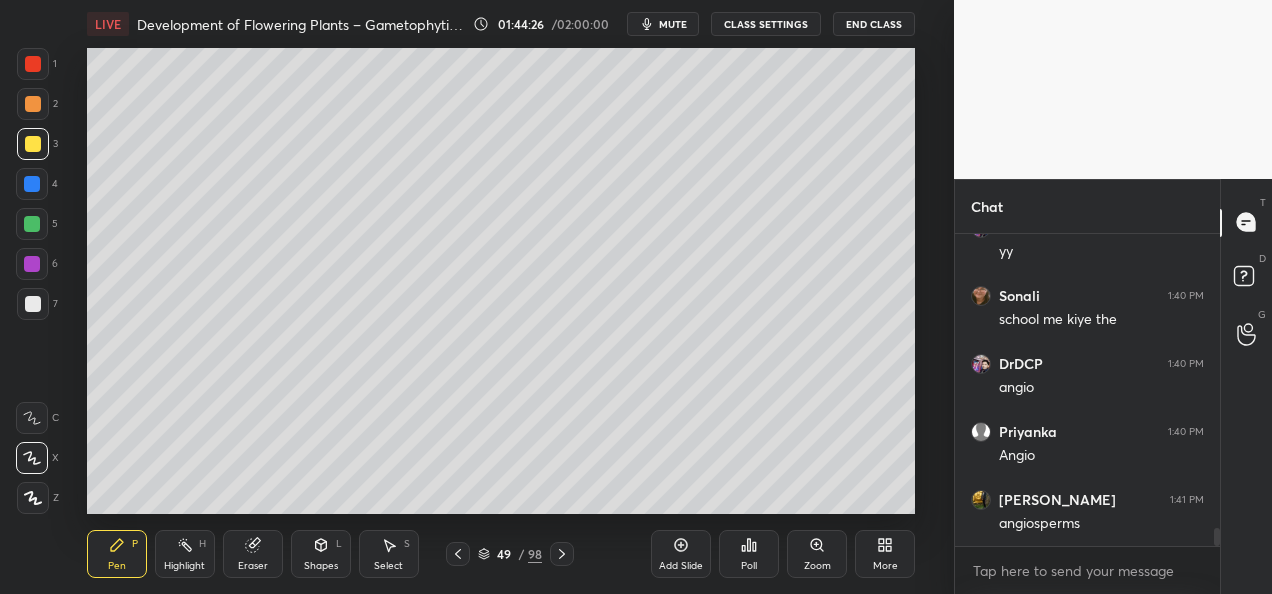 click at bounding box center [32, 184] 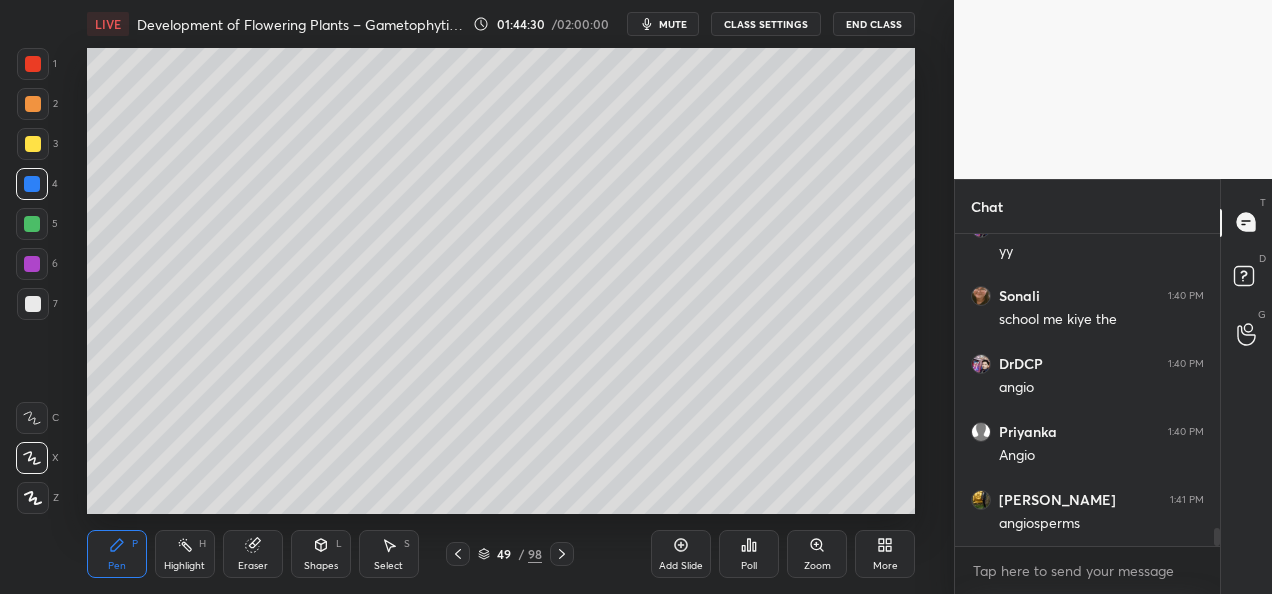 click at bounding box center (32, 264) 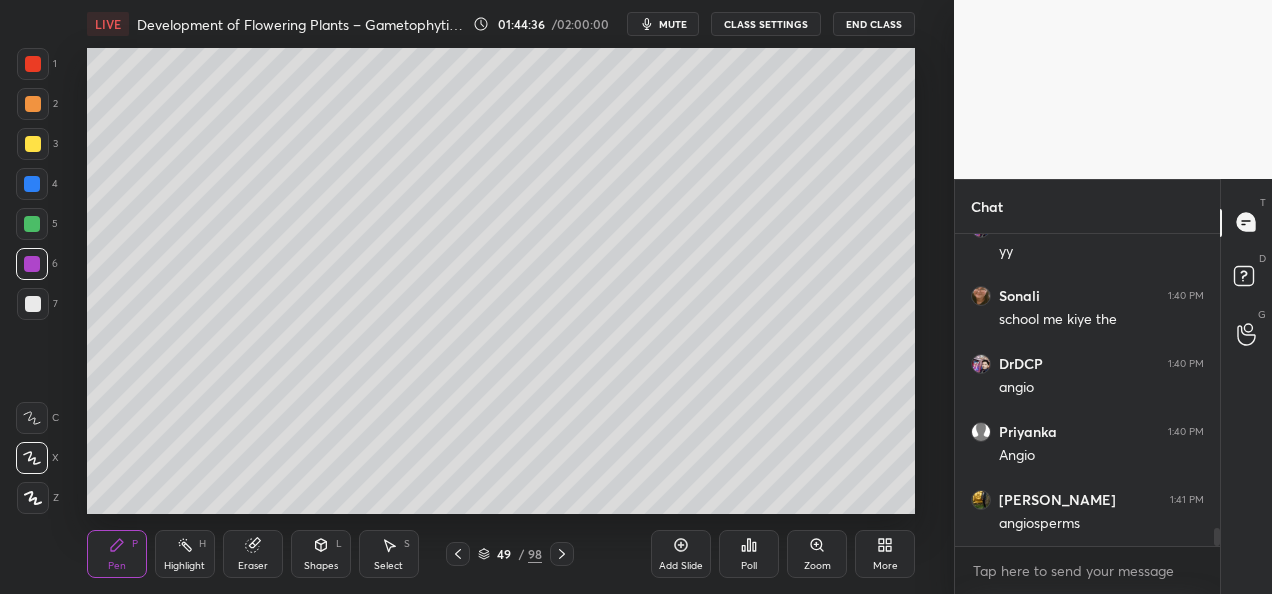 click at bounding box center (32, 184) 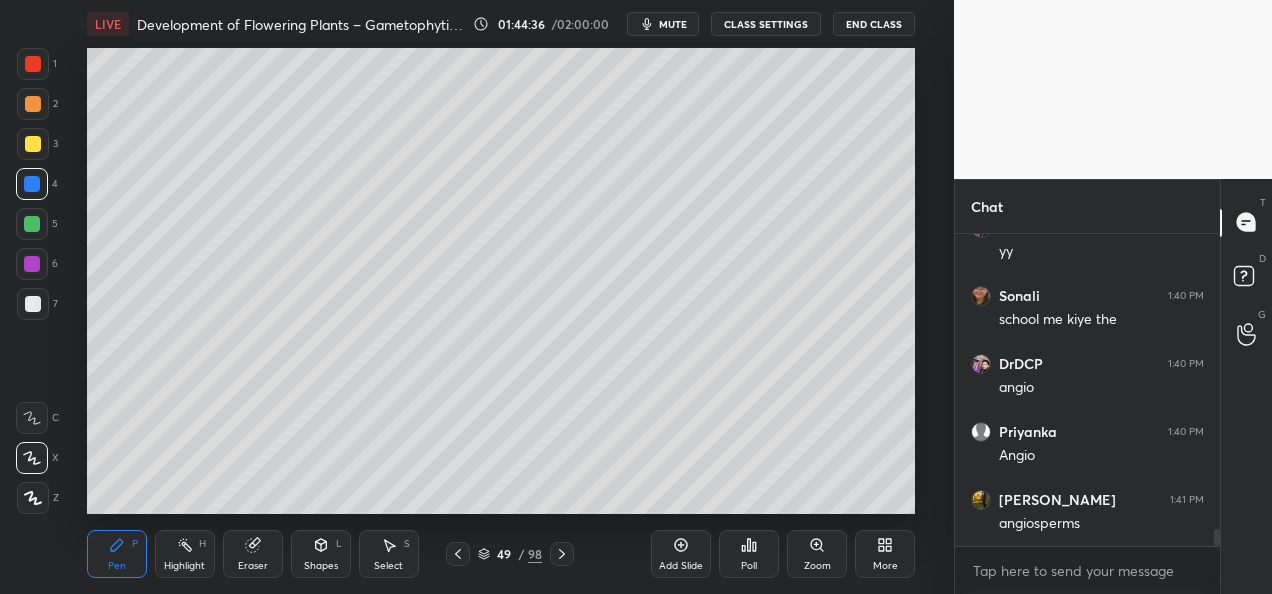 scroll, scrollTop: 5306, scrollLeft: 0, axis: vertical 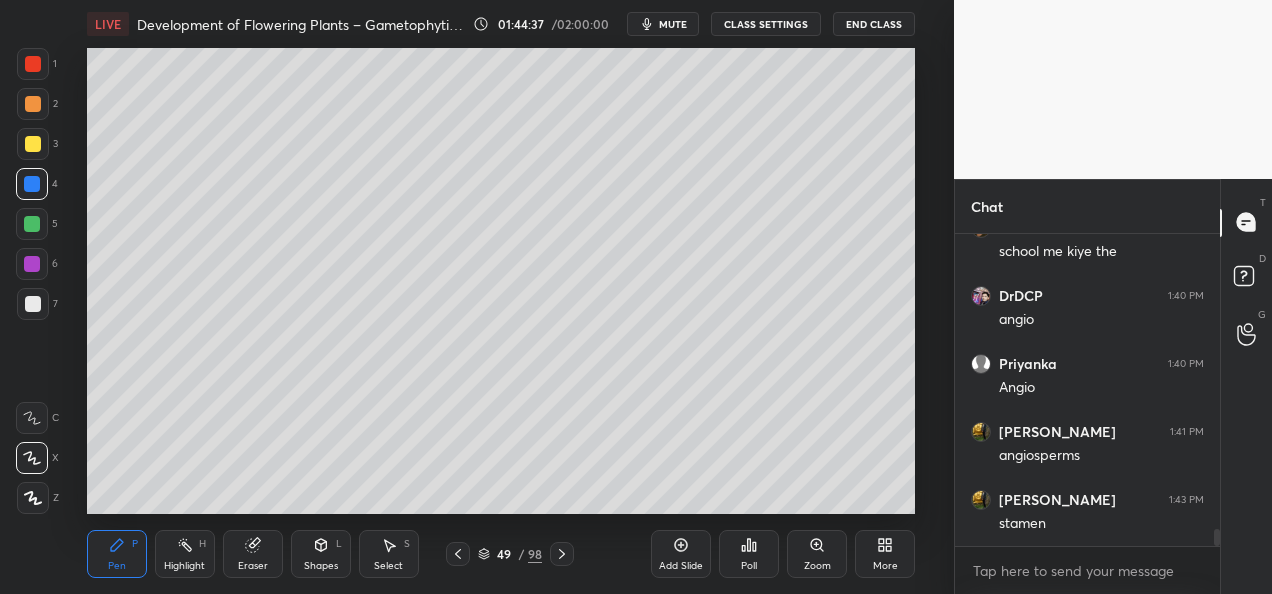 click at bounding box center [32, 224] 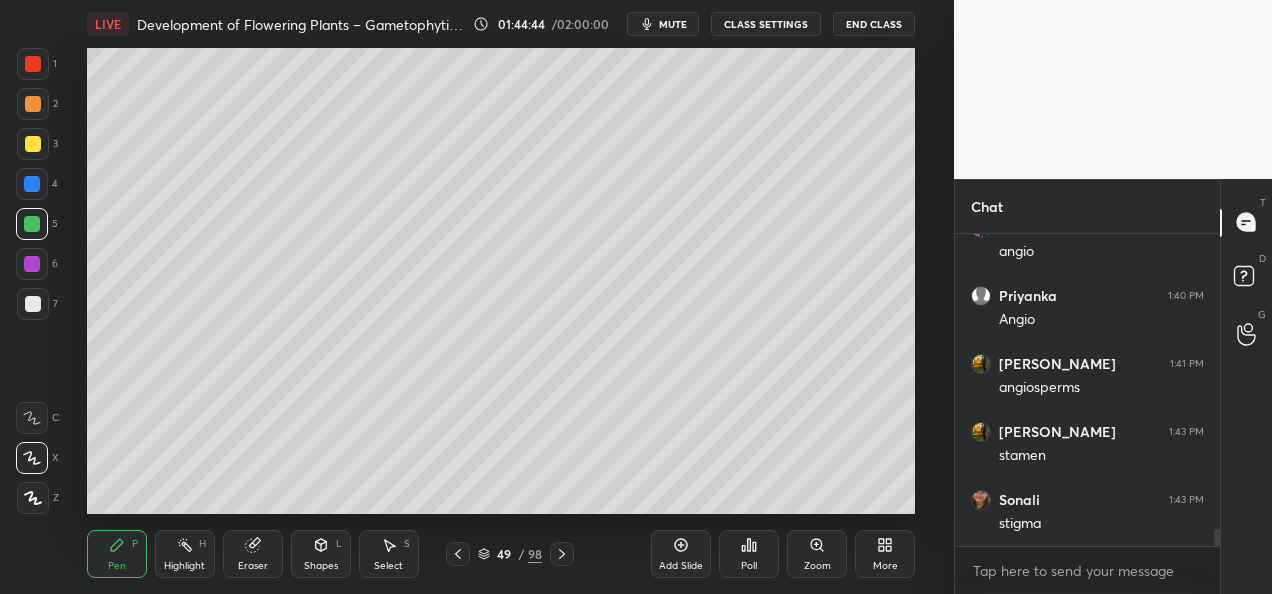 scroll, scrollTop: 5442, scrollLeft: 0, axis: vertical 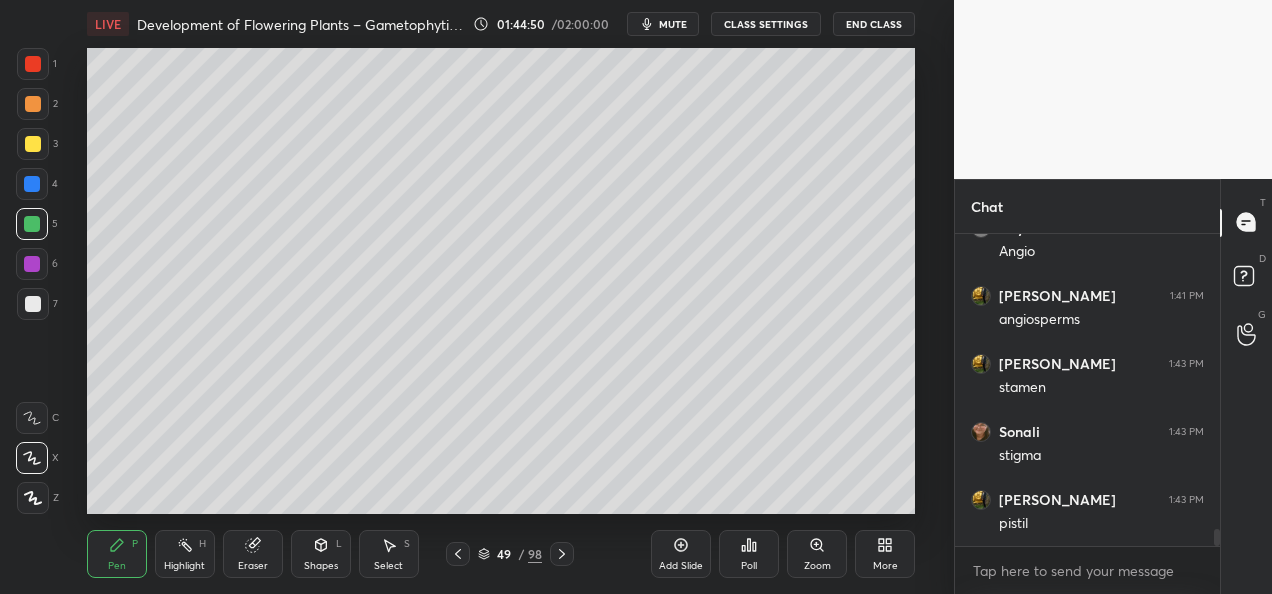 click at bounding box center [33, 304] 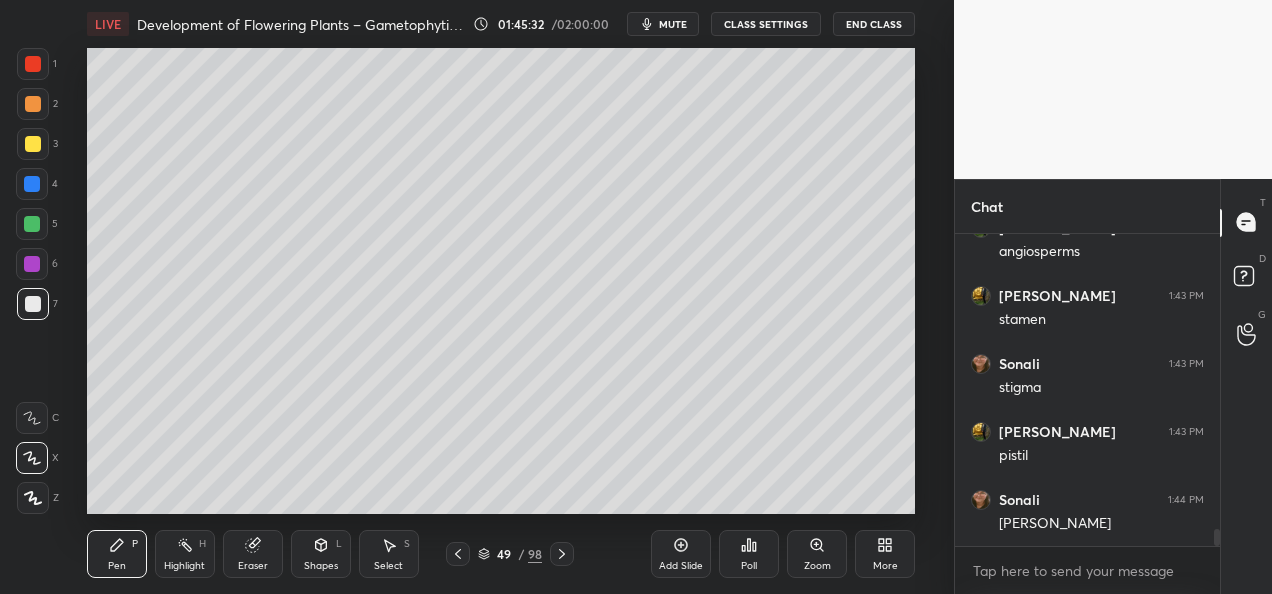 scroll, scrollTop: 5578, scrollLeft: 0, axis: vertical 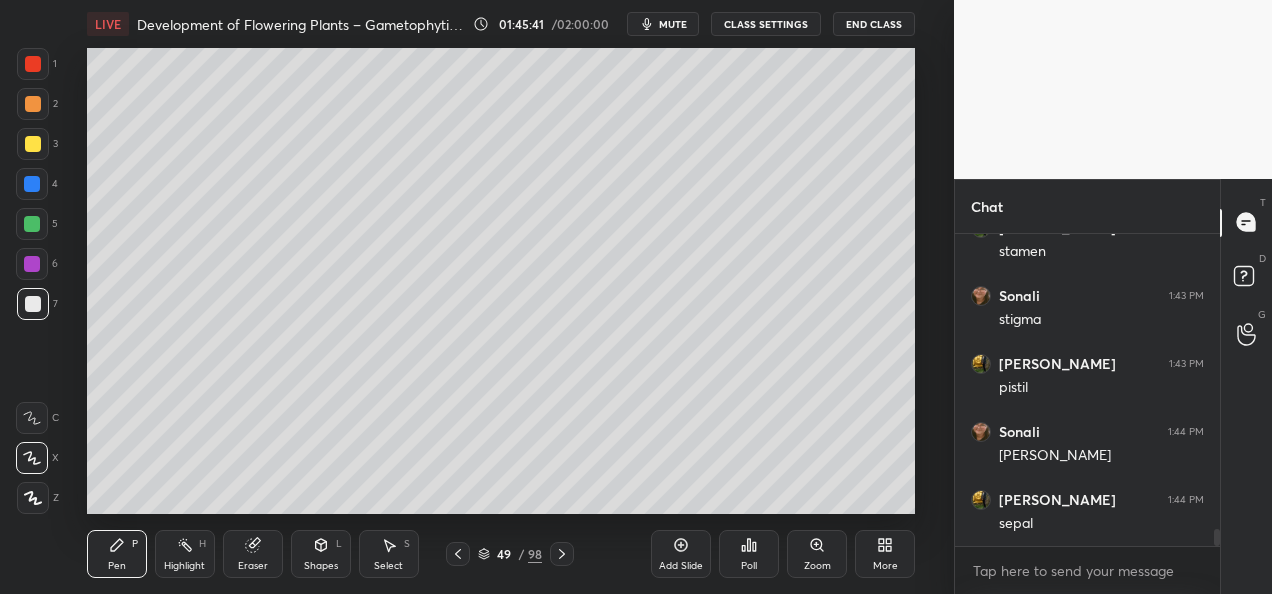 click at bounding box center (32, 224) 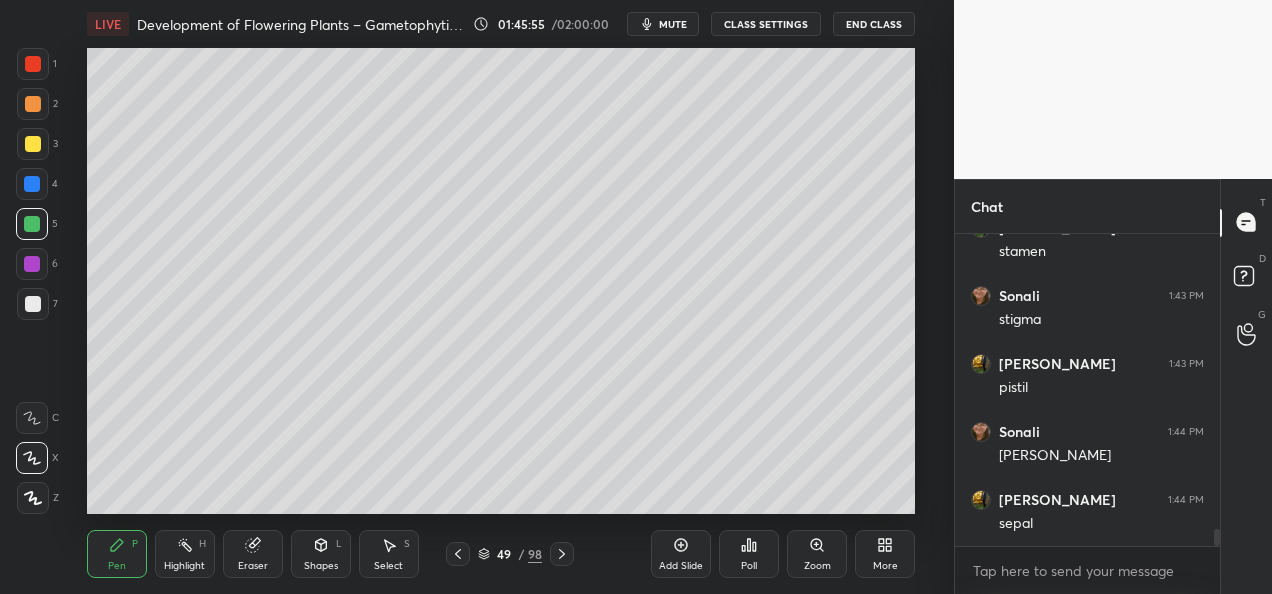 scroll, scrollTop: 5646, scrollLeft: 0, axis: vertical 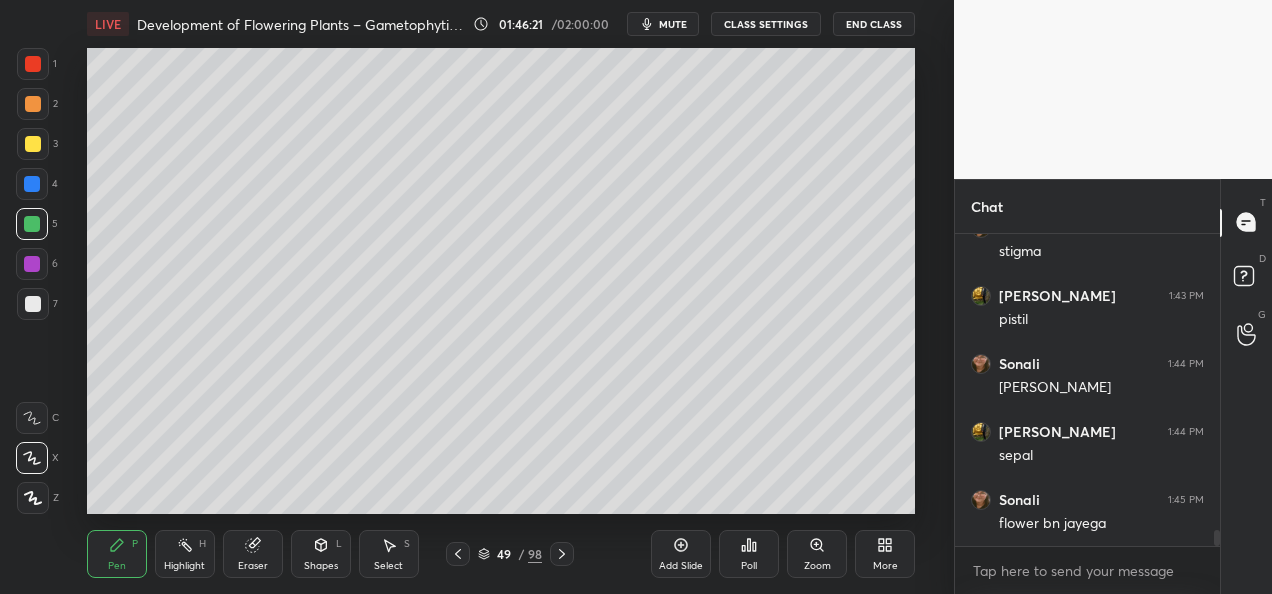 click on "Setting up your live class Poll for   secs No correct answer Start poll" at bounding box center [501, 281] 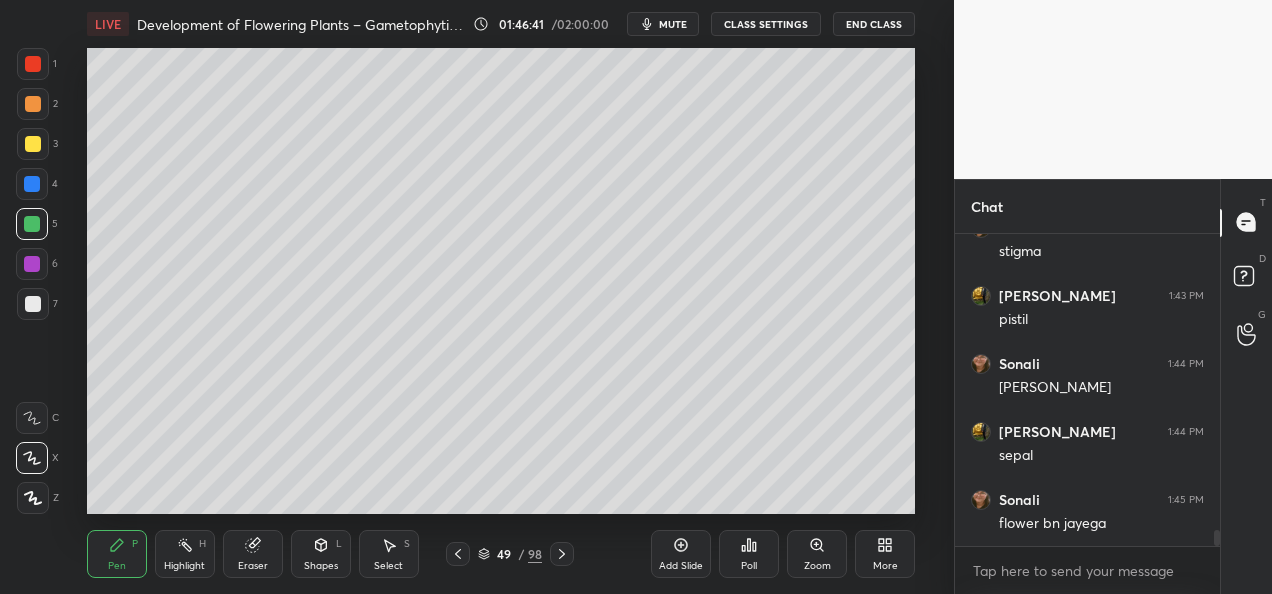 click at bounding box center (33, 304) 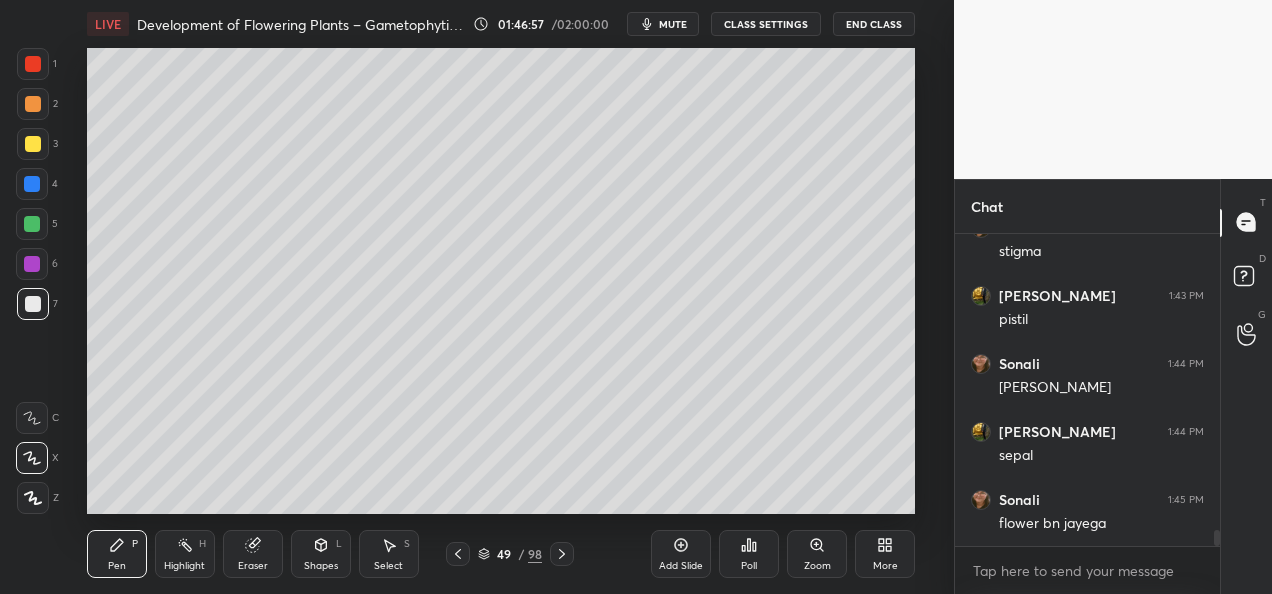 click at bounding box center (33, 144) 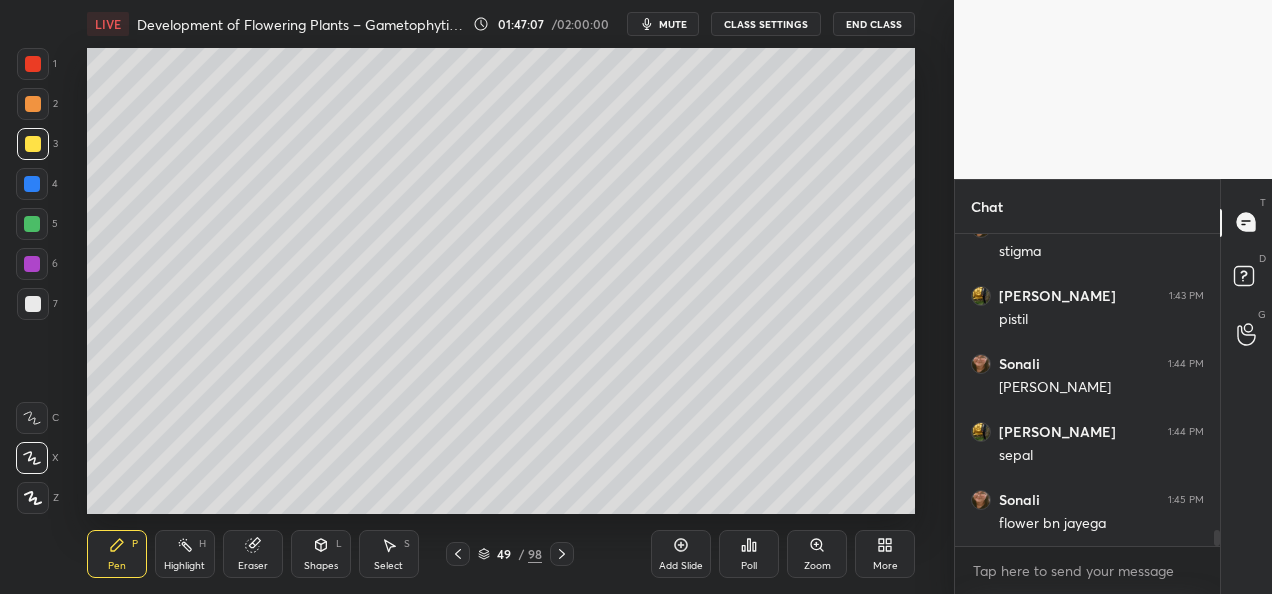 click at bounding box center [32, 184] 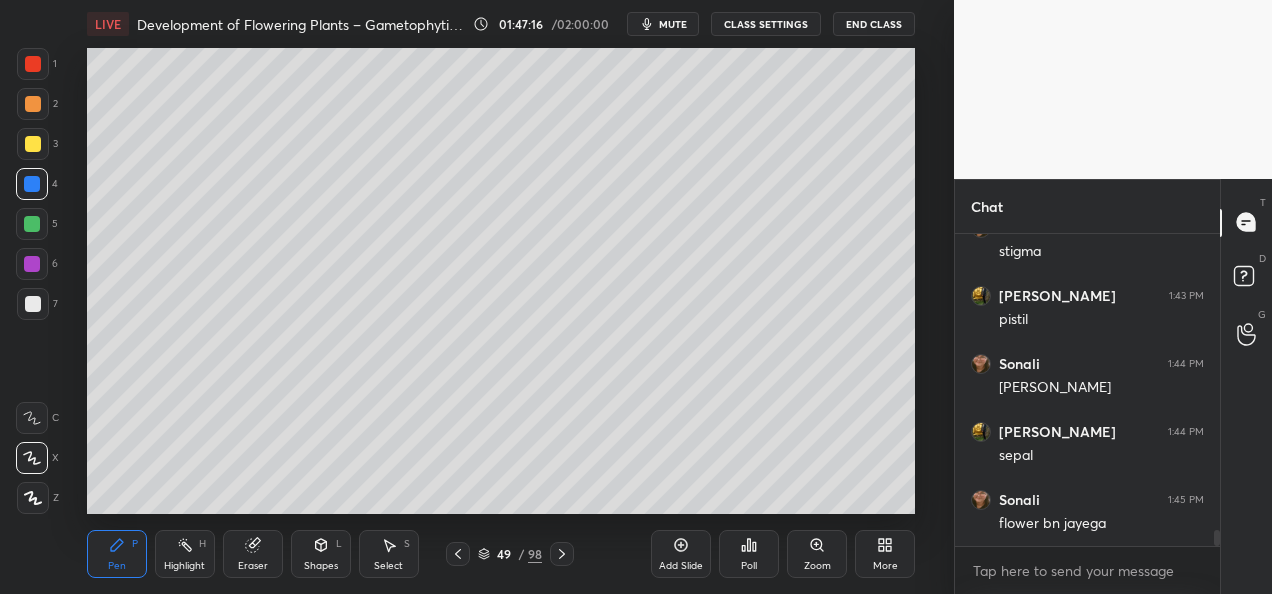 click at bounding box center [32, 264] 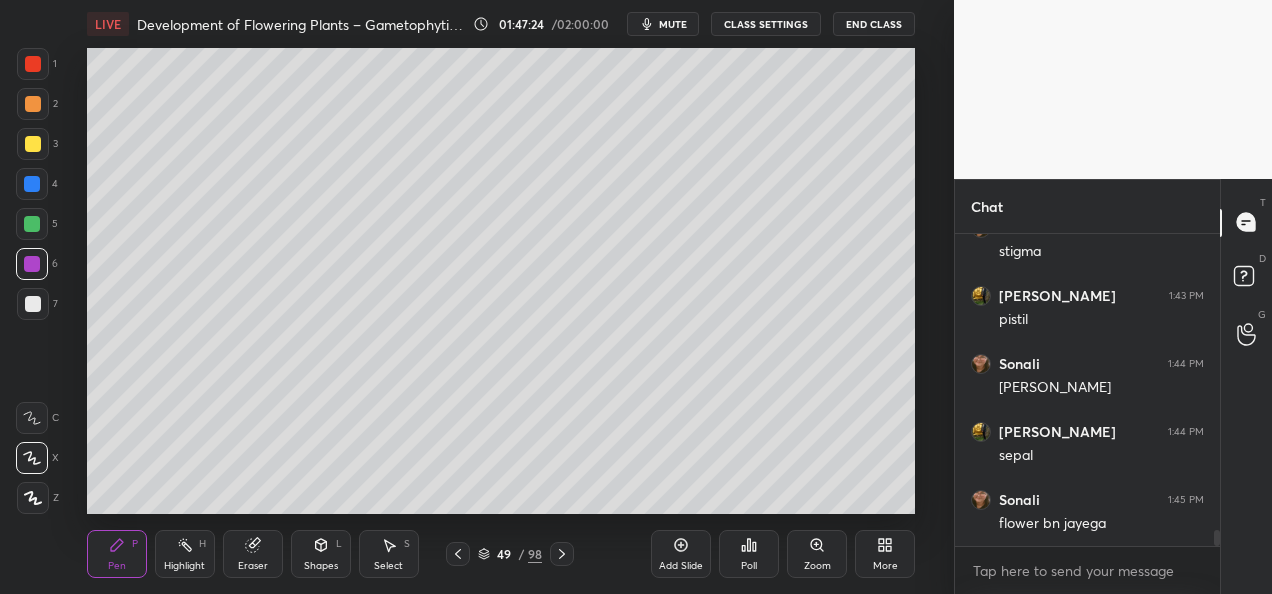 click at bounding box center [32, 224] 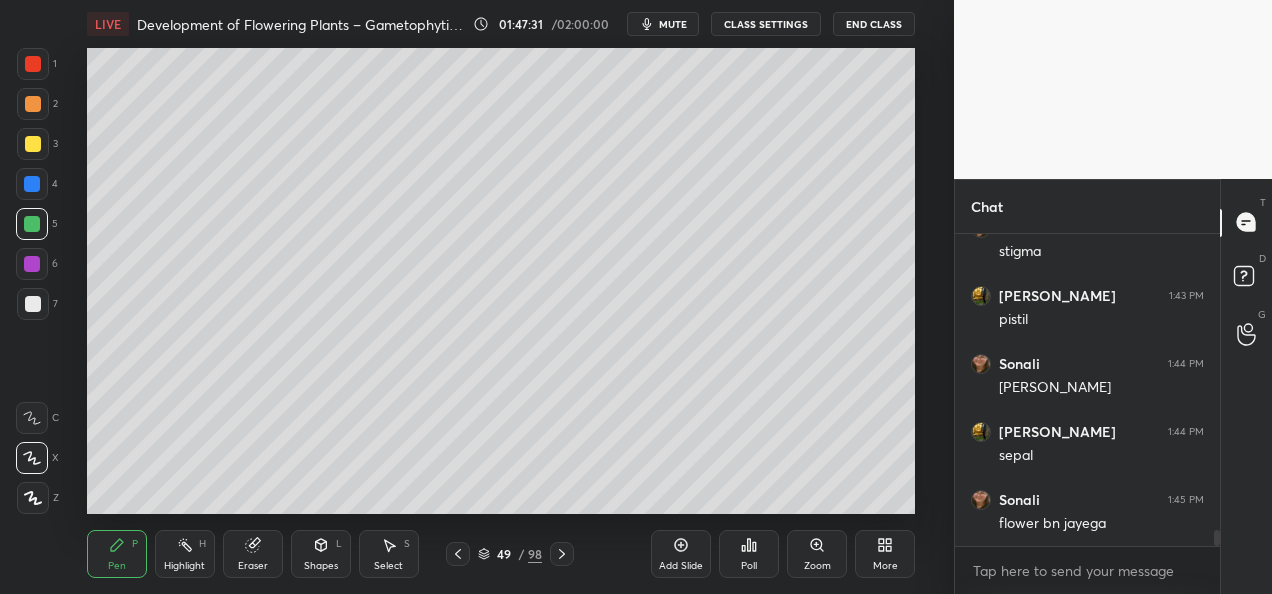 click on "Add Slide" at bounding box center [681, 566] 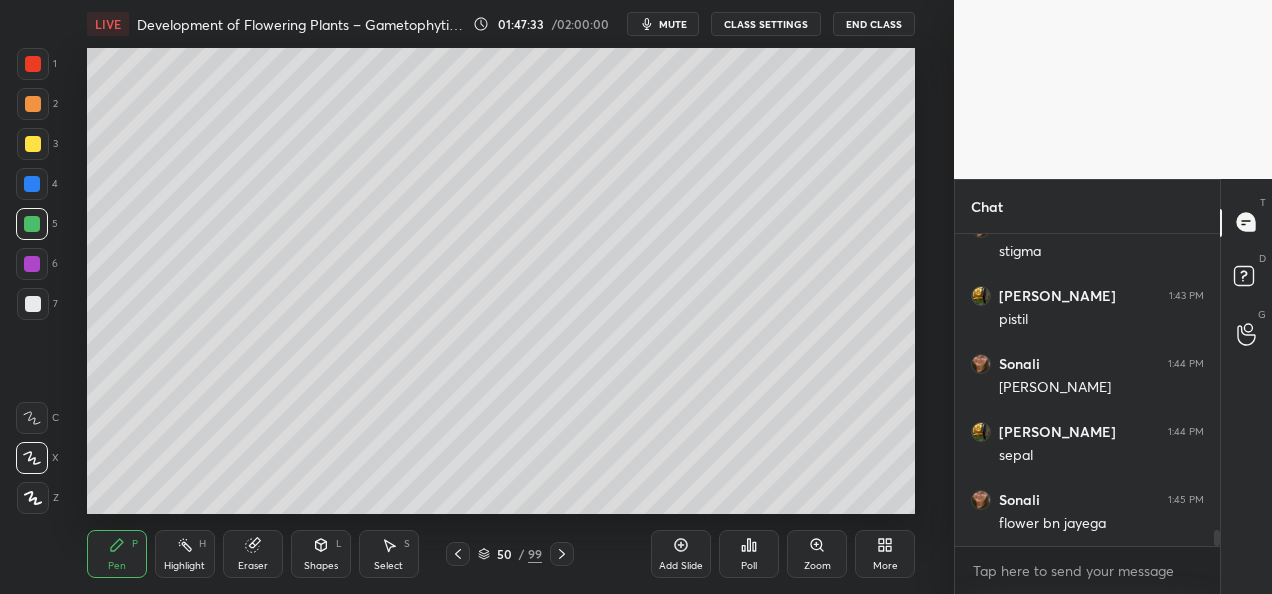 click at bounding box center [33, 104] 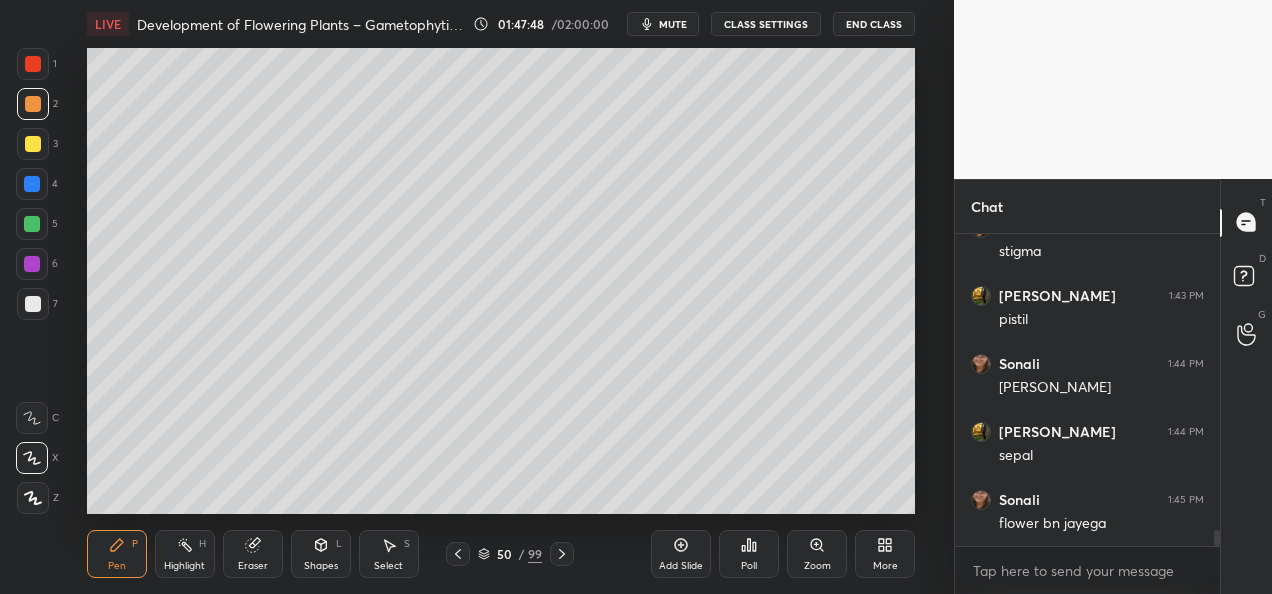 click at bounding box center [32, 184] 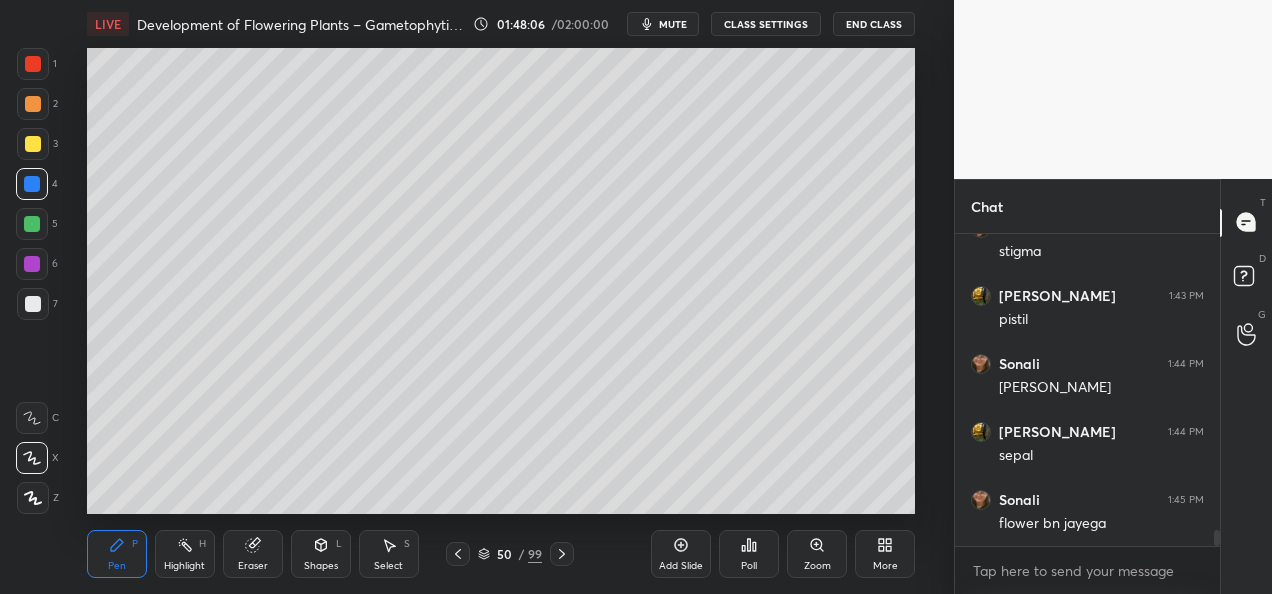click at bounding box center (33, 104) 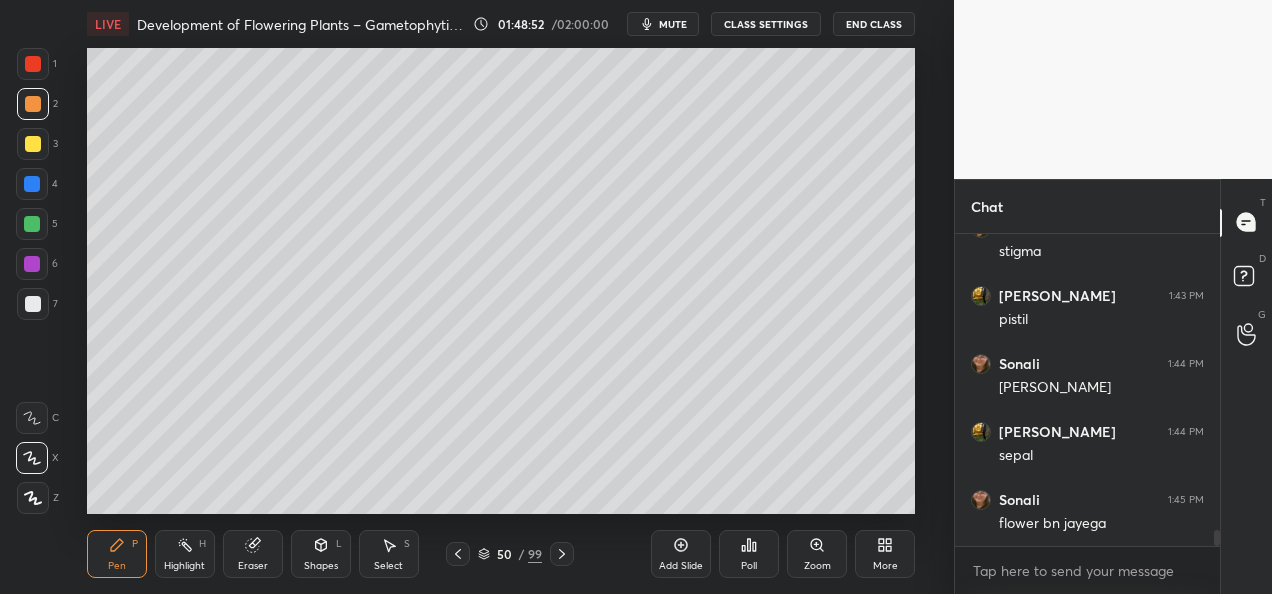 scroll, scrollTop: 5714, scrollLeft: 0, axis: vertical 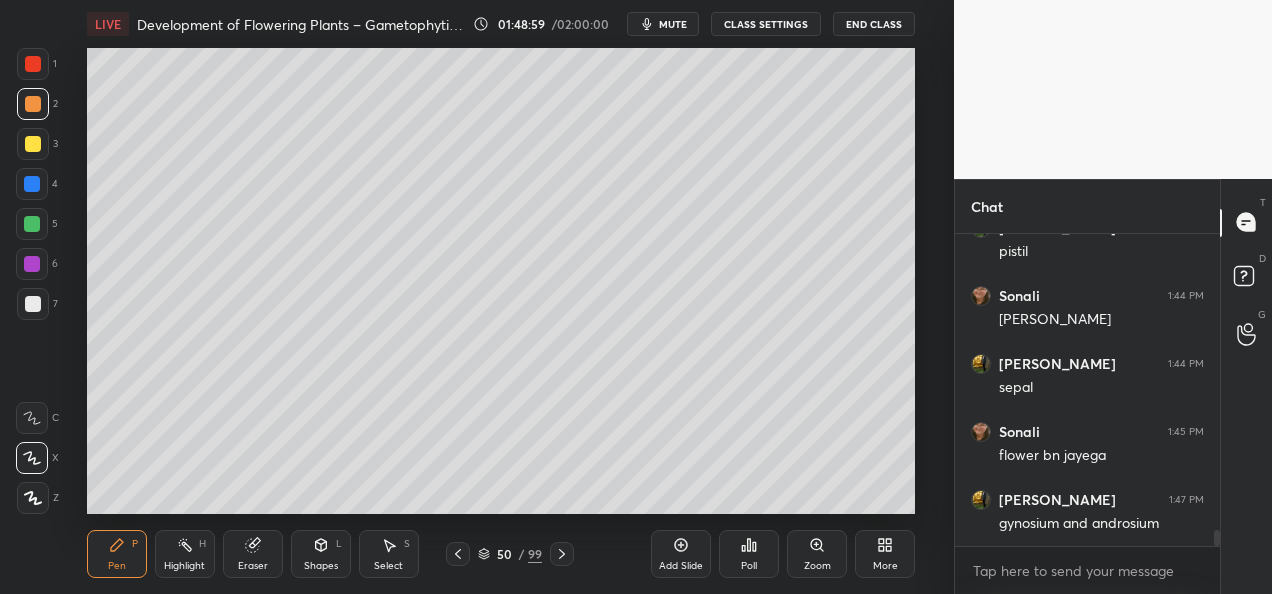 click at bounding box center (32, 224) 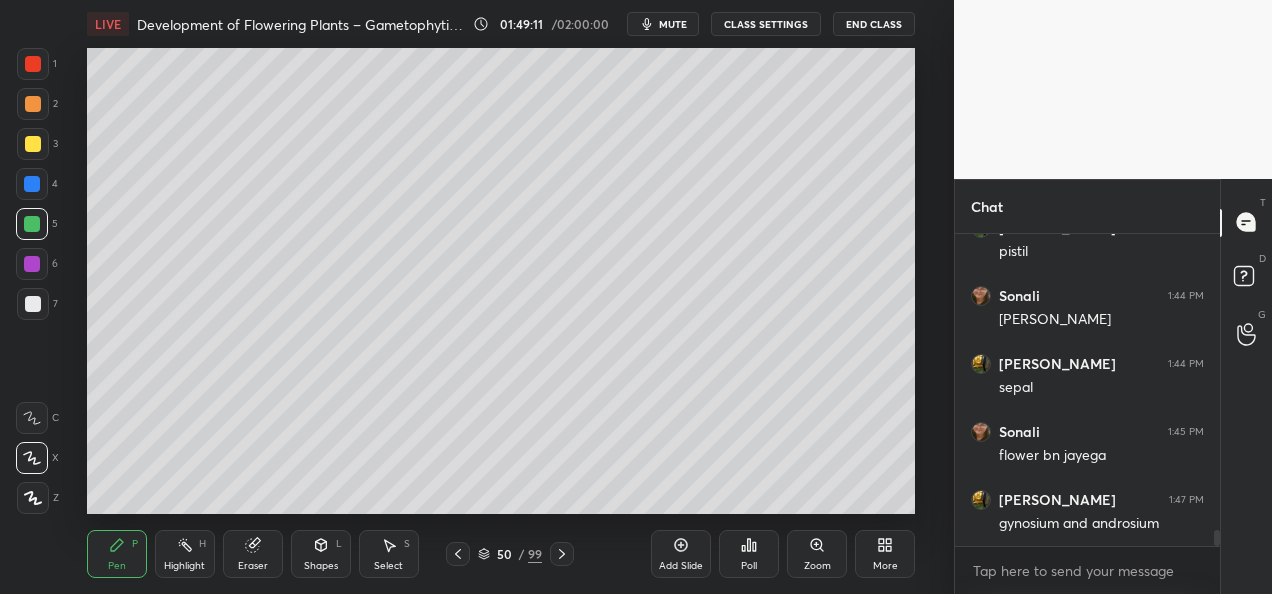 scroll, scrollTop: 5782, scrollLeft: 0, axis: vertical 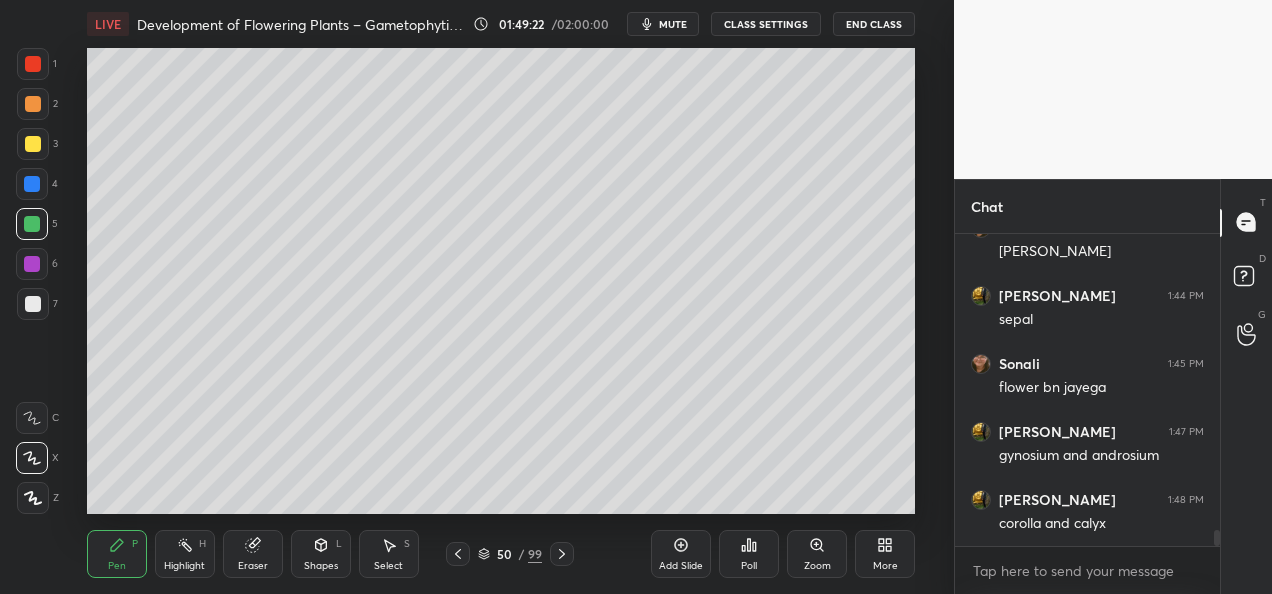 click on "Add Slide" at bounding box center (681, 554) 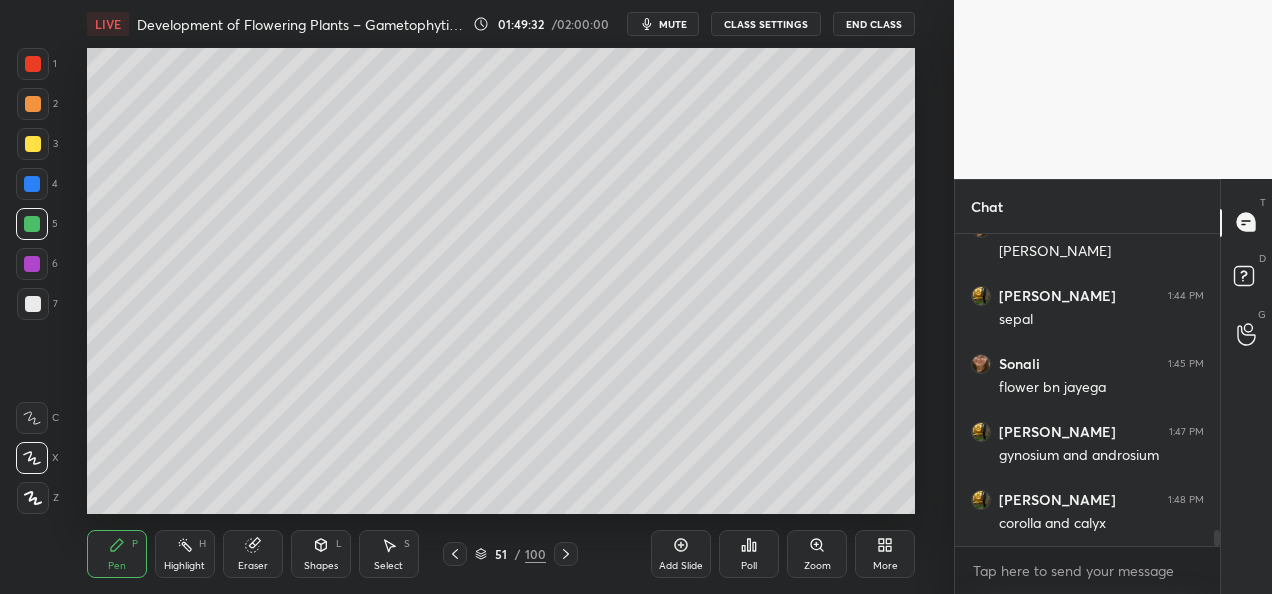 click at bounding box center (33, 304) 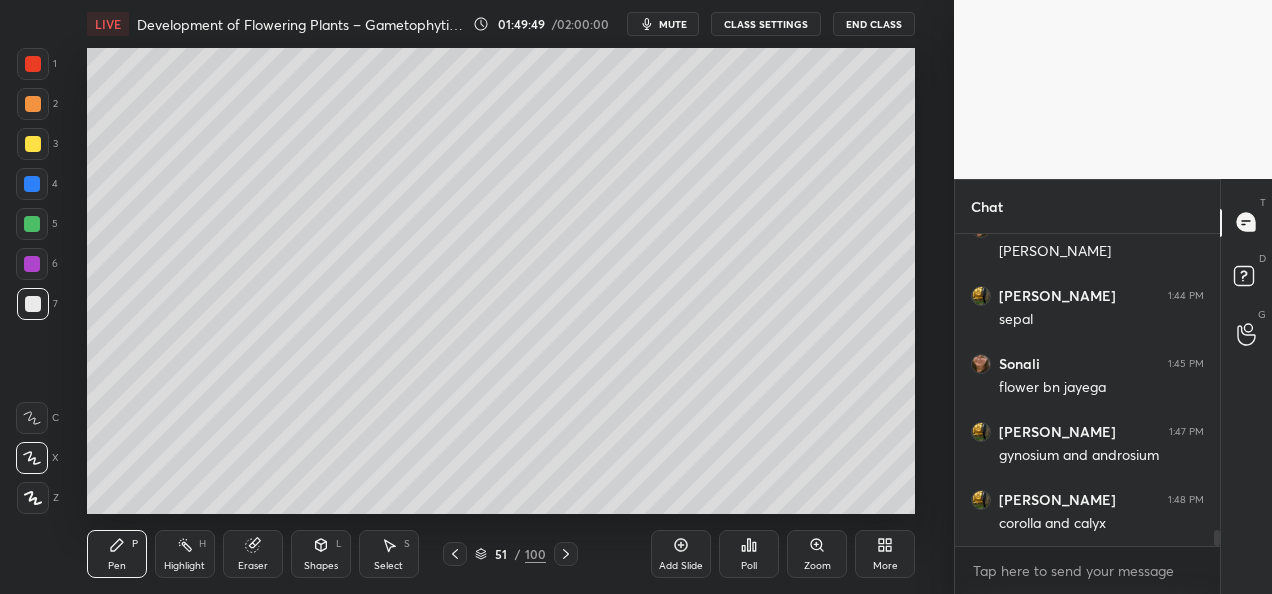 click at bounding box center [32, 224] 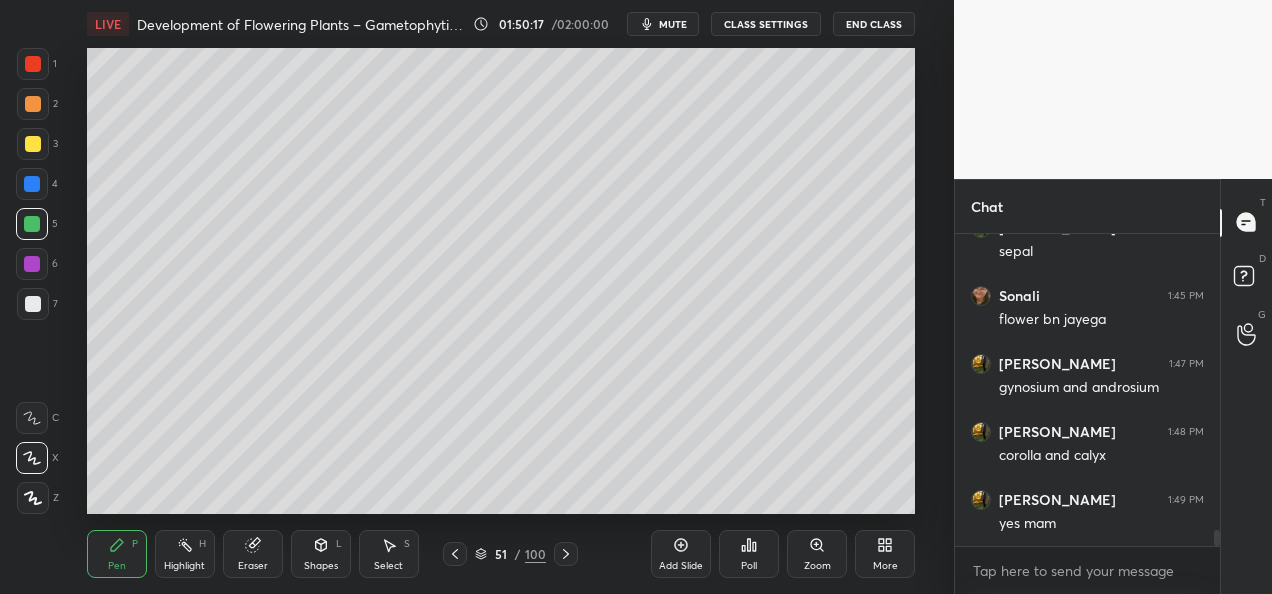 scroll, scrollTop: 5936, scrollLeft: 0, axis: vertical 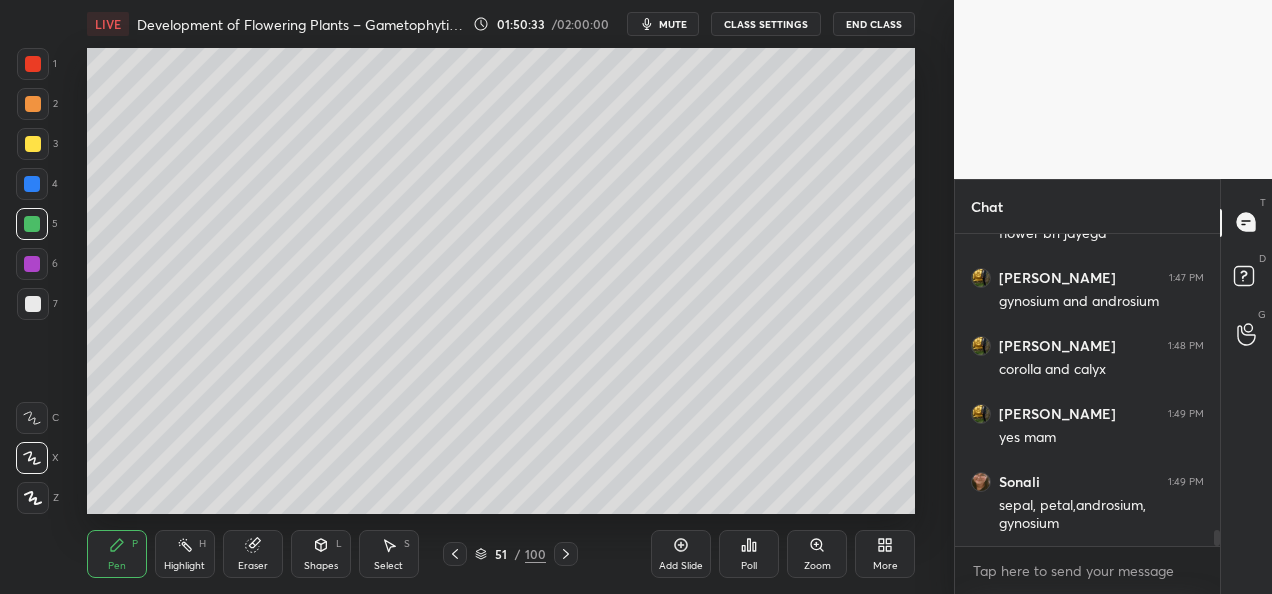 click at bounding box center [33, 304] 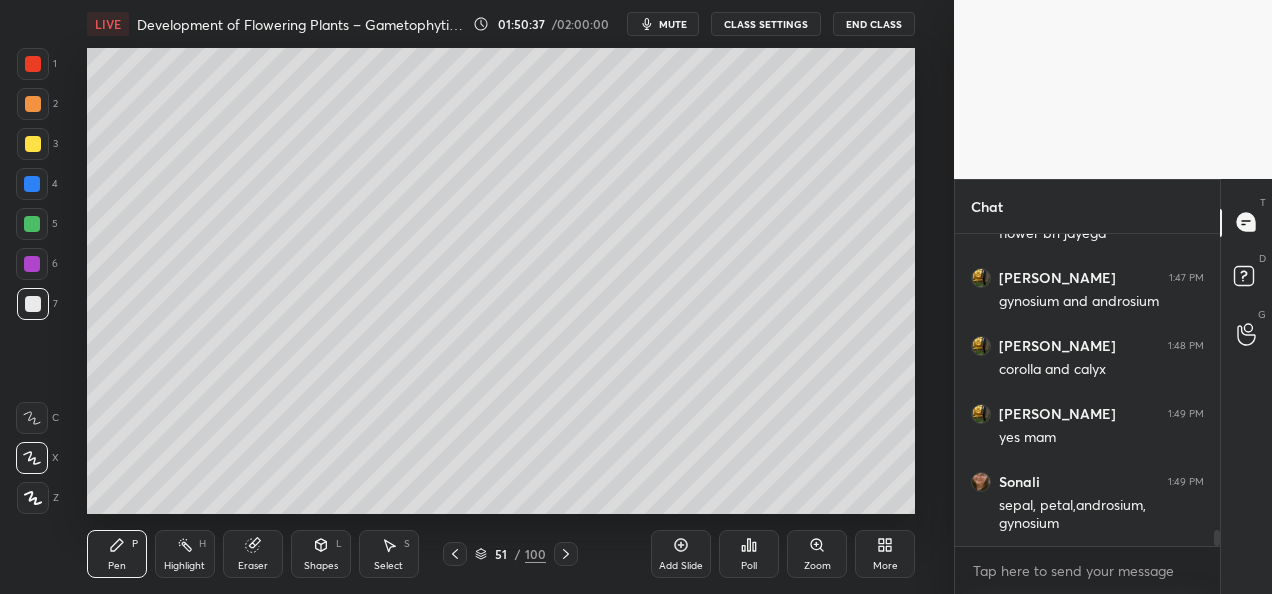 click at bounding box center [33, 144] 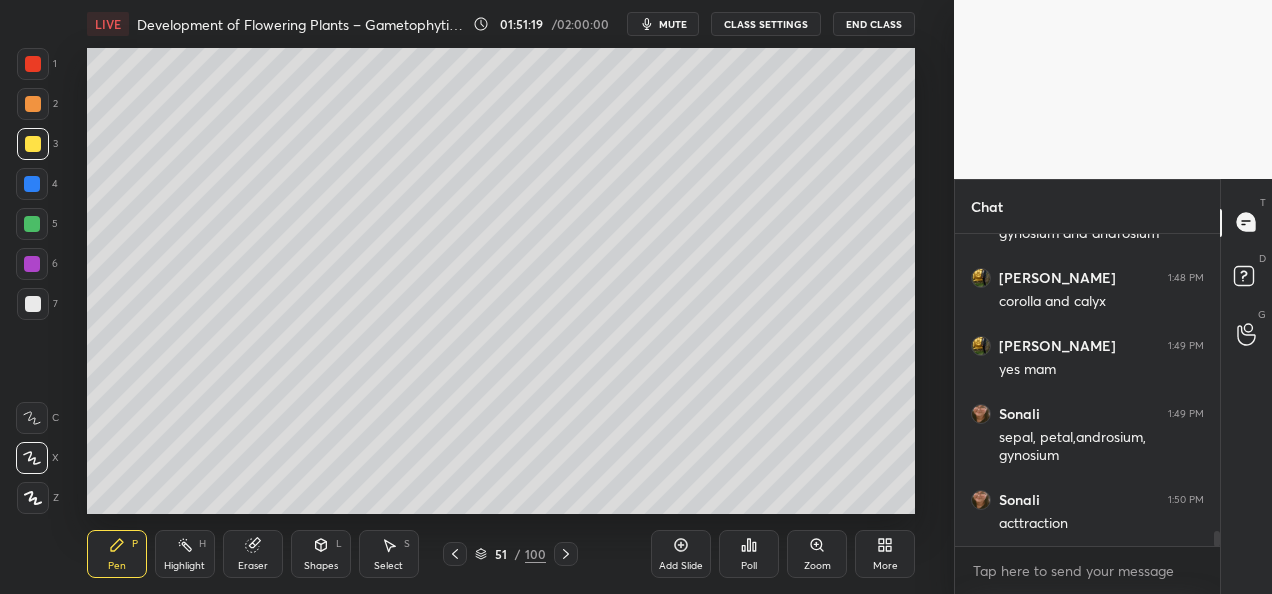 scroll, scrollTop: 6024, scrollLeft: 0, axis: vertical 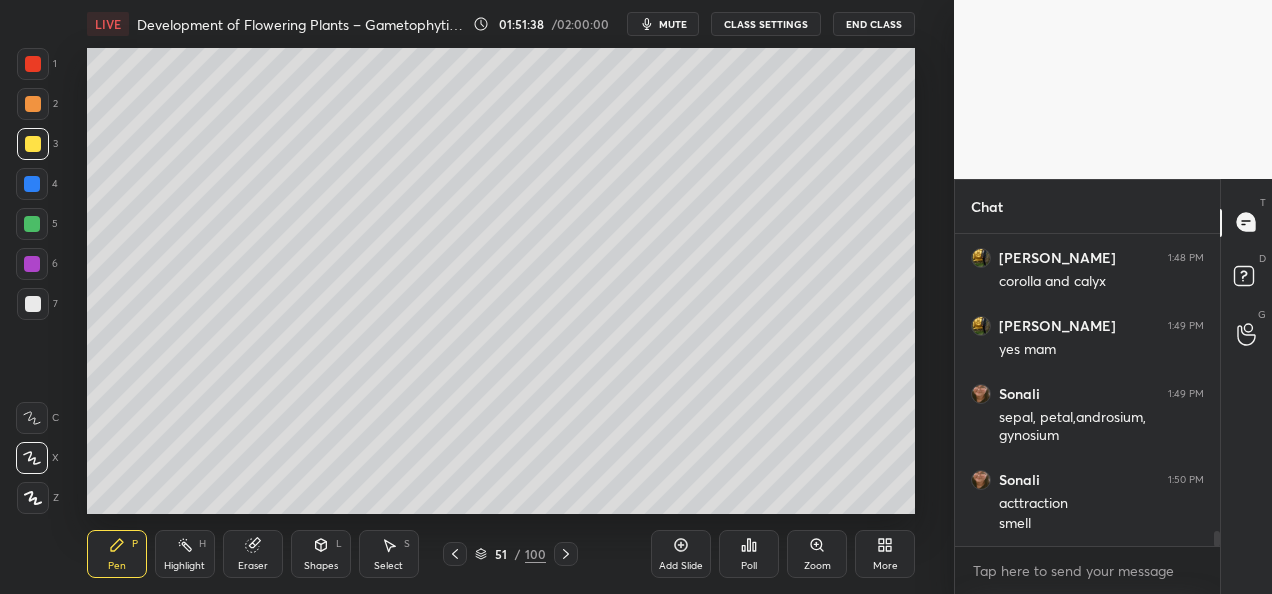 click on "Setting up your live class Poll for   secs No correct answer Start poll" at bounding box center [501, 281] 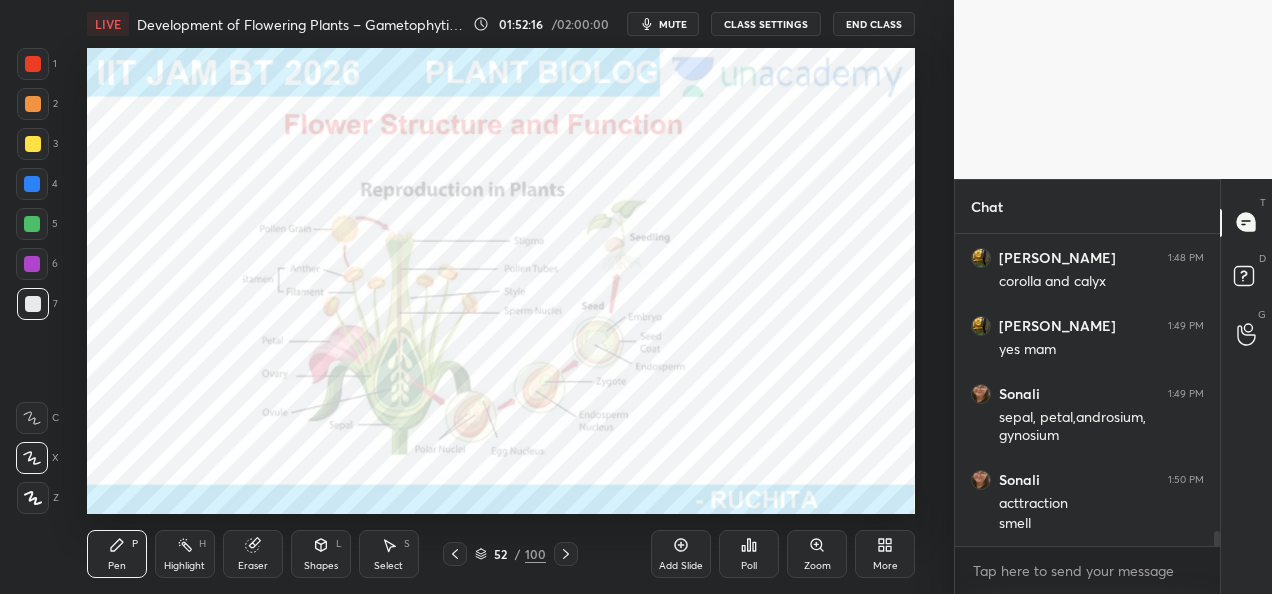 scroll, scrollTop: 6092, scrollLeft: 0, axis: vertical 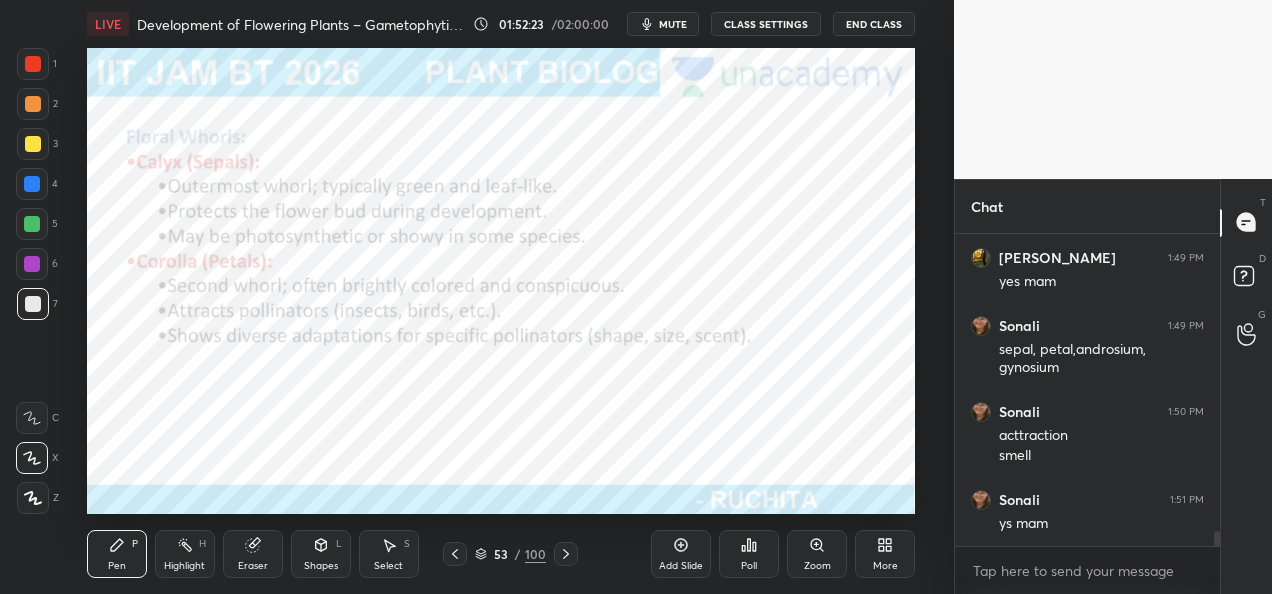 click at bounding box center [32, 184] 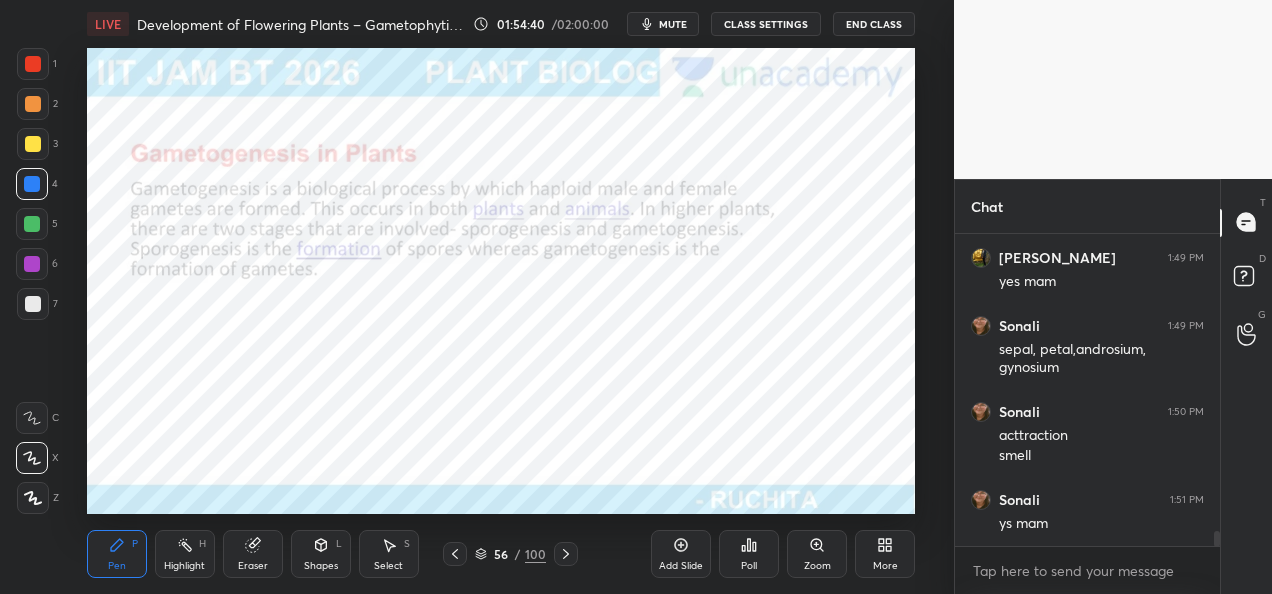 click on "Poll" at bounding box center (749, 554) 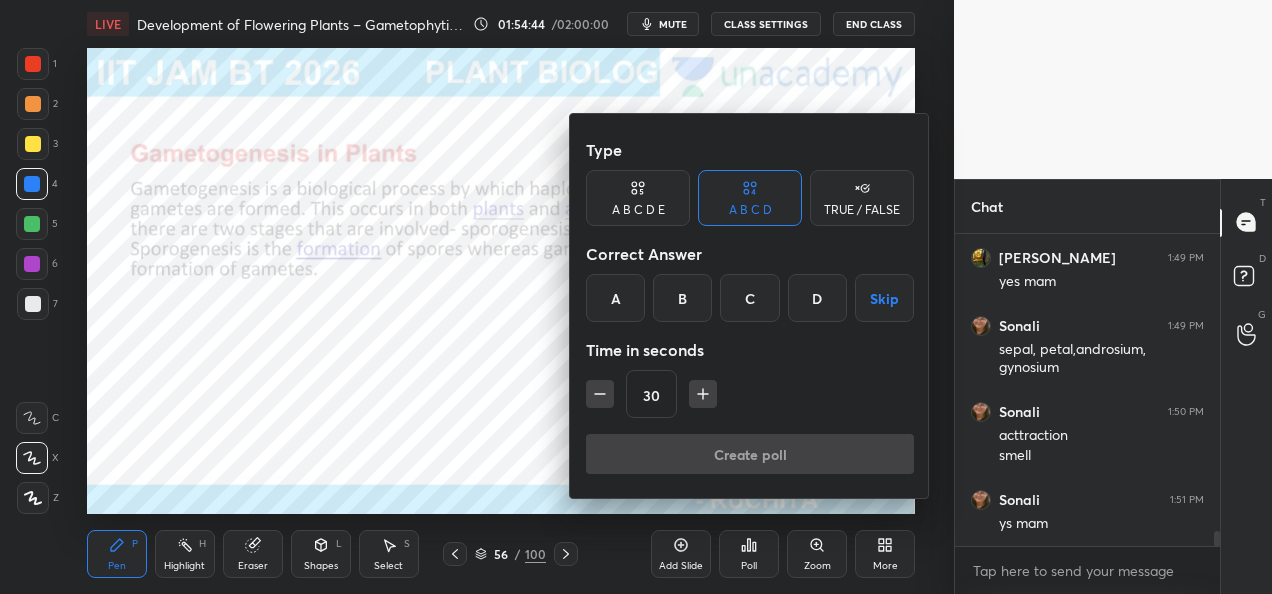 click at bounding box center (636, 297) 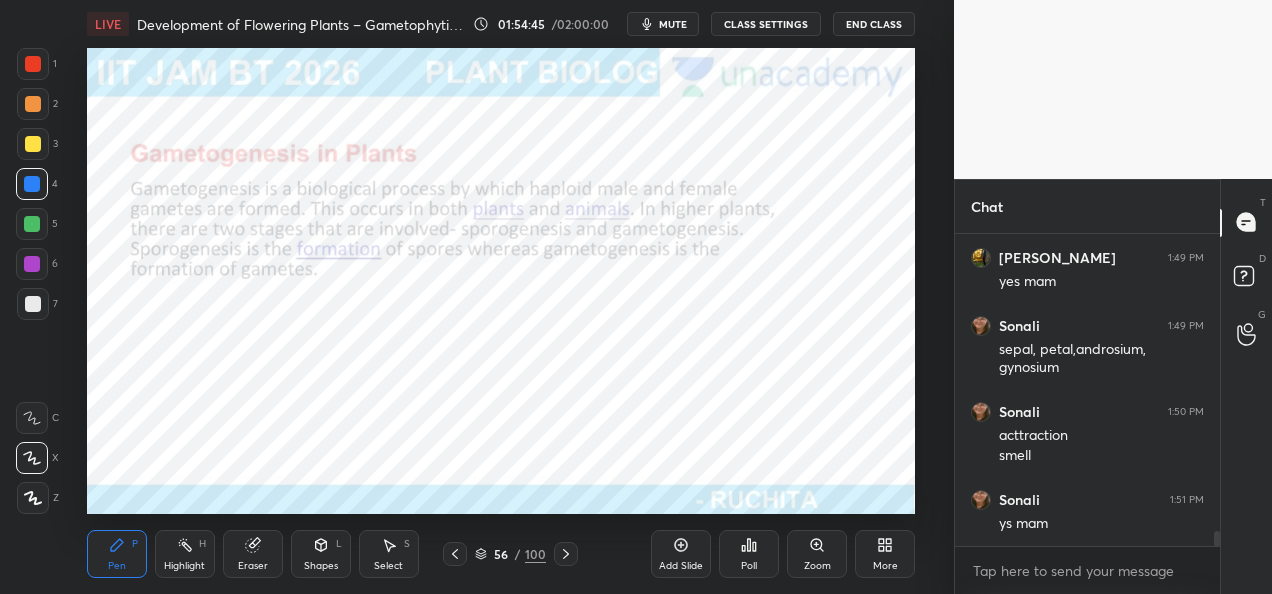 click 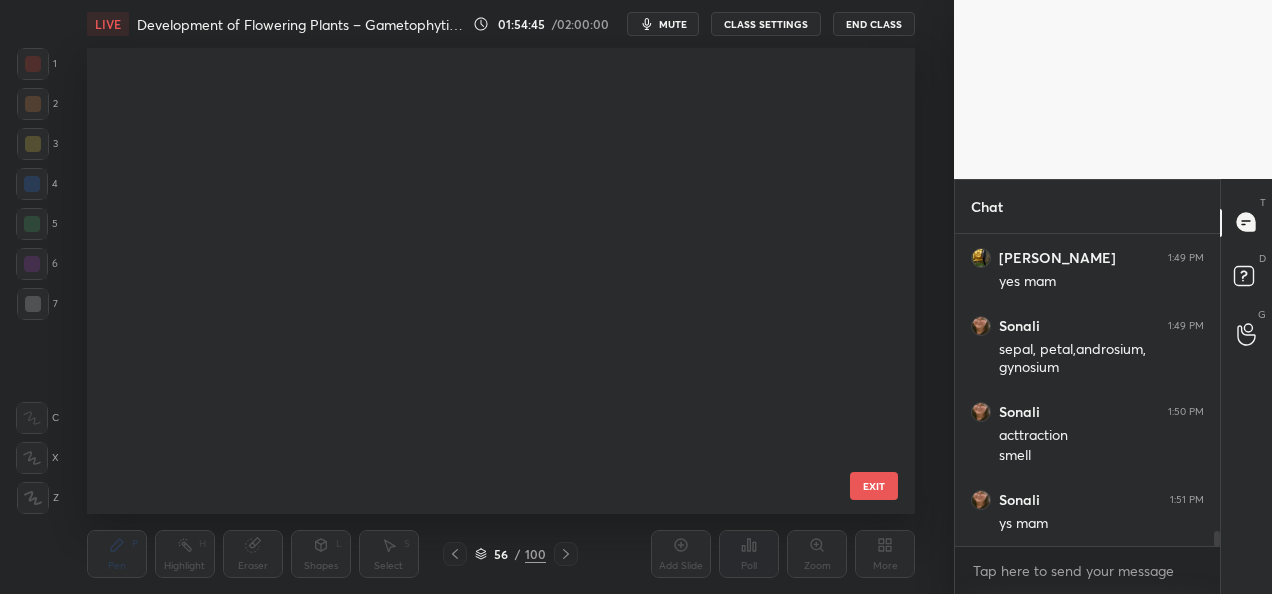 scroll, scrollTop: 2198, scrollLeft: 0, axis: vertical 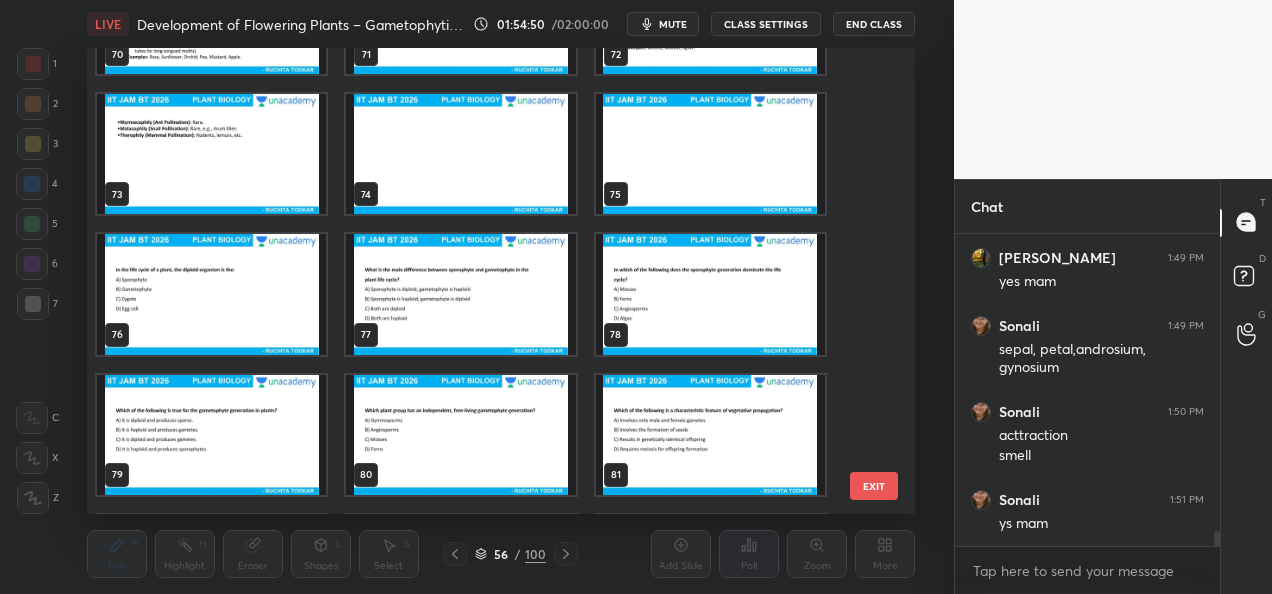 click at bounding box center [211, 294] 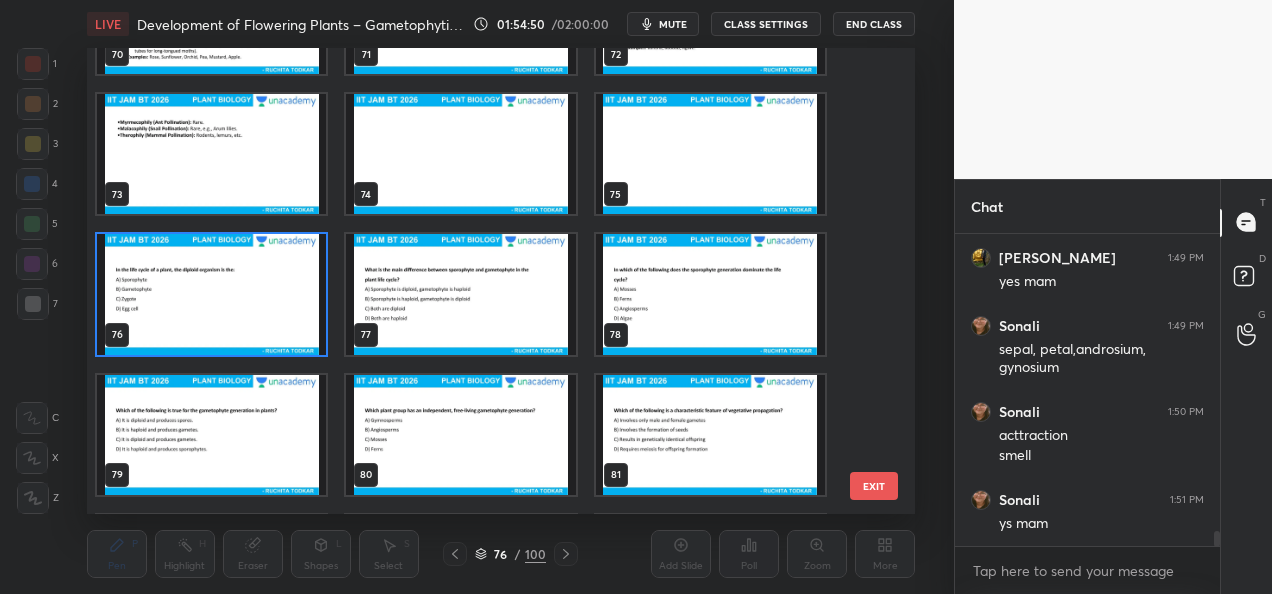 click at bounding box center (211, 294) 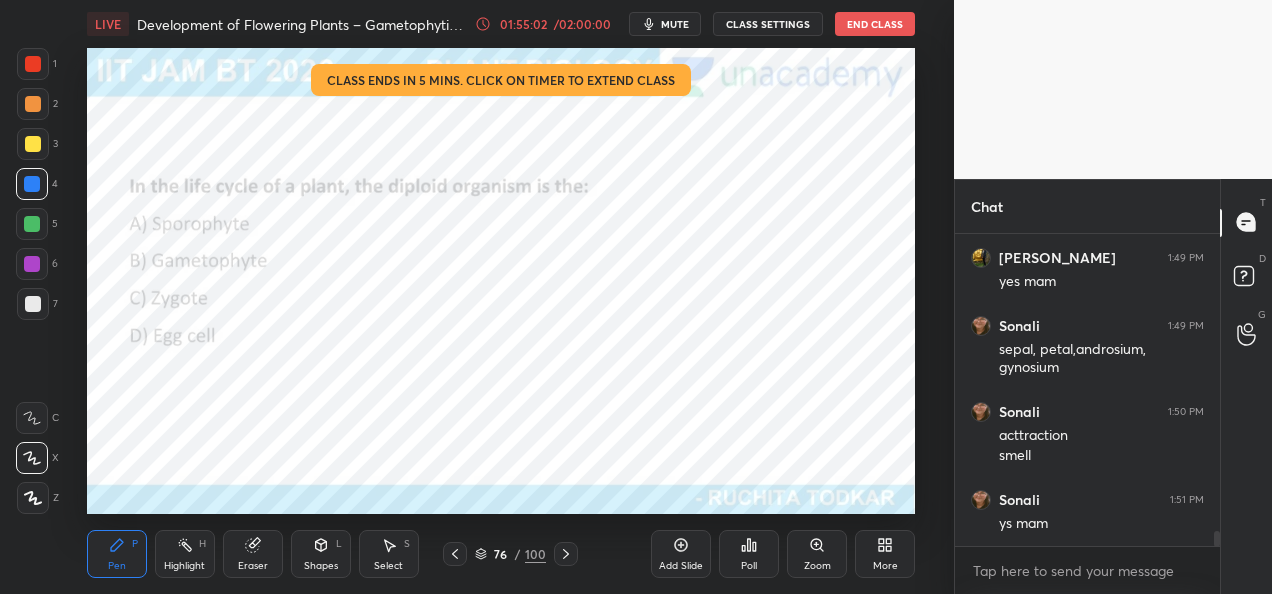 click on "Poll" at bounding box center (749, 566) 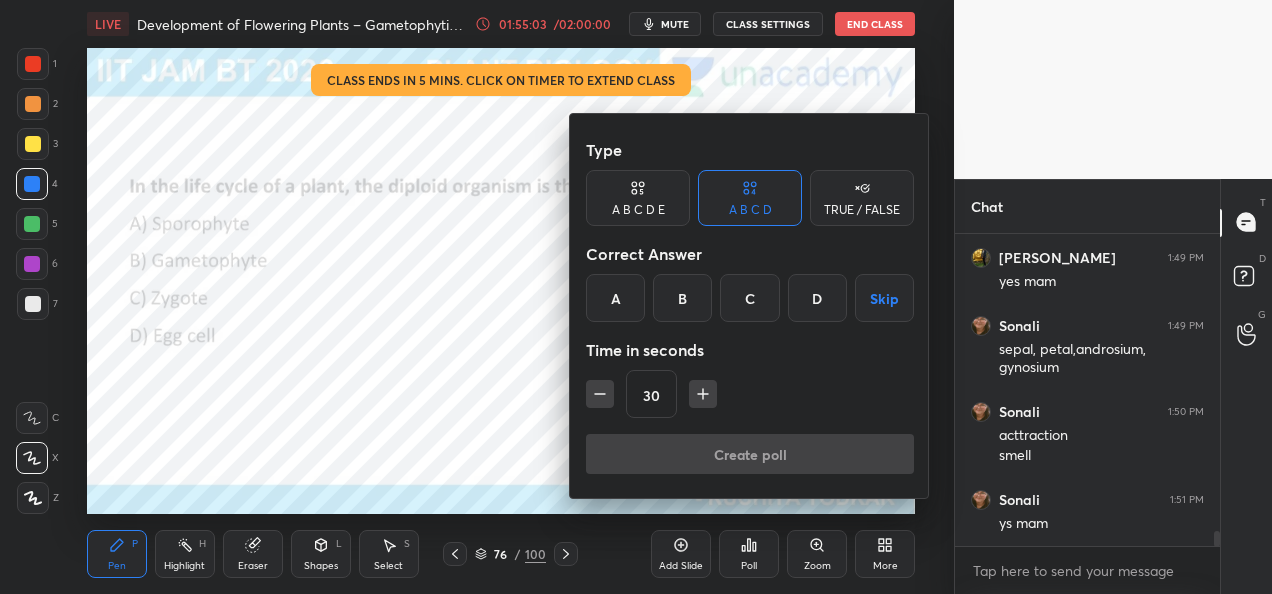 scroll, scrollTop: 6160, scrollLeft: 0, axis: vertical 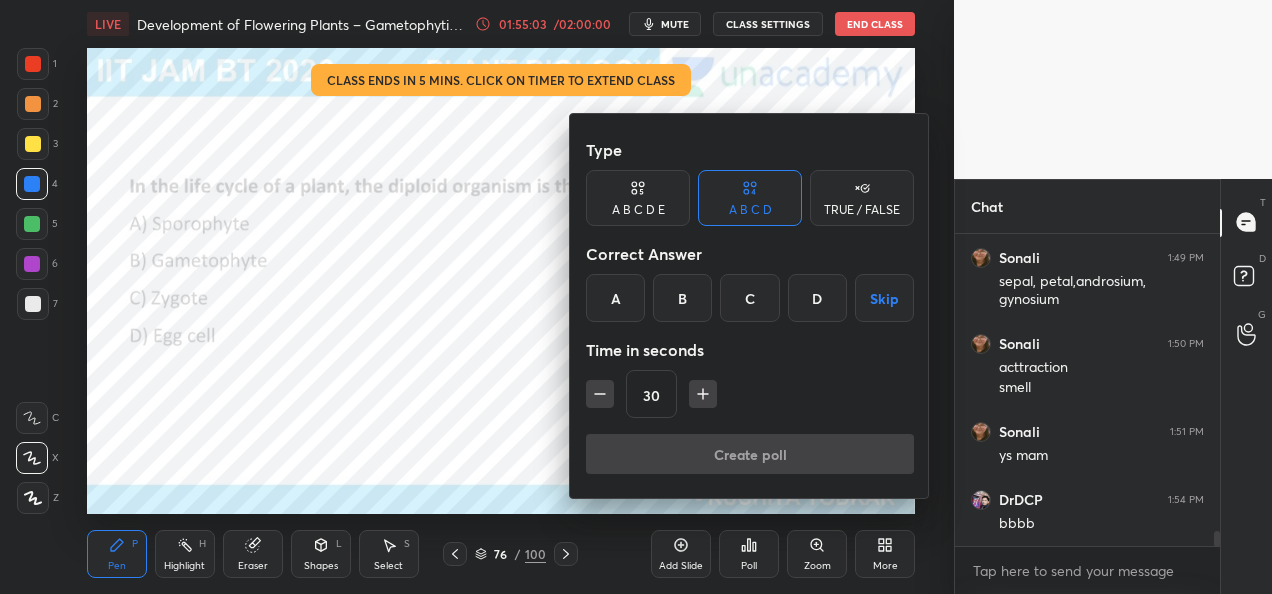 click on "A" at bounding box center (615, 298) 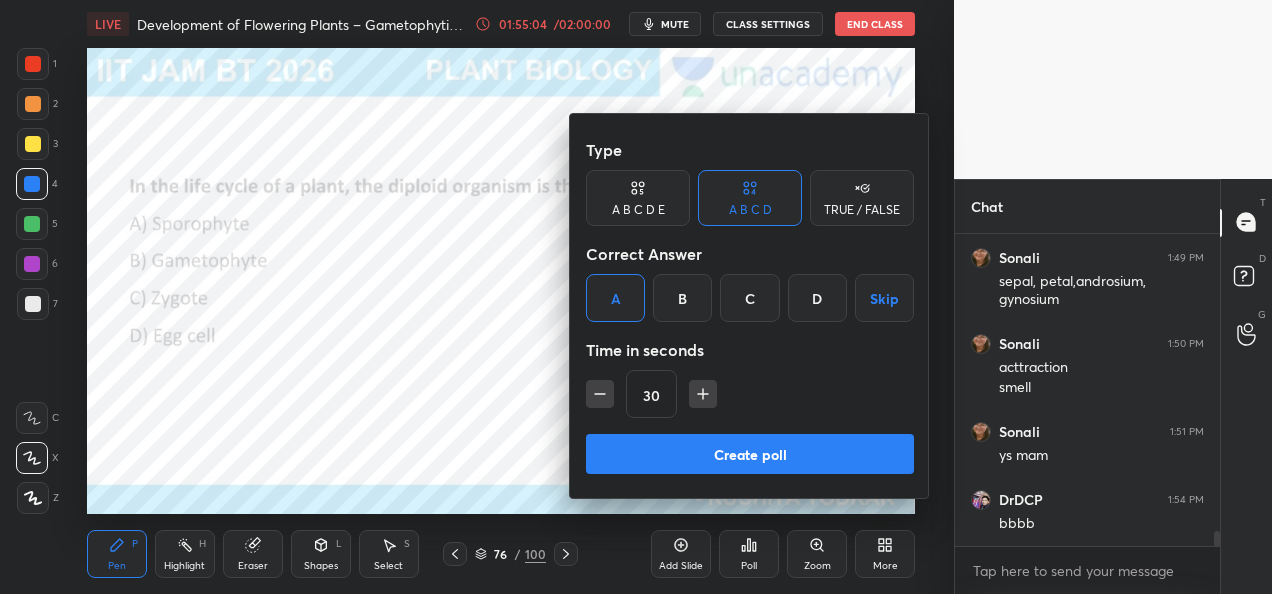 scroll, scrollTop: 6228, scrollLeft: 0, axis: vertical 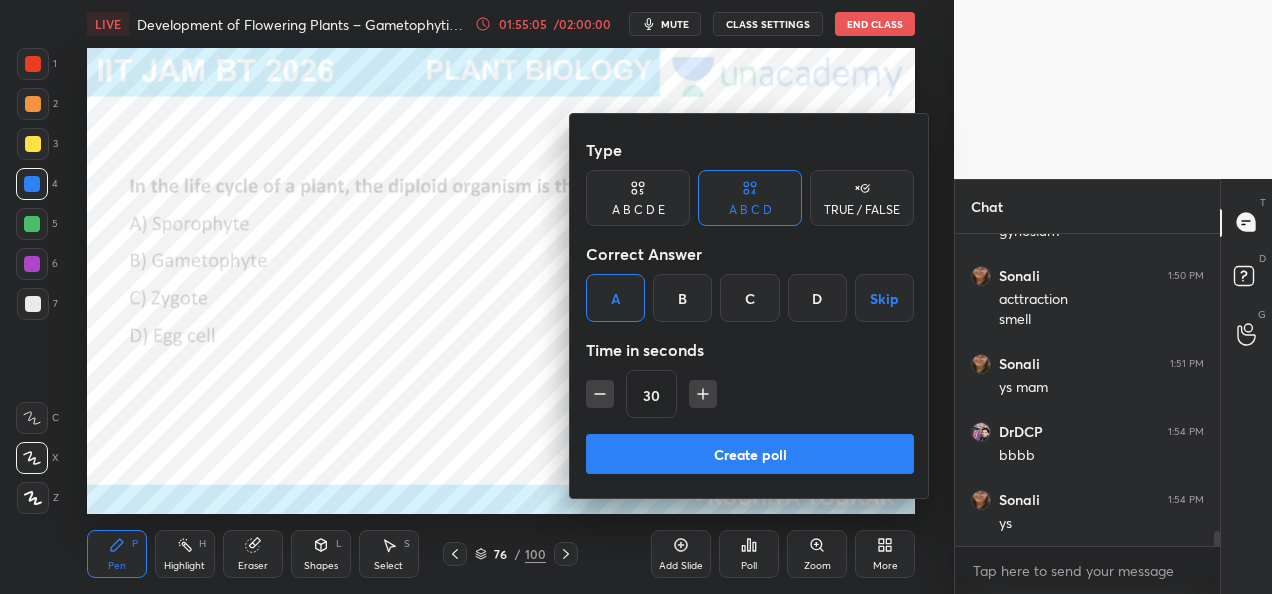 click at bounding box center (636, 297) 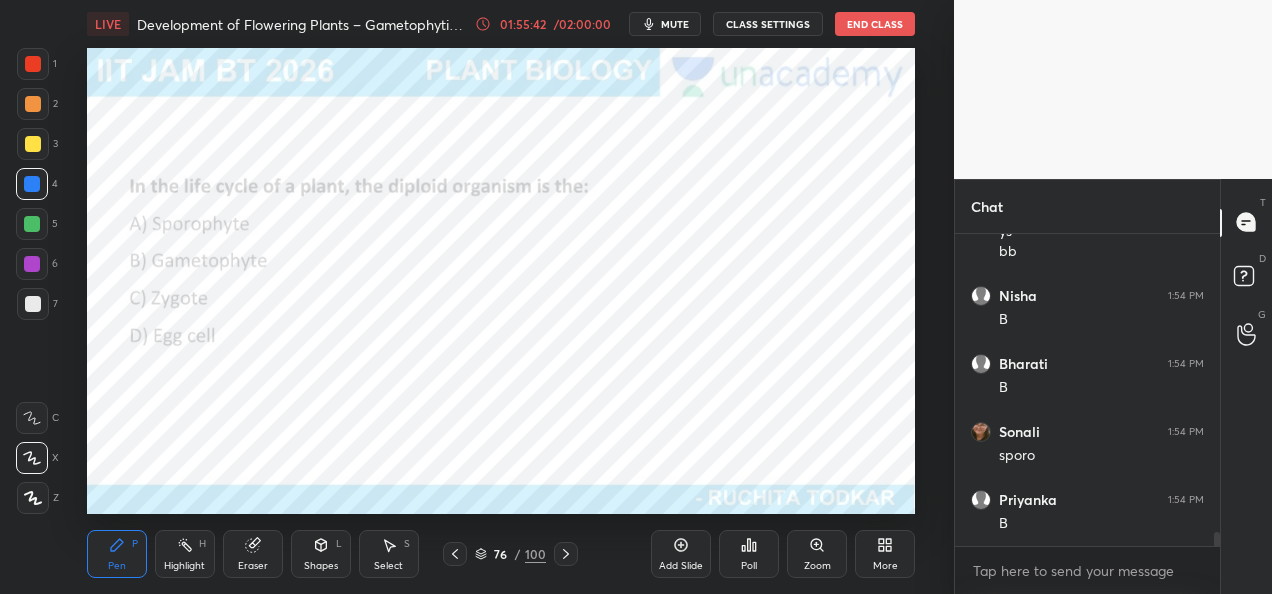 scroll, scrollTop: 6588, scrollLeft: 0, axis: vertical 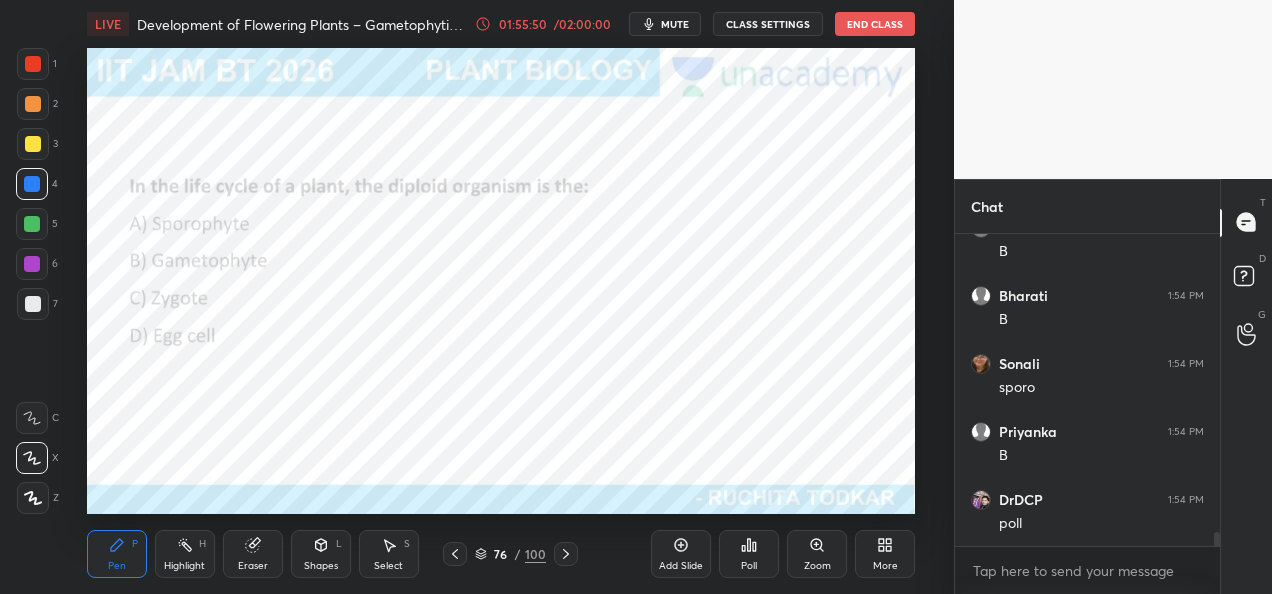 click on "Poll" at bounding box center [749, 566] 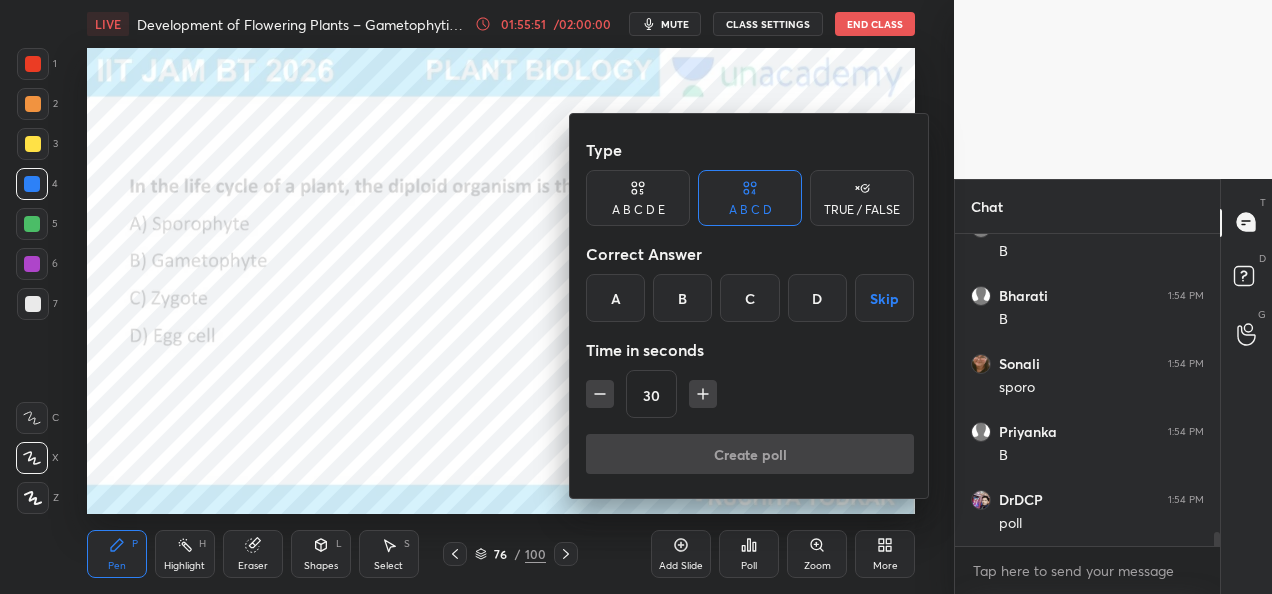 click 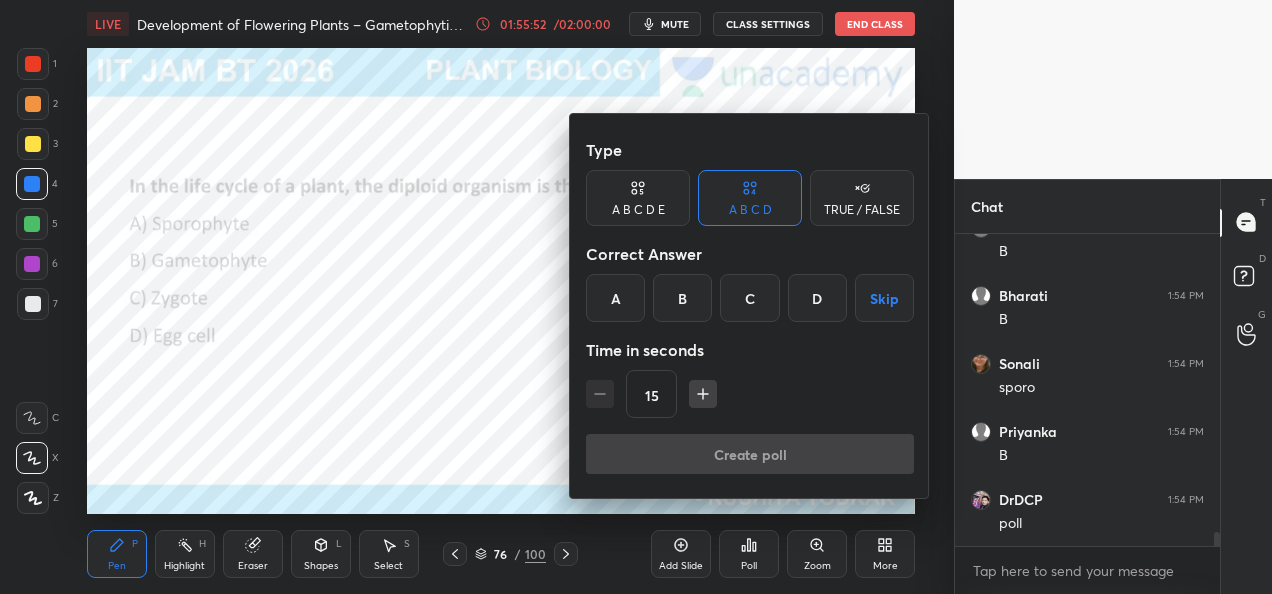 click on "A" at bounding box center [615, 298] 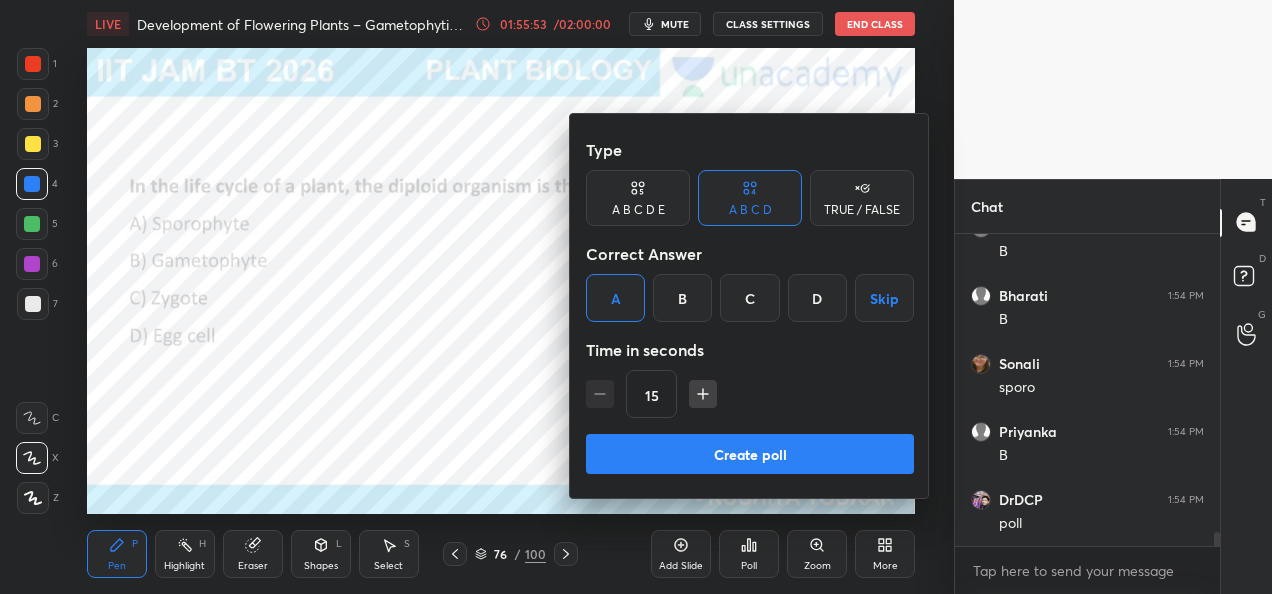 click on "Create poll" at bounding box center [750, 454] 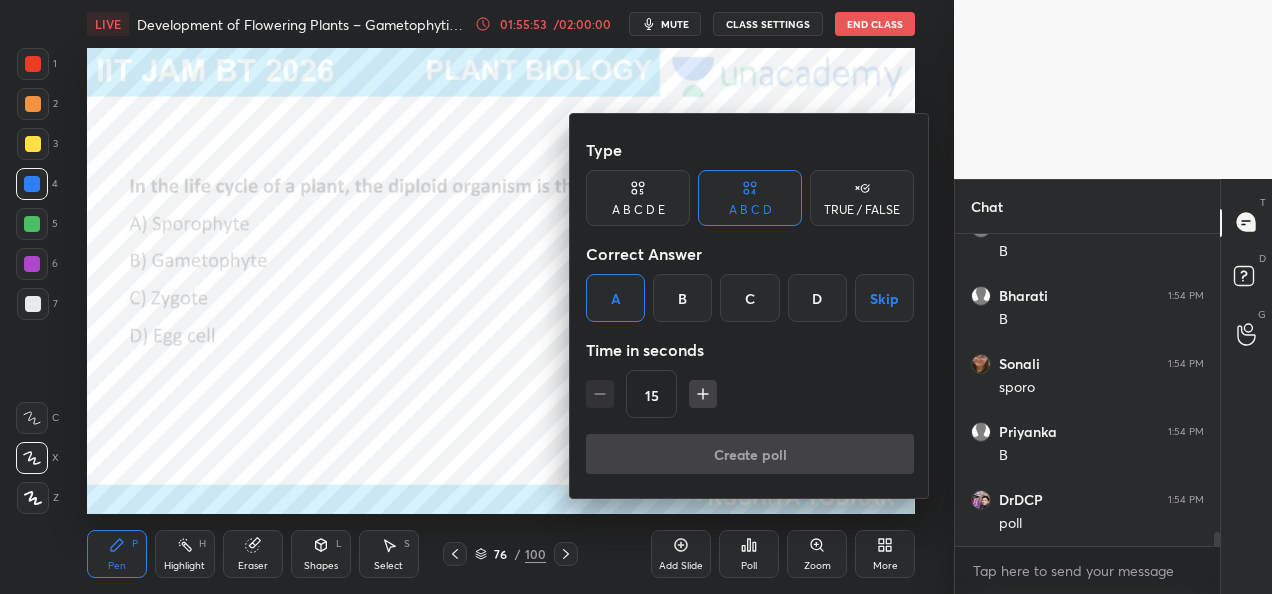 scroll, scrollTop: 108, scrollLeft: 259, axis: both 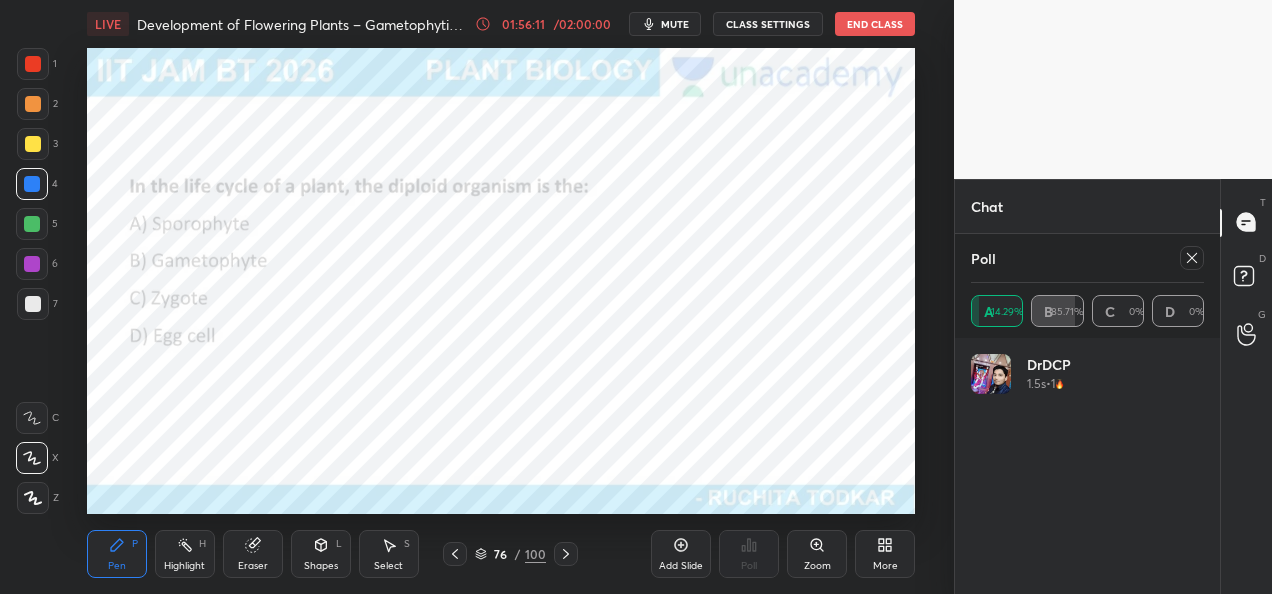 click 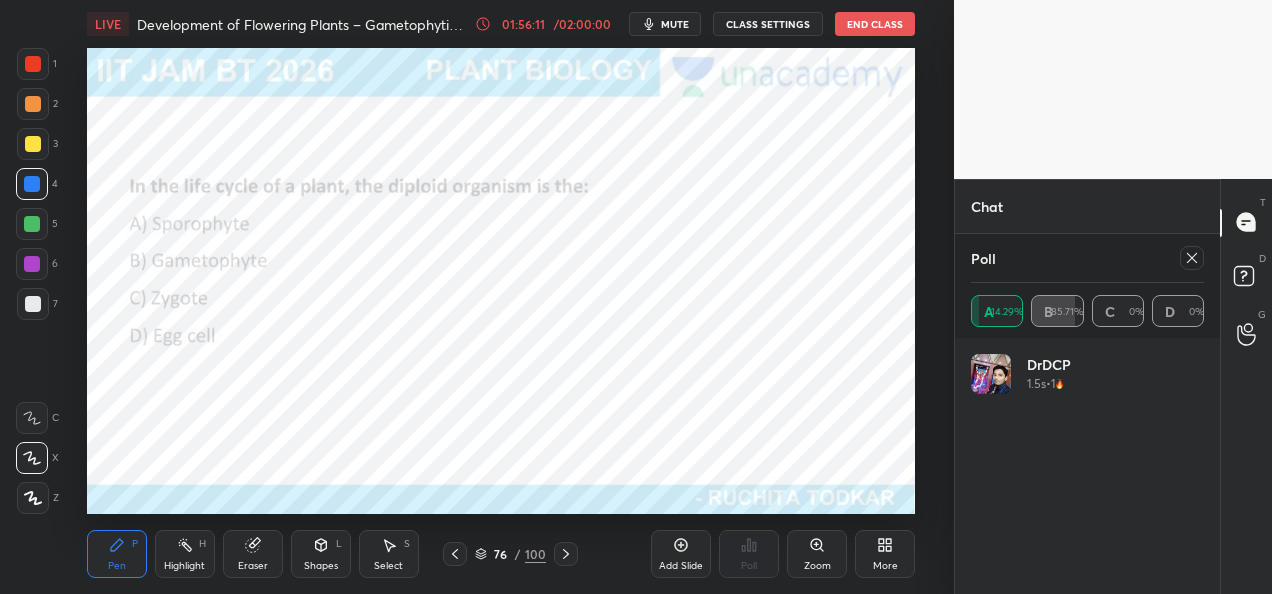 scroll, scrollTop: 88, scrollLeft: 227, axis: both 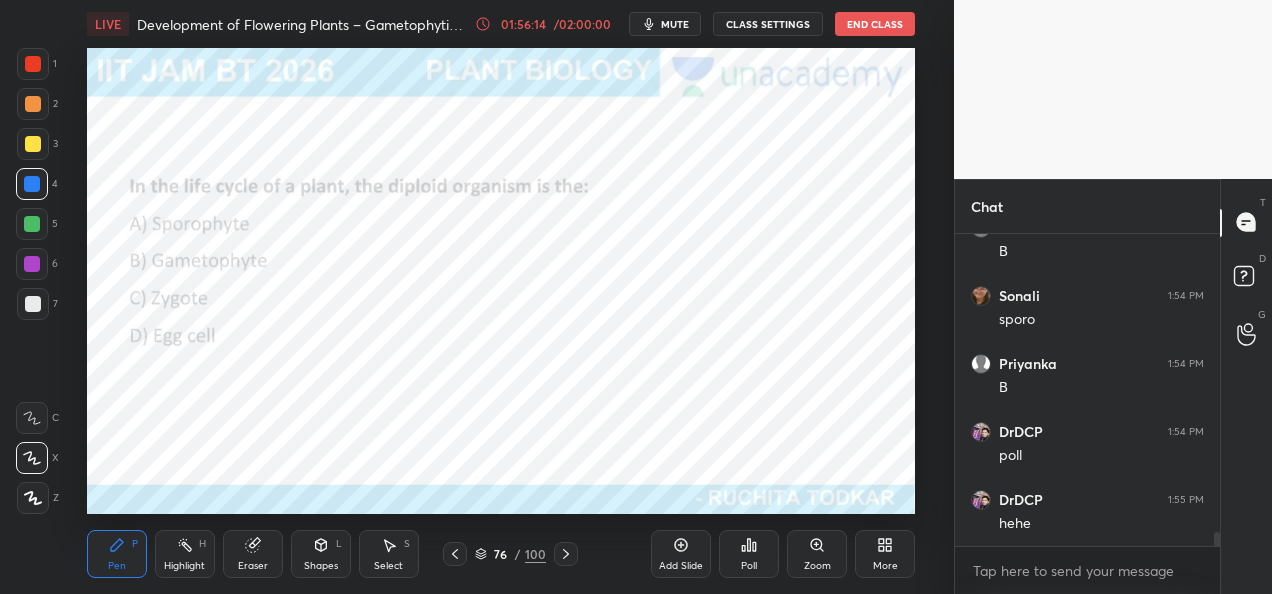 click at bounding box center (32, 184) 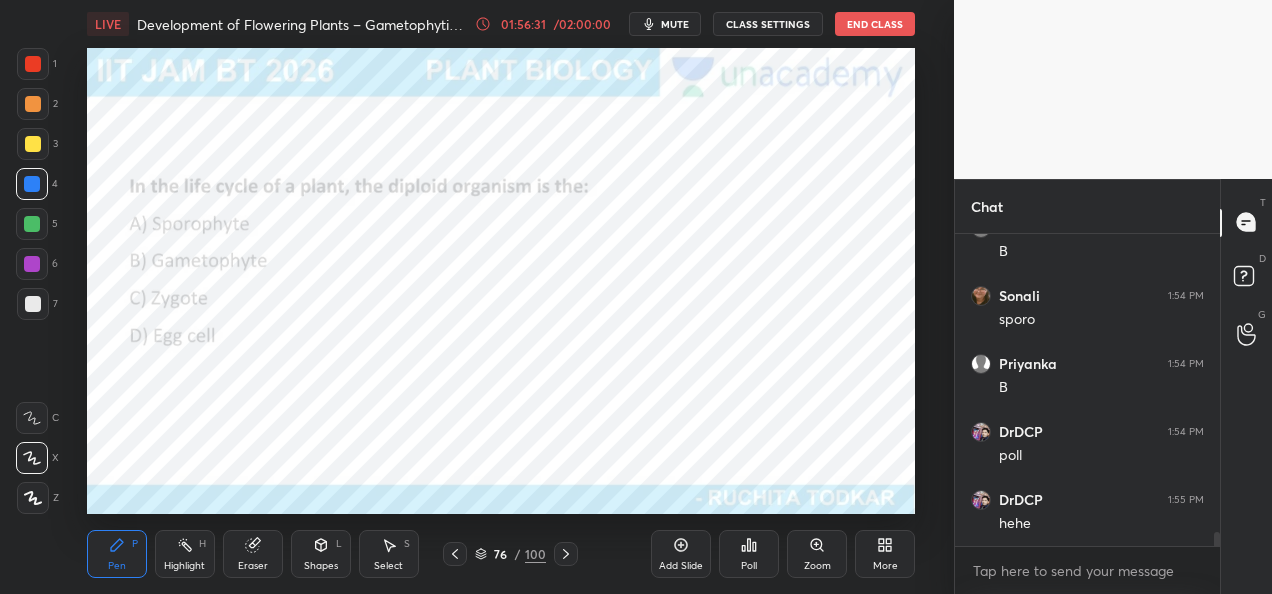 click 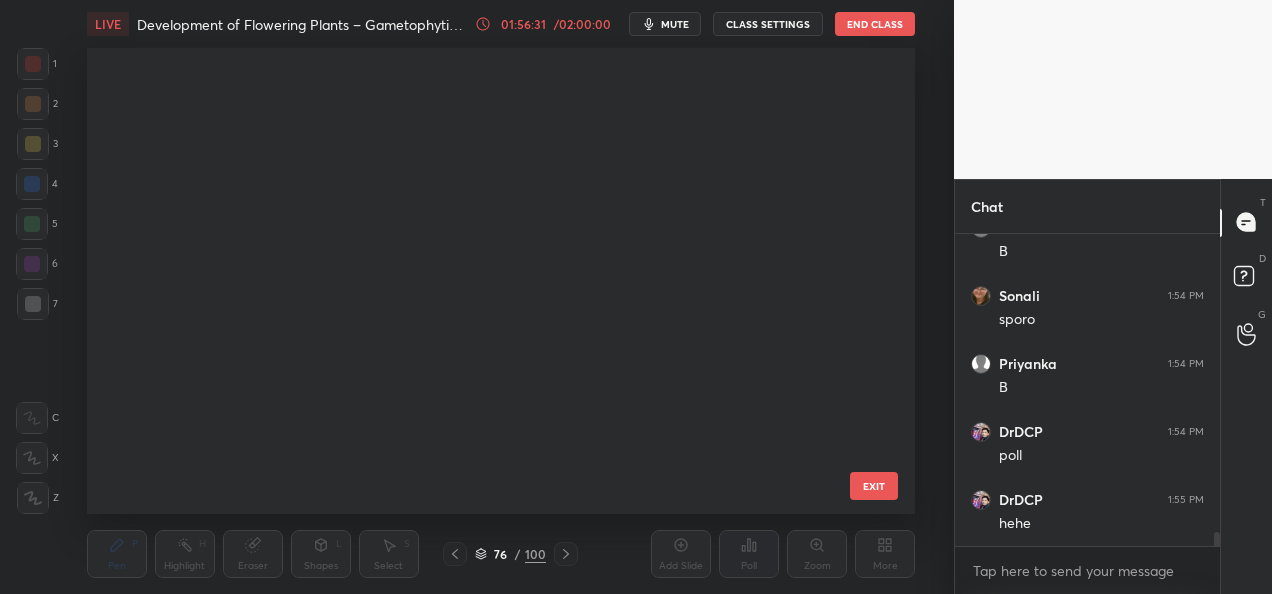 scroll, scrollTop: 3180, scrollLeft: 0, axis: vertical 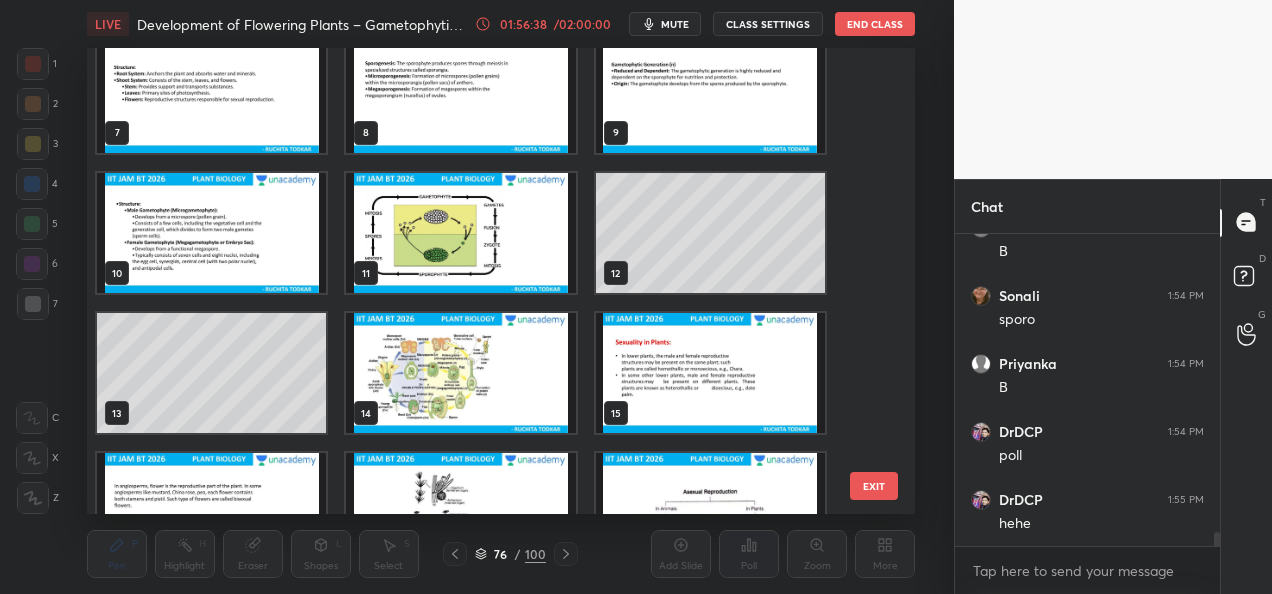 click at bounding box center (460, 233) 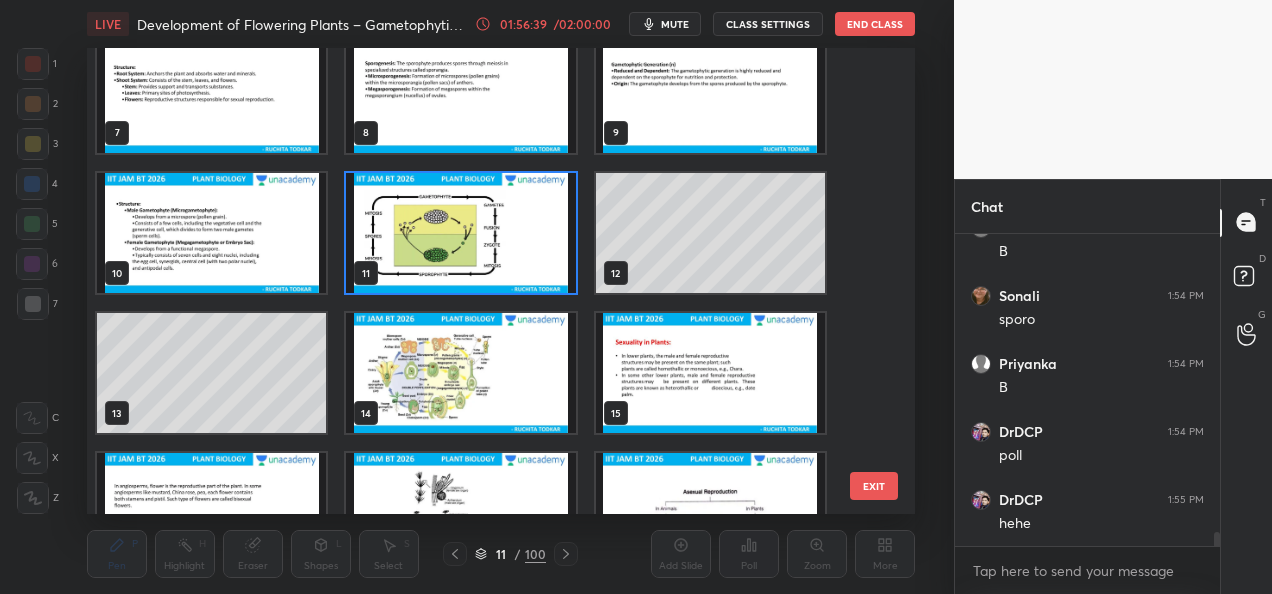 click at bounding box center (460, 233) 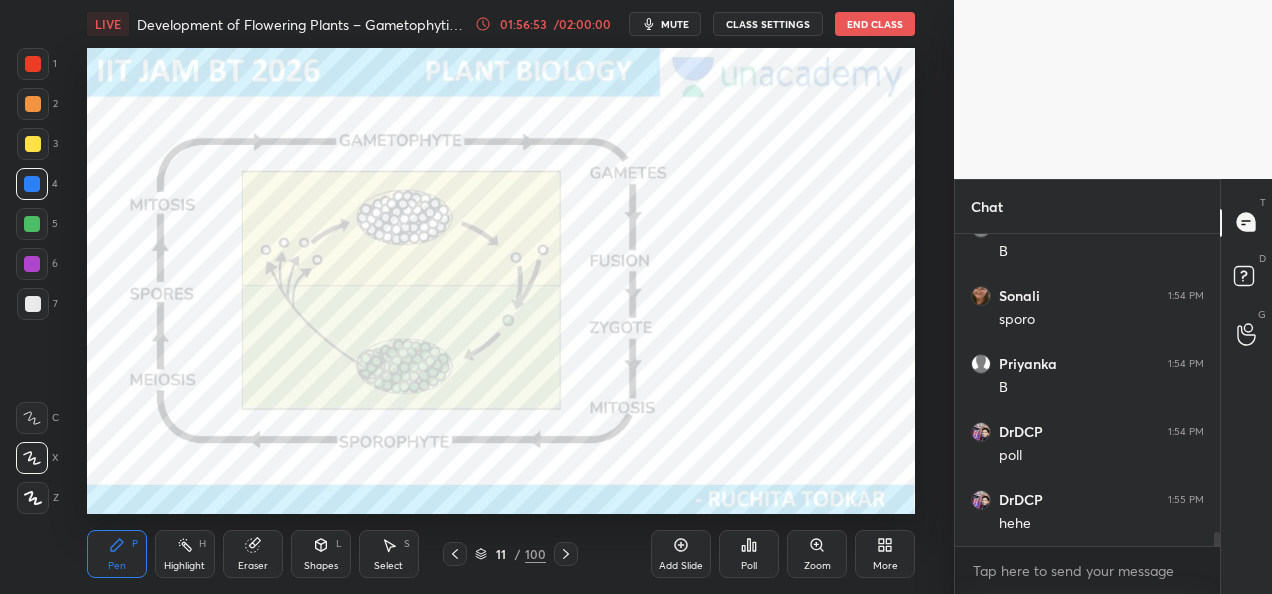 scroll, scrollTop: 6676, scrollLeft: 0, axis: vertical 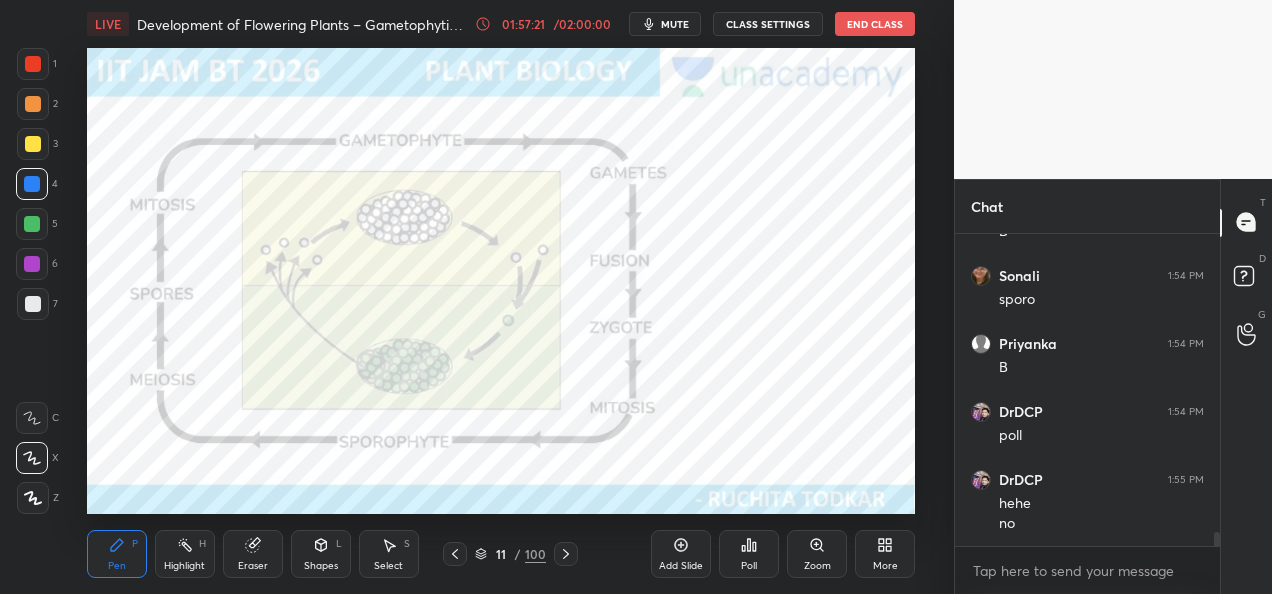 click on "11 / 100" at bounding box center [510, 554] 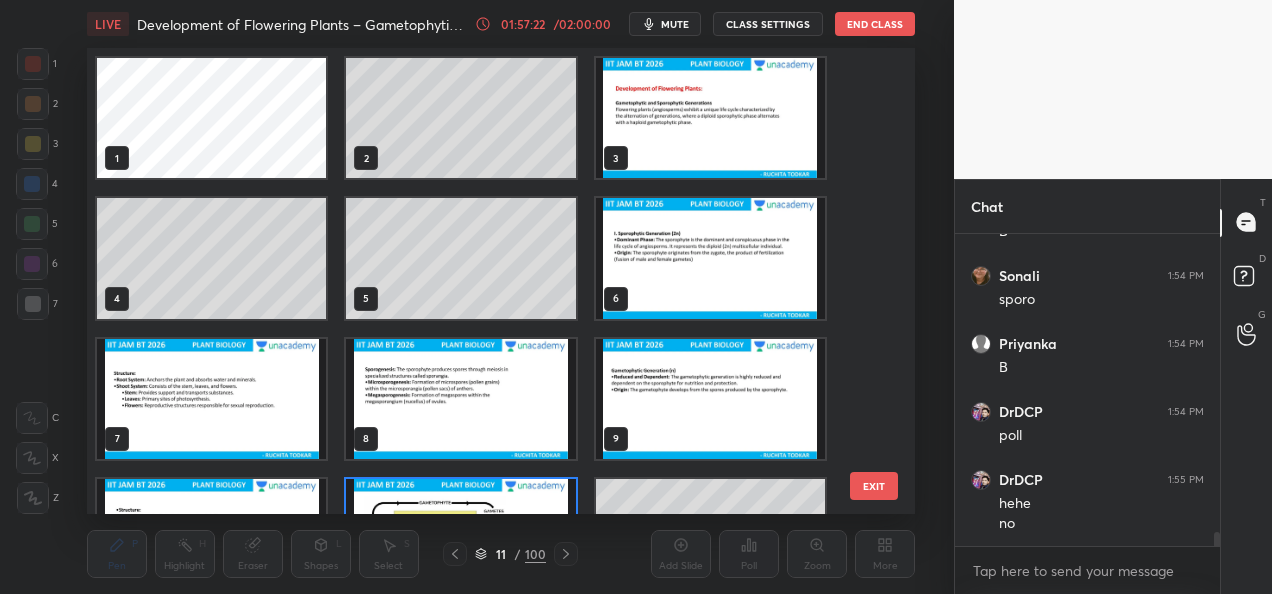 scroll, scrollTop: 95, scrollLeft: 0, axis: vertical 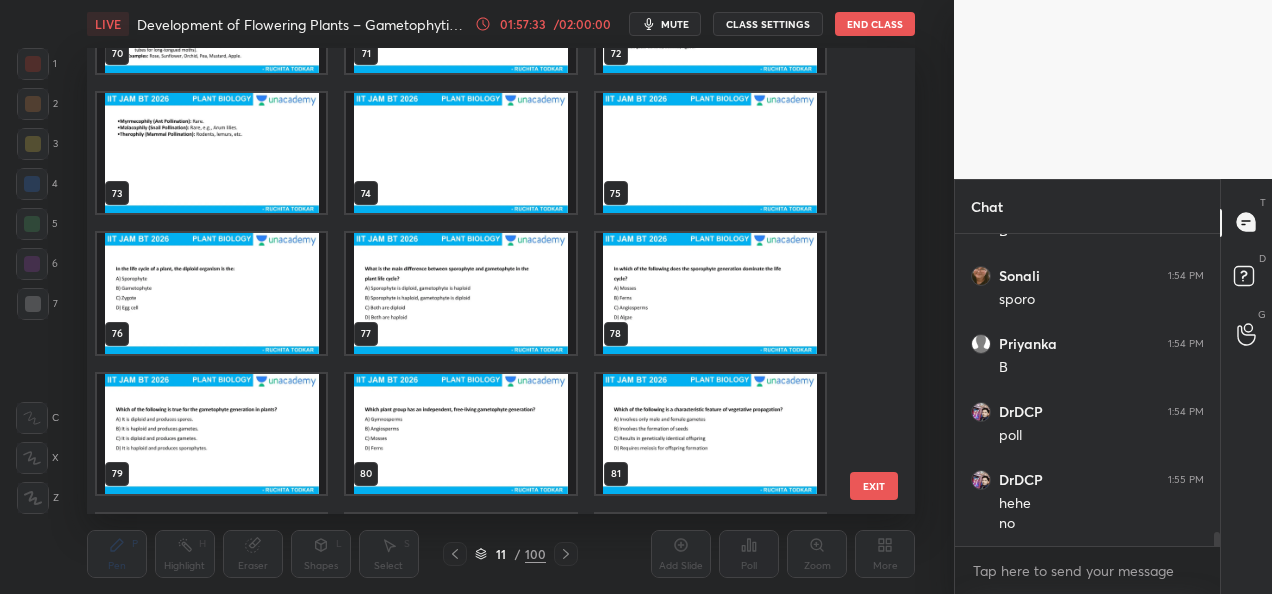 click at bounding box center (211, 293) 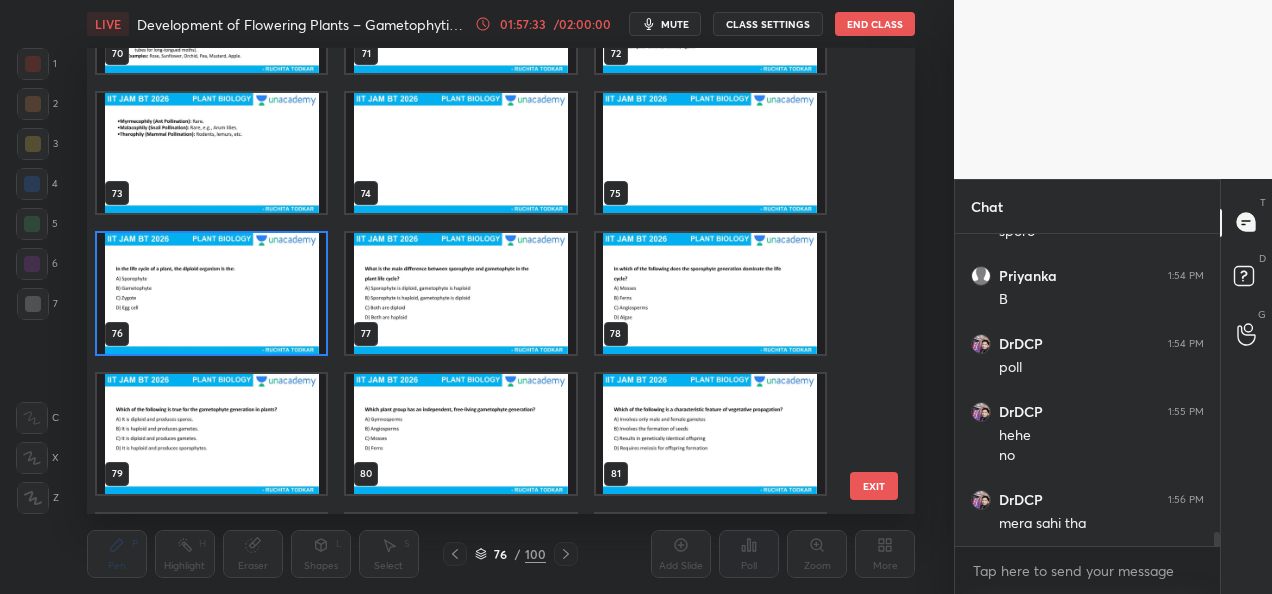 click at bounding box center [211, 293] 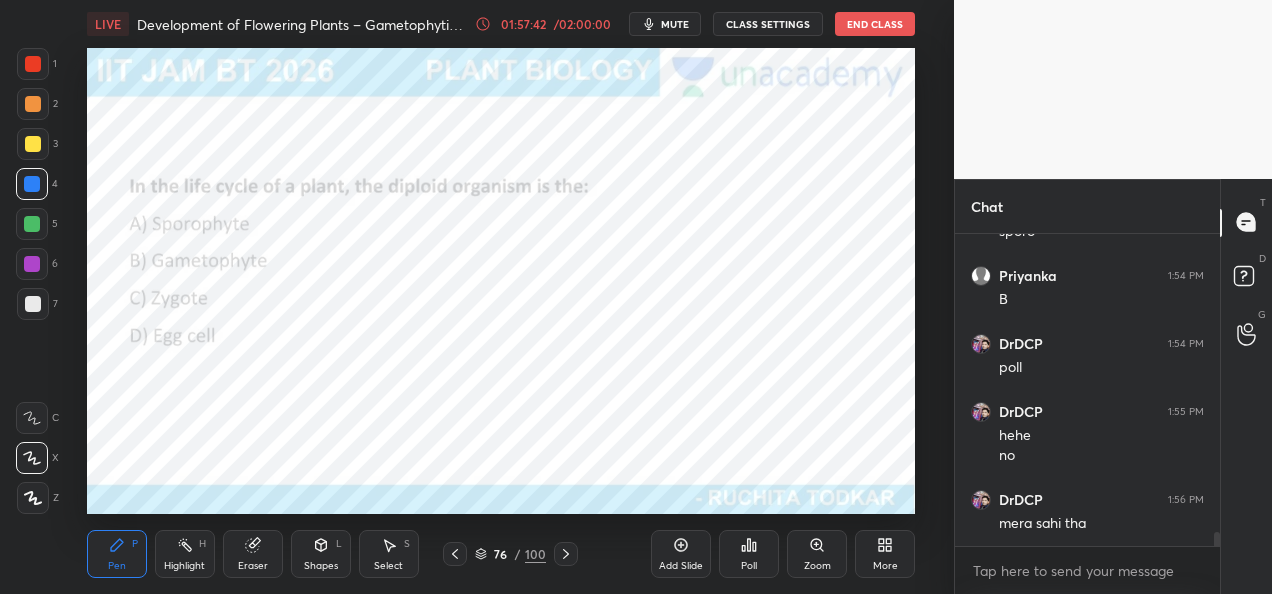 scroll, scrollTop: 265, scrollLeft: 259, axis: both 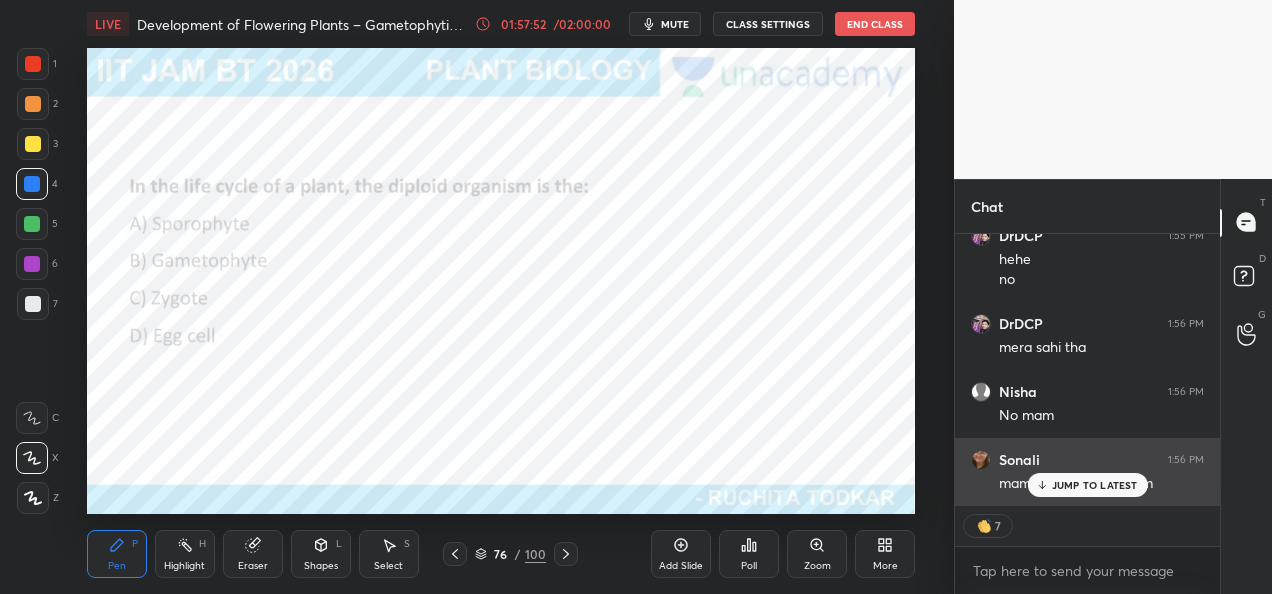 click on "JUMP TO LATEST" at bounding box center (1095, 485) 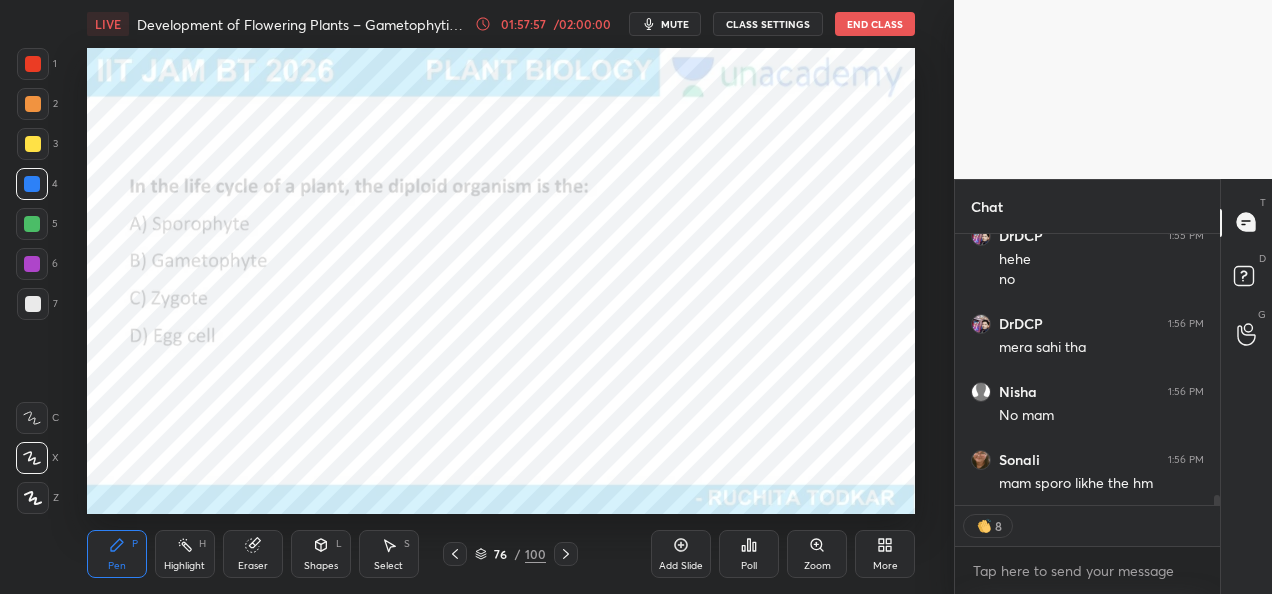 click 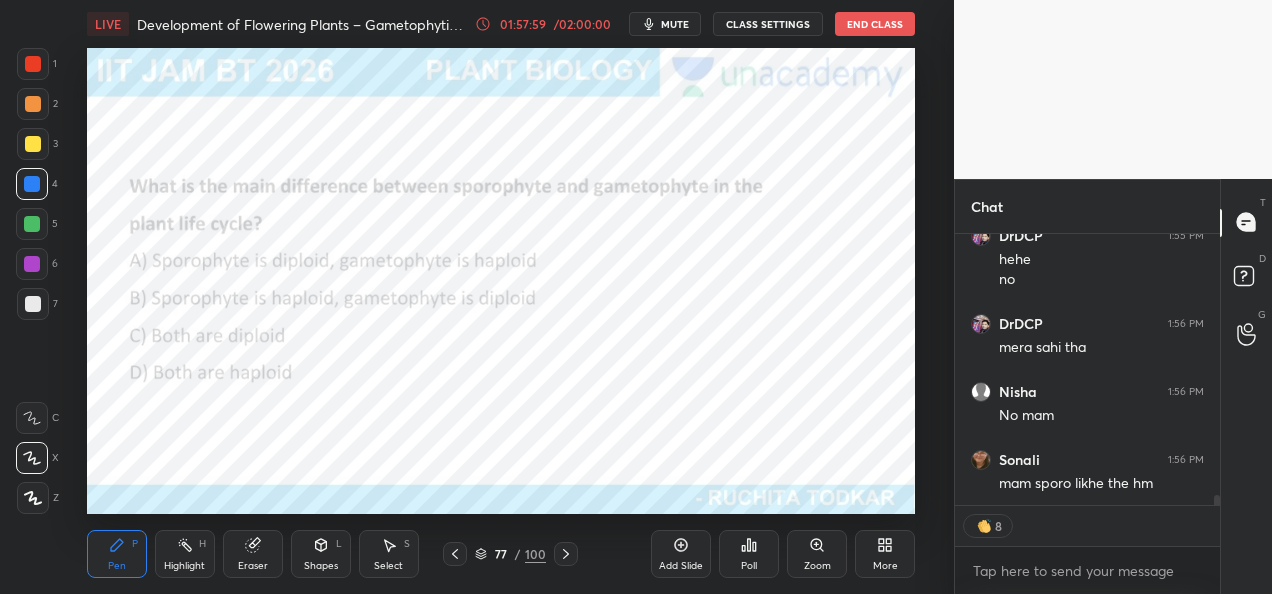 click 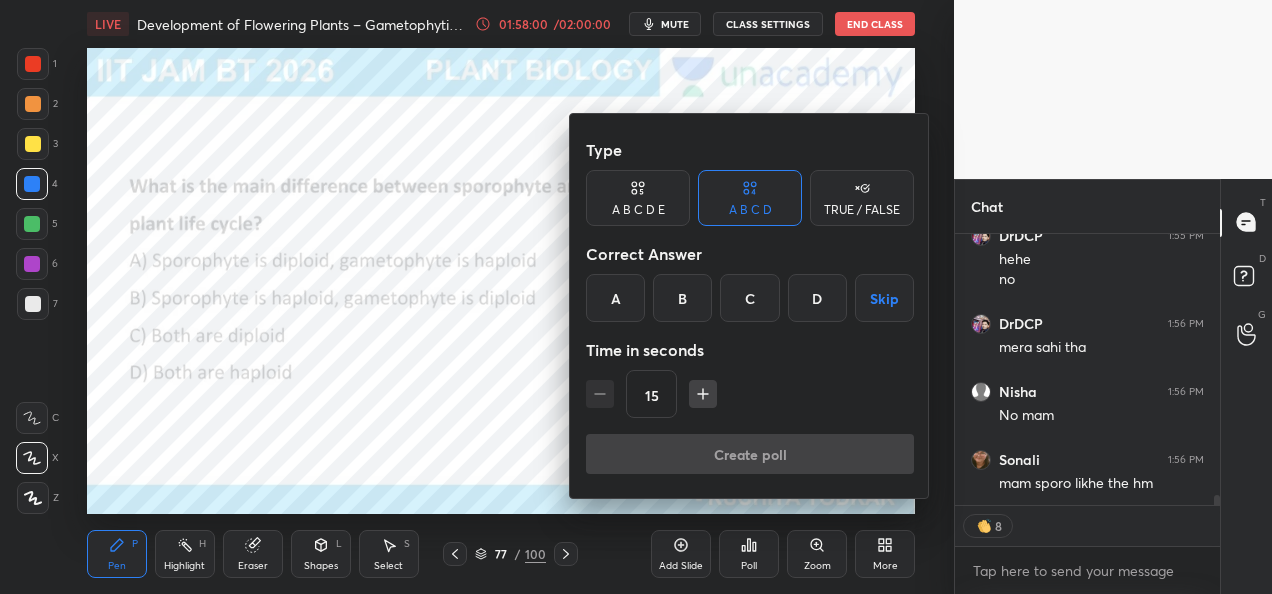 click on "A" at bounding box center [615, 298] 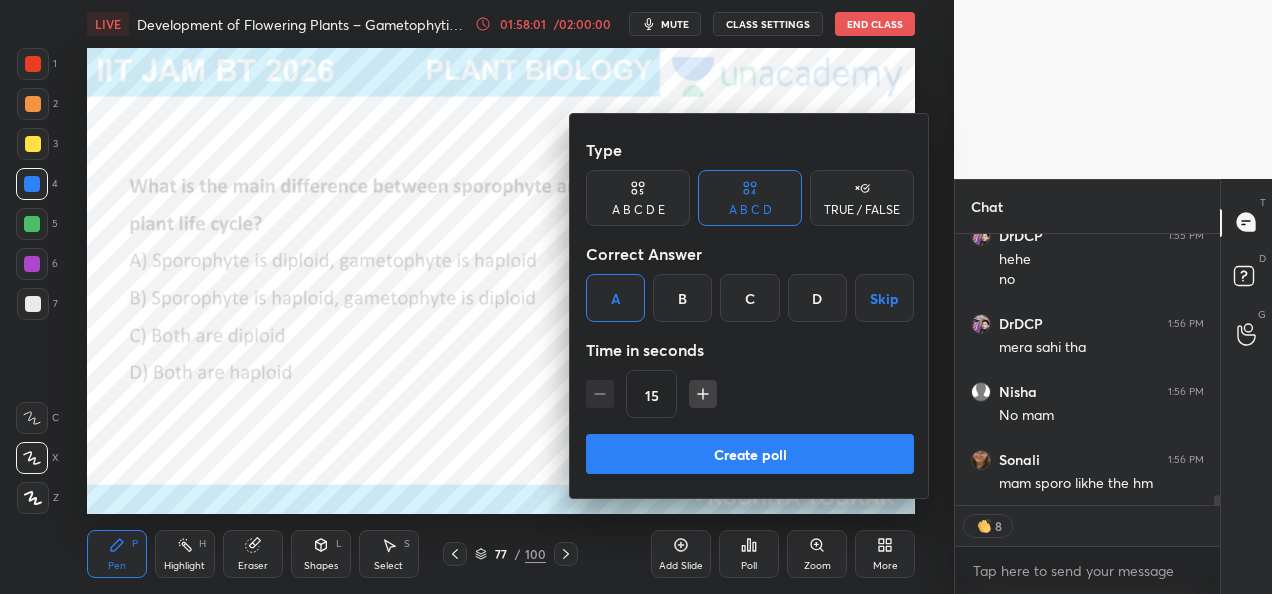 click on "Create poll" at bounding box center (750, 454) 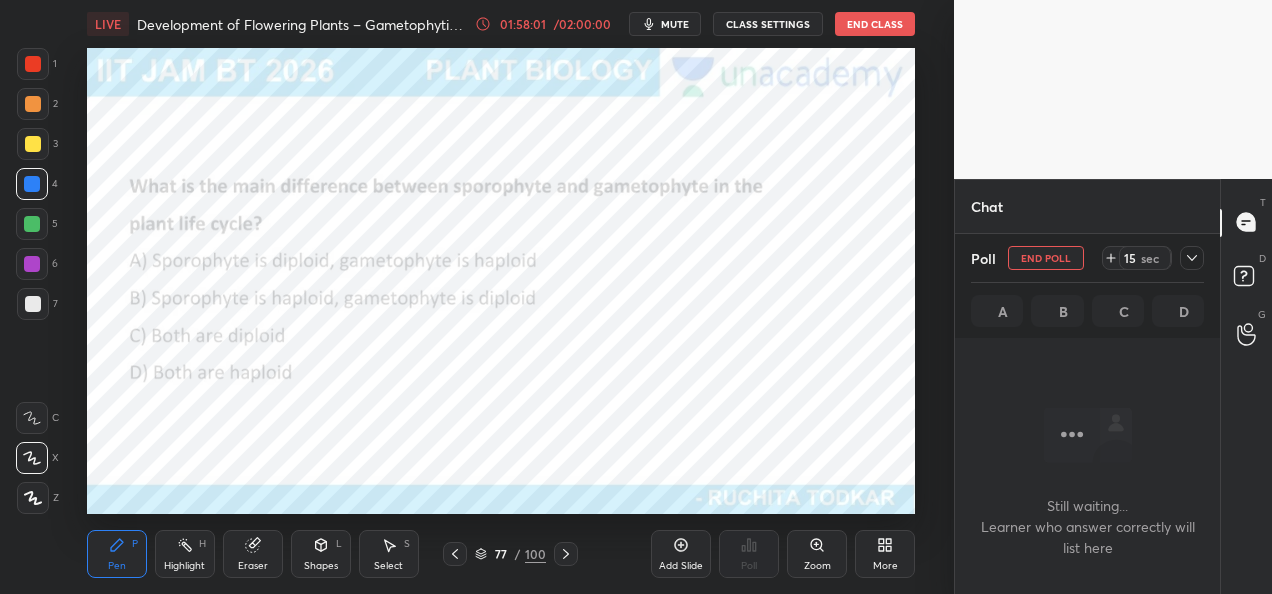 scroll, scrollTop: 78, scrollLeft: 259, axis: both 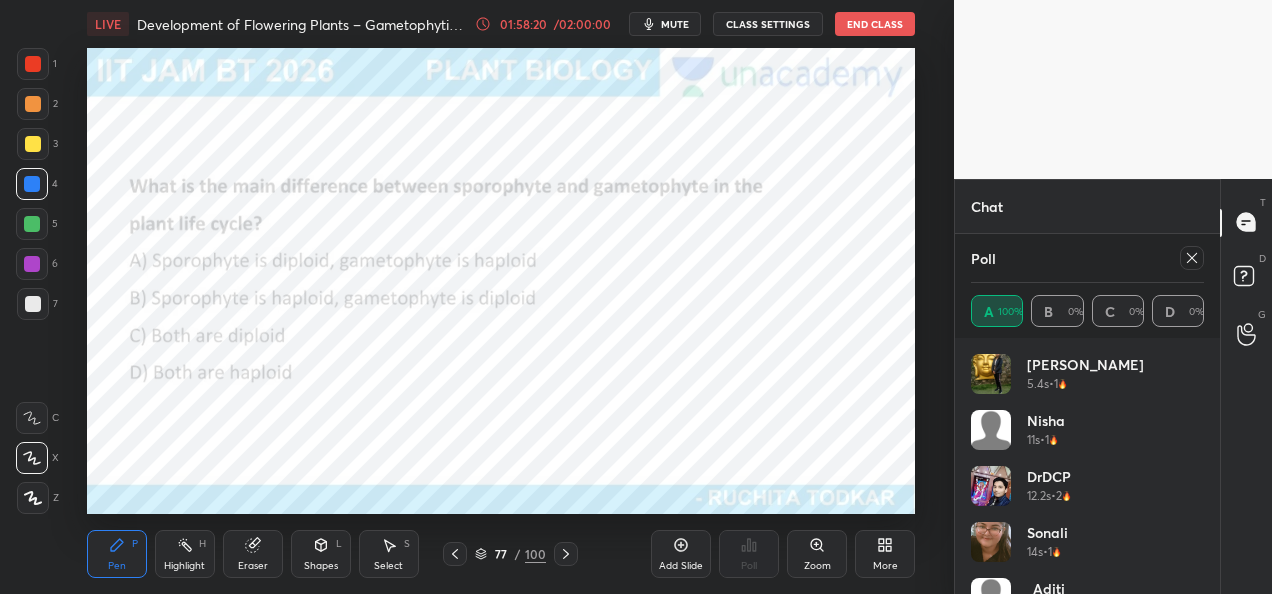 click 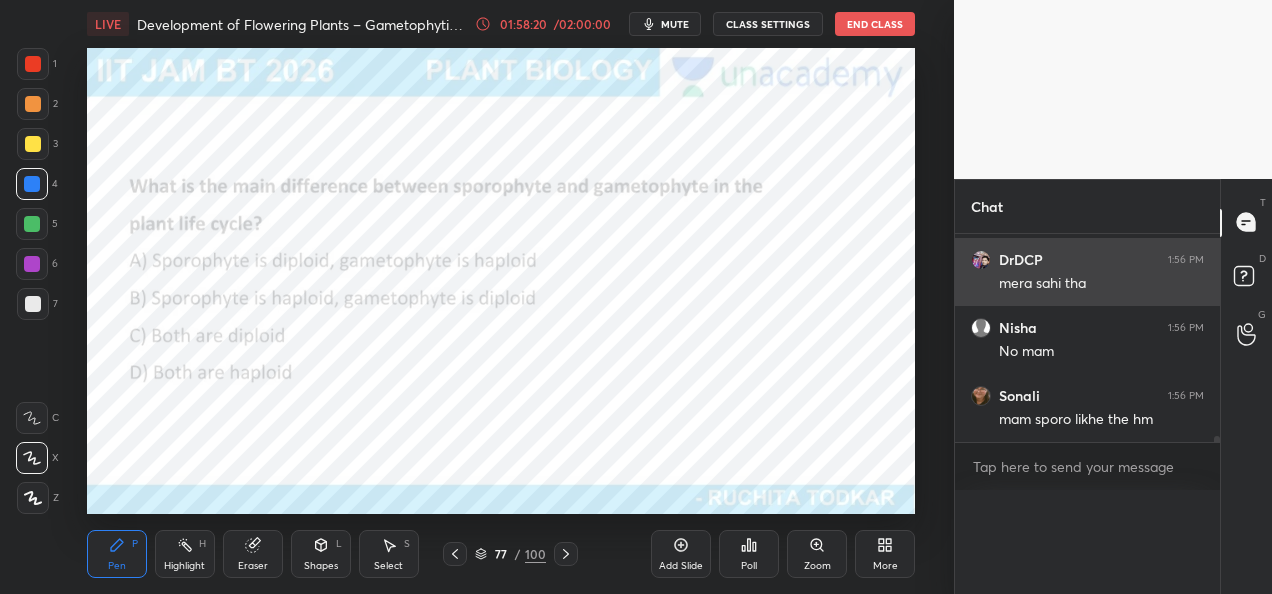 scroll, scrollTop: 0, scrollLeft: 0, axis: both 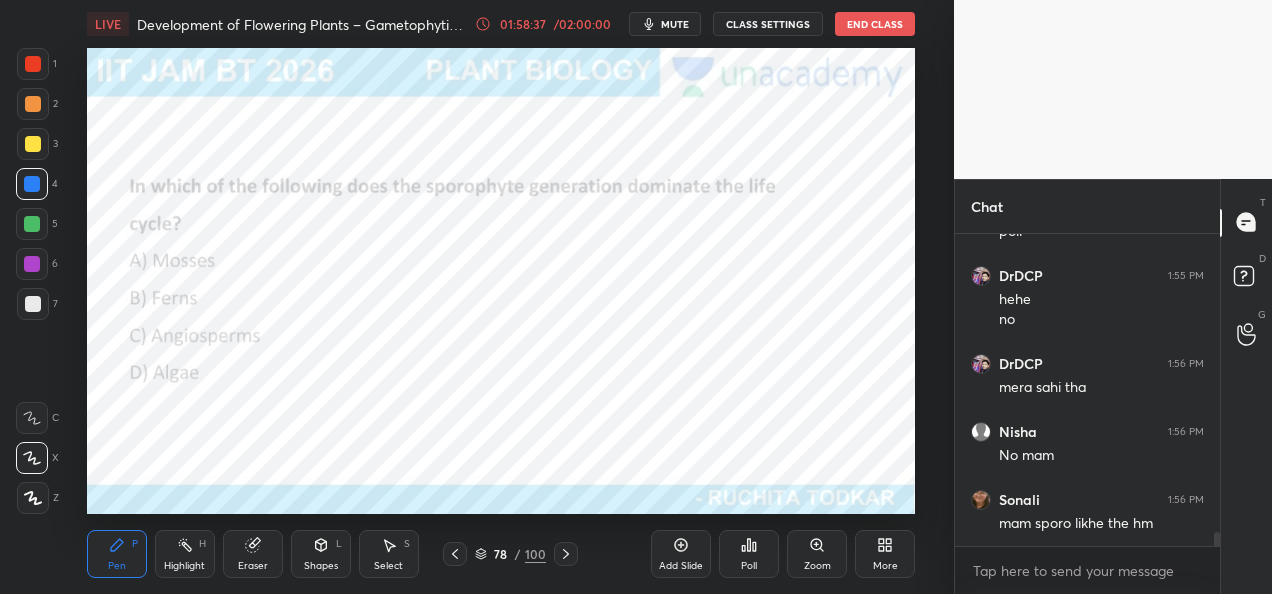 click on "Poll" at bounding box center [749, 554] 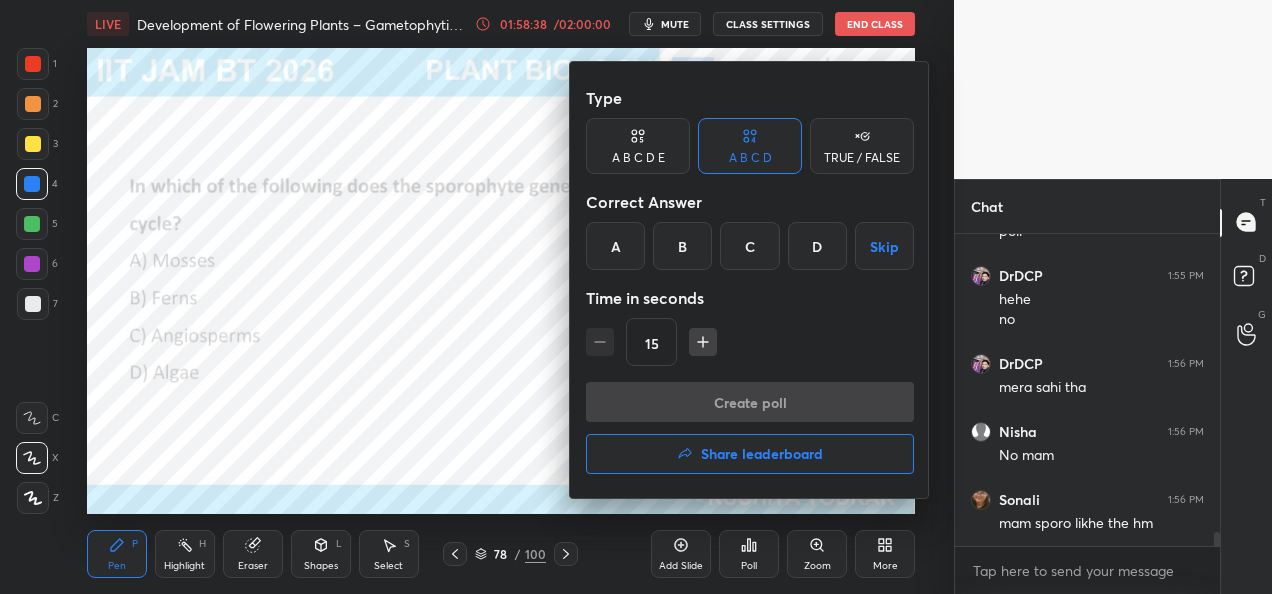 click on "C" at bounding box center [749, 246] 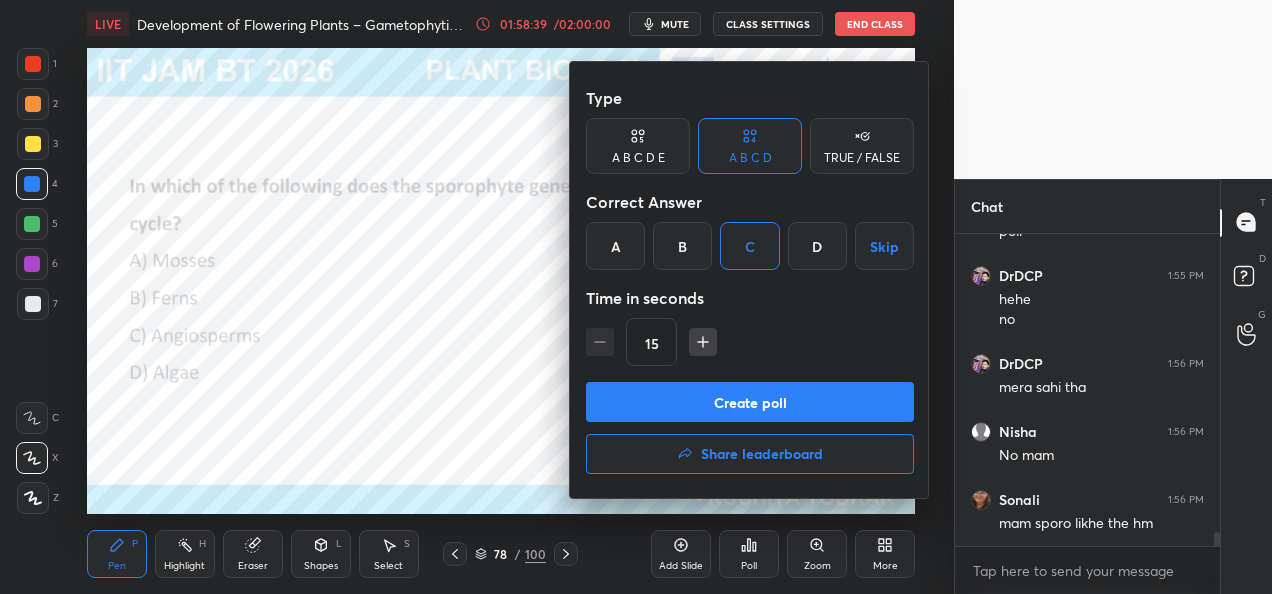 click on "Create poll" at bounding box center [750, 402] 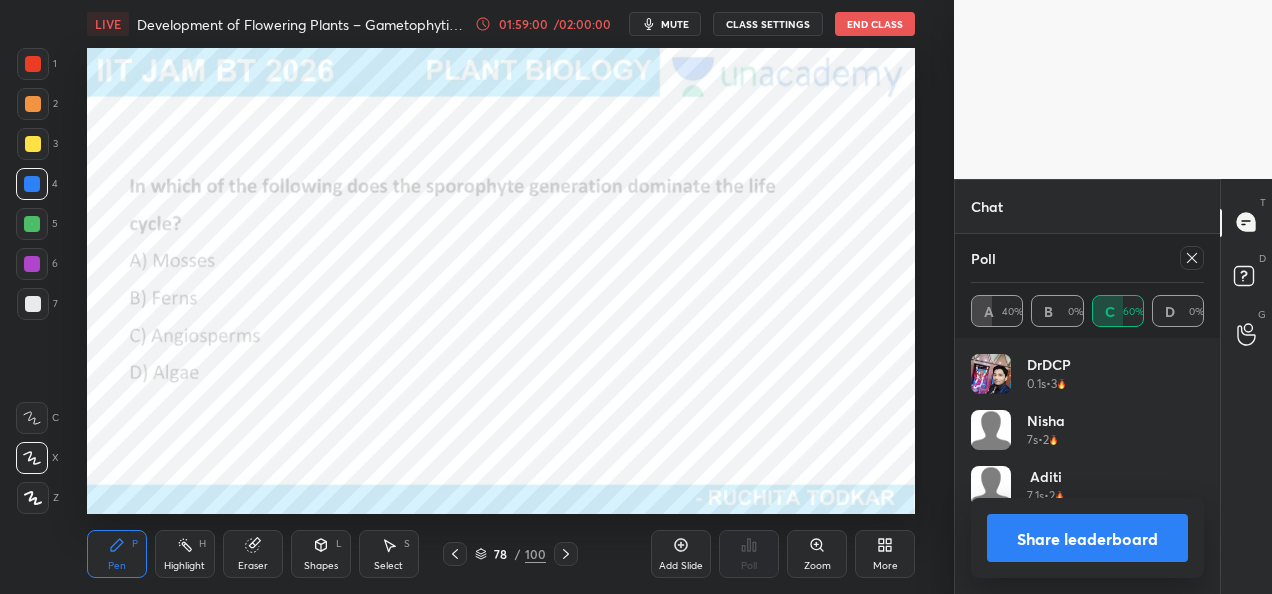 click 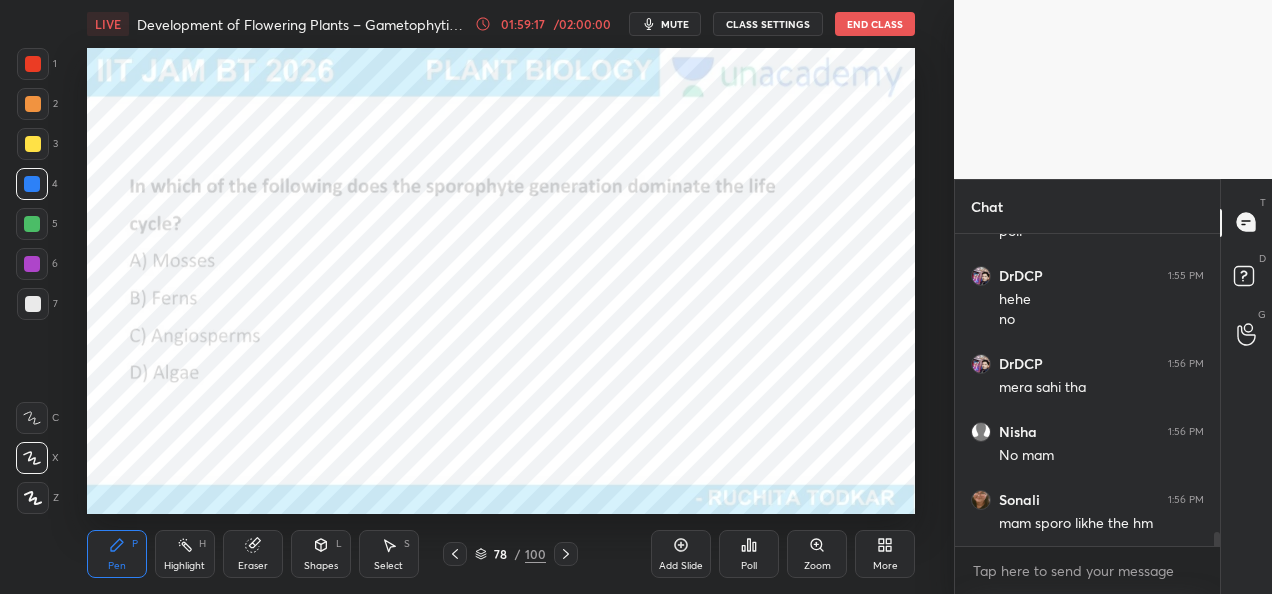 click at bounding box center [33, 64] 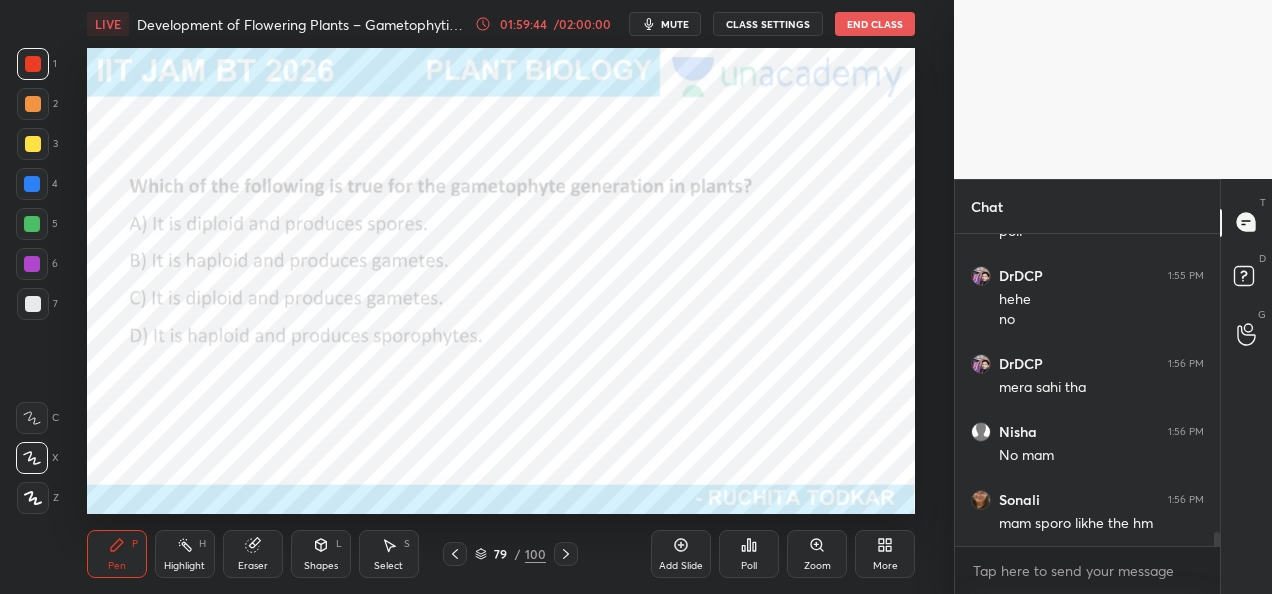 click on "Poll" at bounding box center (749, 554) 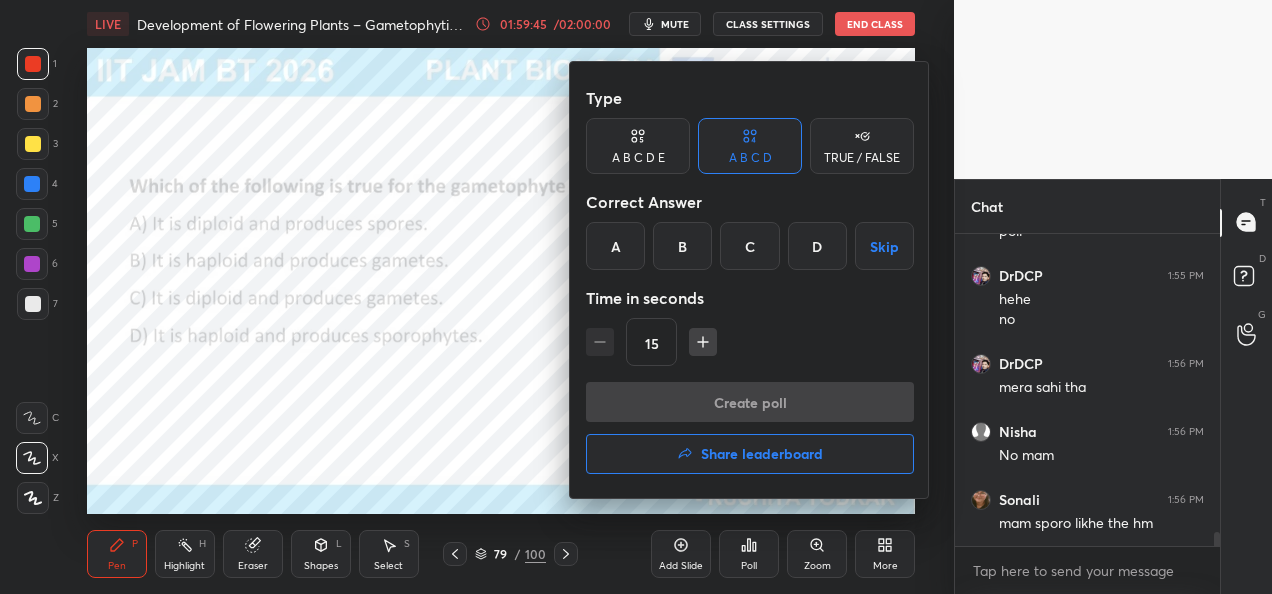 click on "B" at bounding box center (682, 246) 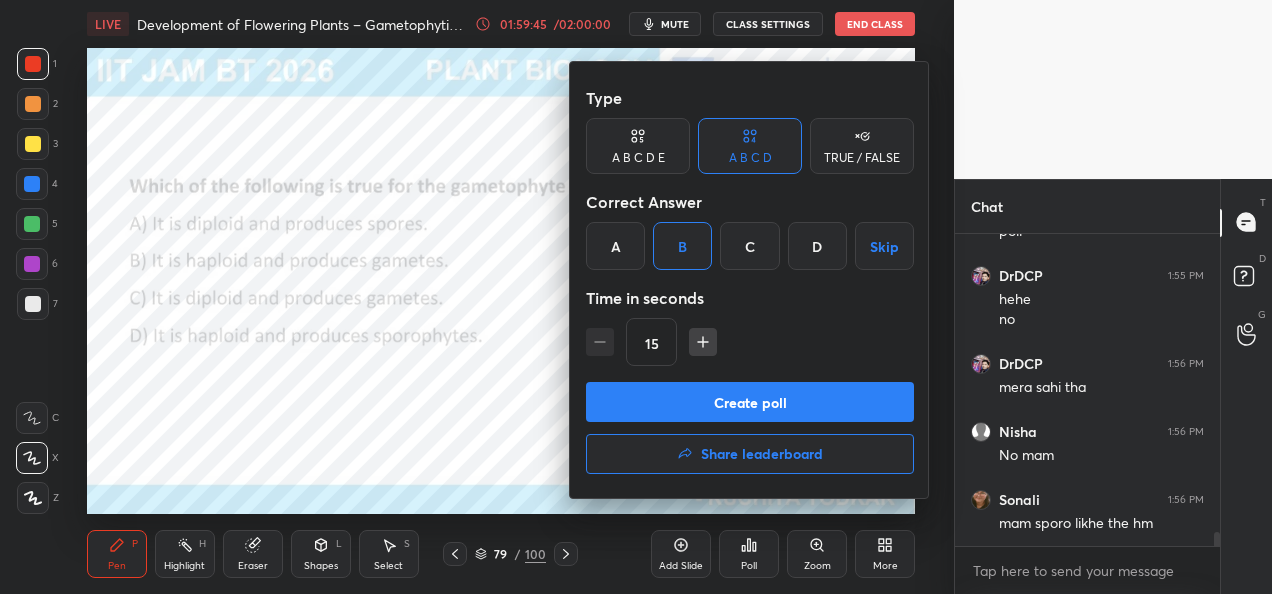 click 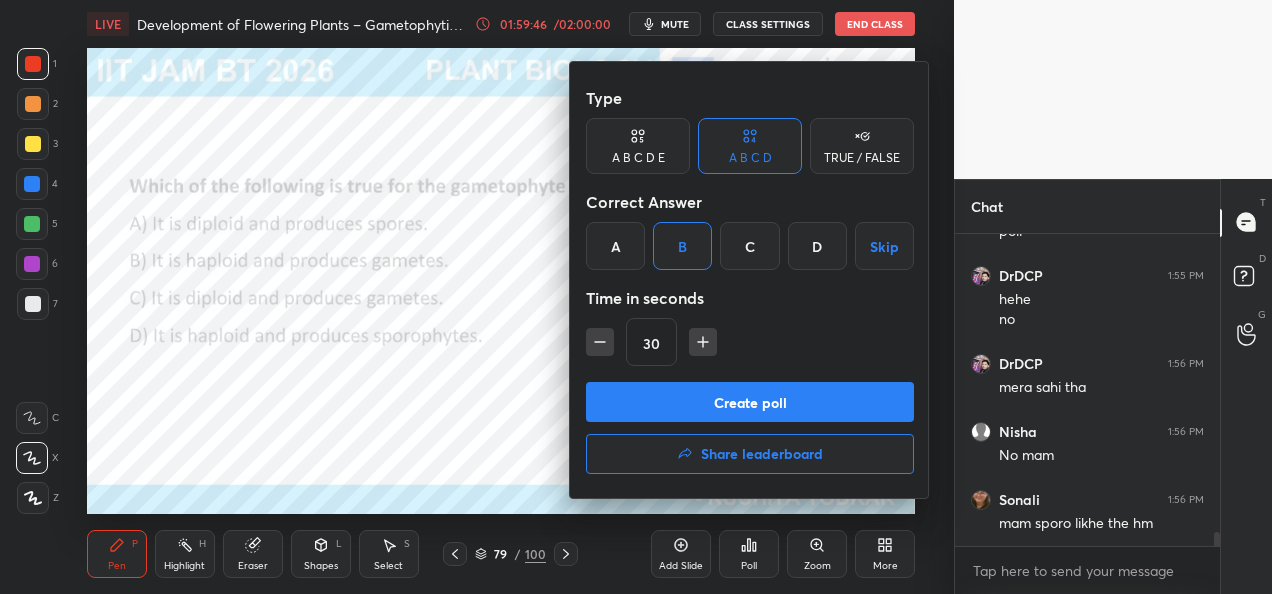 click at bounding box center [600, 342] 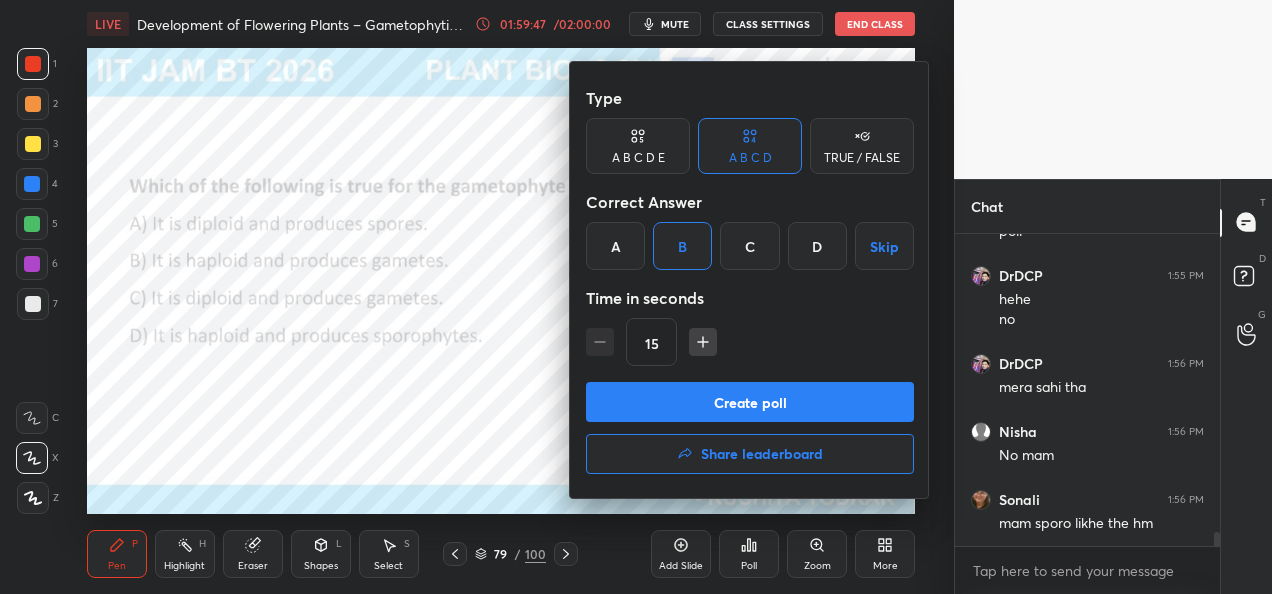 click on "Create poll" at bounding box center [750, 402] 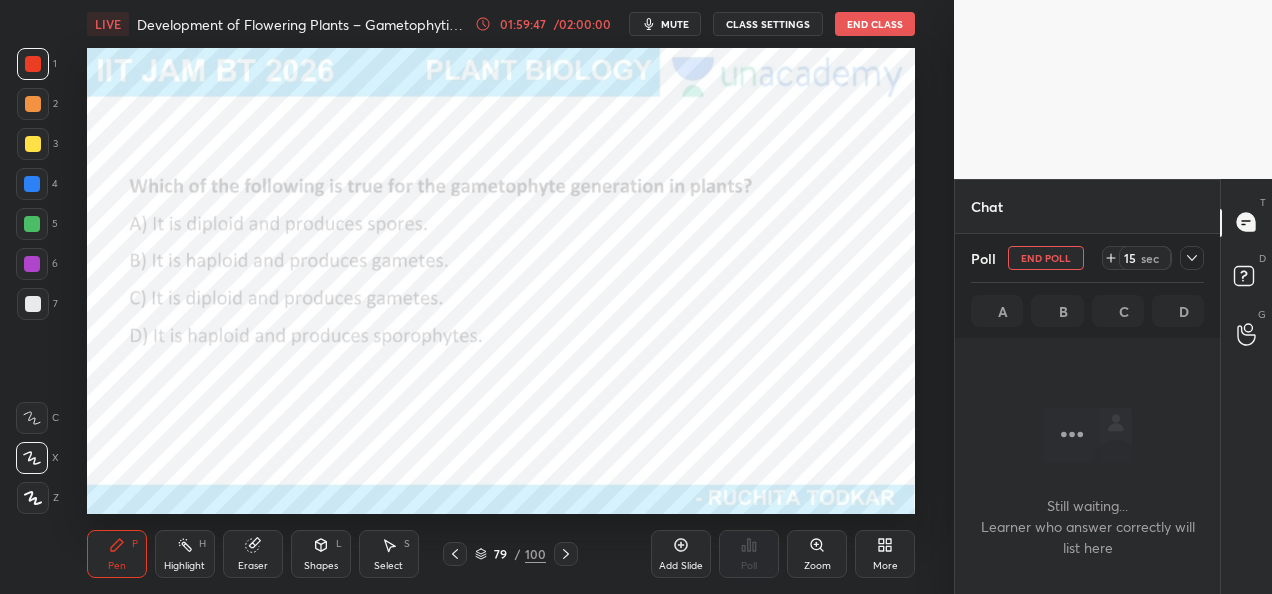 scroll, scrollTop: 108, scrollLeft: 259, axis: both 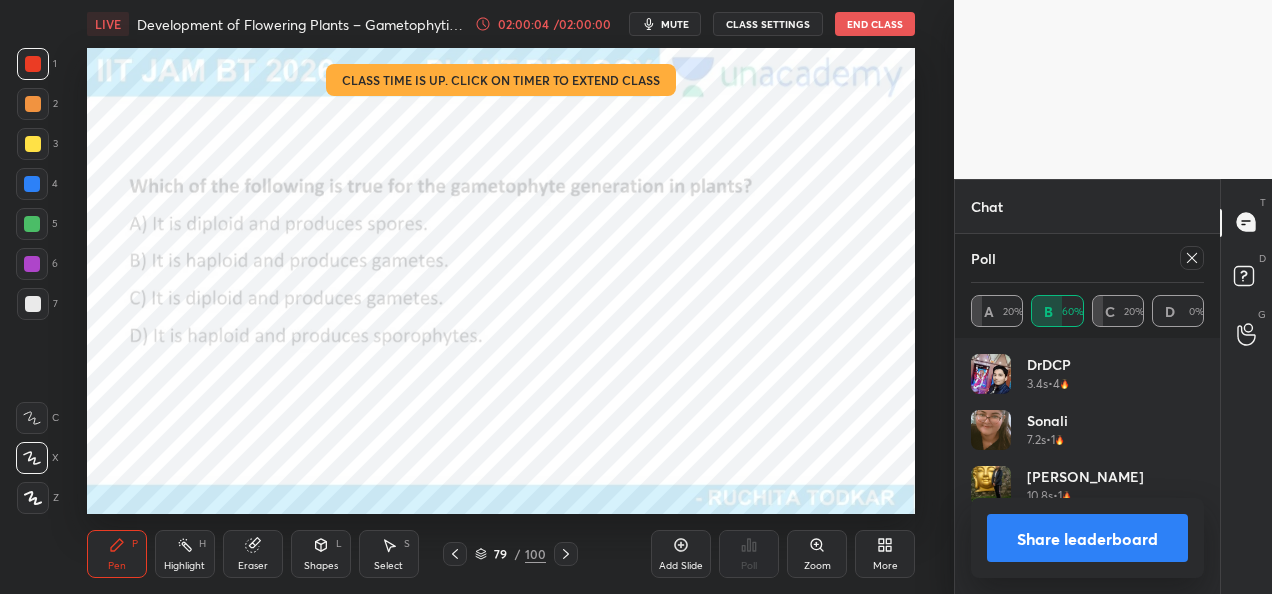 click on "Share leaderboard" at bounding box center [1087, 538] 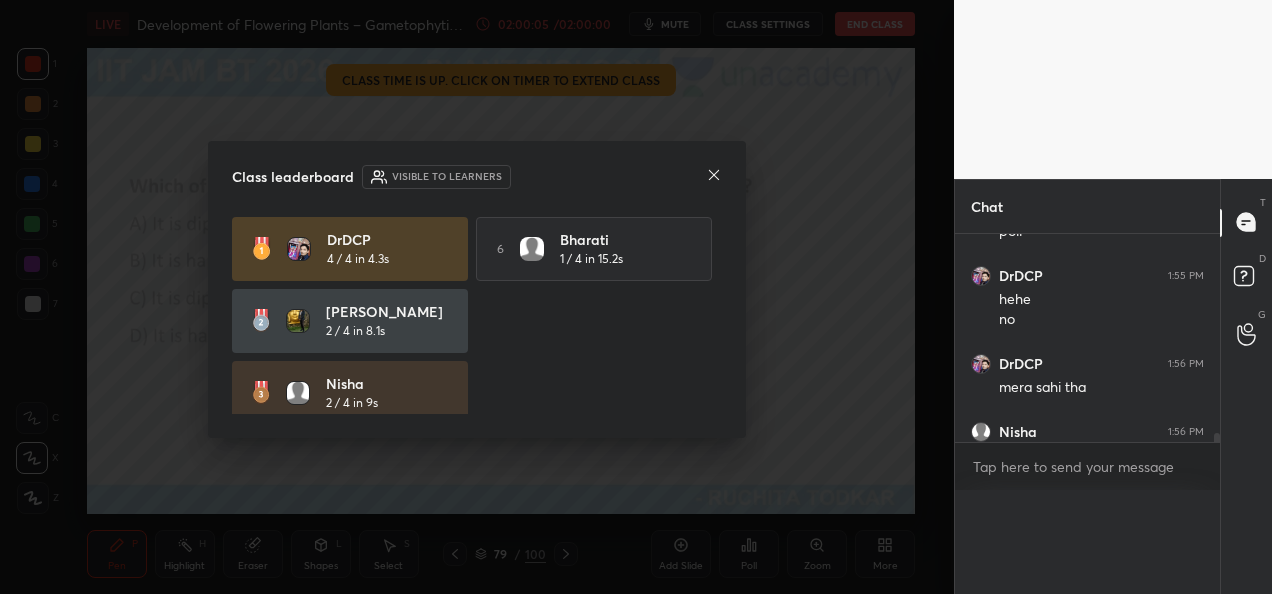 scroll, scrollTop: 0, scrollLeft: 0, axis: both 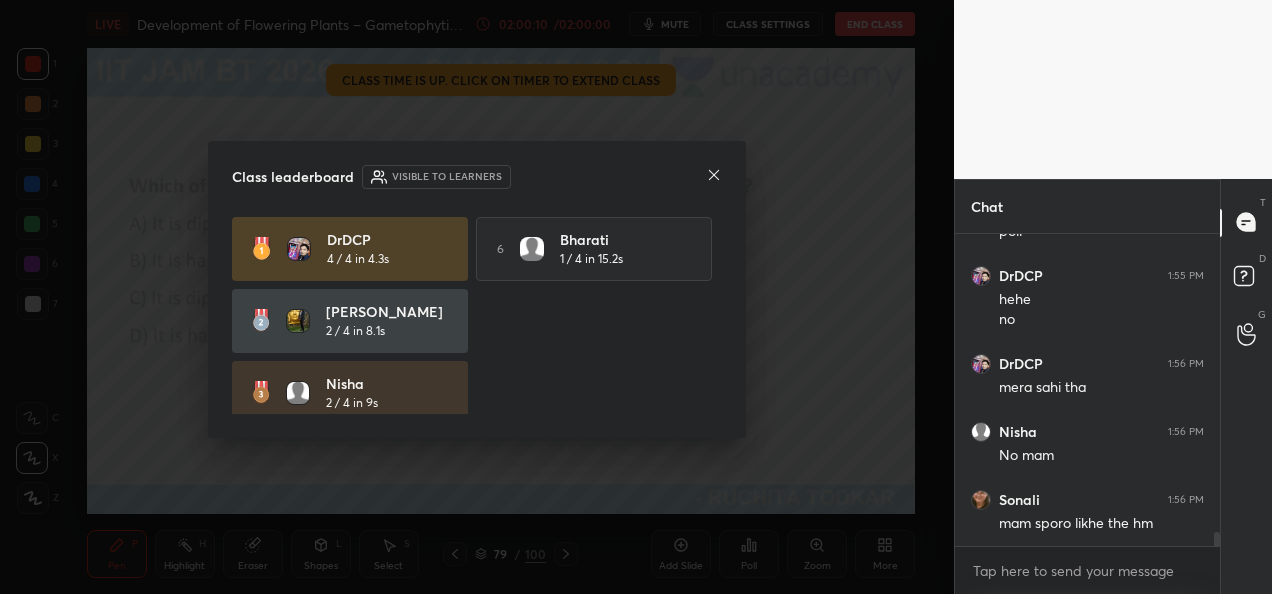 click 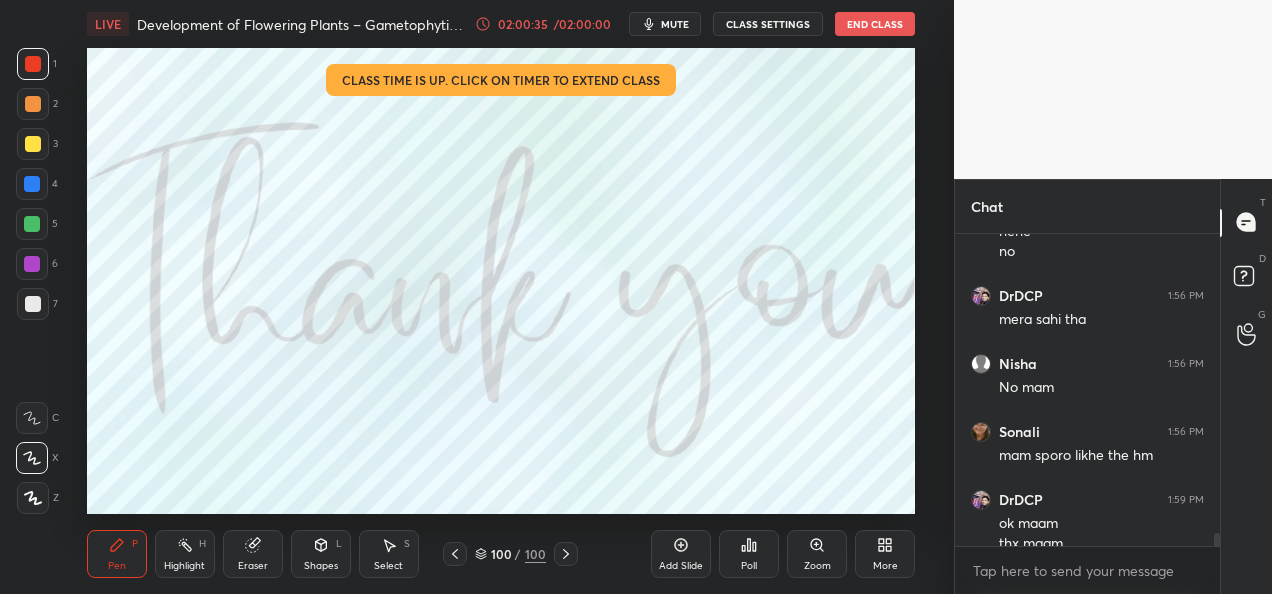 scroll, scrollTop: 6968, scrollLeft: 0, axis: vertical 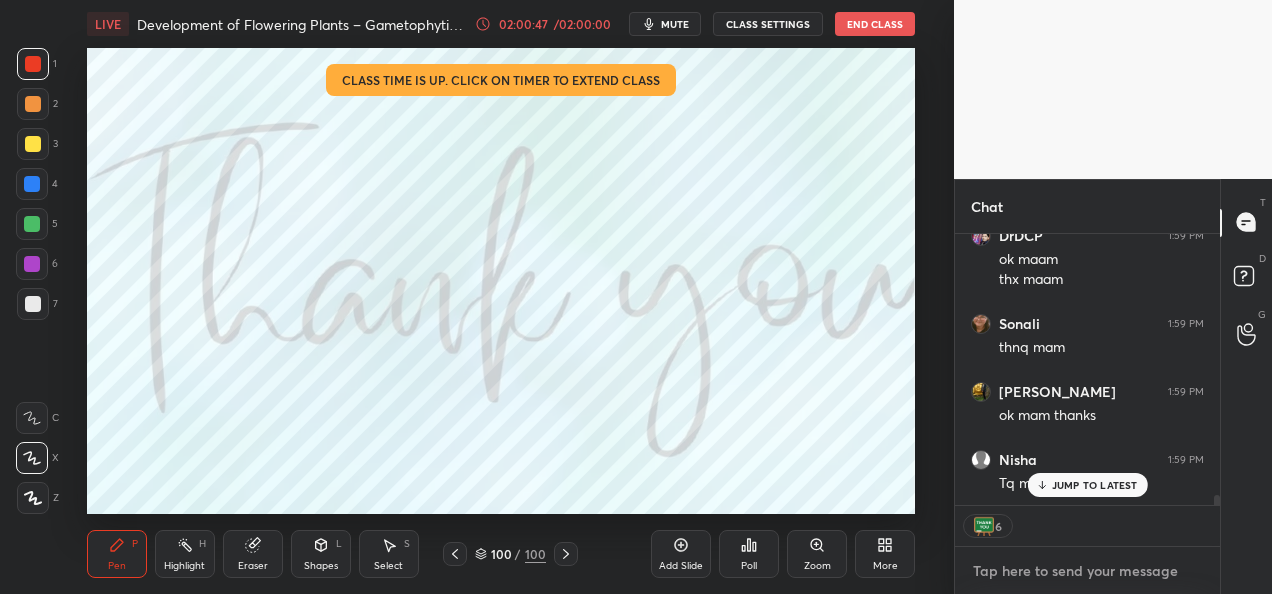 click at bounding box center (1087, 571) 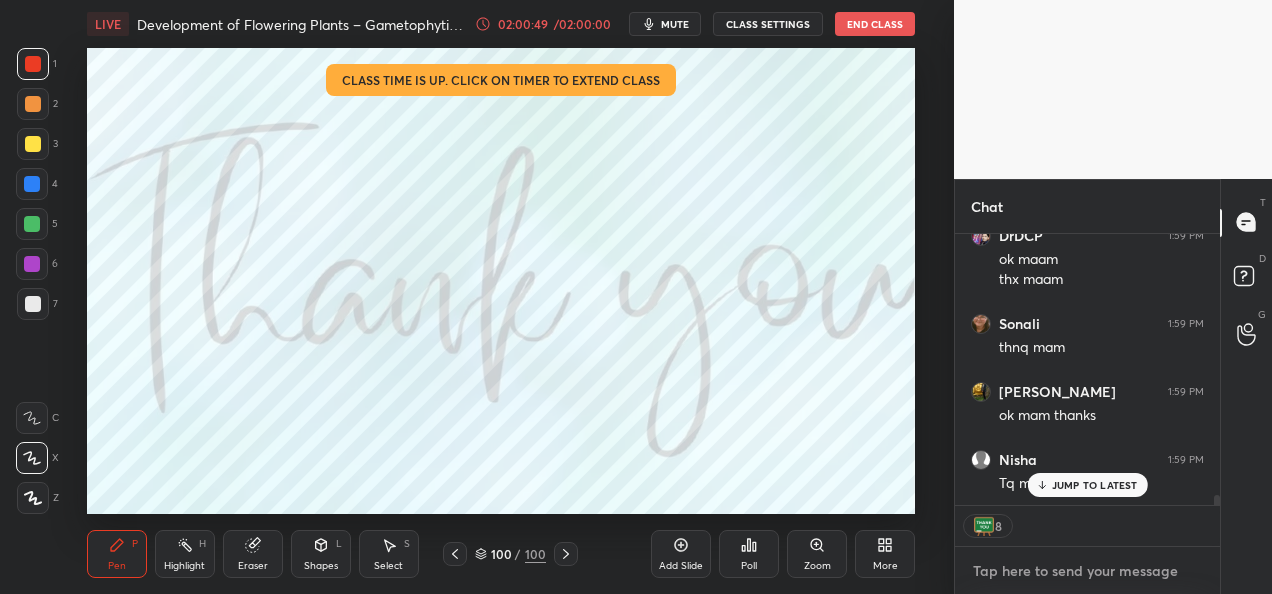 type on "x" 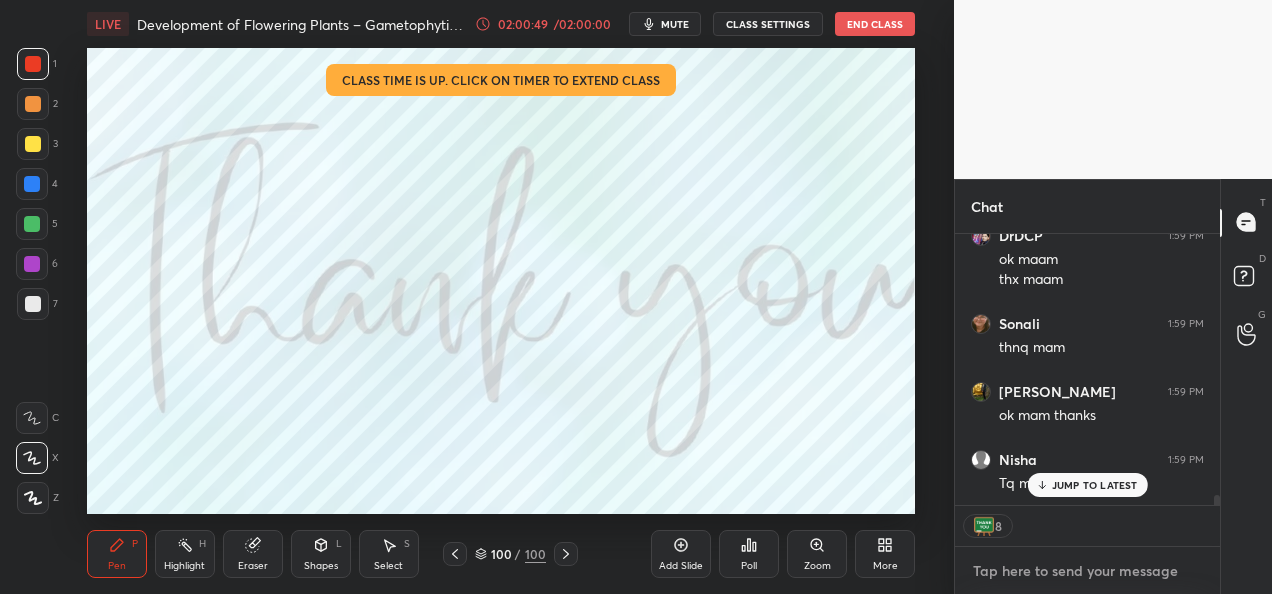 type on "8" 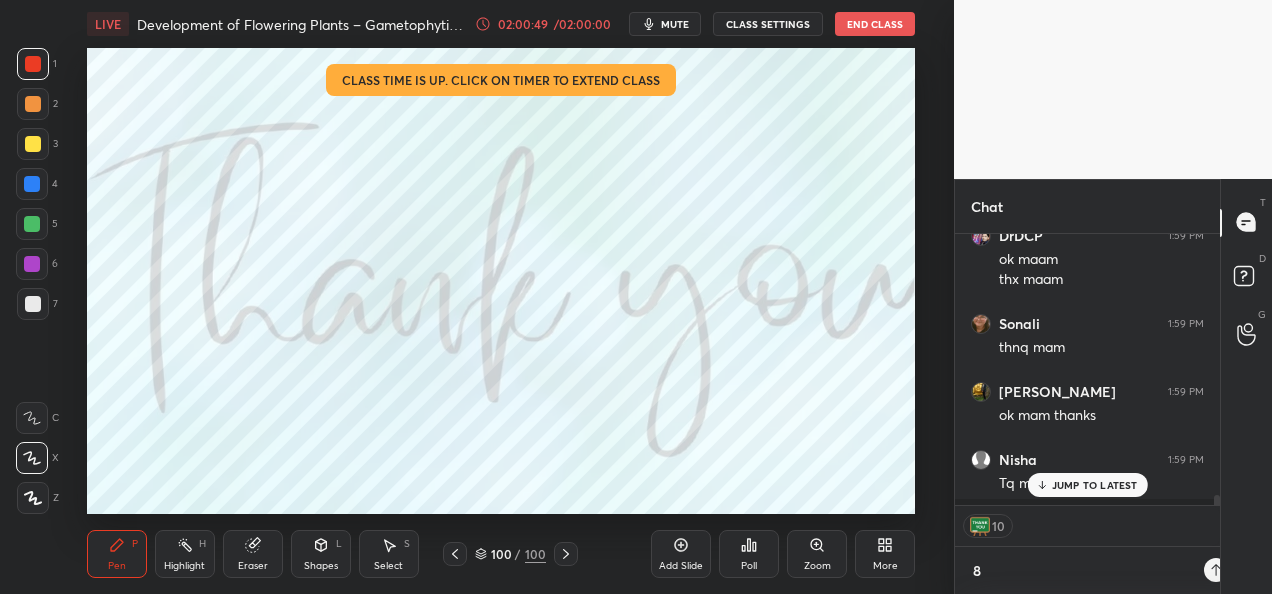 scroll, scrollTop: 259, scrollLeft: 259, axis: both 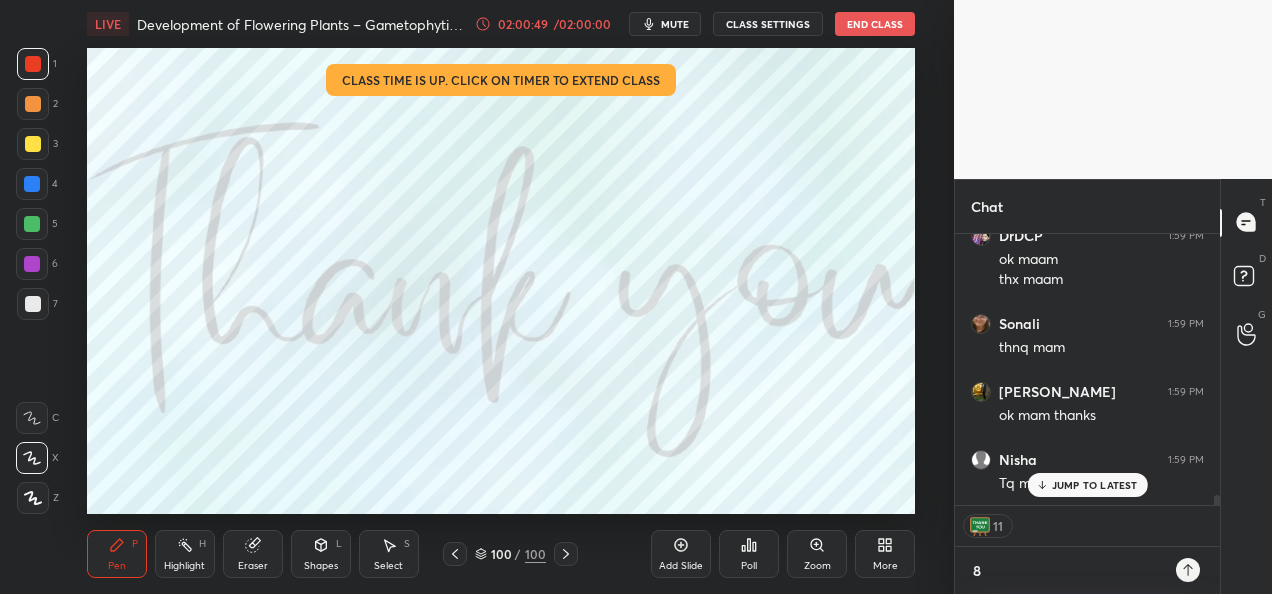 type on "86" 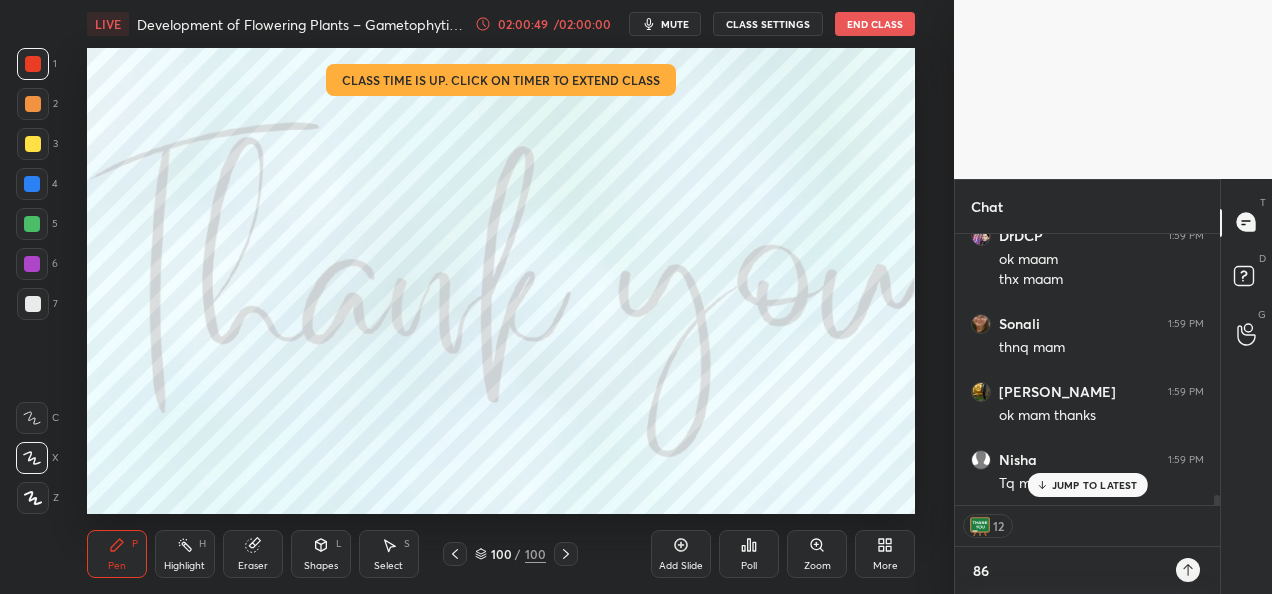 type on "x" 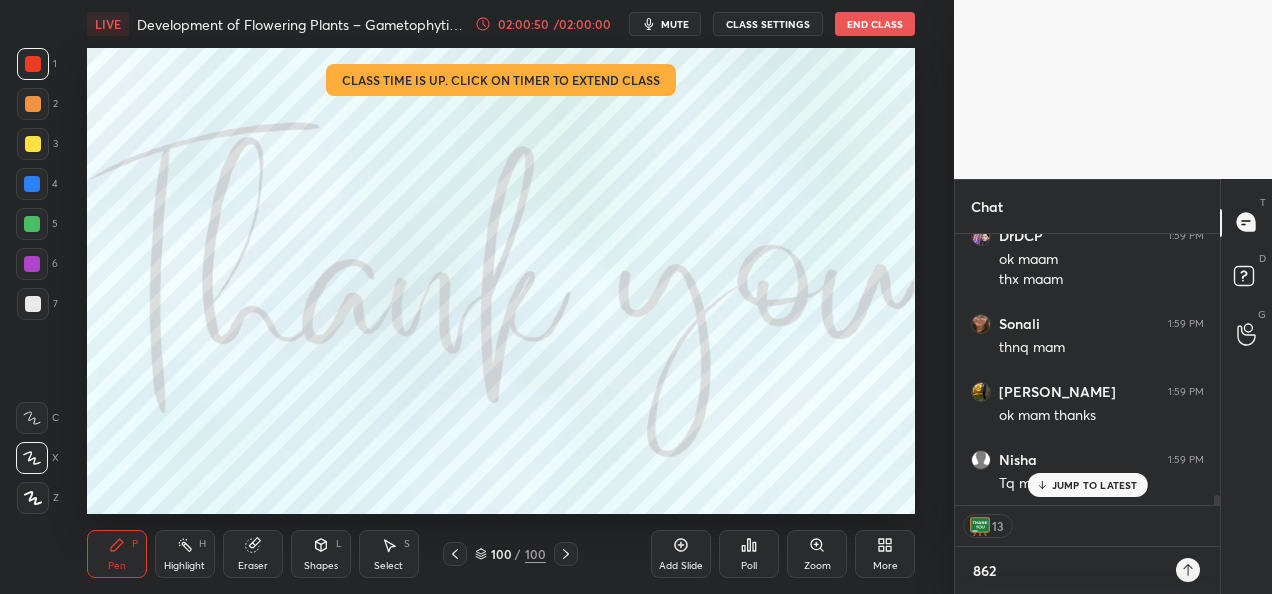 type on "x" 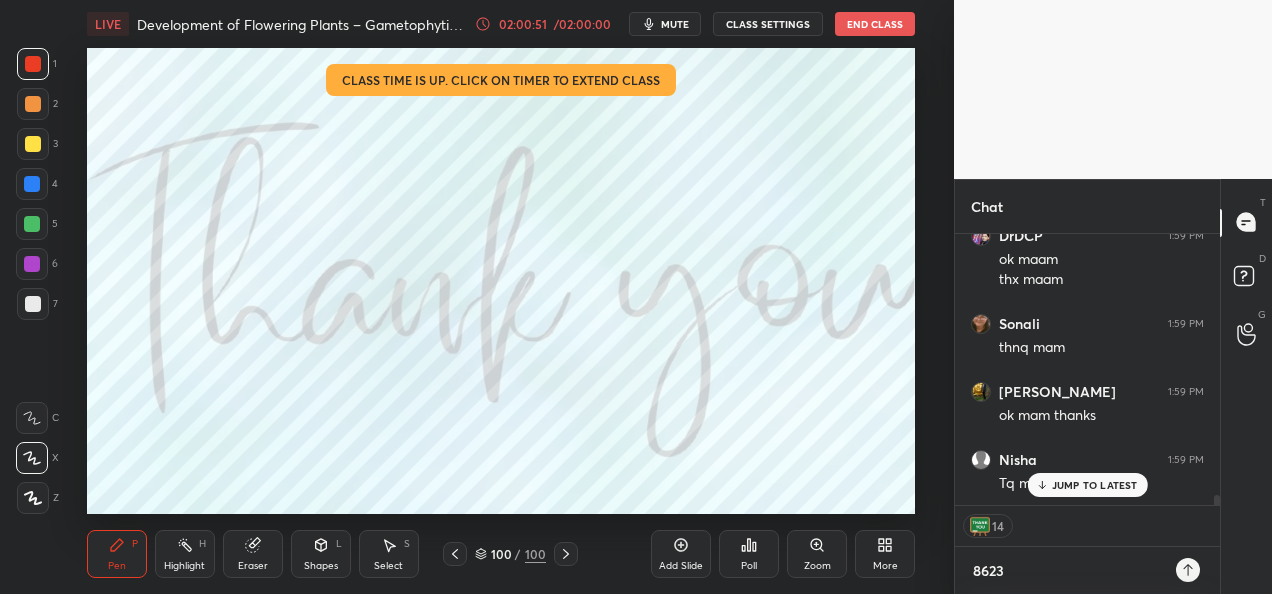 type on "86238" 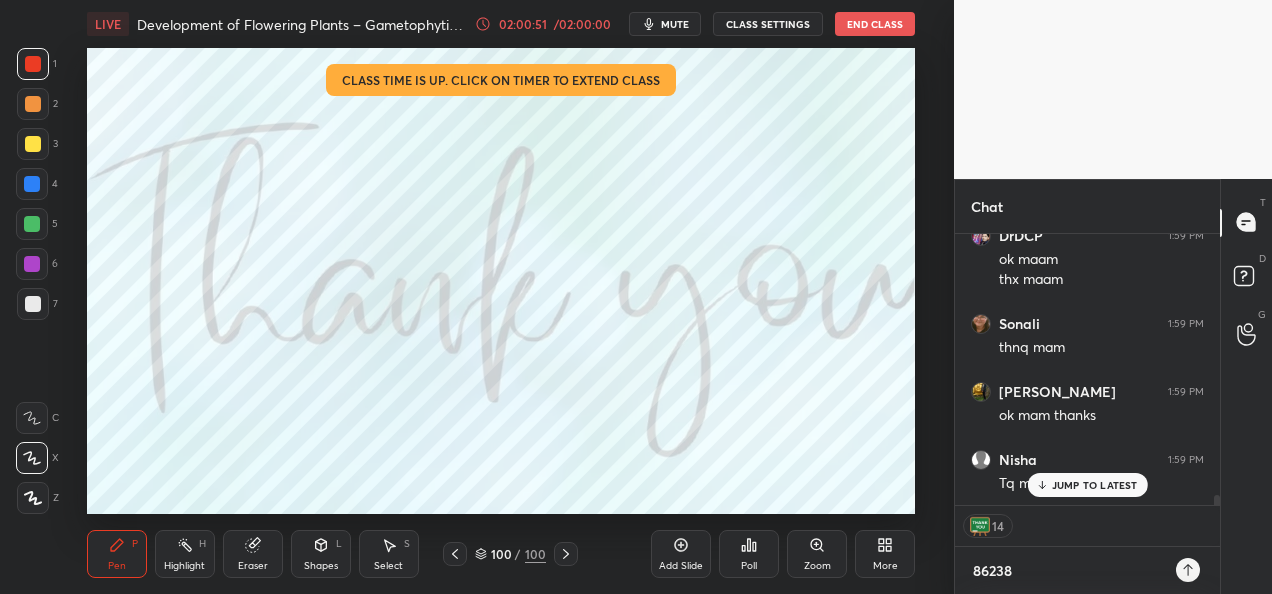 type on "862381" 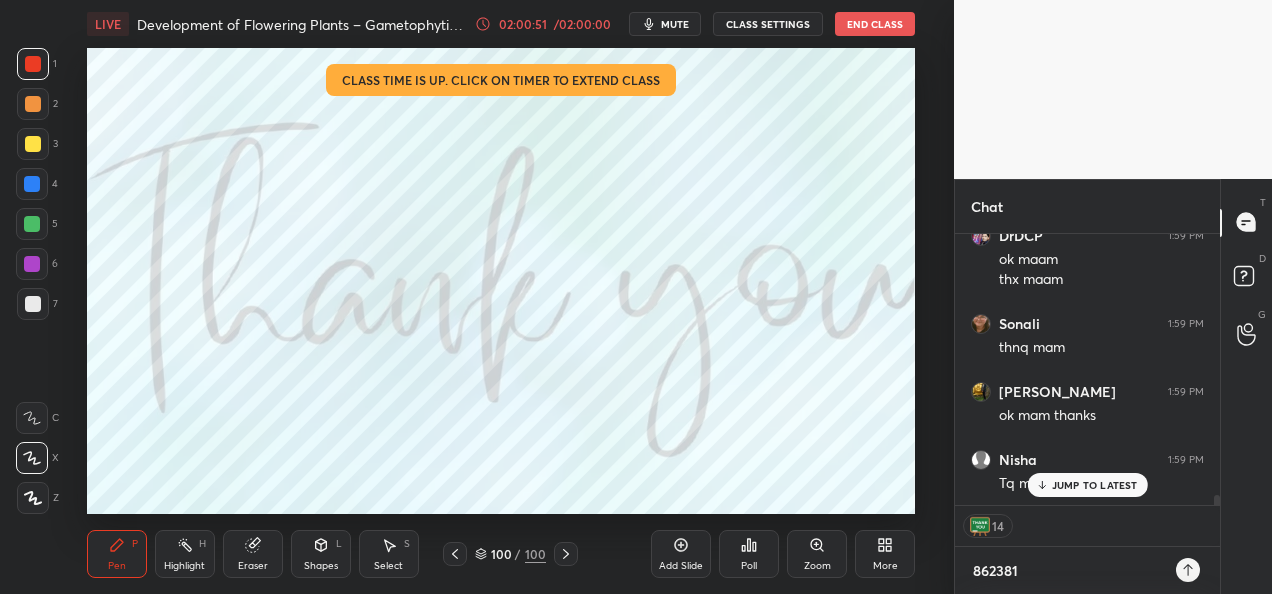 type on "x" 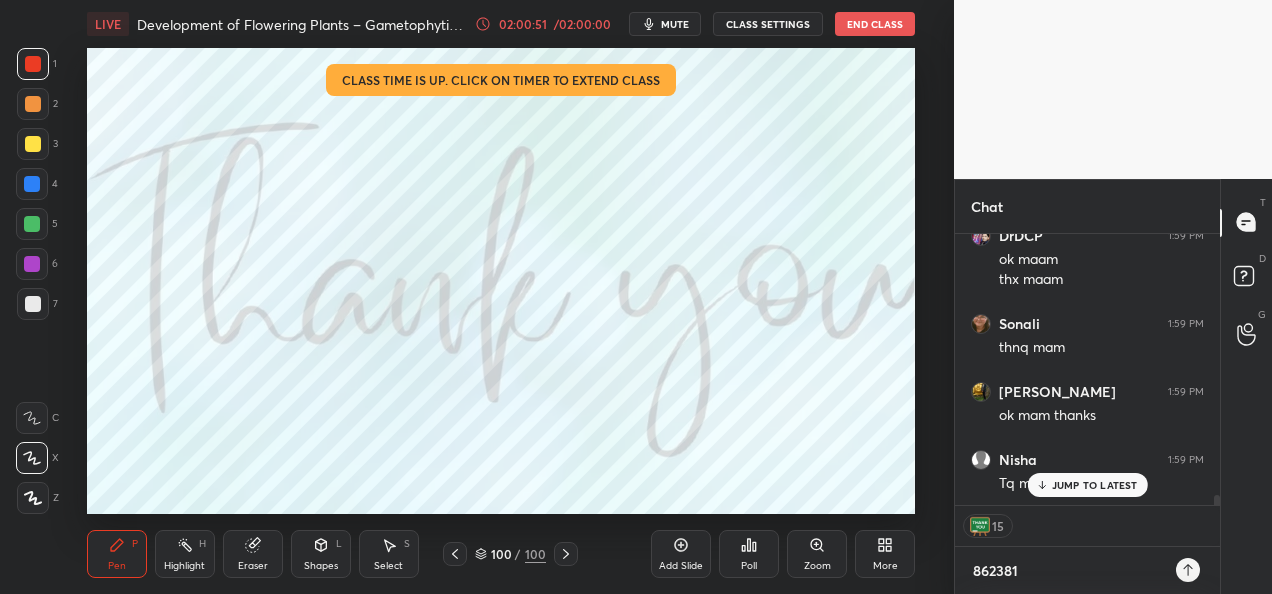 type on "8623813" 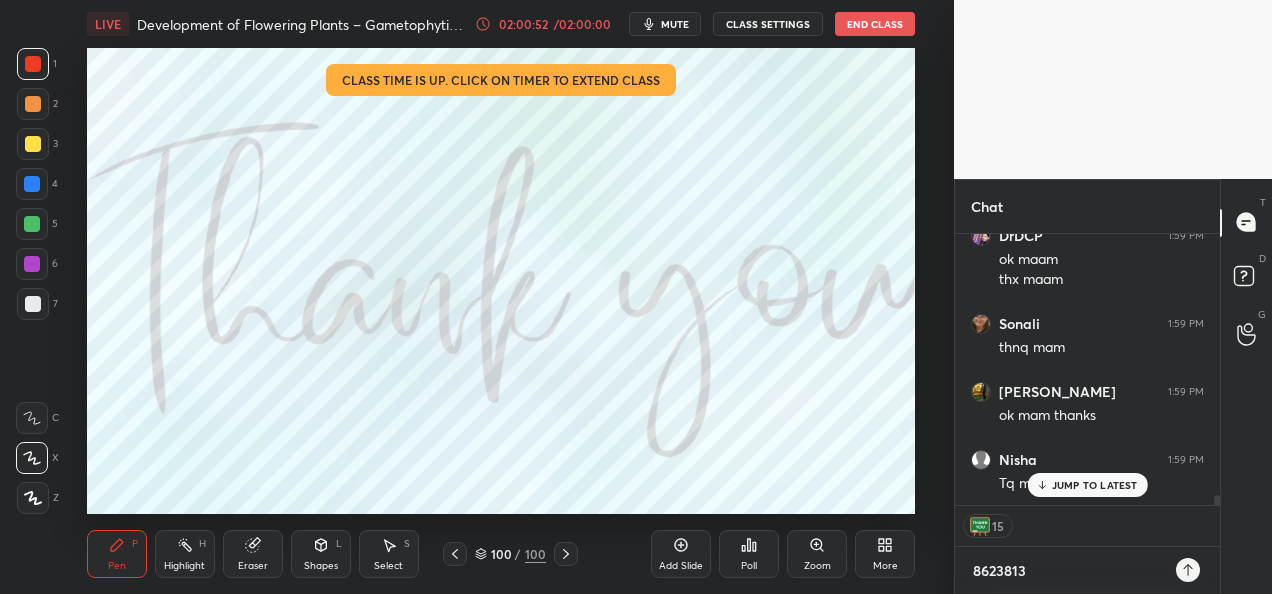 type on "86238131" 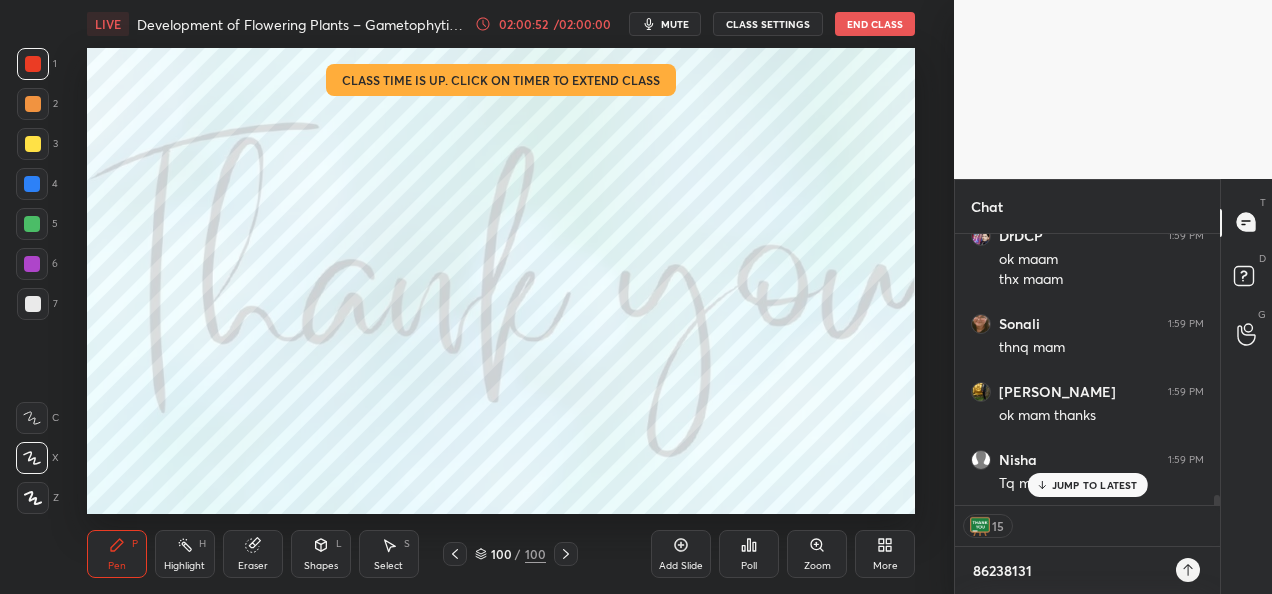 type on "862381314" 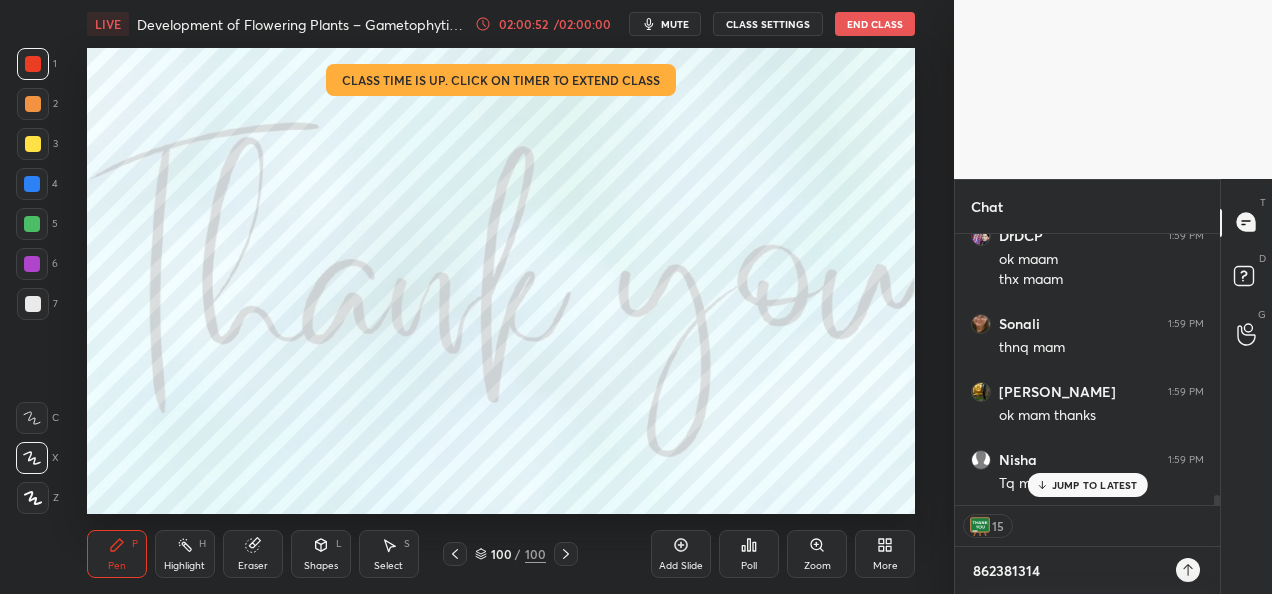 type on "8623813144" 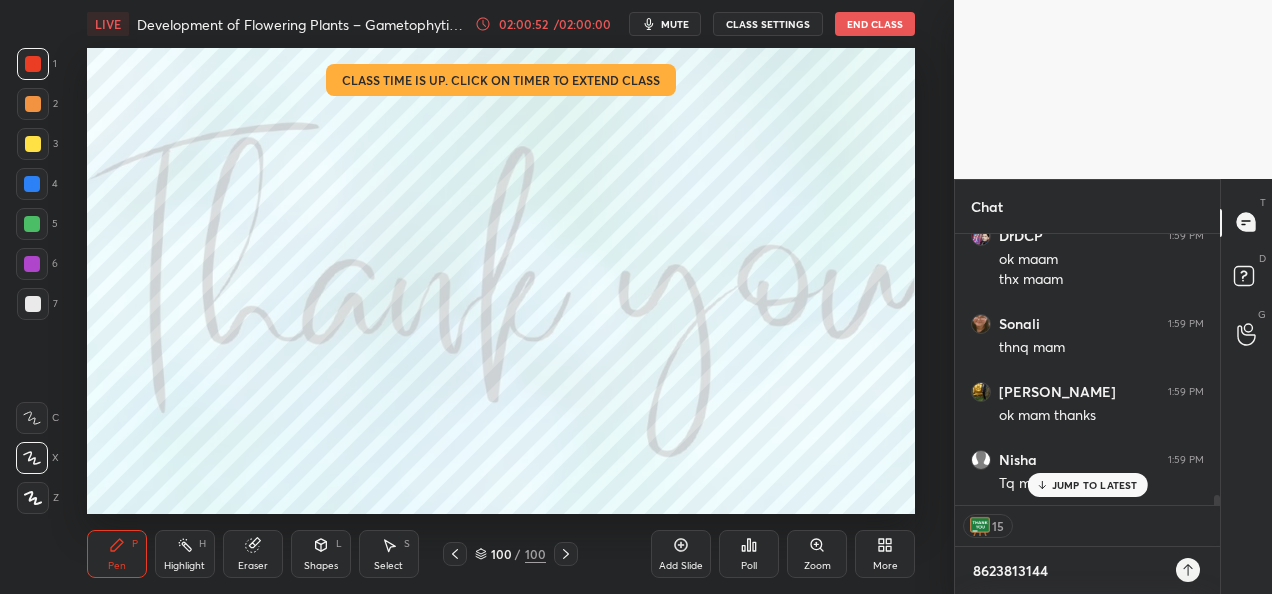 type on "x" 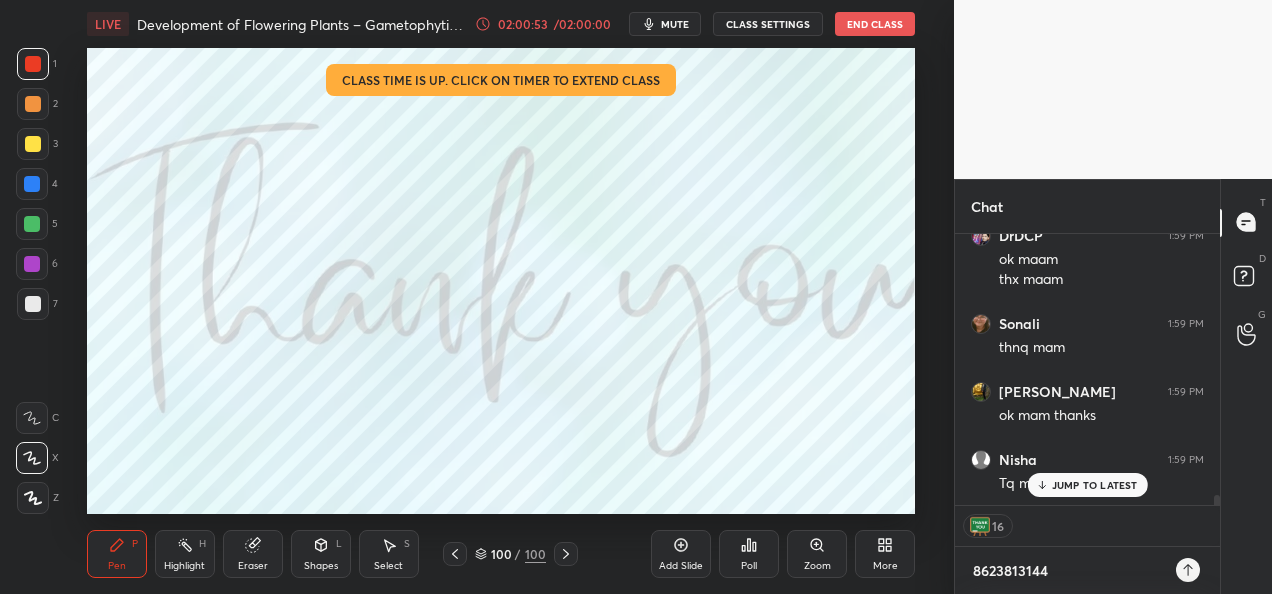 type 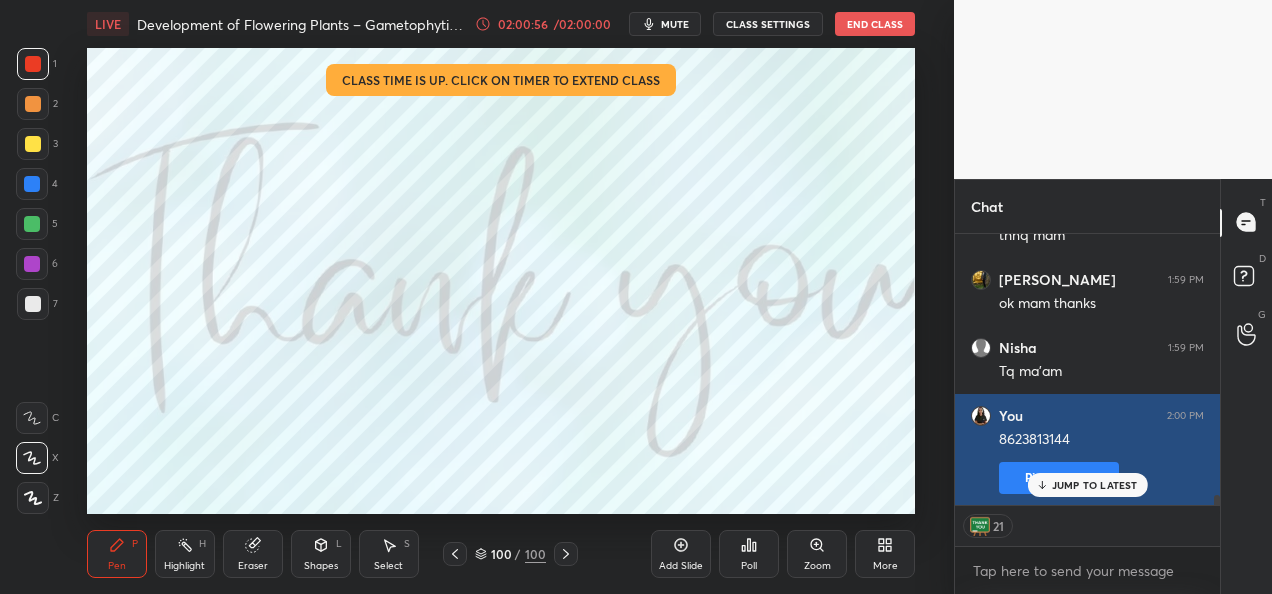 click on "Pin message" at bounding box center [1059, 478] 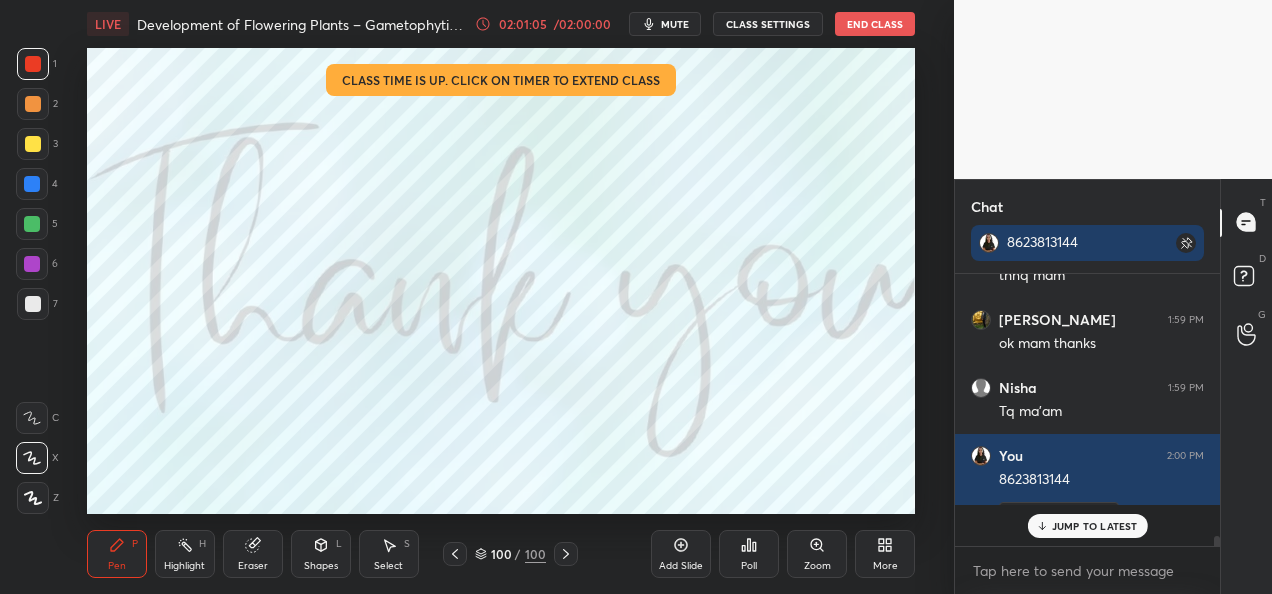 scroll, scrollTop: 6, scrollLeft: 6, axis: both 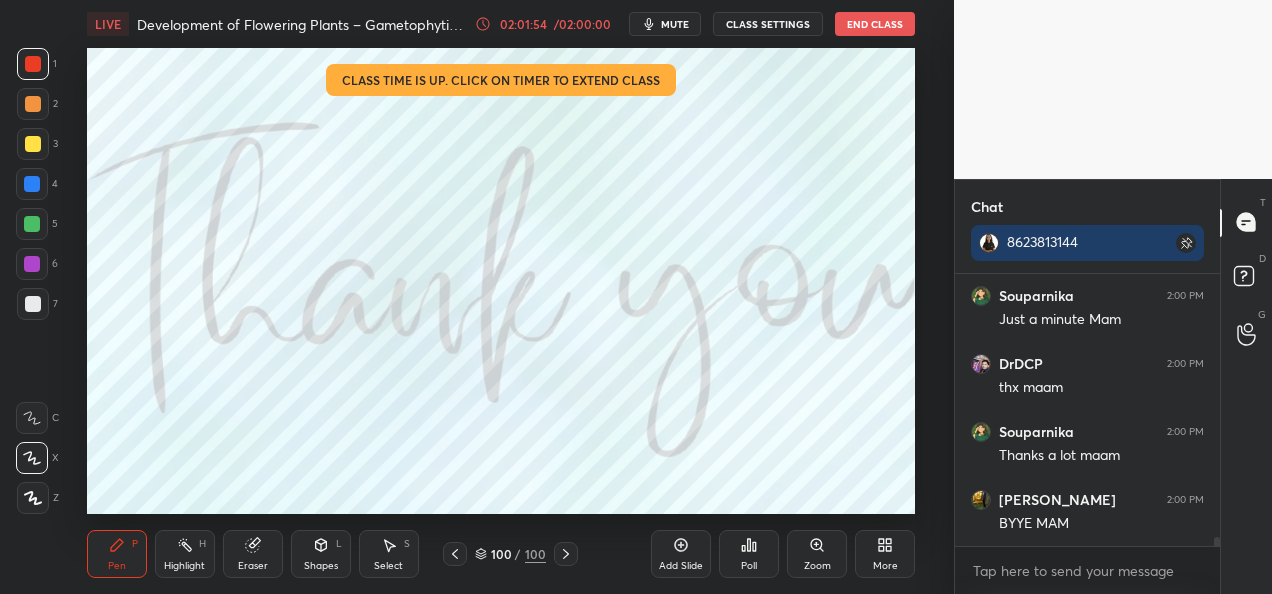 click on "End Class" at bounding box center [875, 24] 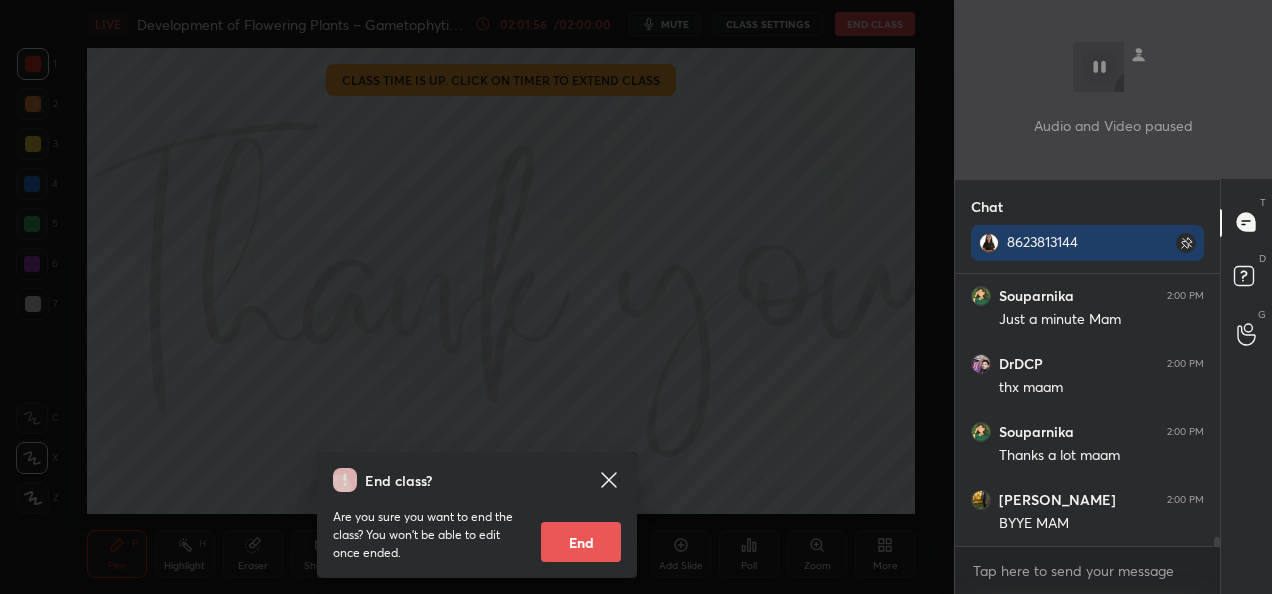 click on "End" at bounding box center [581, 542] 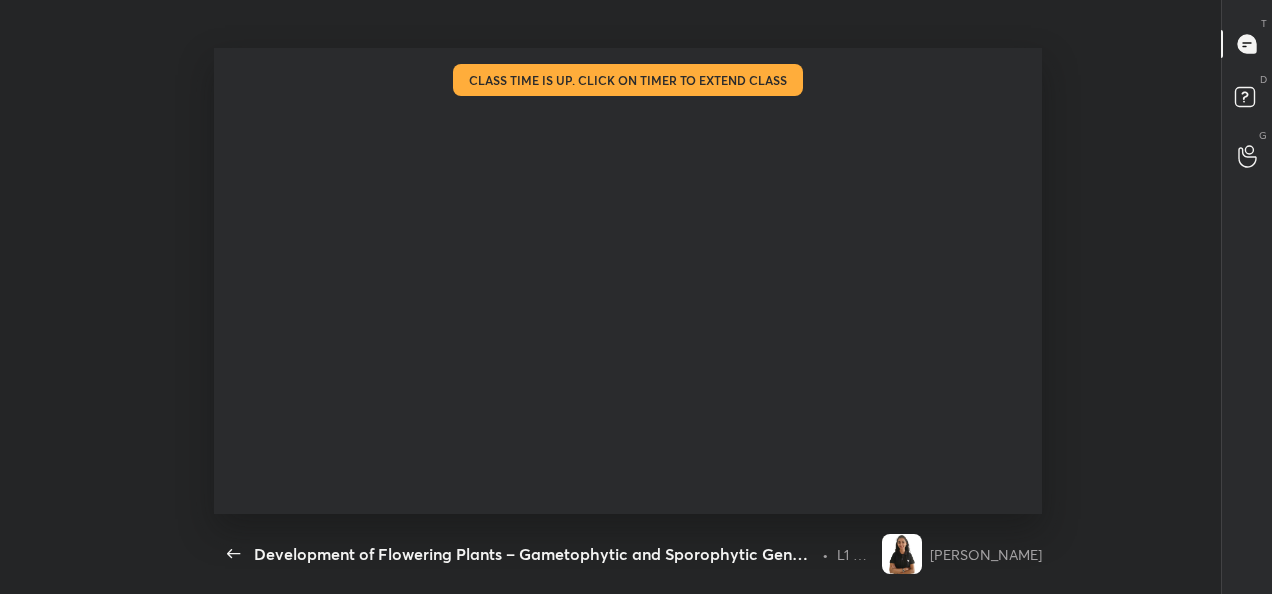 scroll, scrollTop: 99534, scrollLeft: 99002, axis: both 